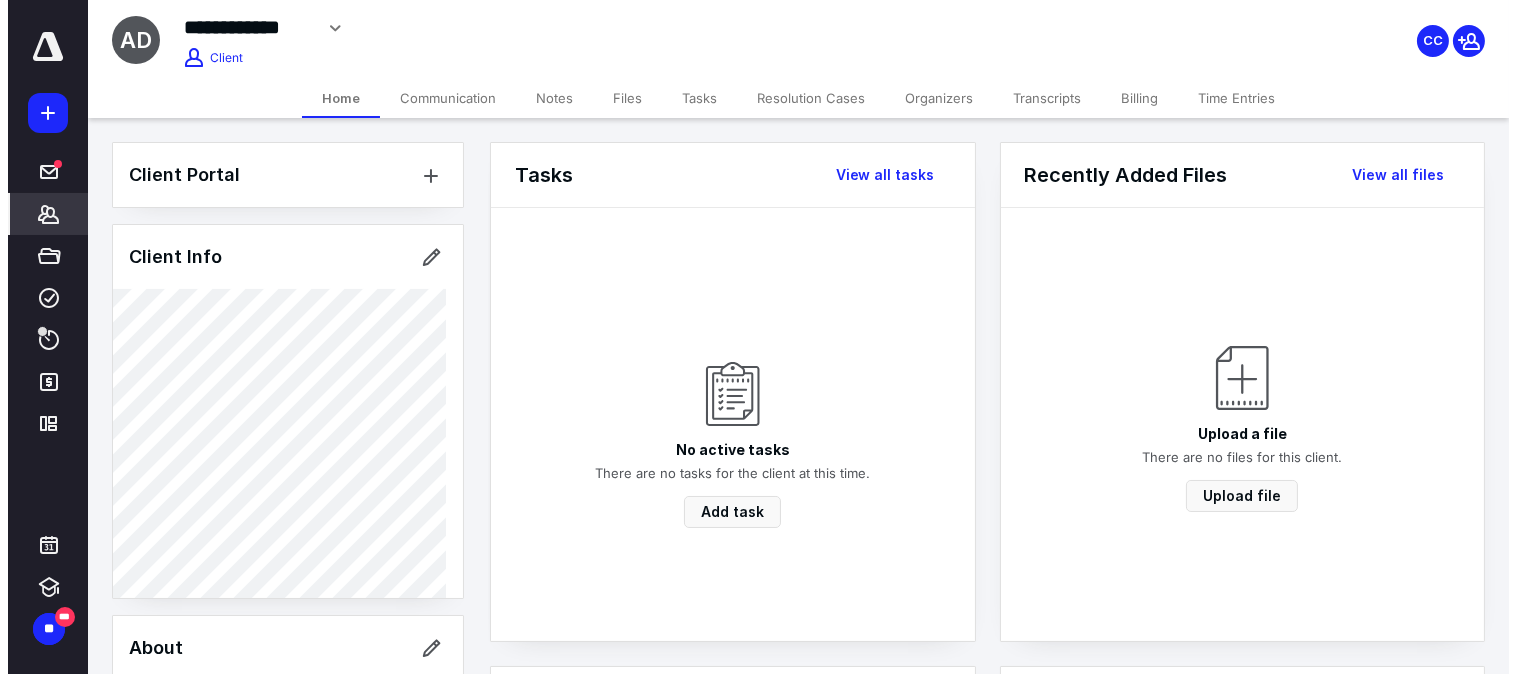 scroll, scrollTop: 0, scrollLeft: 0, axis: both 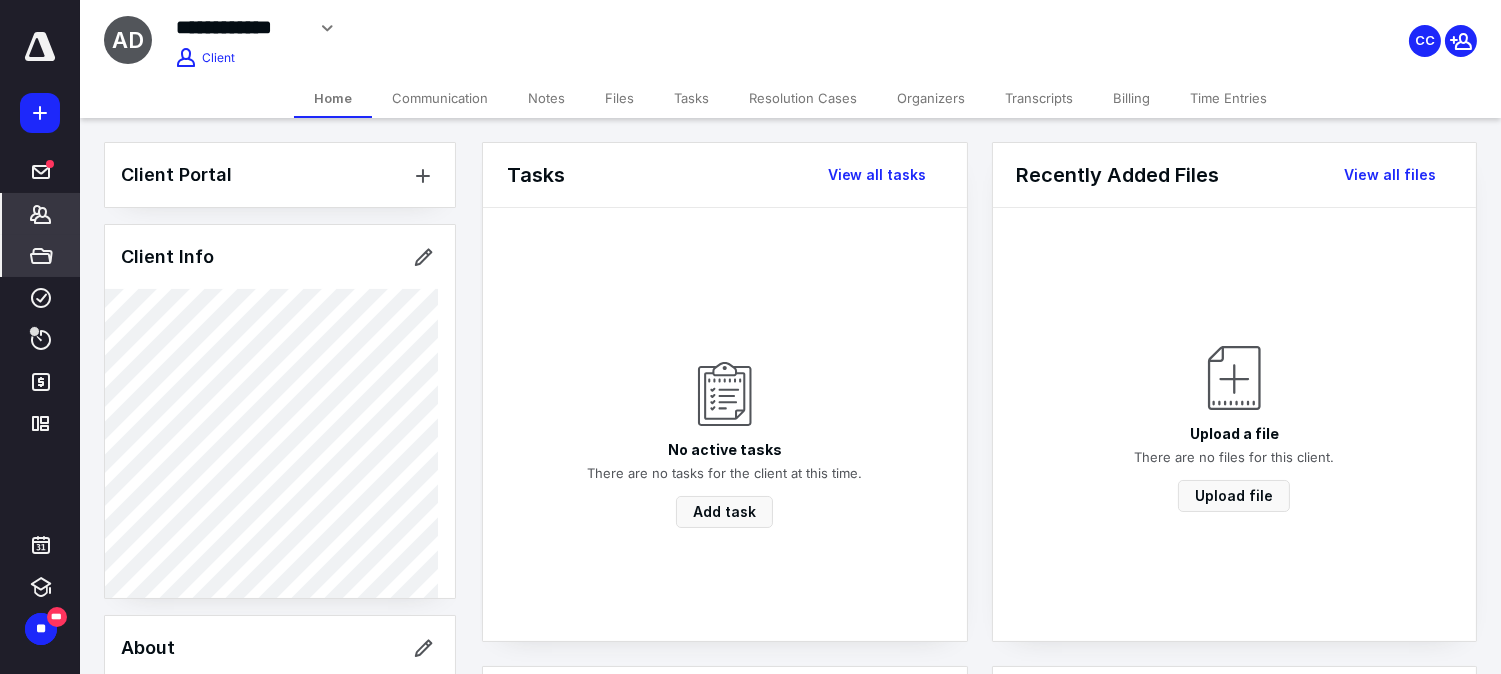 click 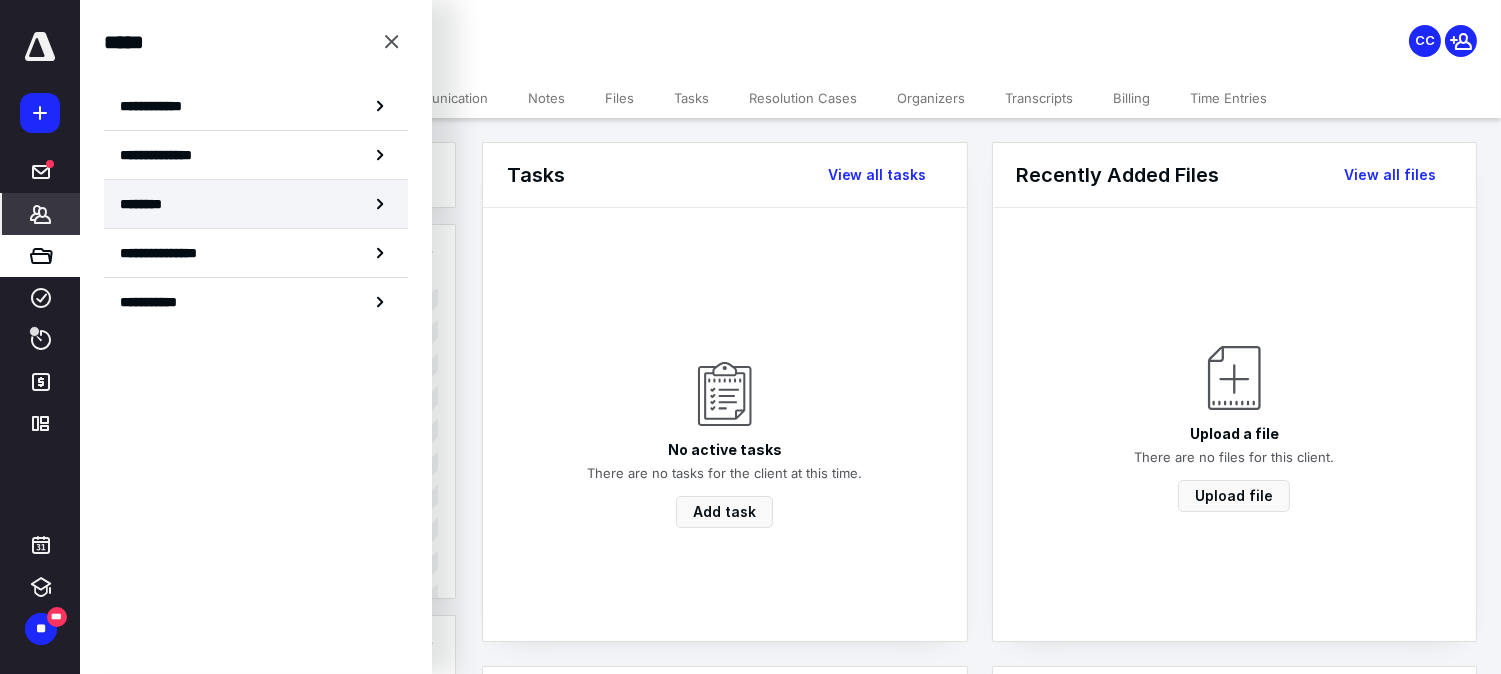 click on "********" at bounding box center [256, 204] 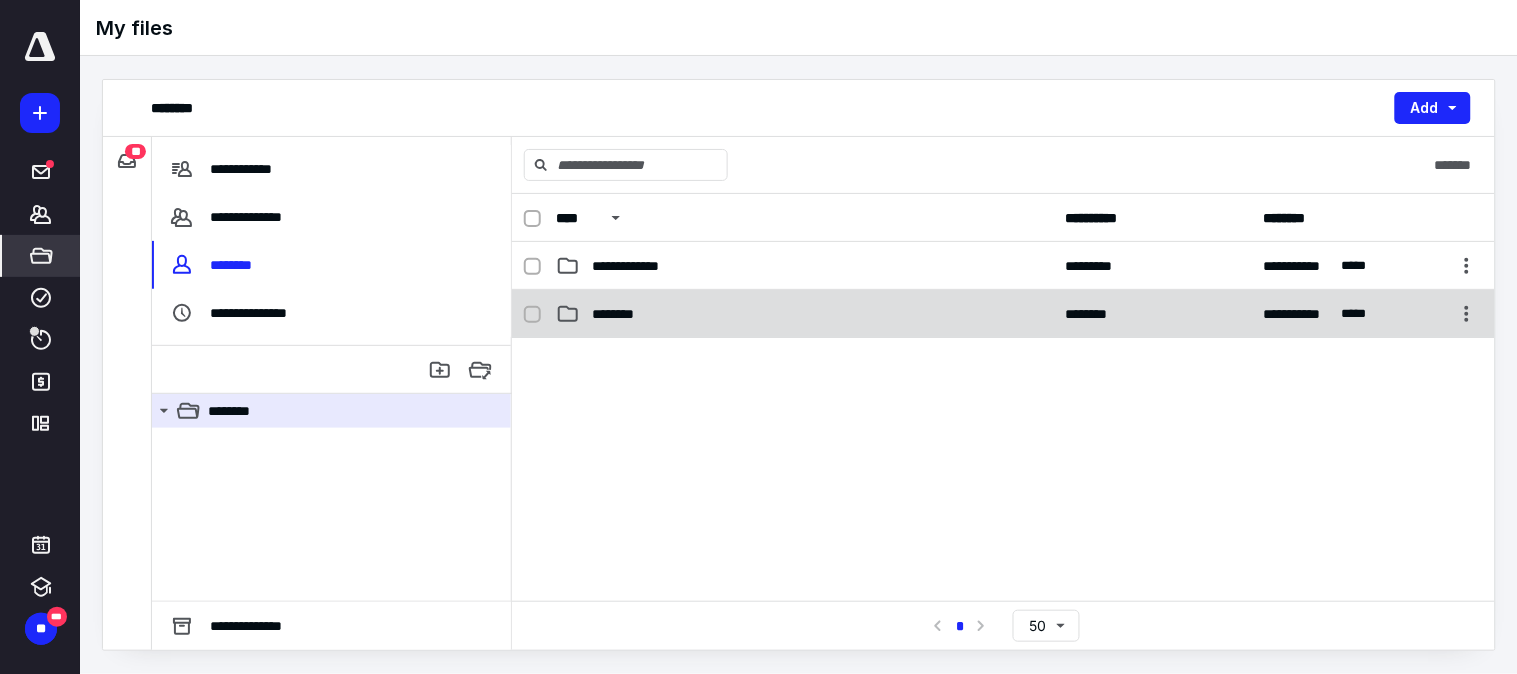 click on "**********" at bounding box center (1003, 314) 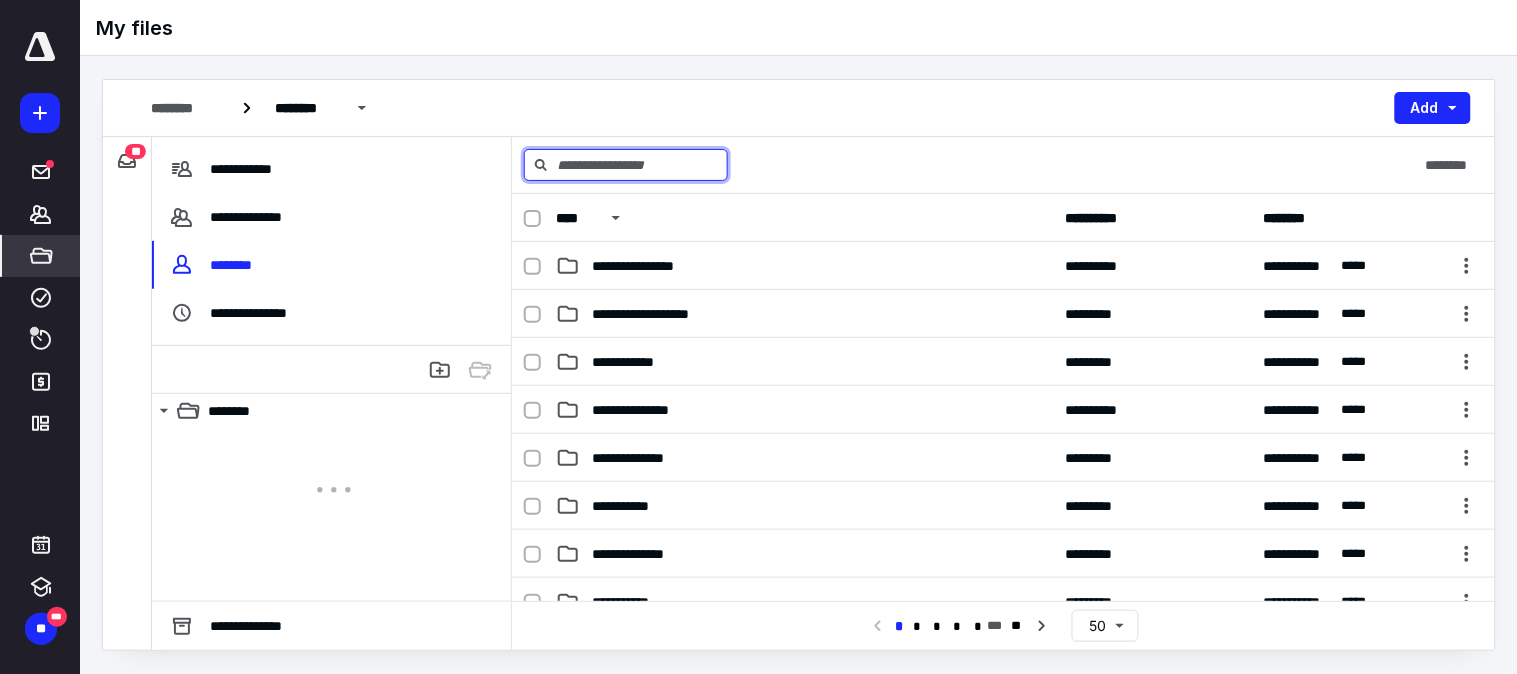 click at bounding box center [626, 165] 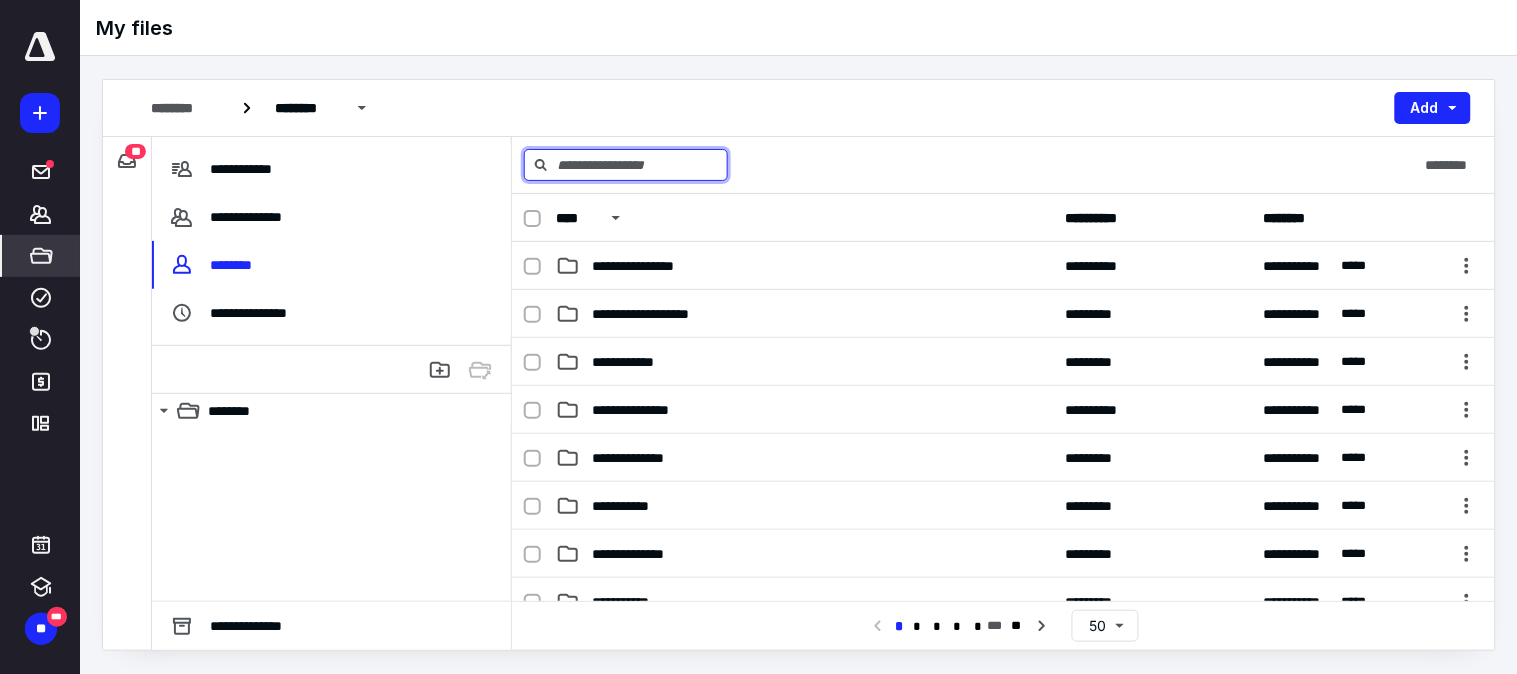 paste on "**********" 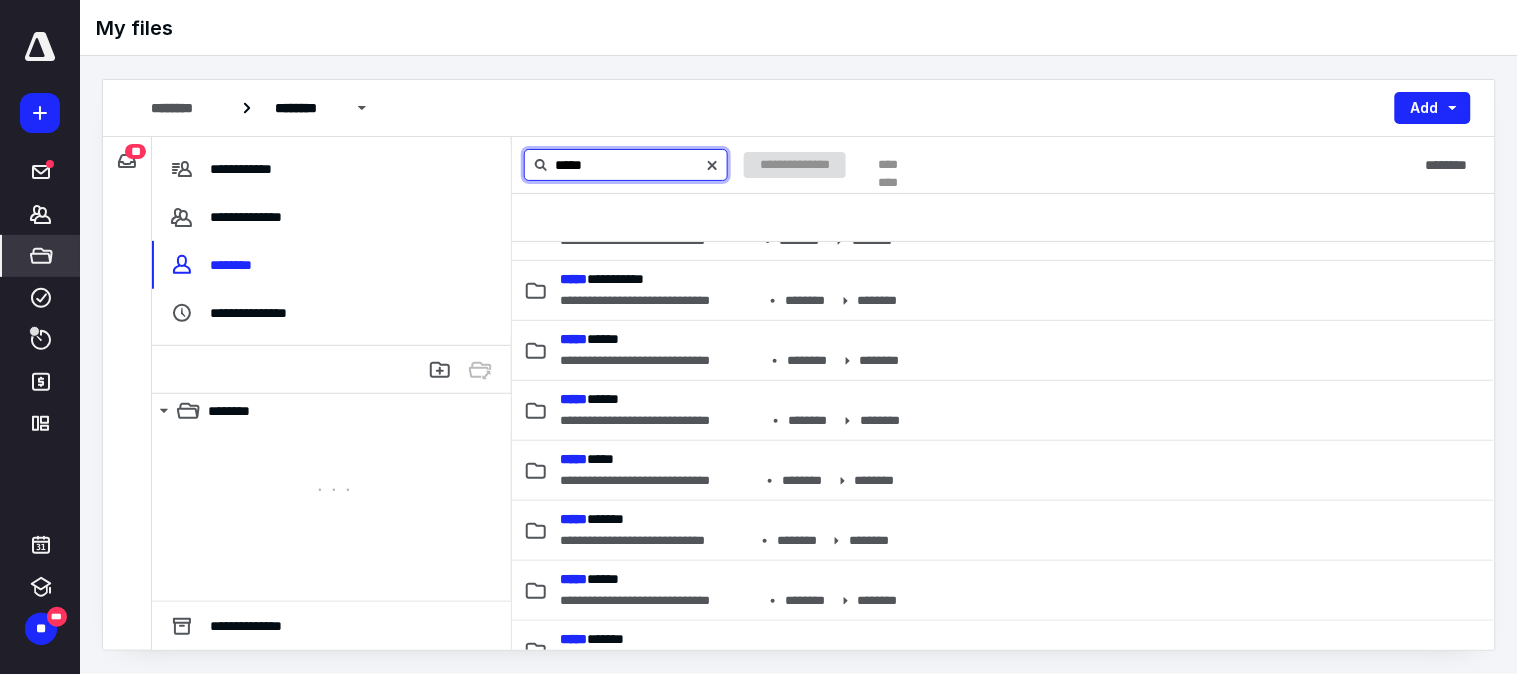 scroll, scrollTop: 0, scrollLeft: 0, axis: both 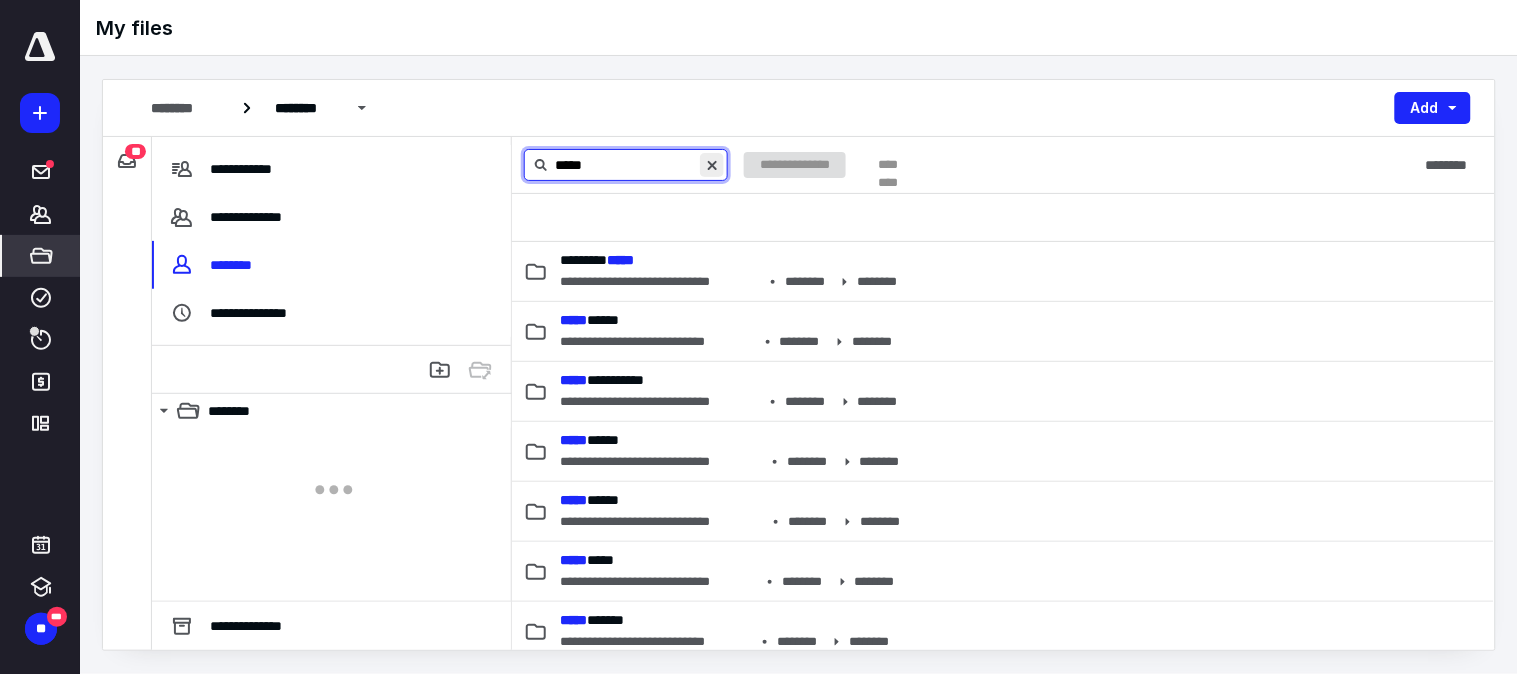 type on "*****" 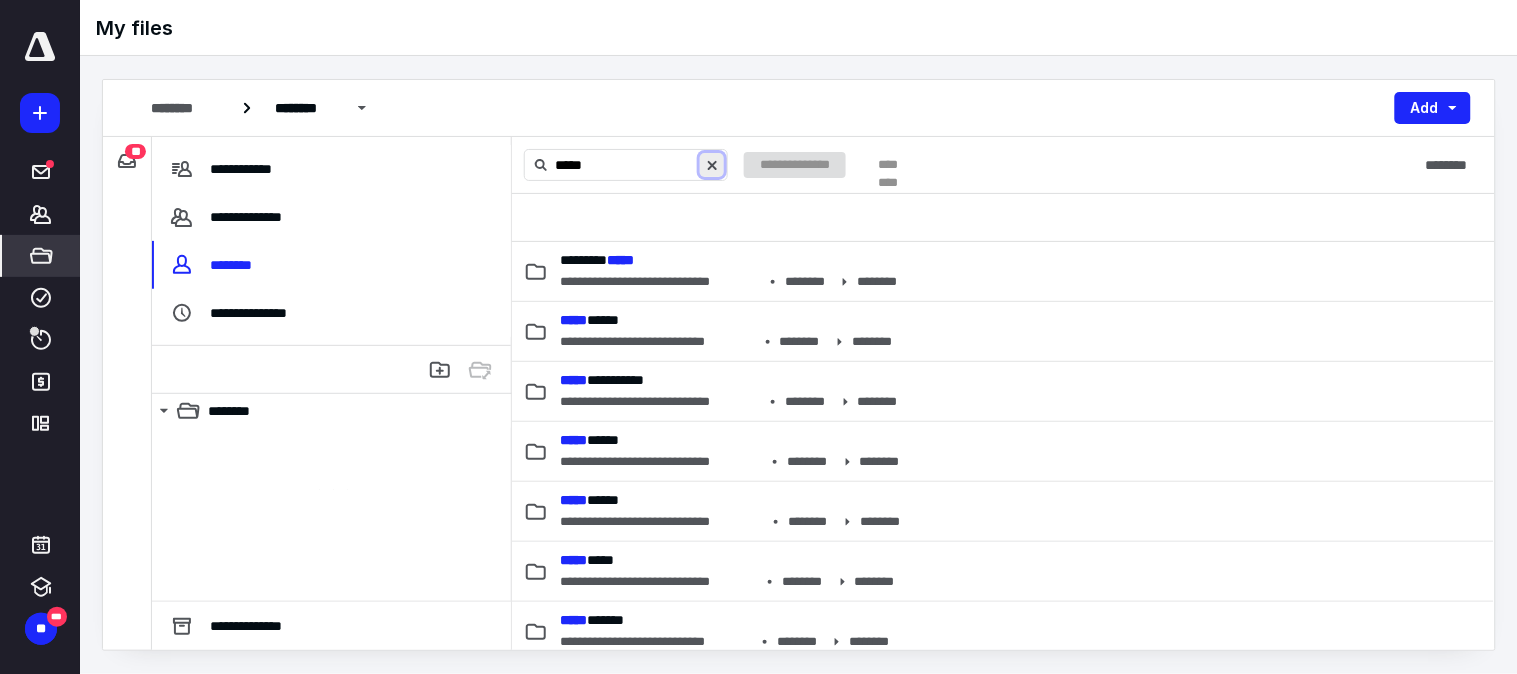 click at bounding box center (712, 165) 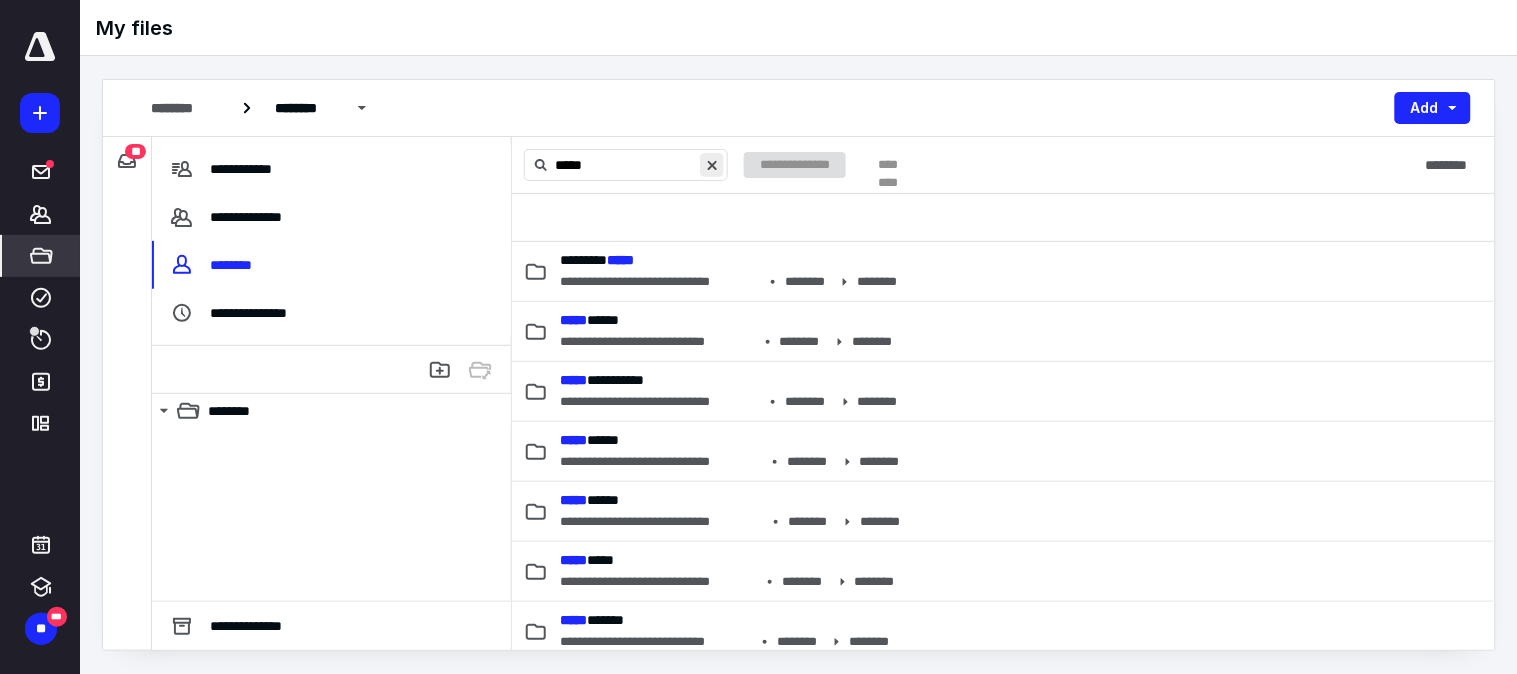 type 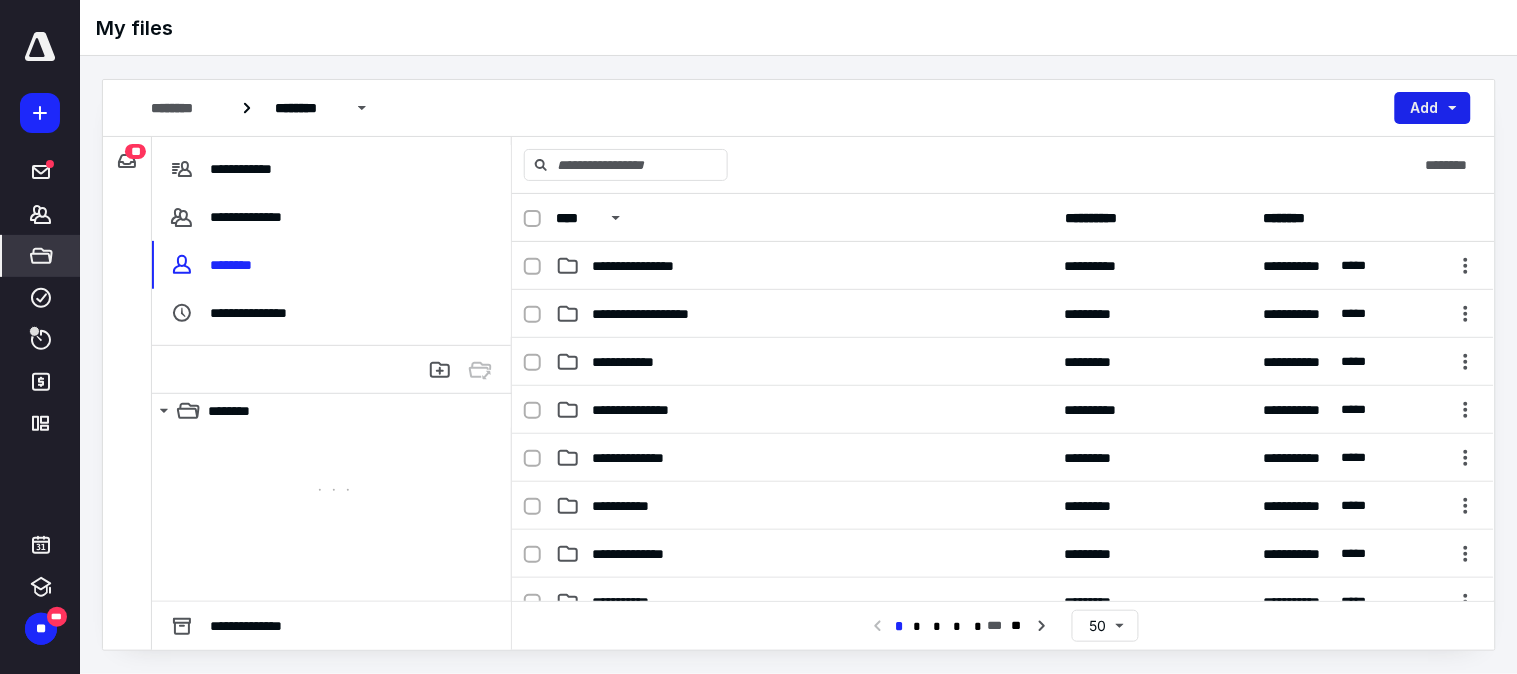 click on "Add" at bounding box center [1433, 108] 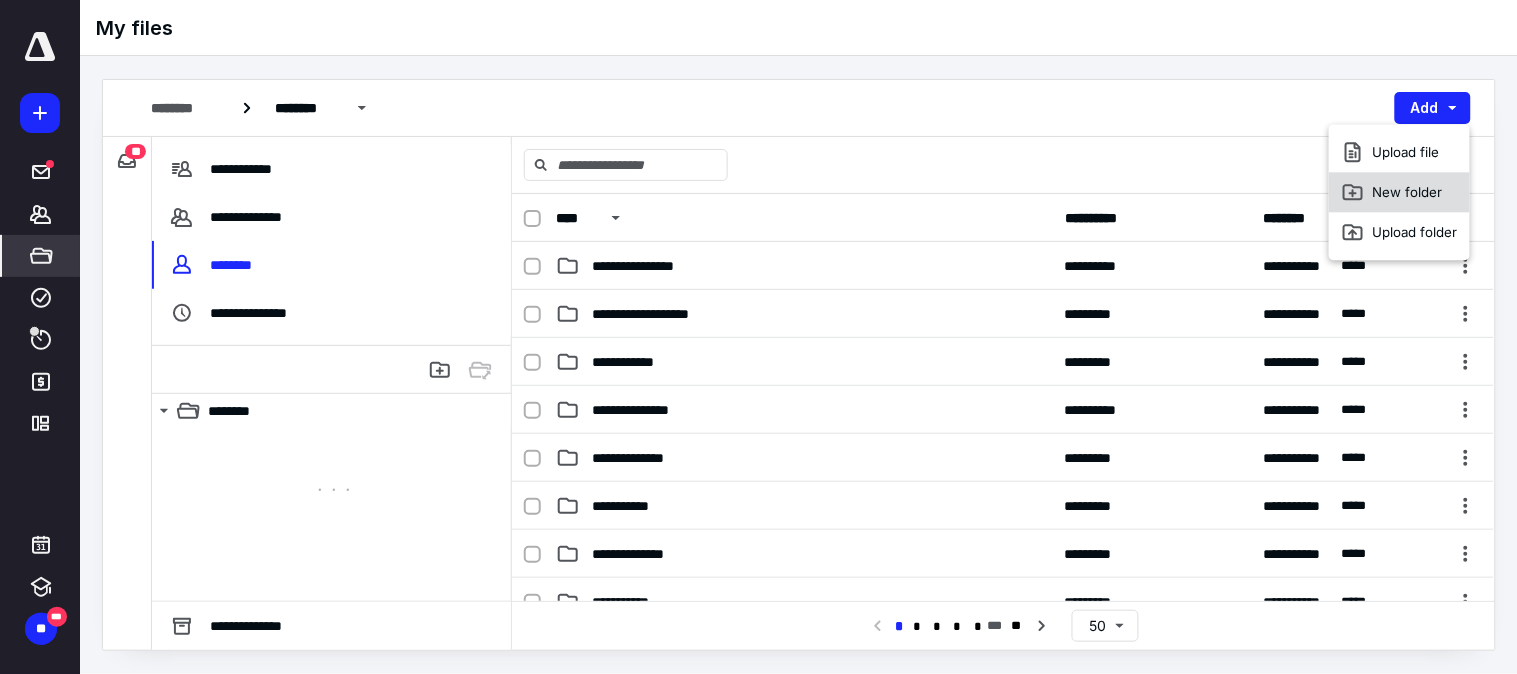 click on "New folder" at bounding box center (1399, 192) 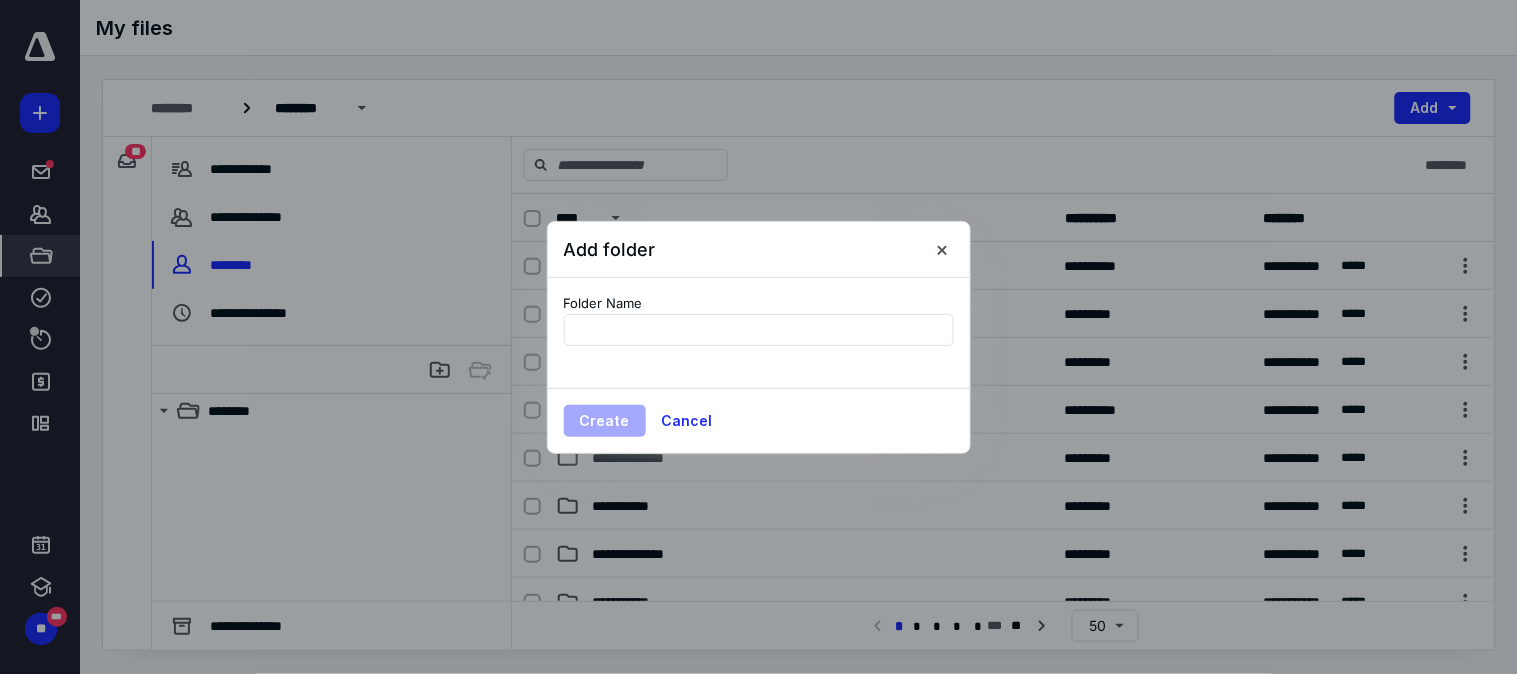 type on "**********" 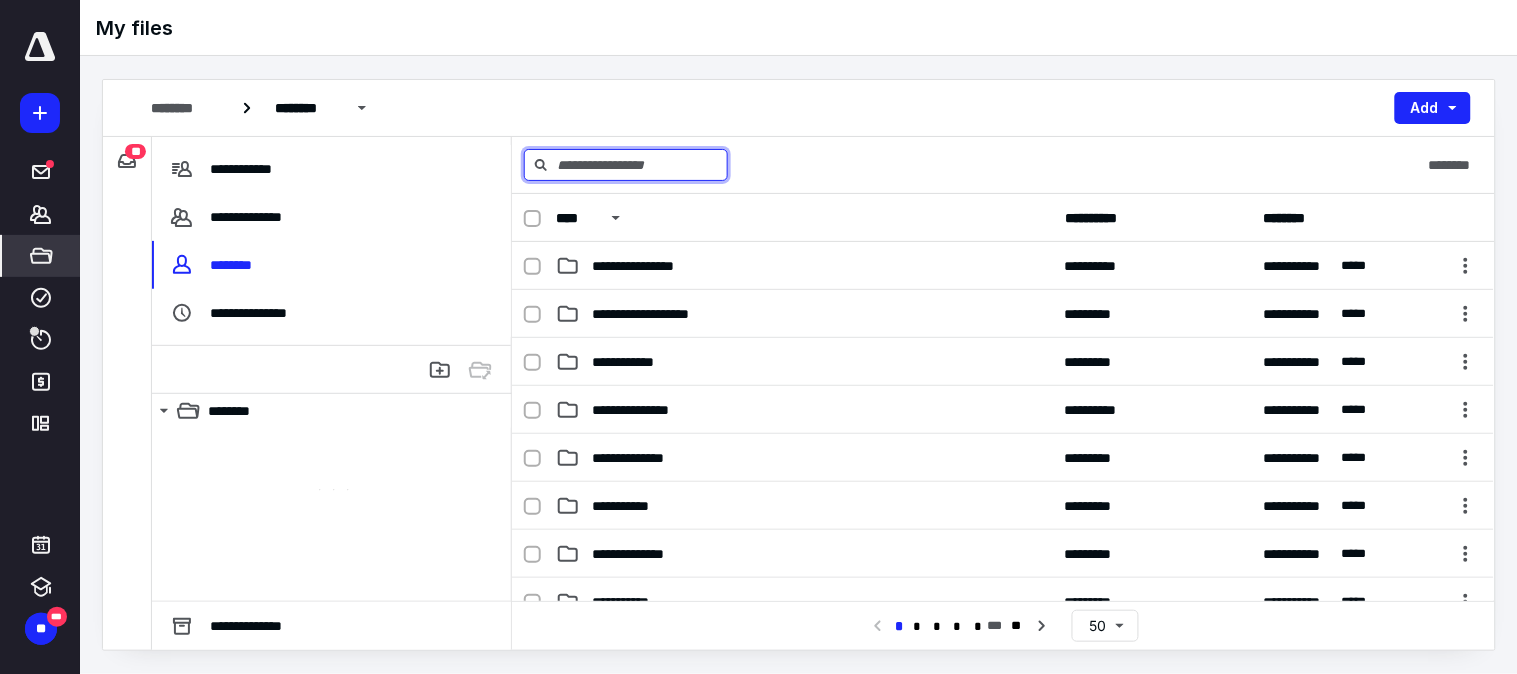 click at bounding box center [626, 165] 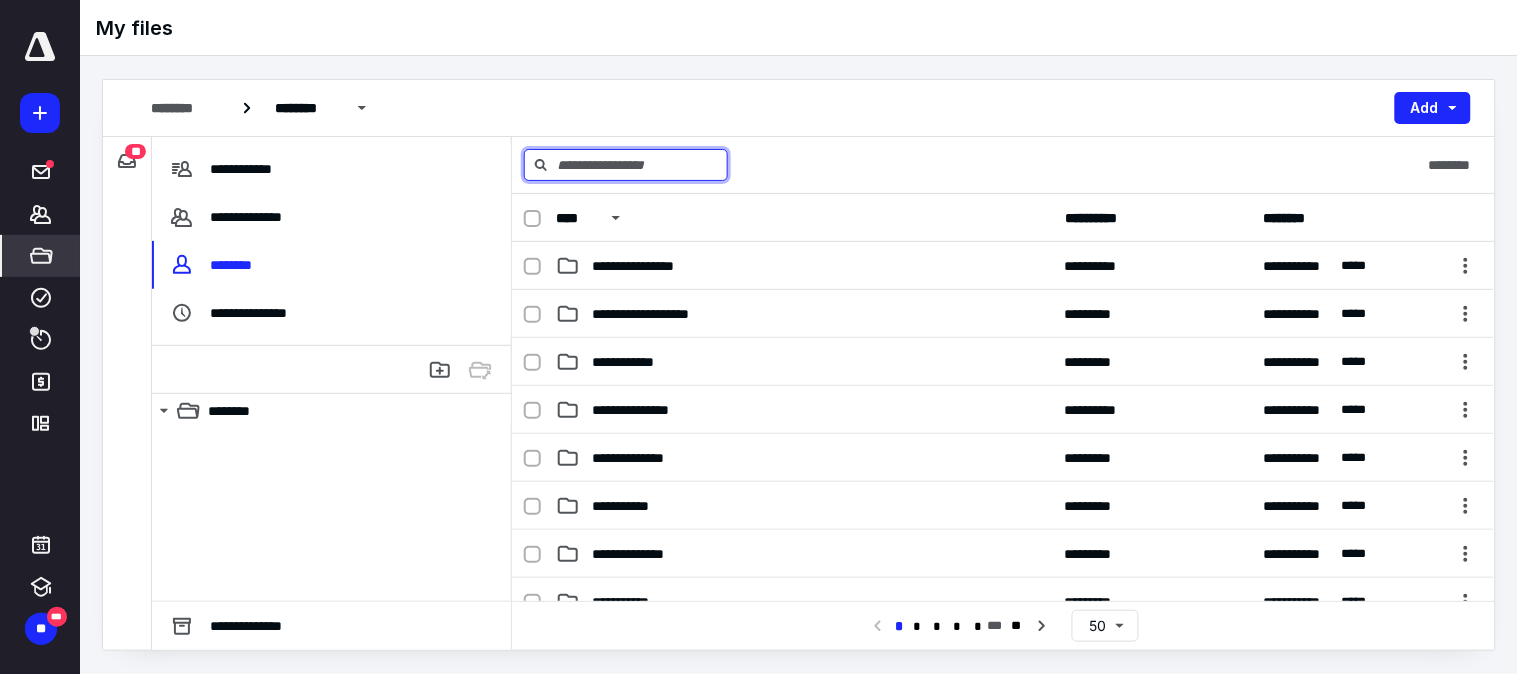 paste on "**********" 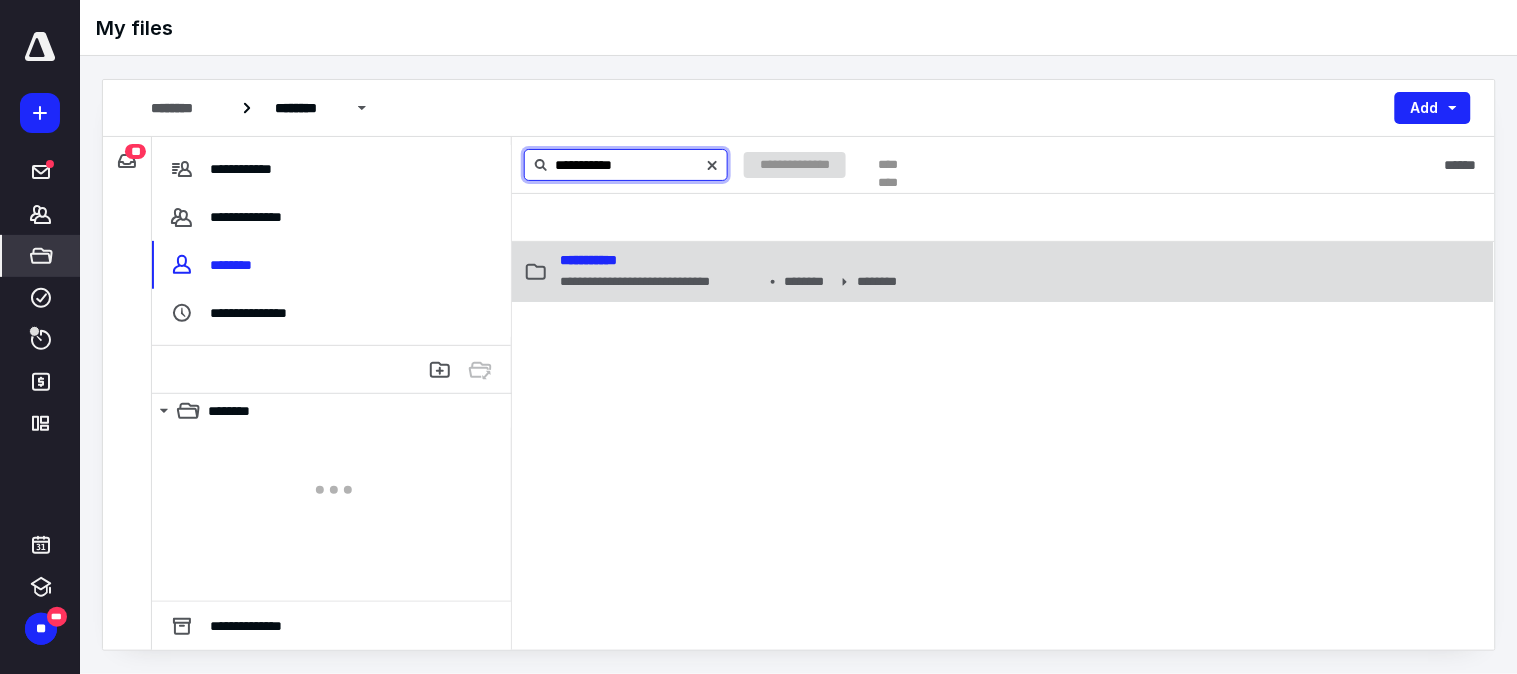 type on "**********" 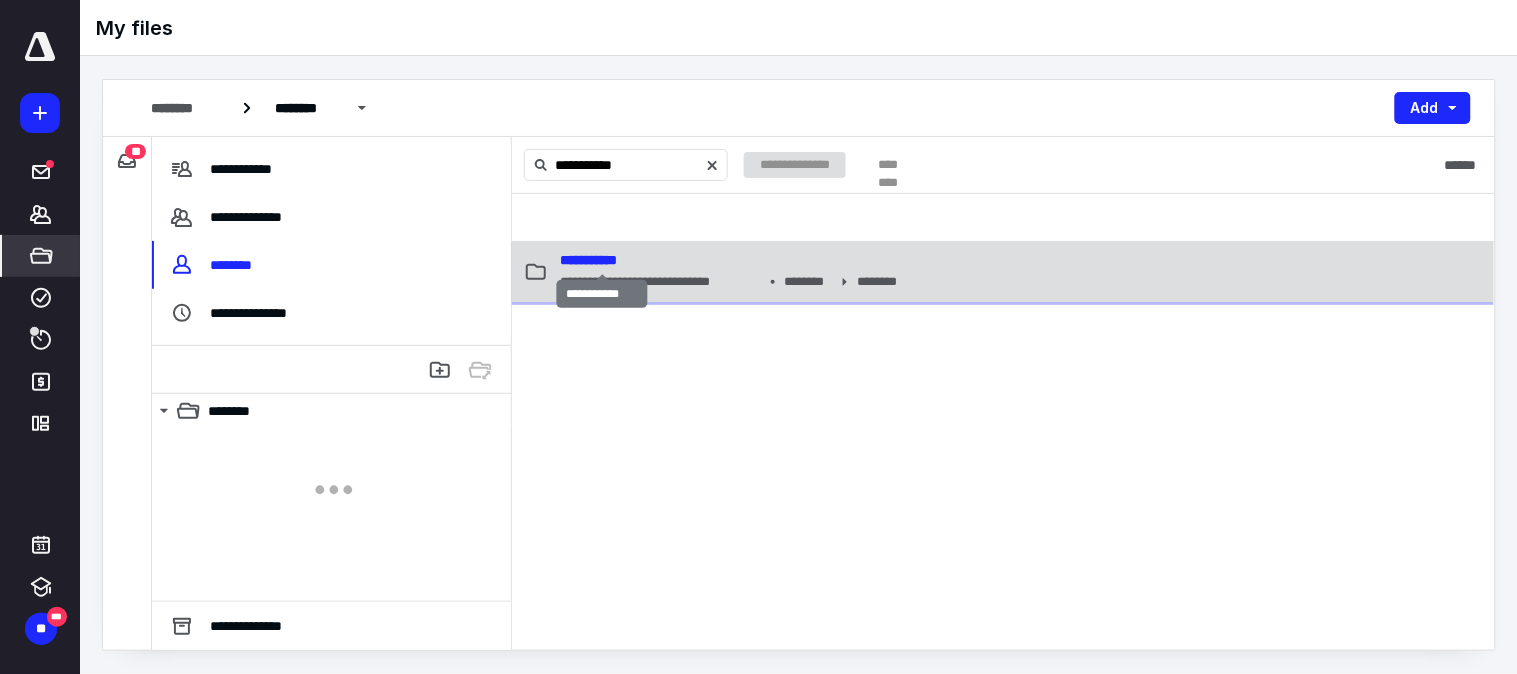 click on "**********" at bounding box center [588, 260] 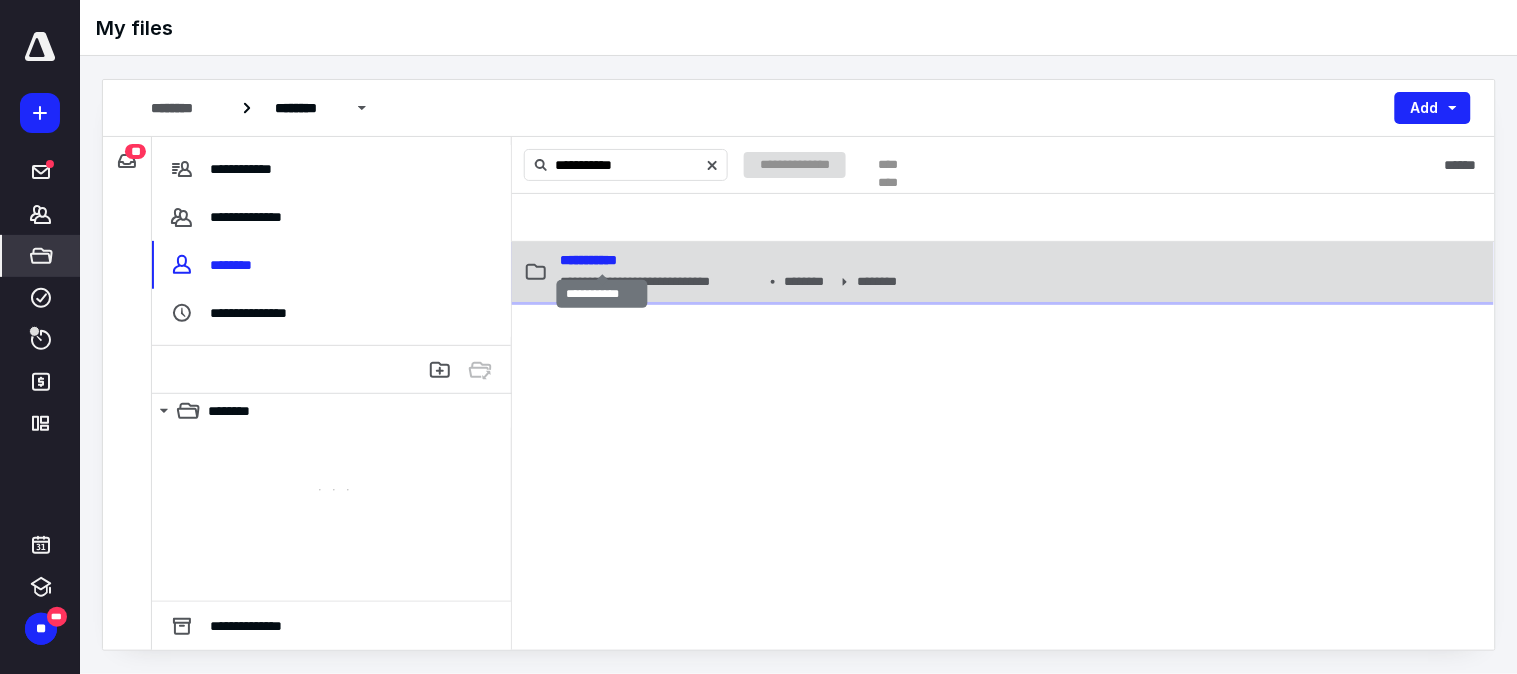 click on "**********" at bounding box center (588, 260) 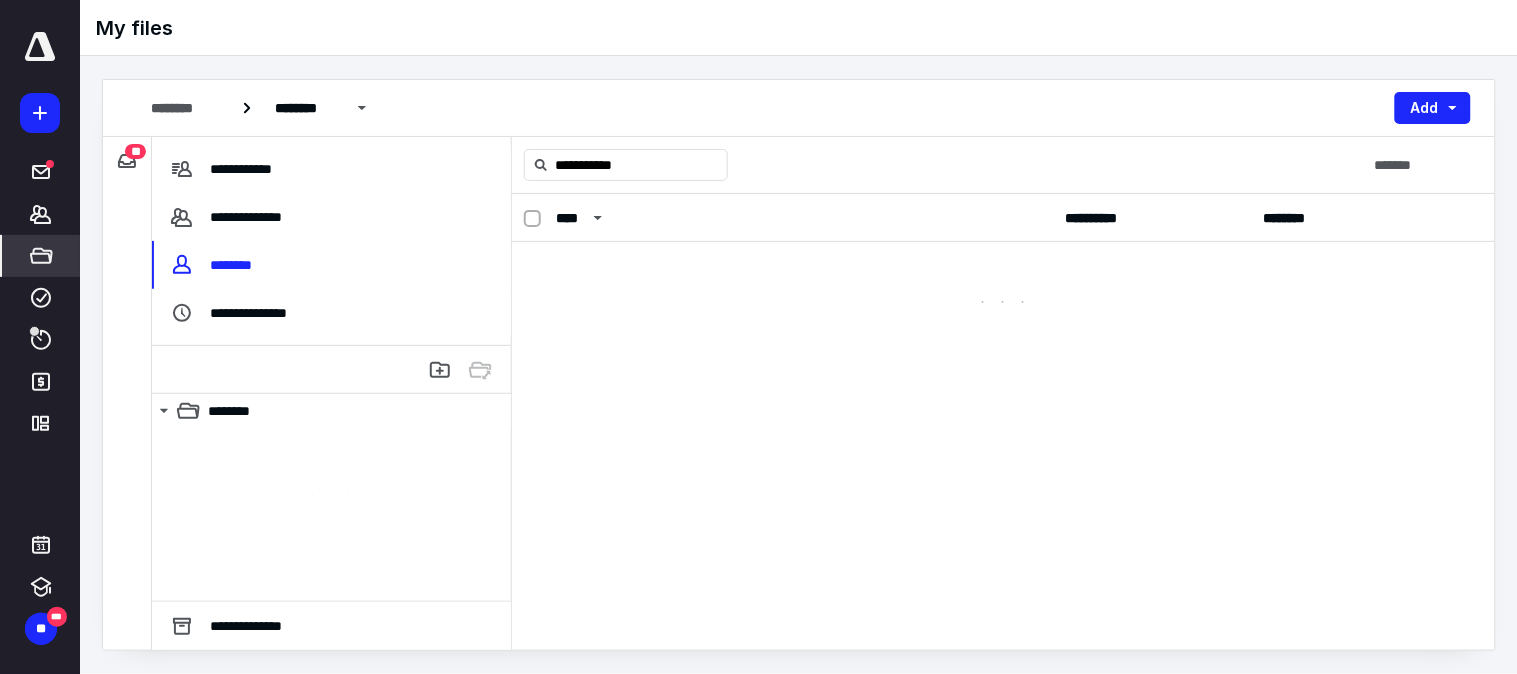 type 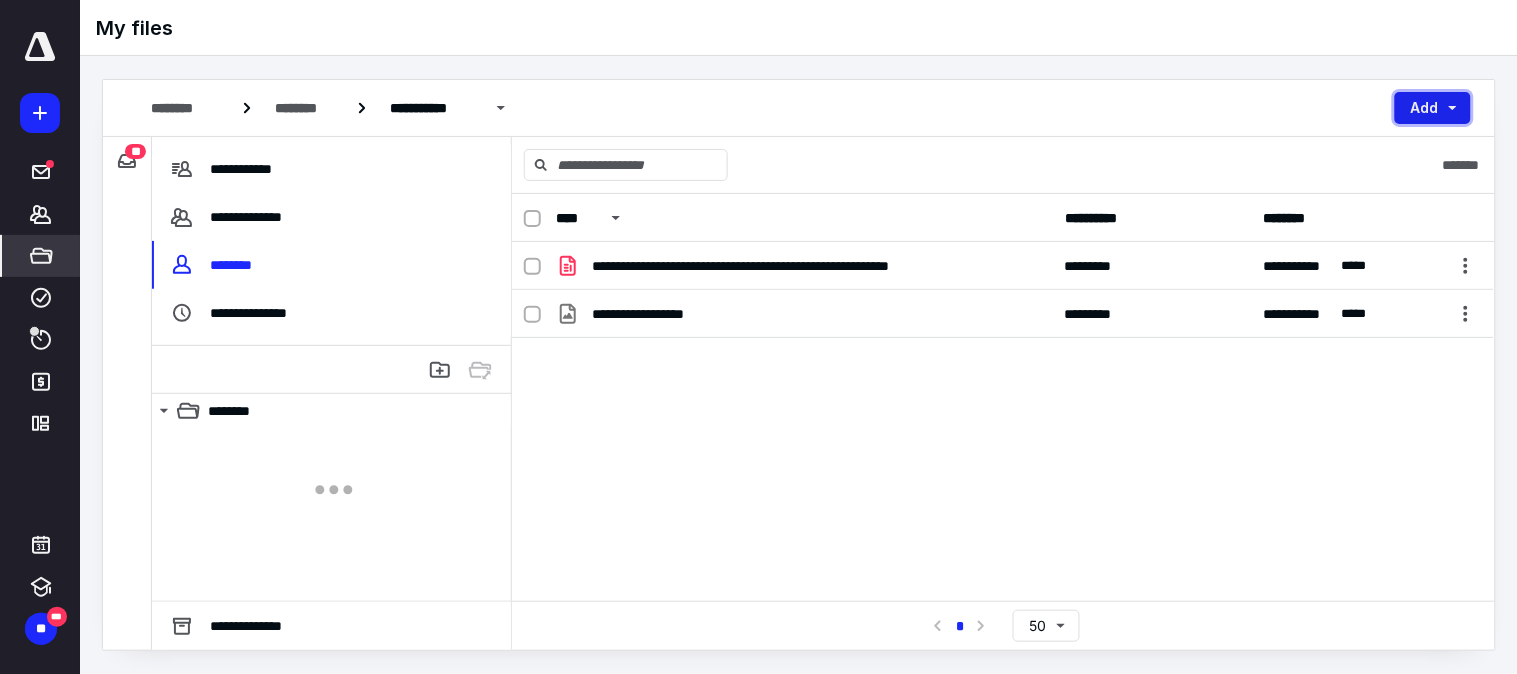click on "Add" at bounding box center [1433, 108] 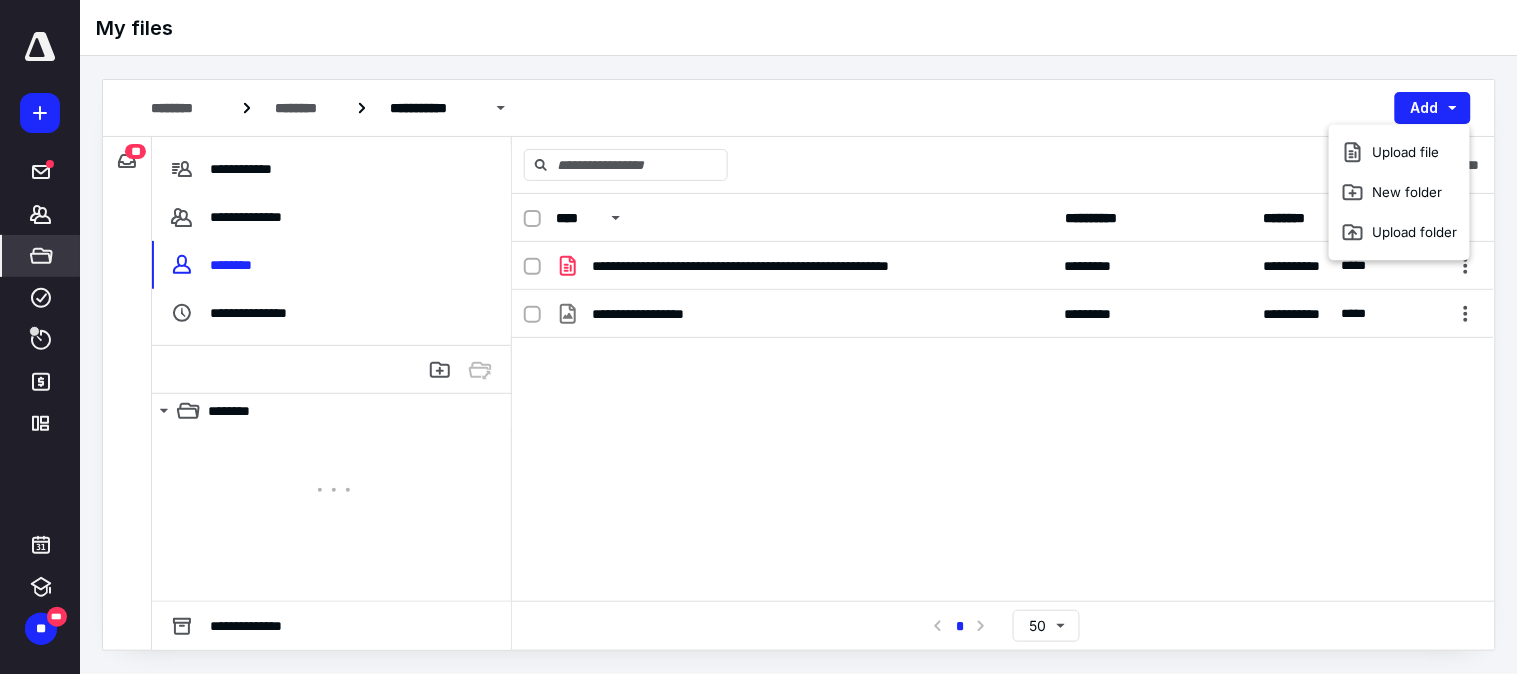 click on "New folder" at bounding box center [1399, 192] 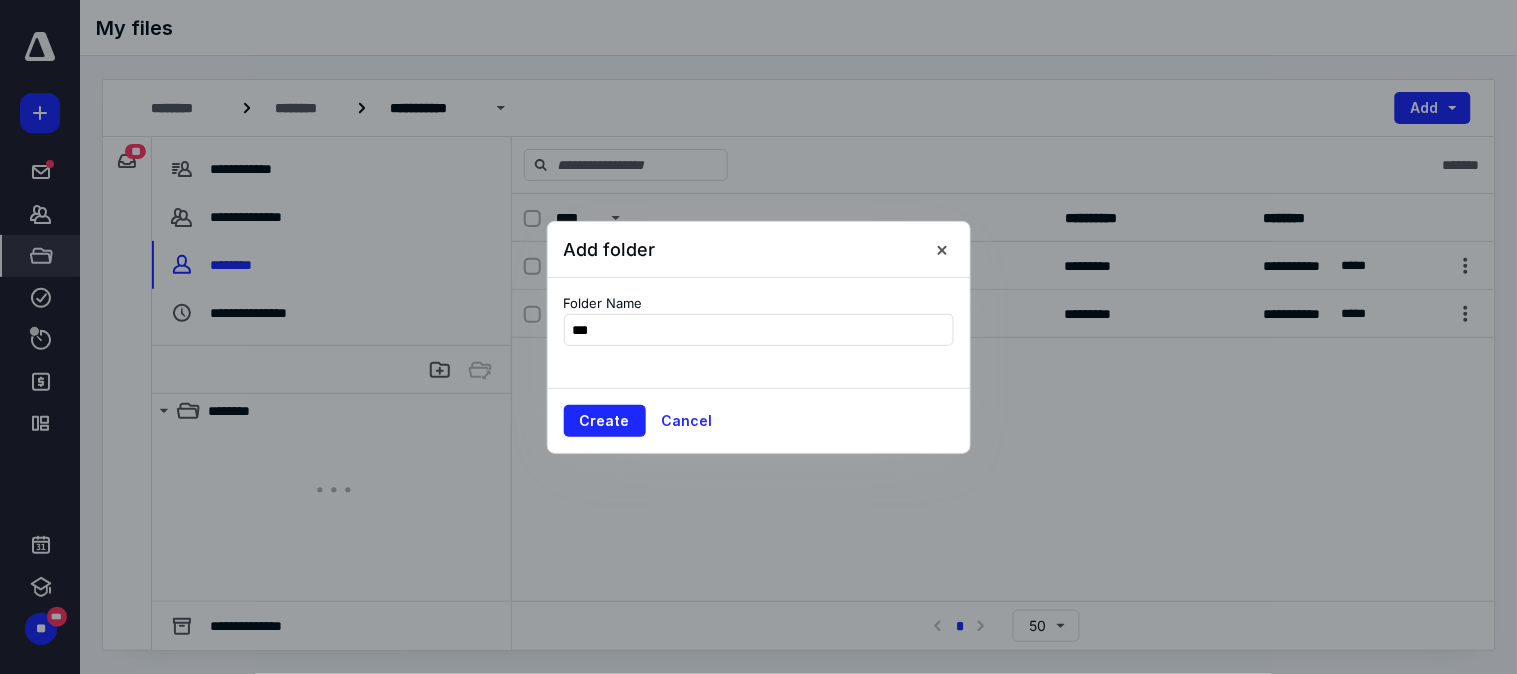 type on "****" 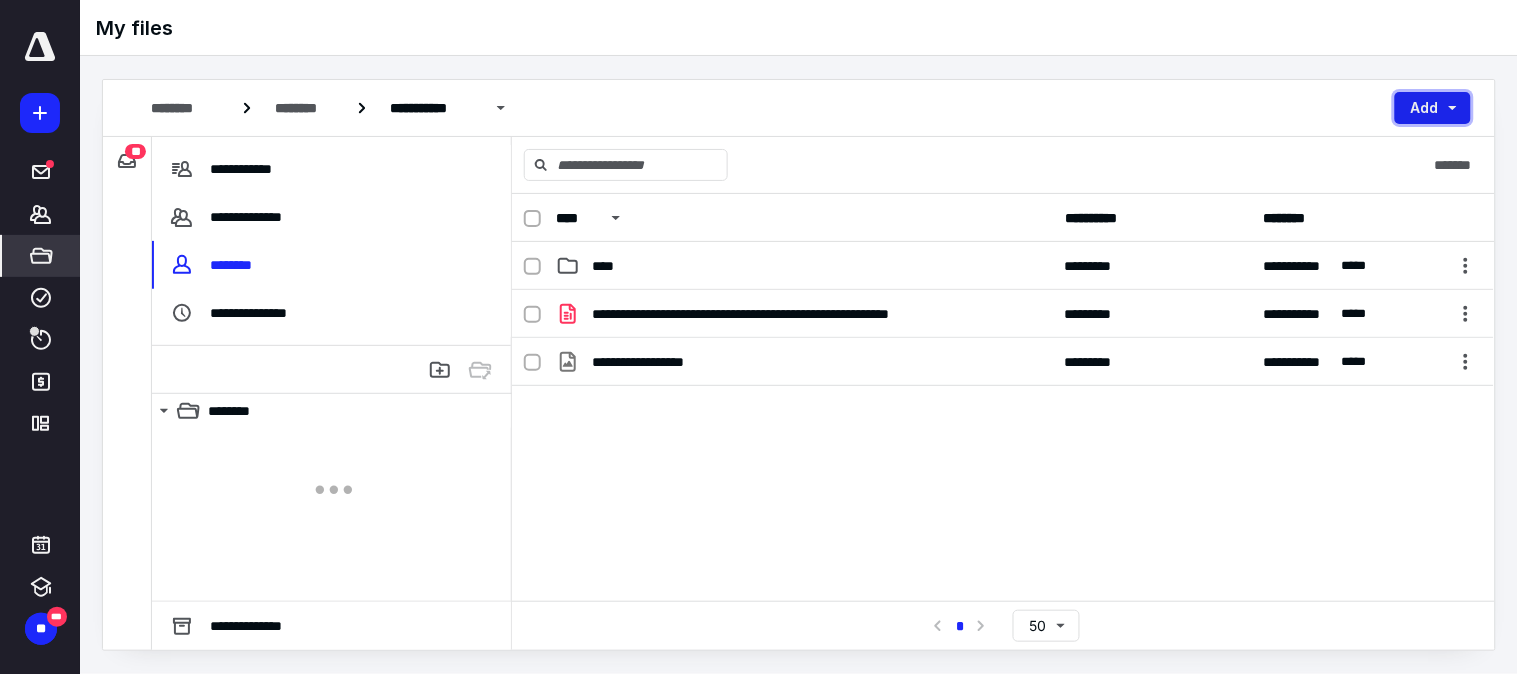 click on "Add" at bounding box center (1433, 108) 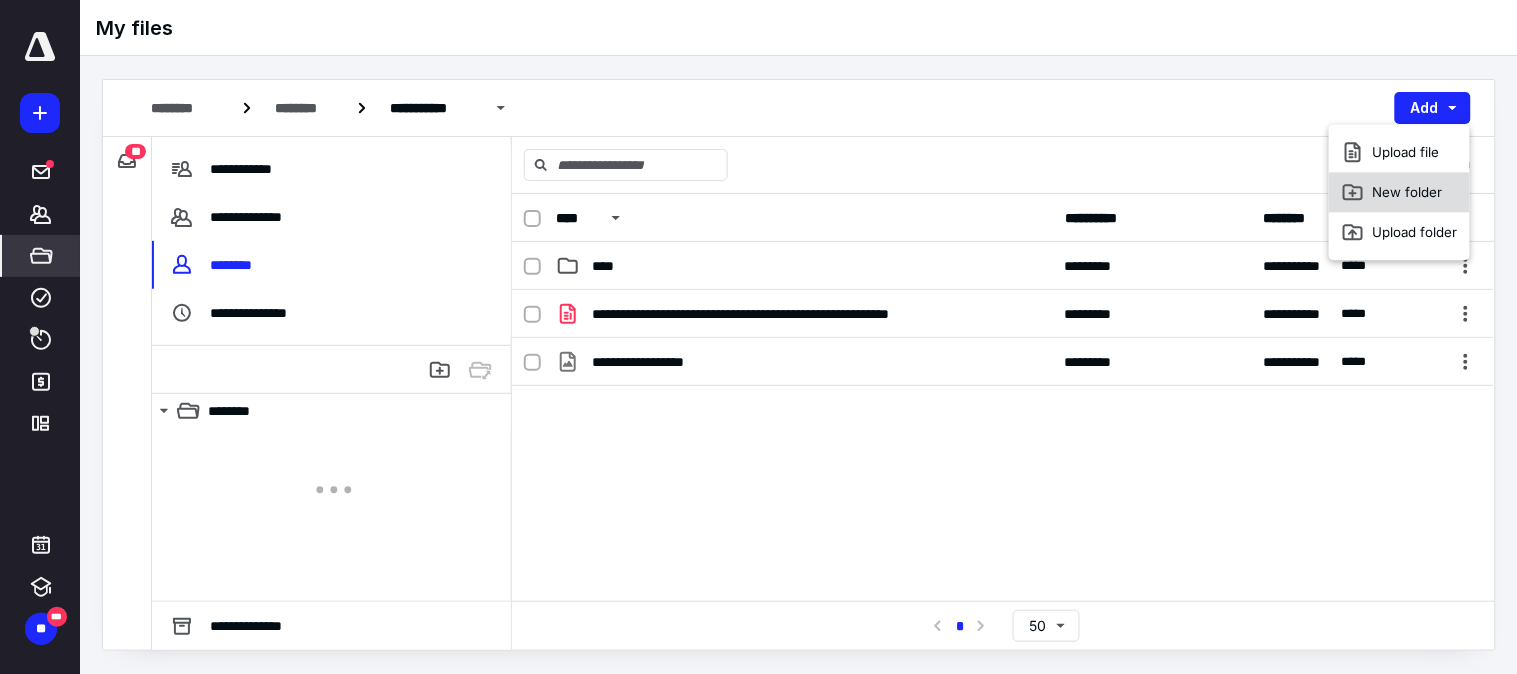 click on "New folder" at bounding box center [1399, 192] 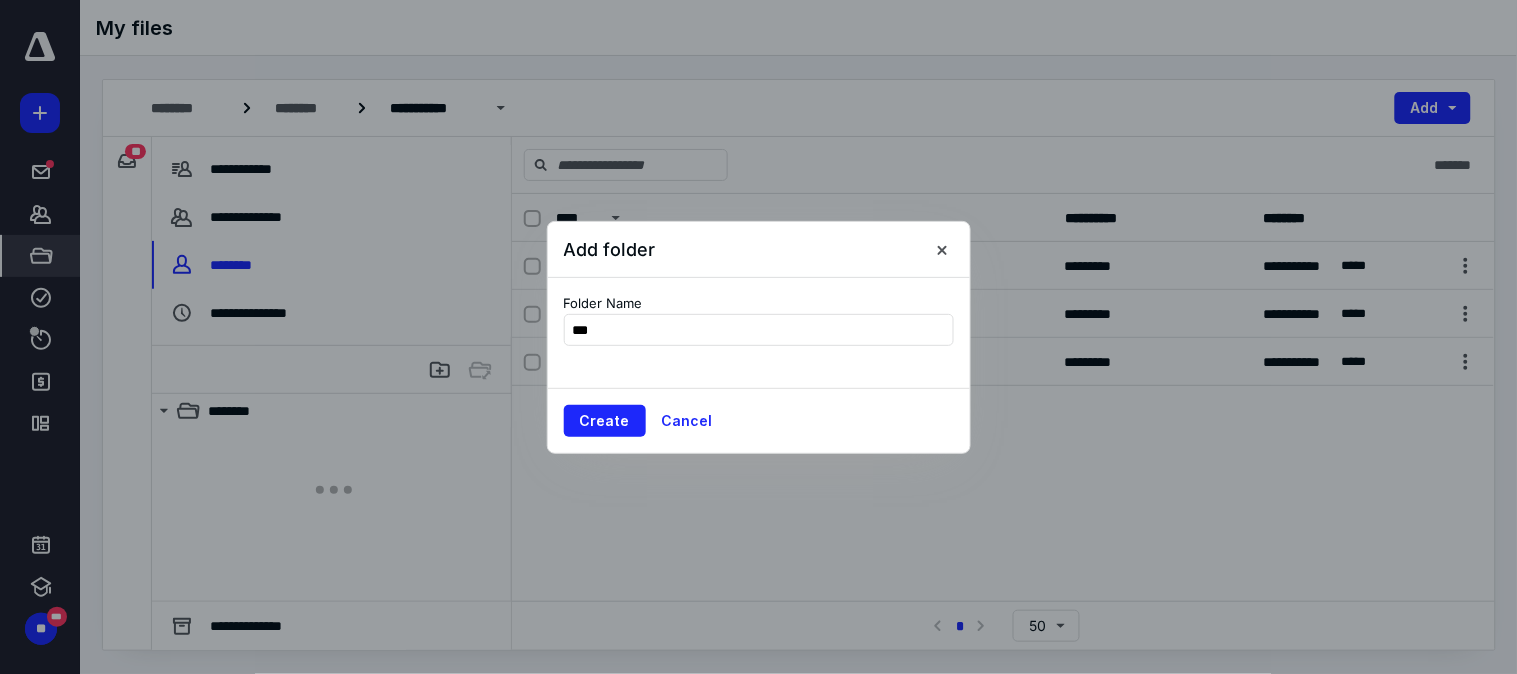 type on "****" 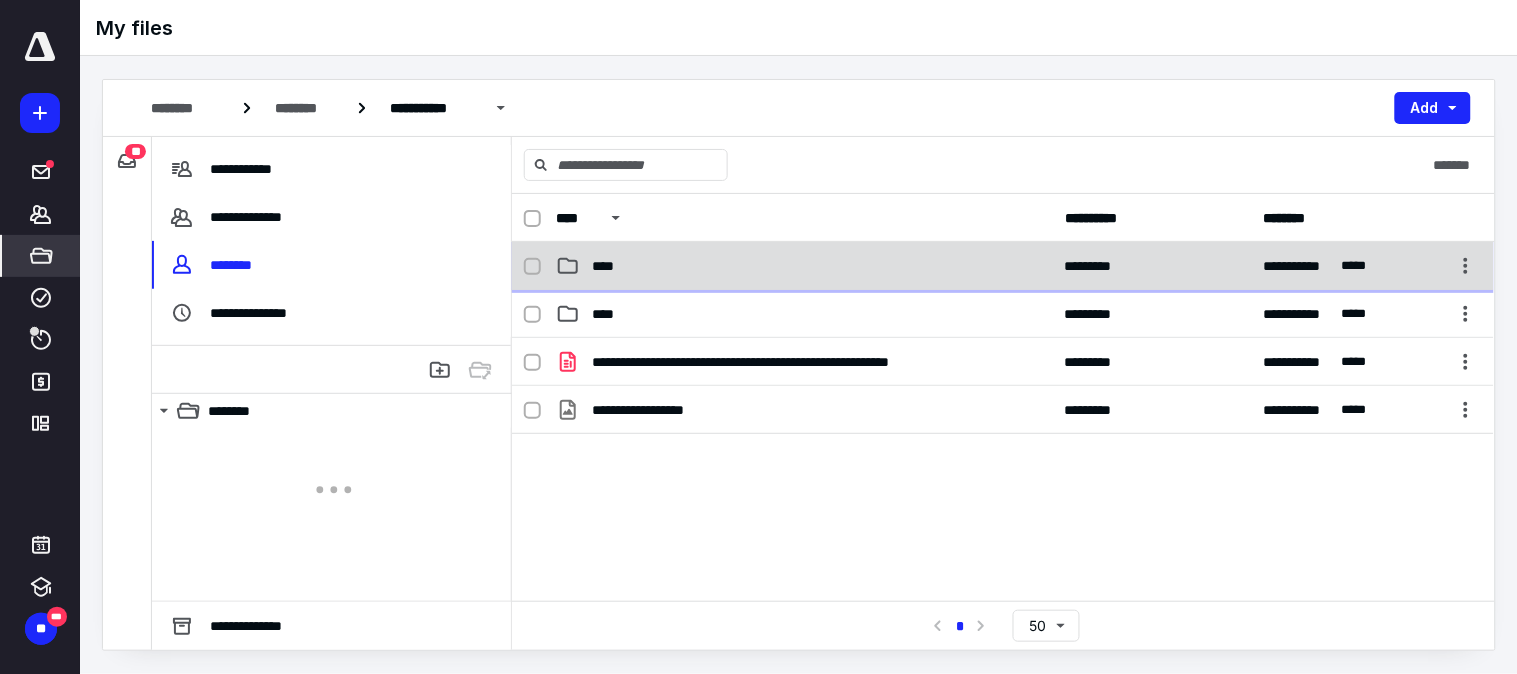 click on "****" at bounding box center [804, 266] 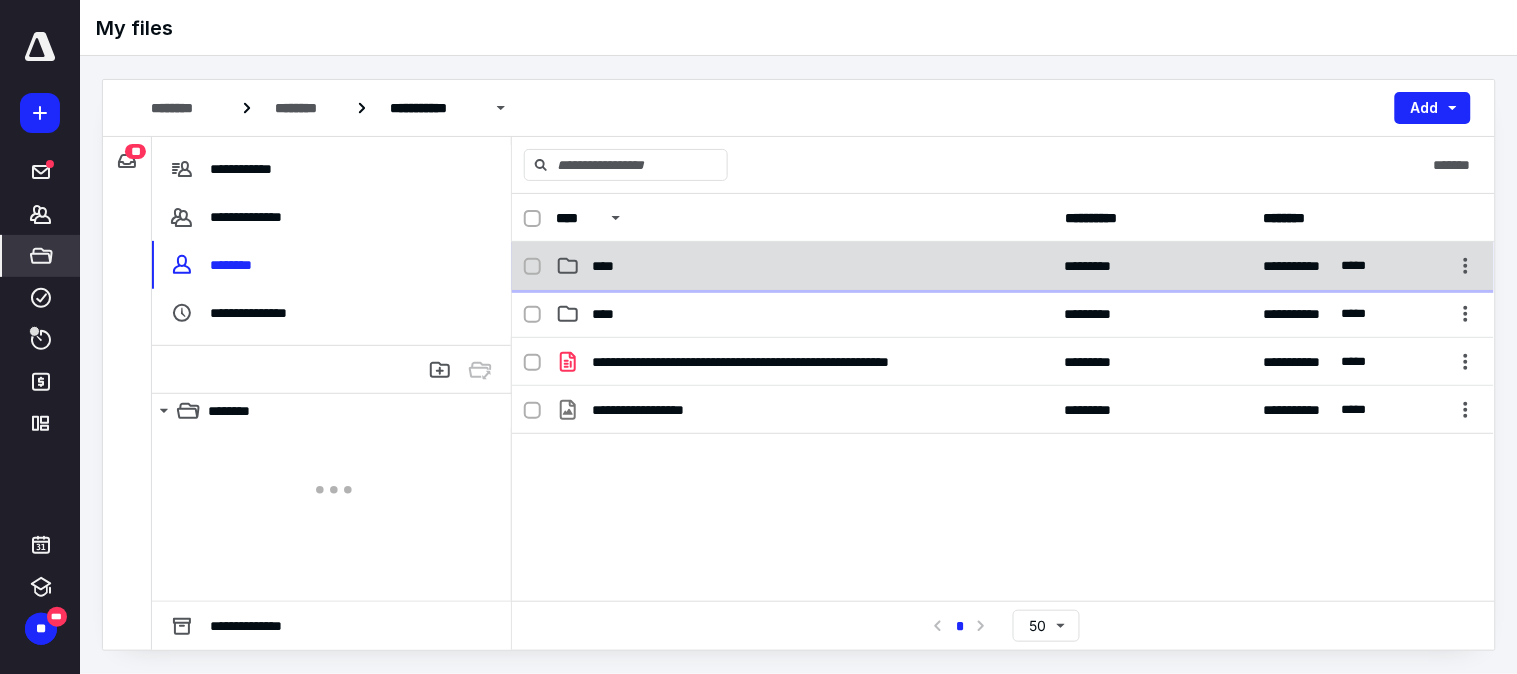 checkbox on "true" 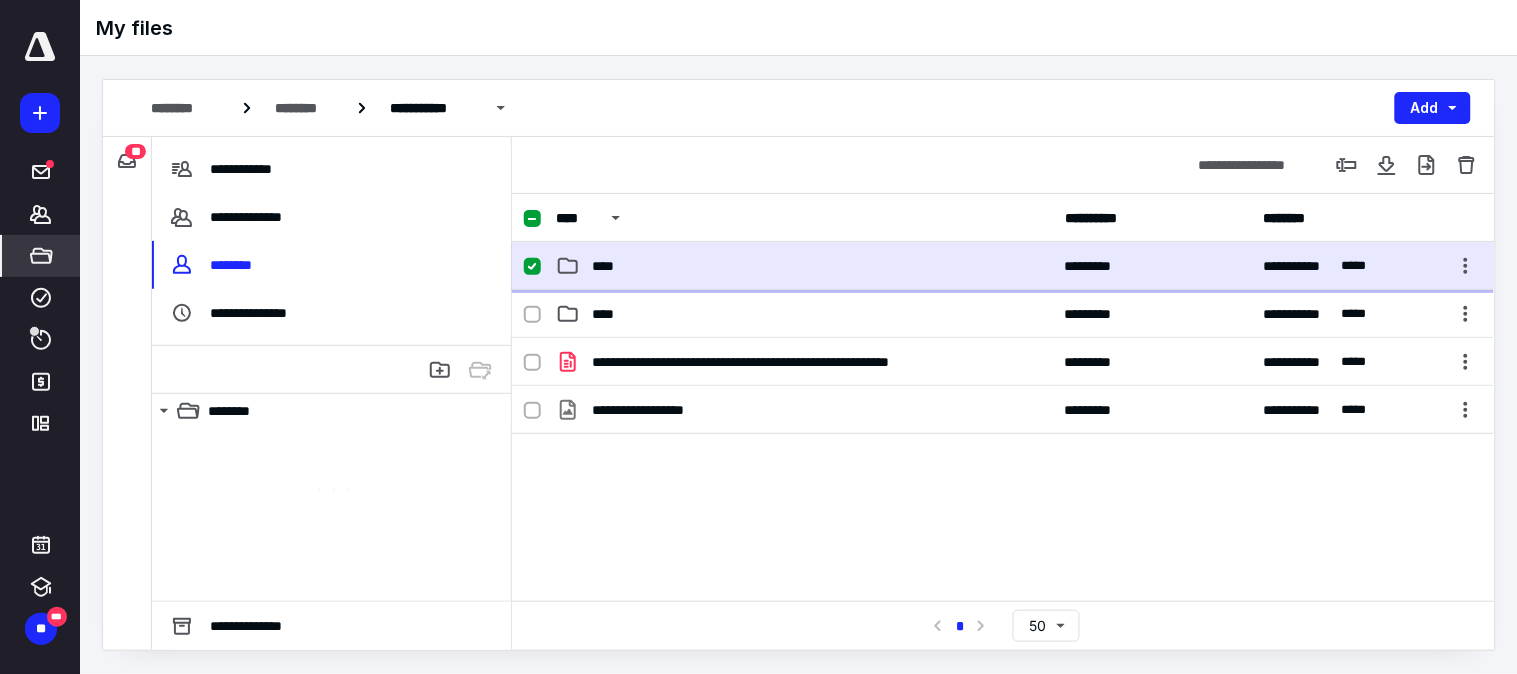 click on "****" at bounding box center [804, 266] 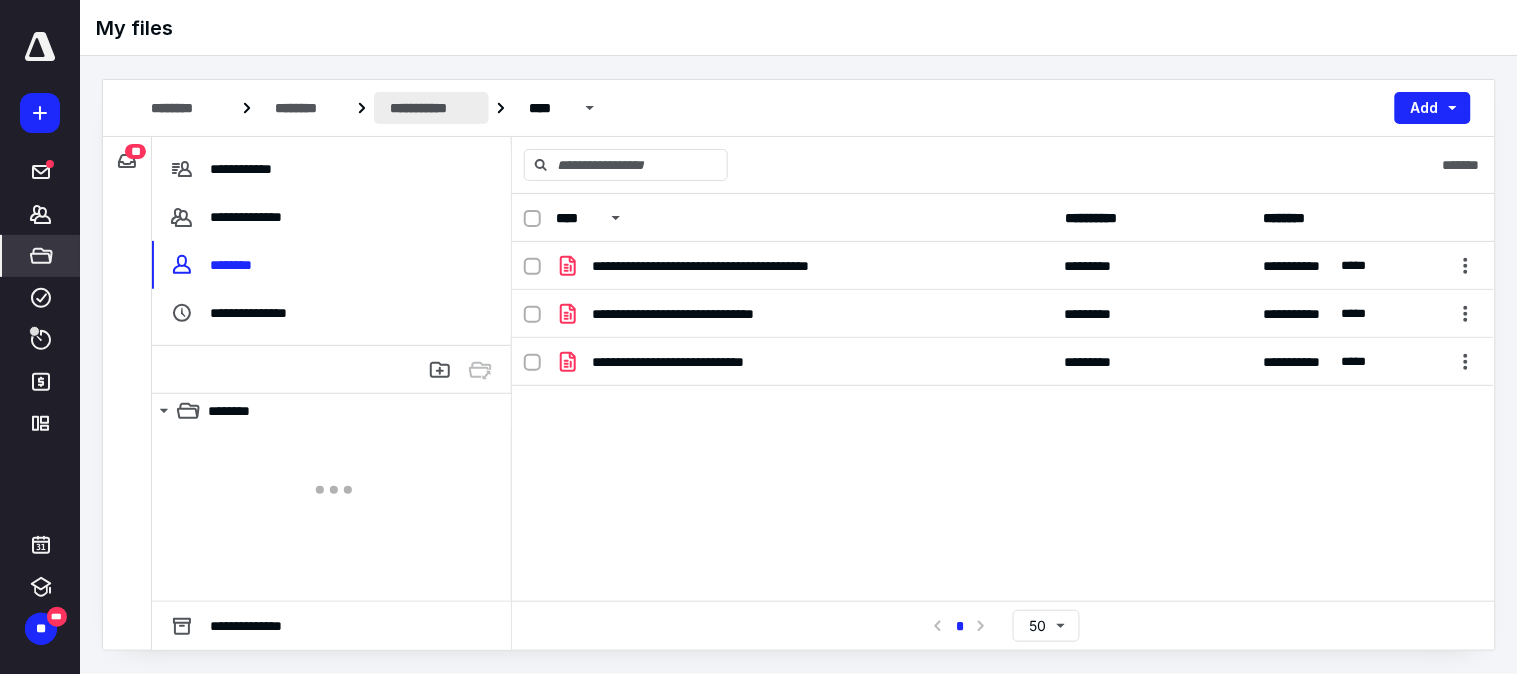 click on "**********" at bounding box center [431, 108] 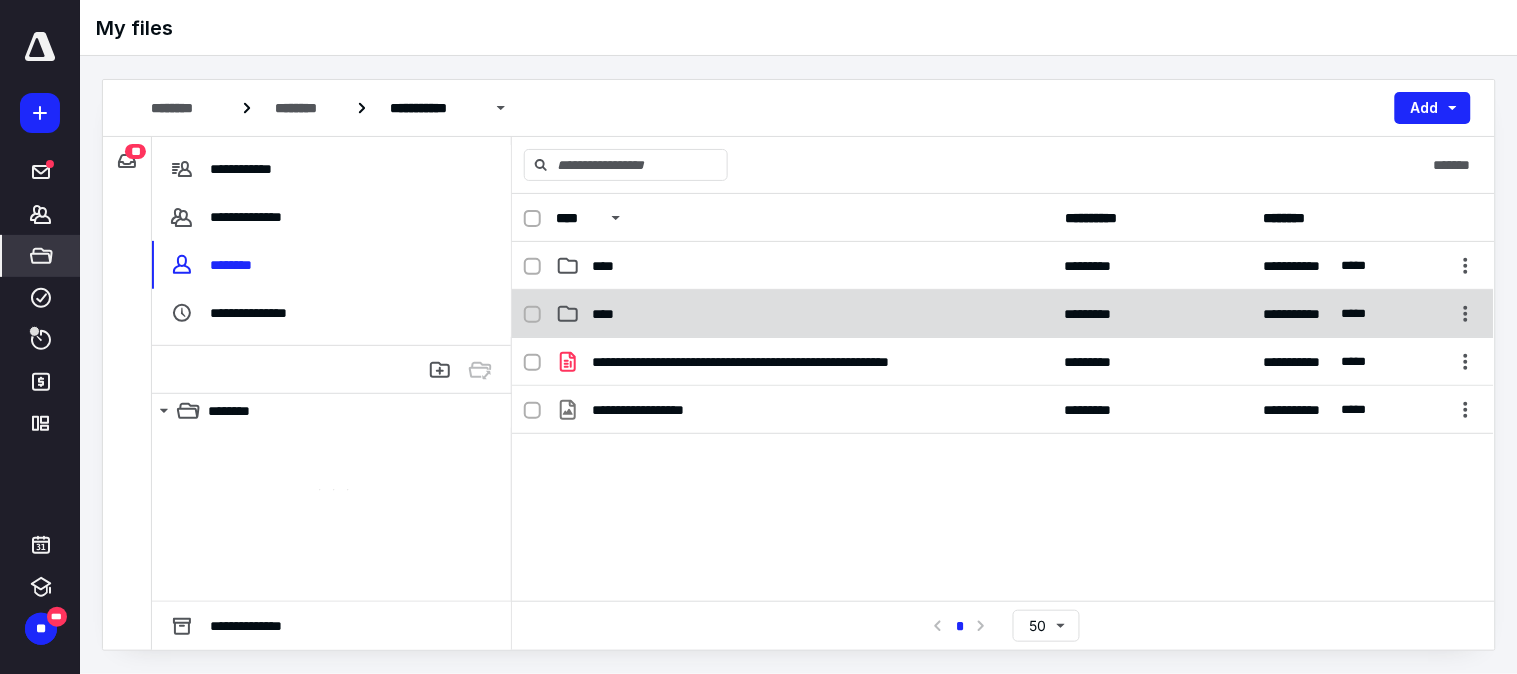 click on "****" at bounding box center [804, 314] 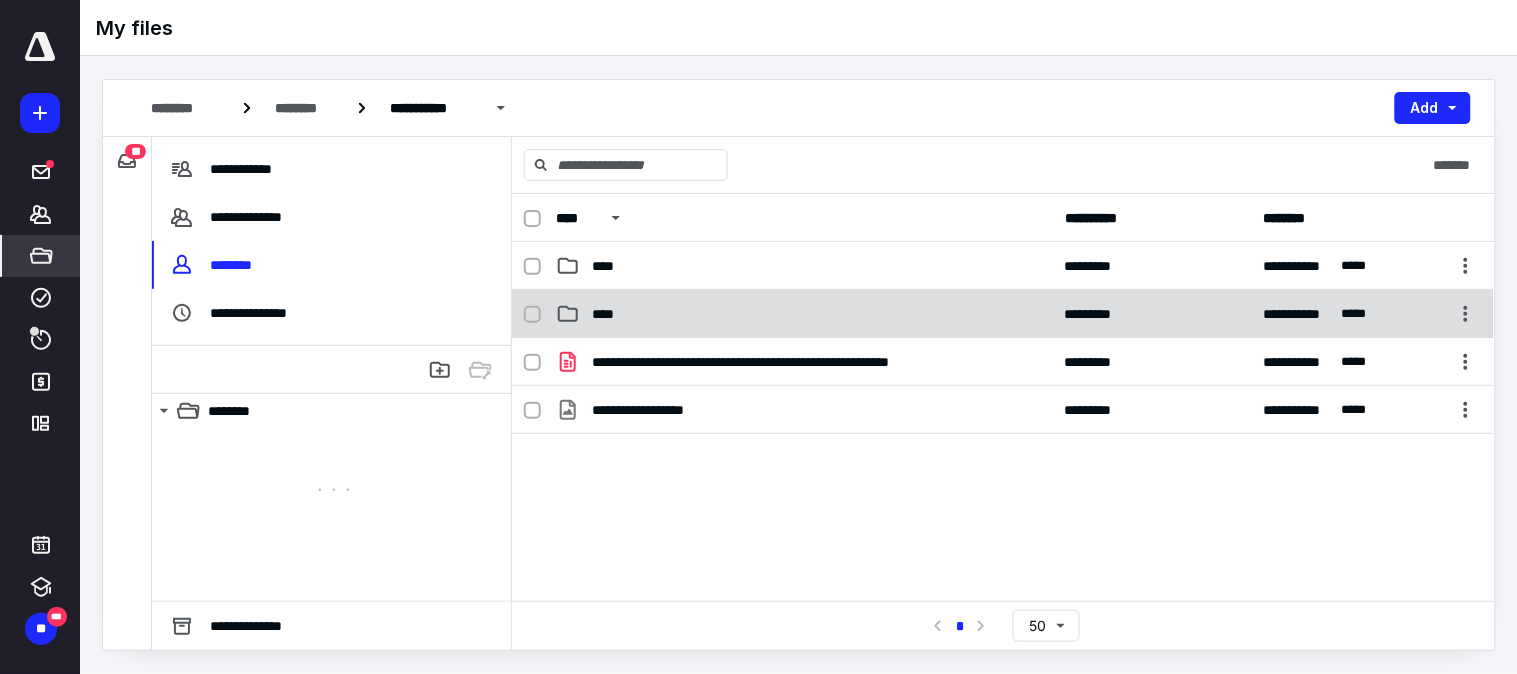 checkbox on "true" 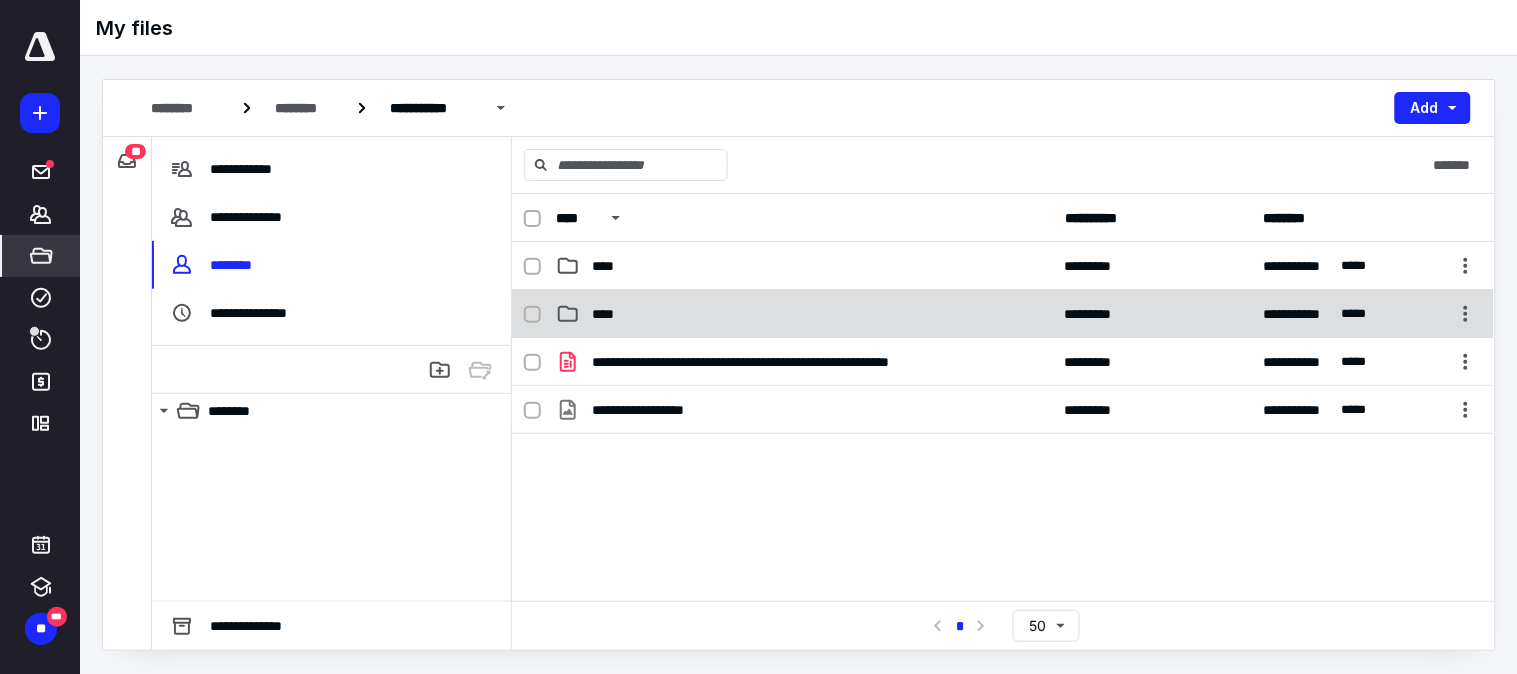 click on "****" at bounding box center [804, 314] 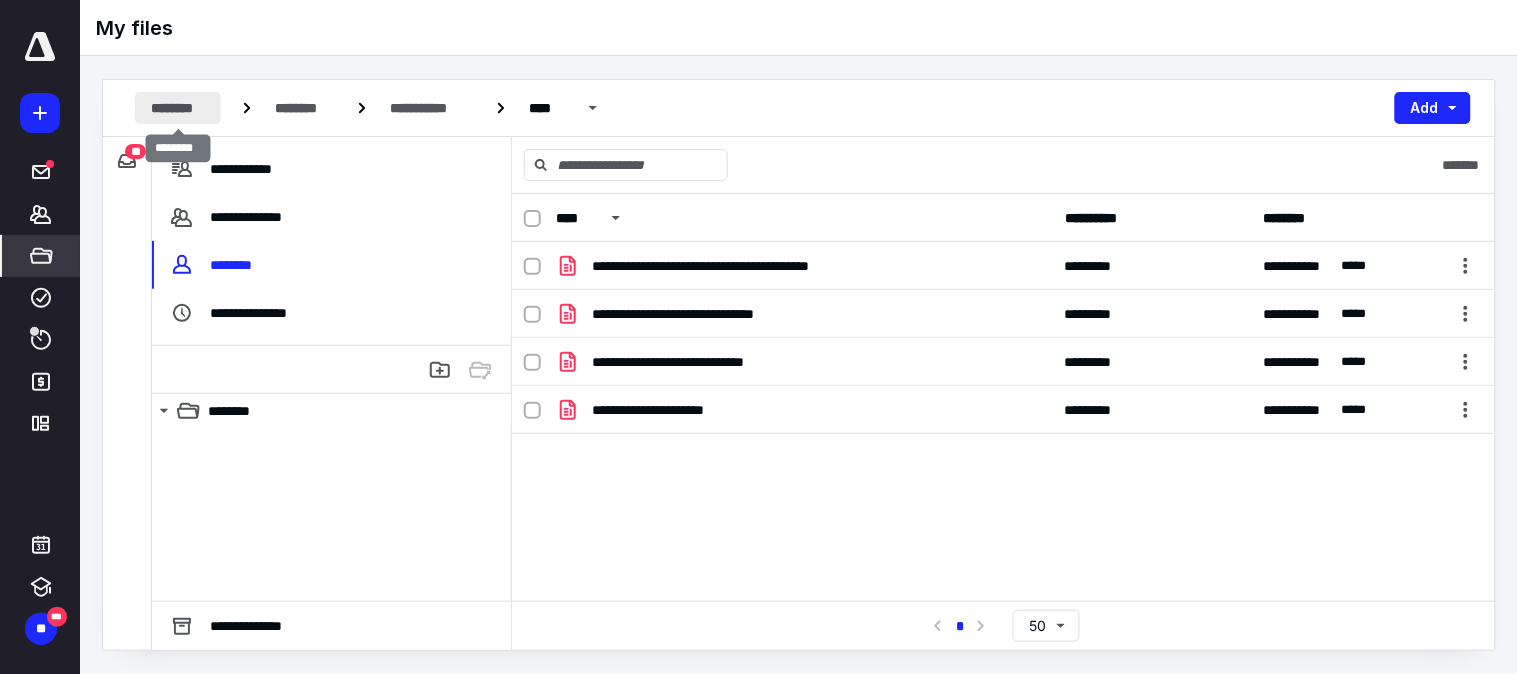 click on "********" at bounding box center [178, 108] 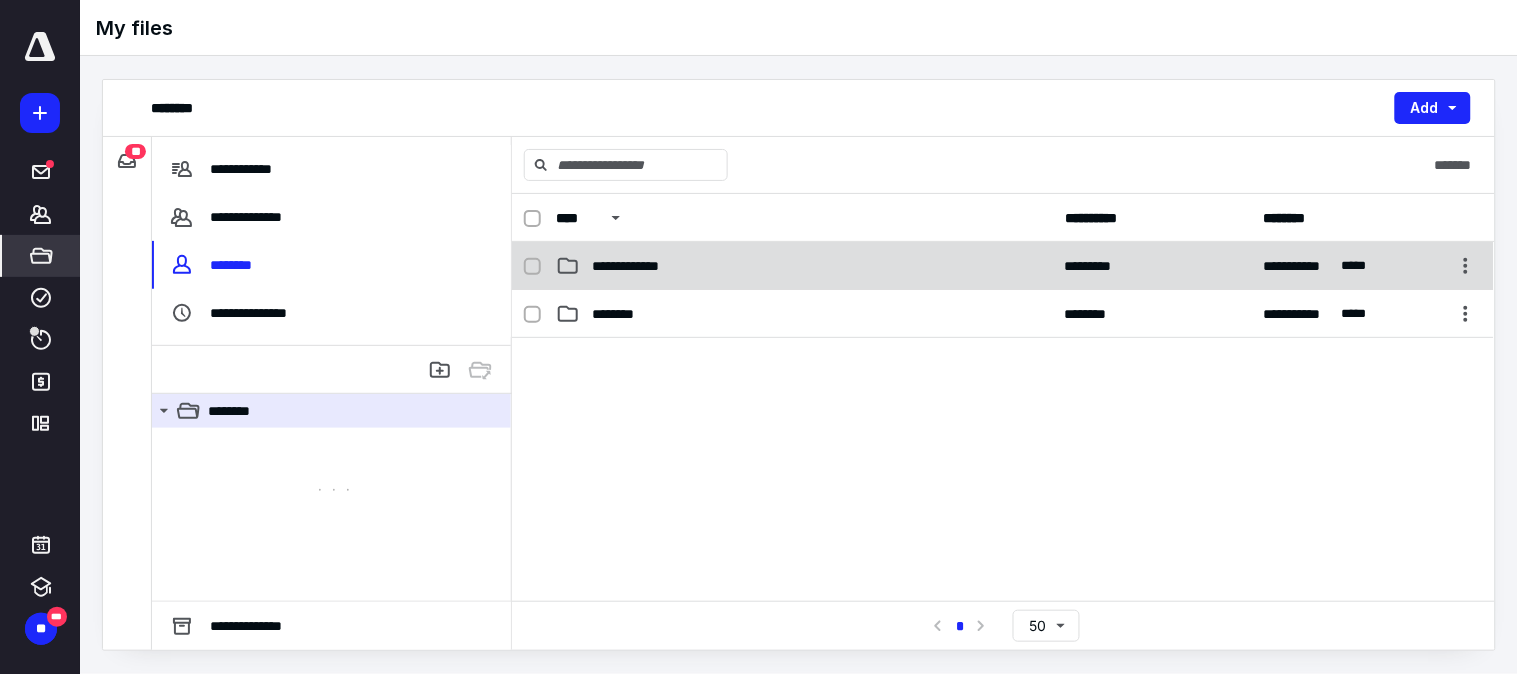 click on "**********" at bounding box center [640, 266] 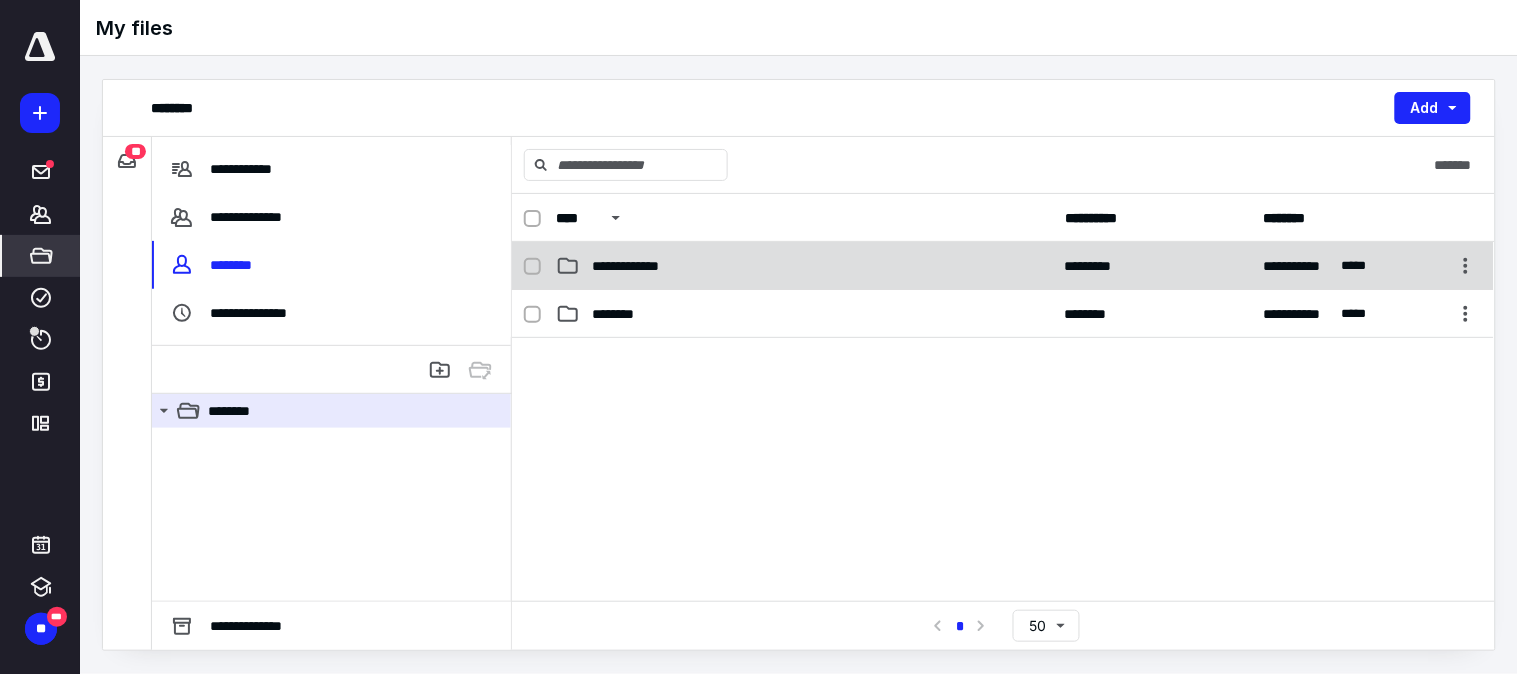checkbox on "true" 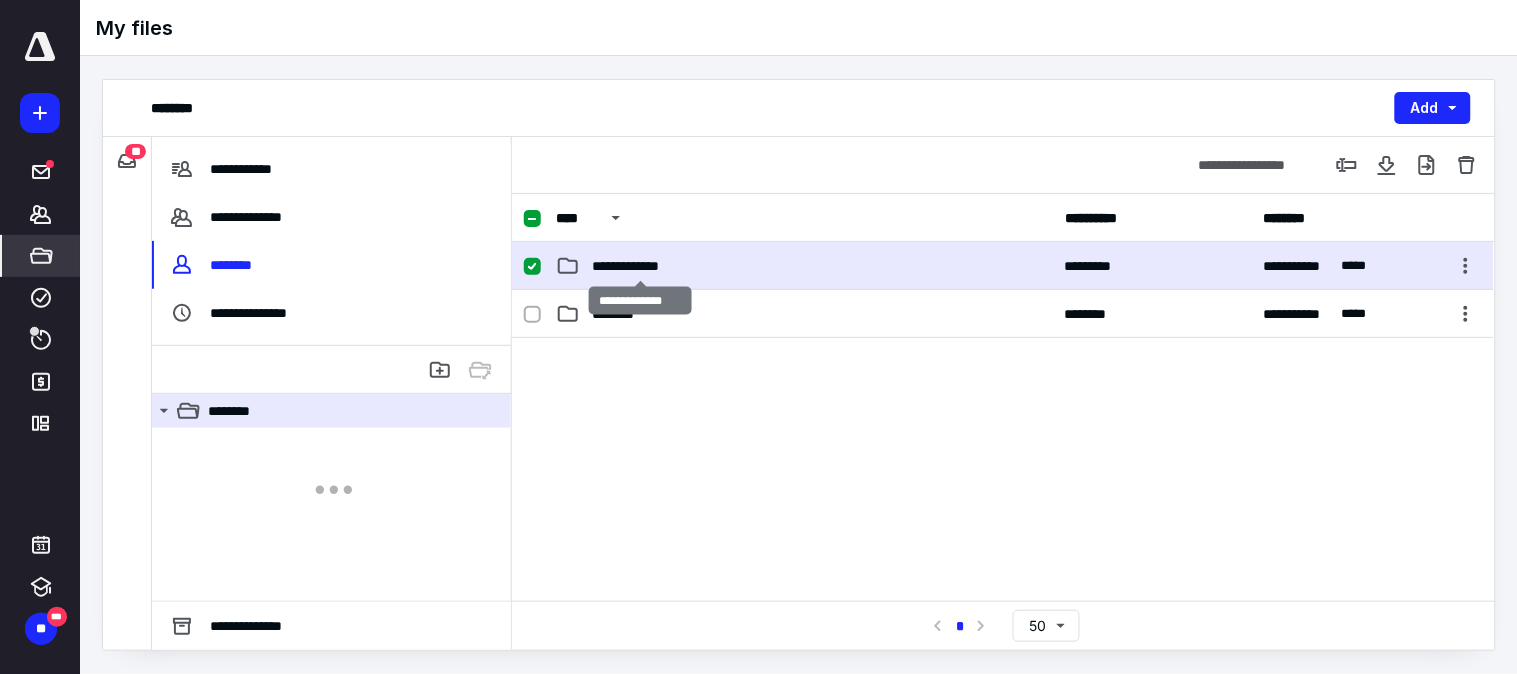 click on "**********" at bounding box center (640, 266) 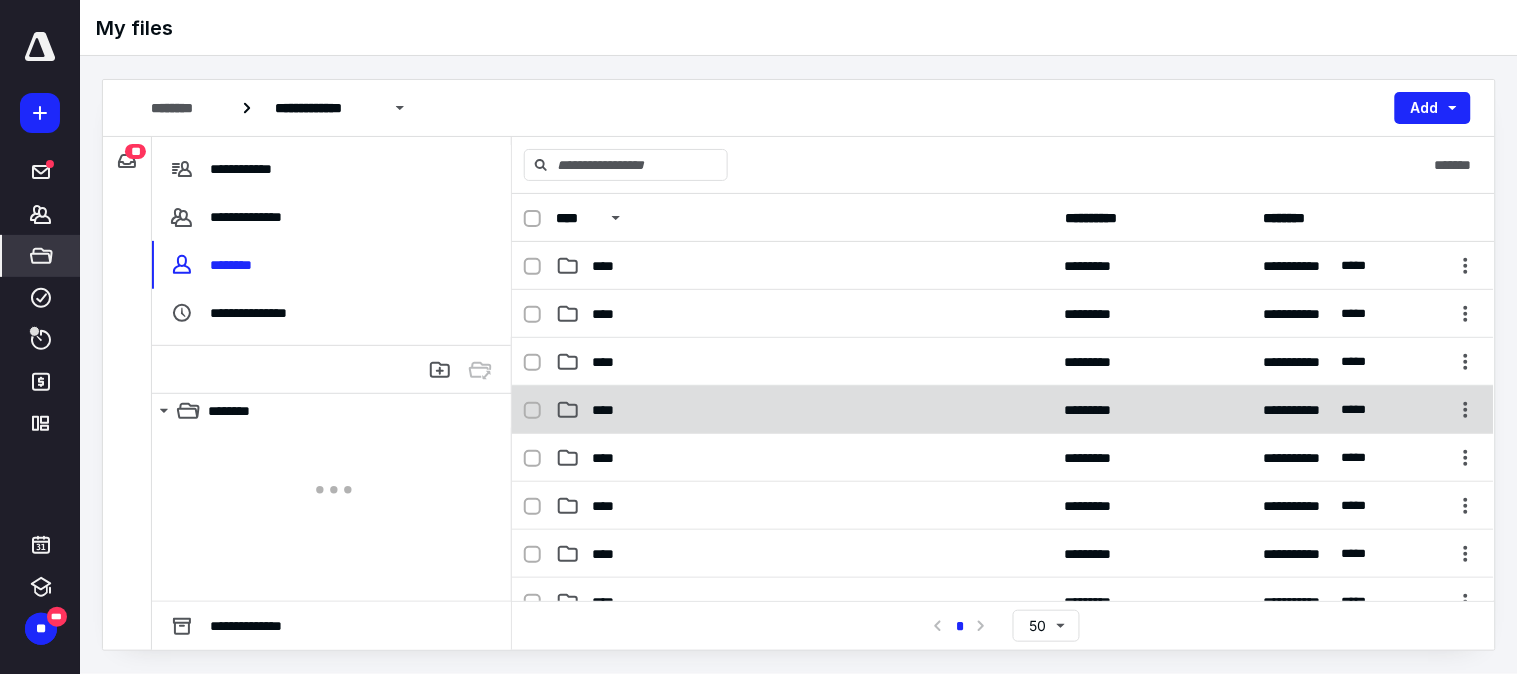 scroll, scrollTop: 111, scrollLeft: 0, axis: vertical 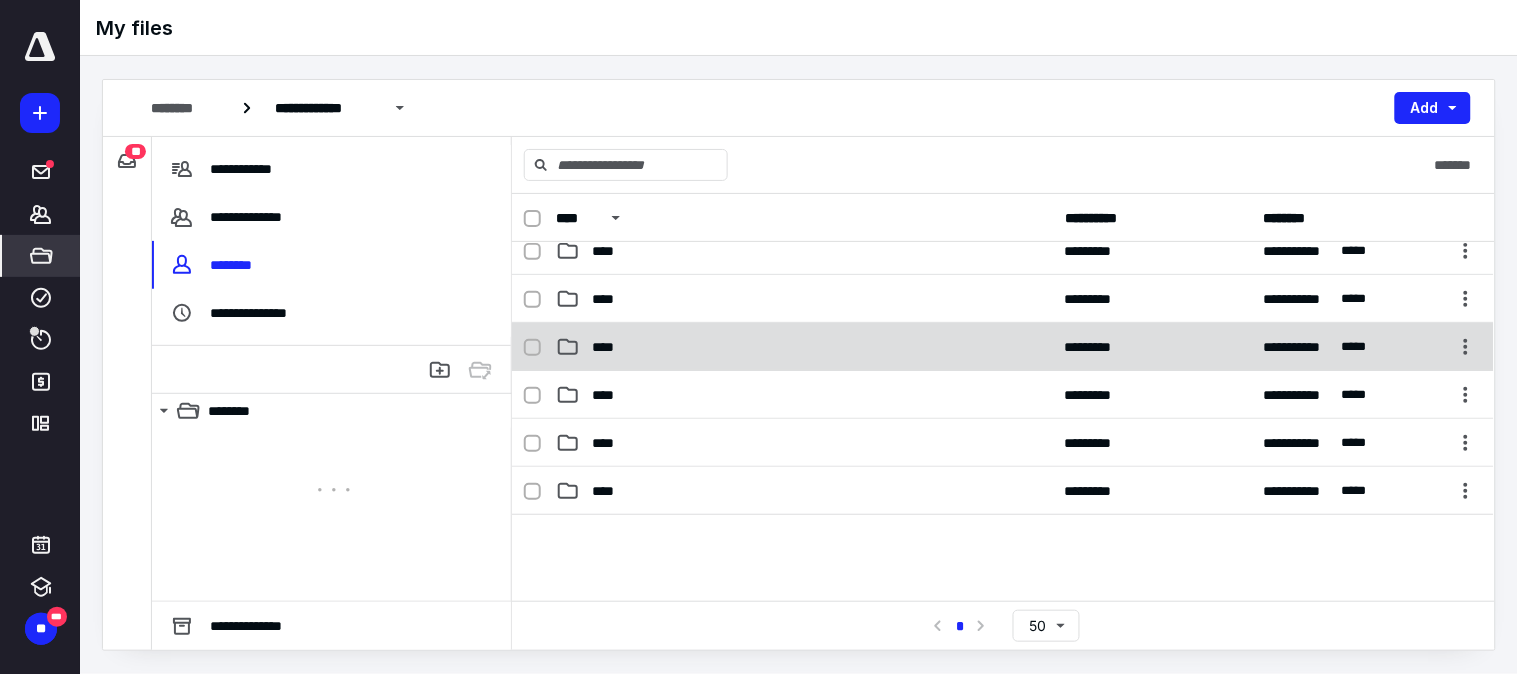 click on "****" at bounding box center (804, 347) 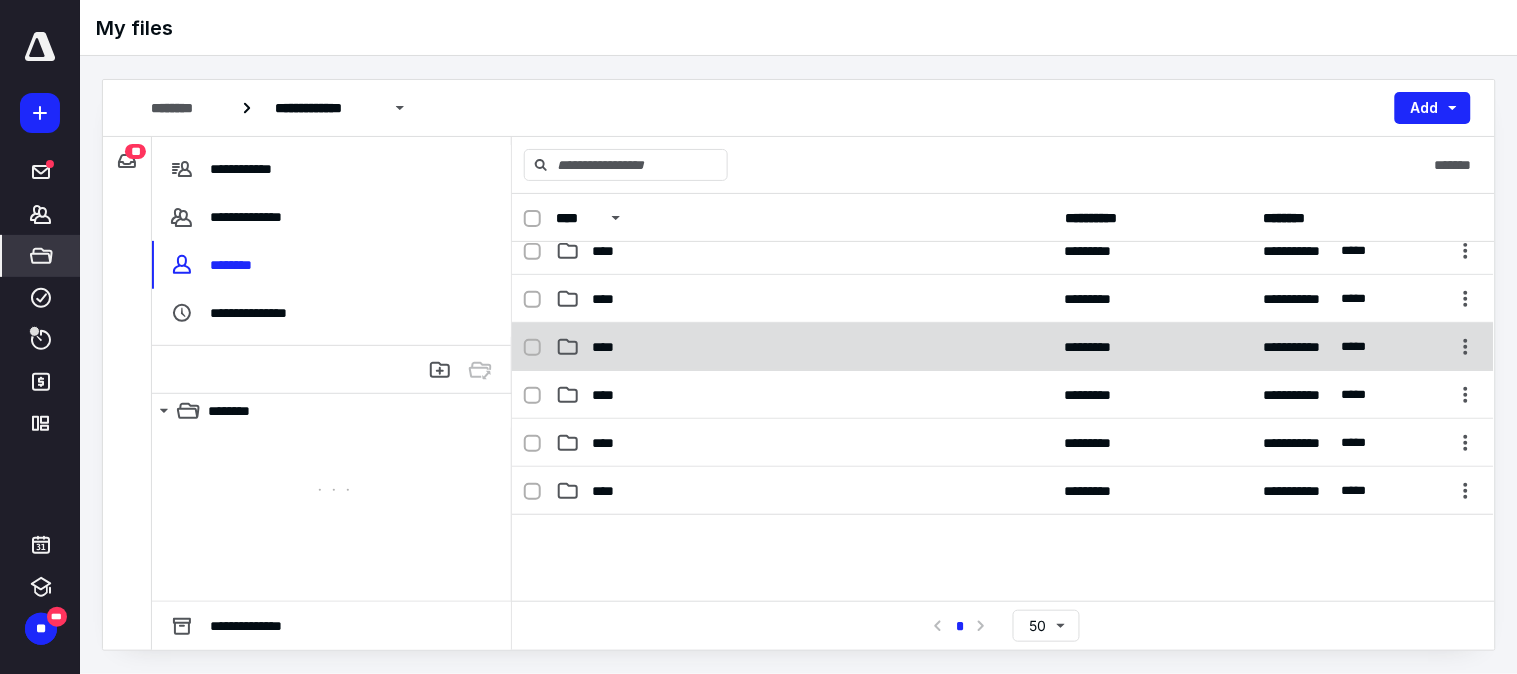 checkbox on "true" 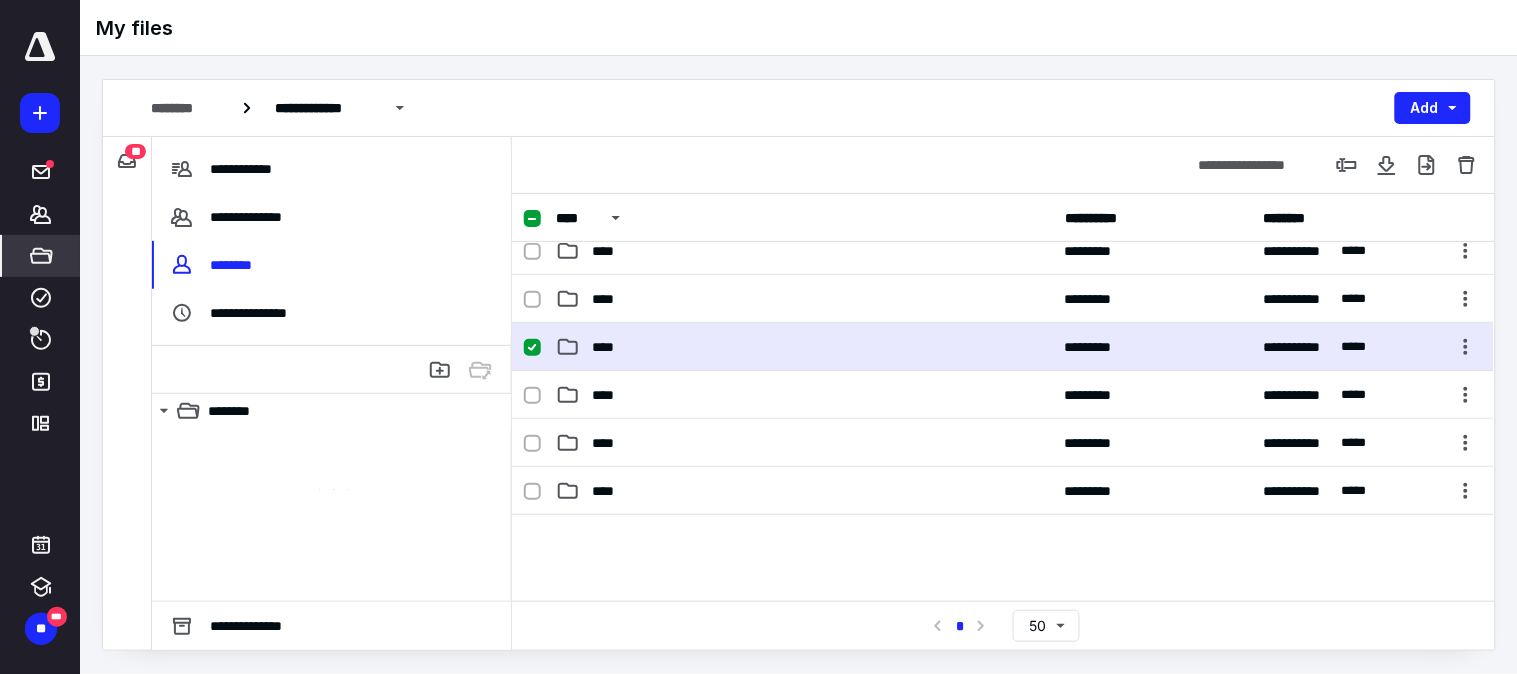 click on "****" at bounding box center (804, 347) 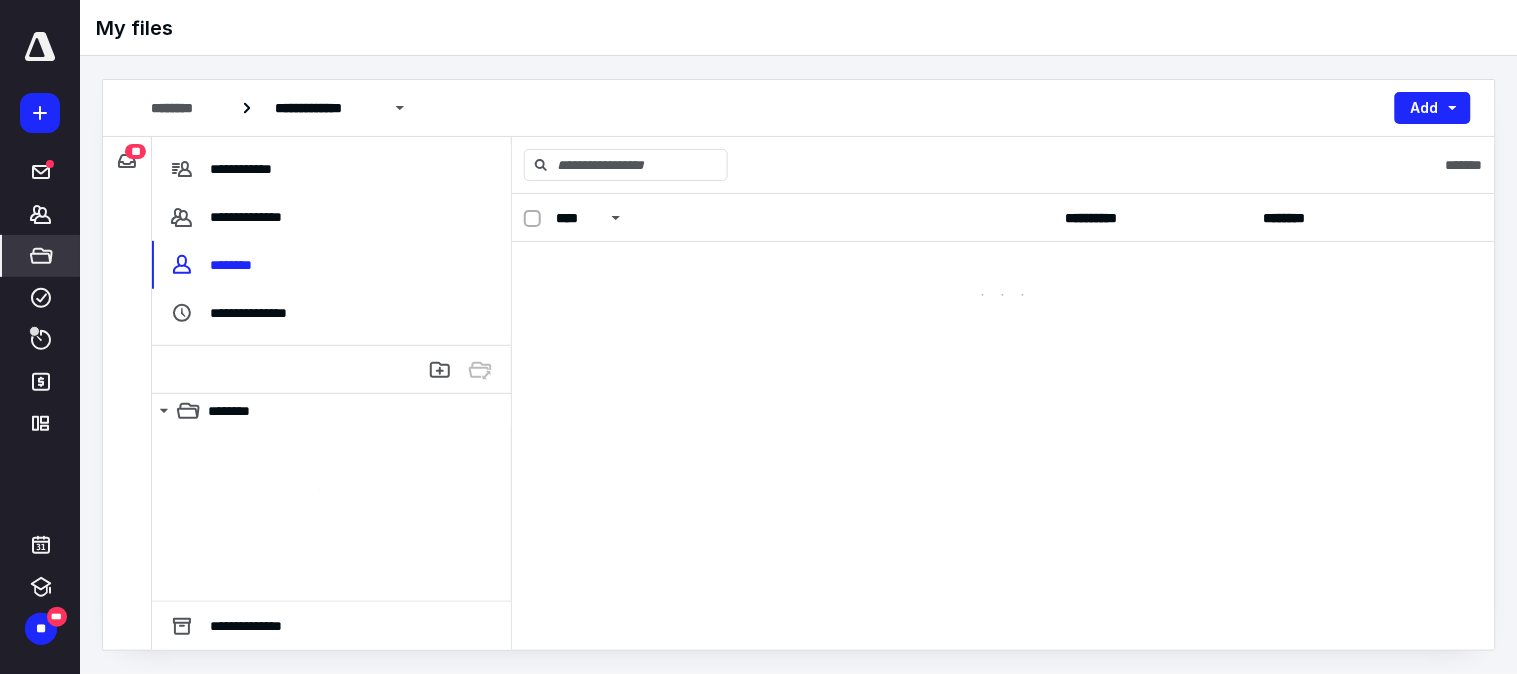 scroll, scrollTop: 0, scrollLeft: 0, axis: both 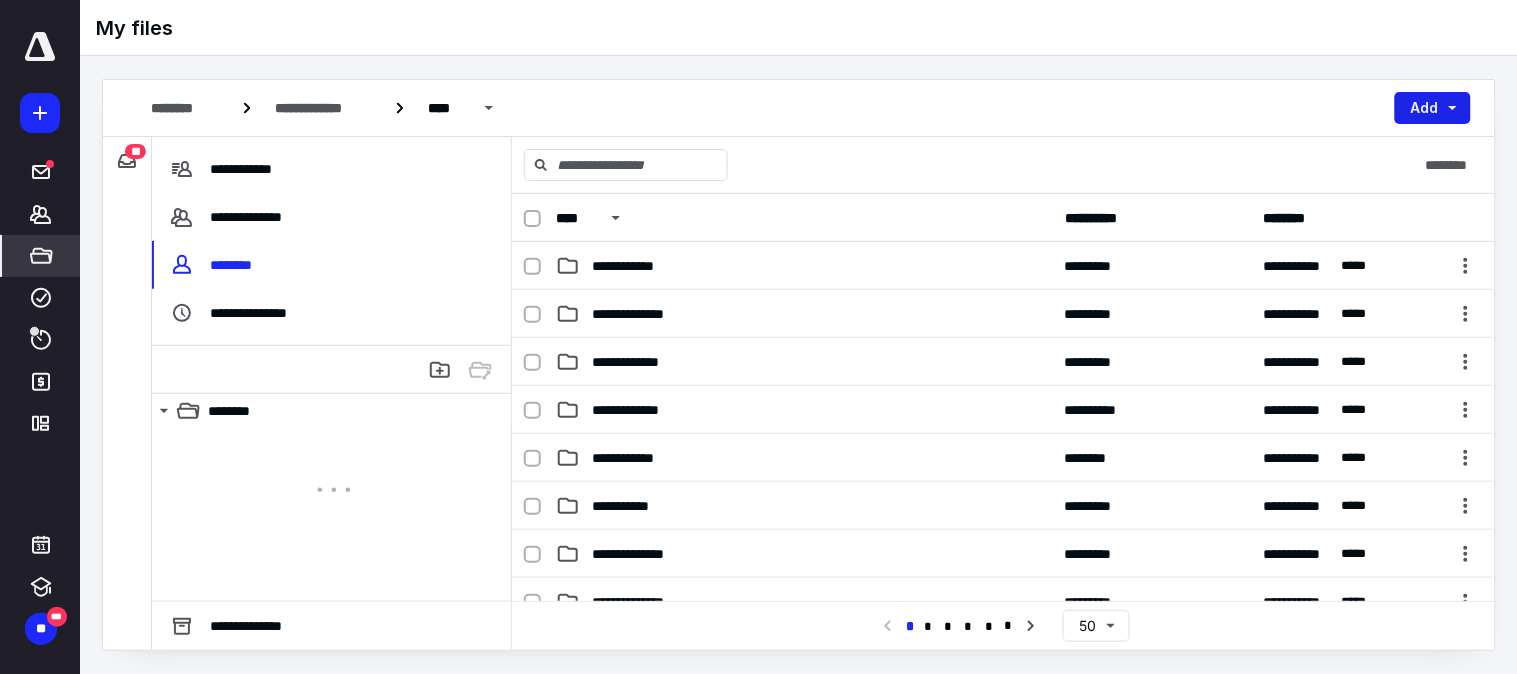 click on "Add" at bounding box center [1433, 108] 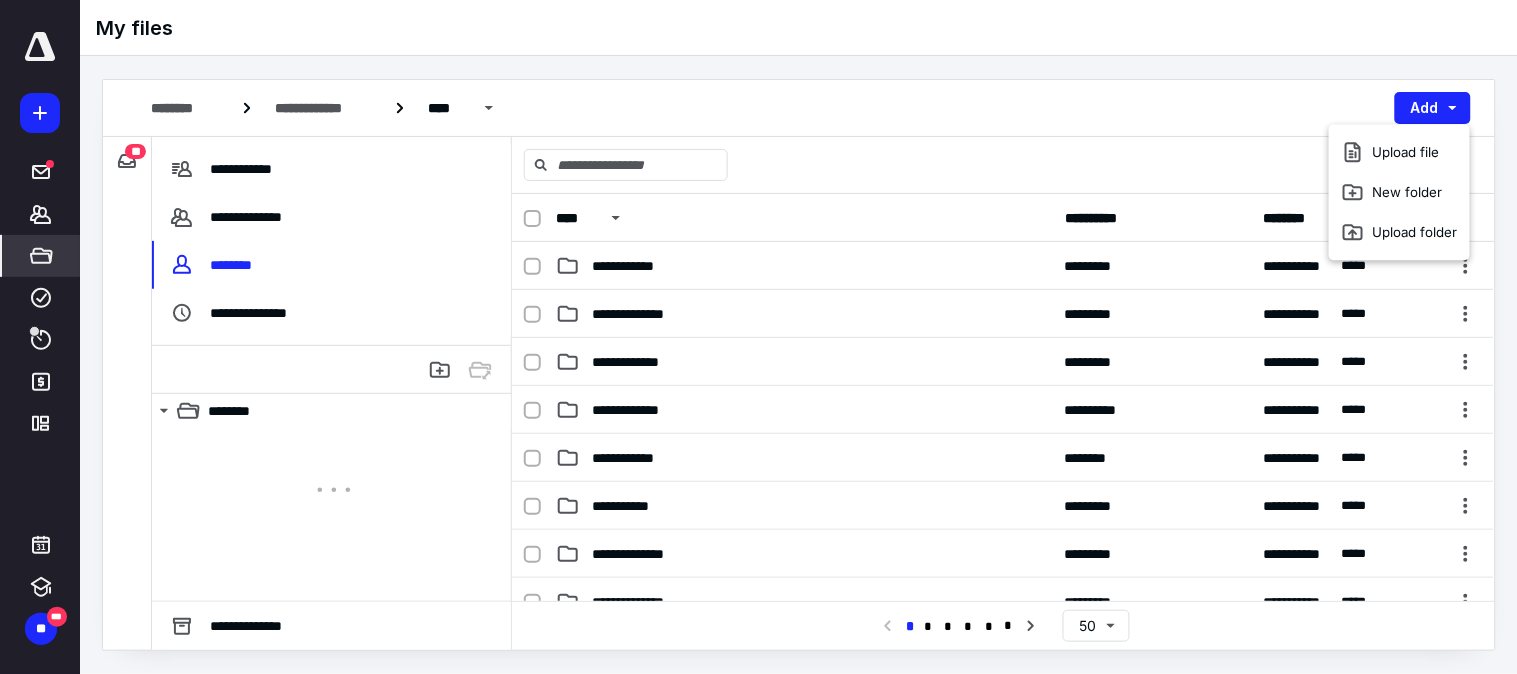 click on "New folder" at bounding box center [1399, 192] 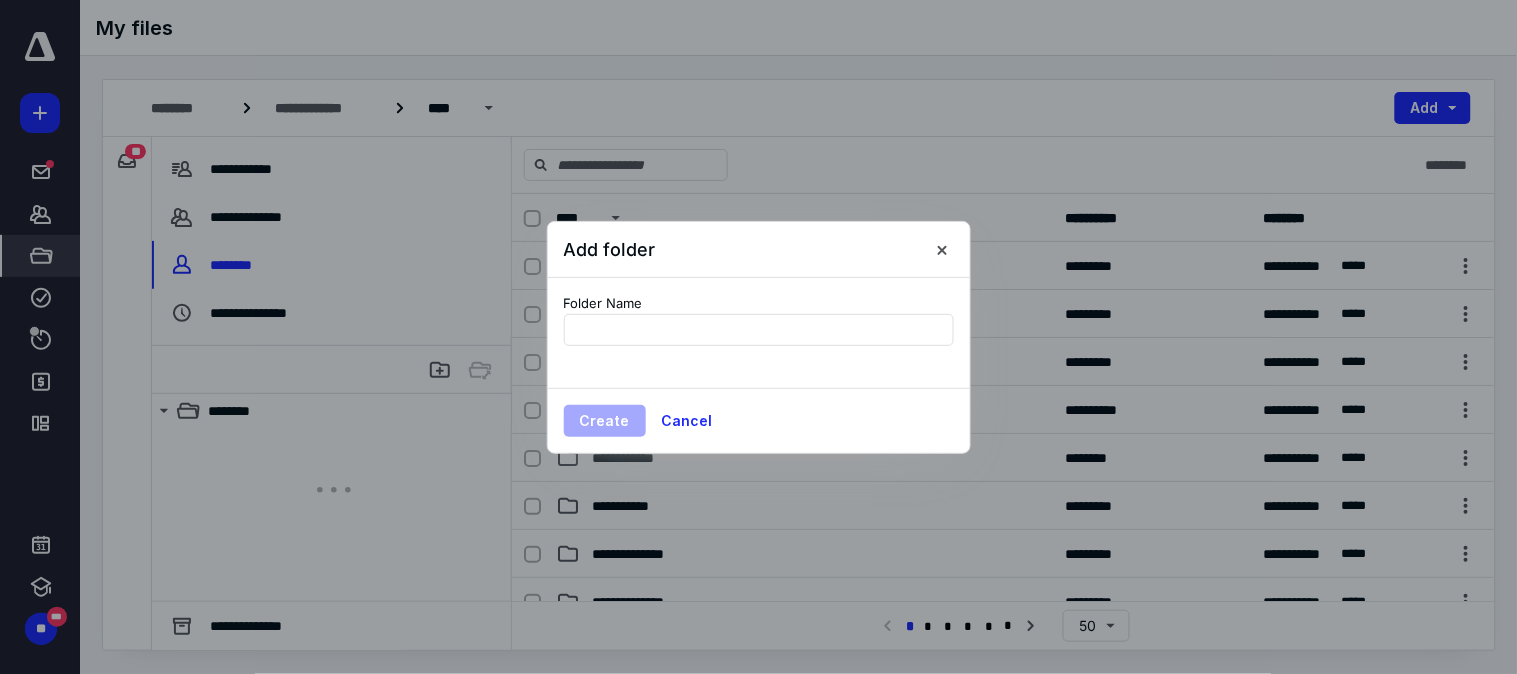 type on "**********" 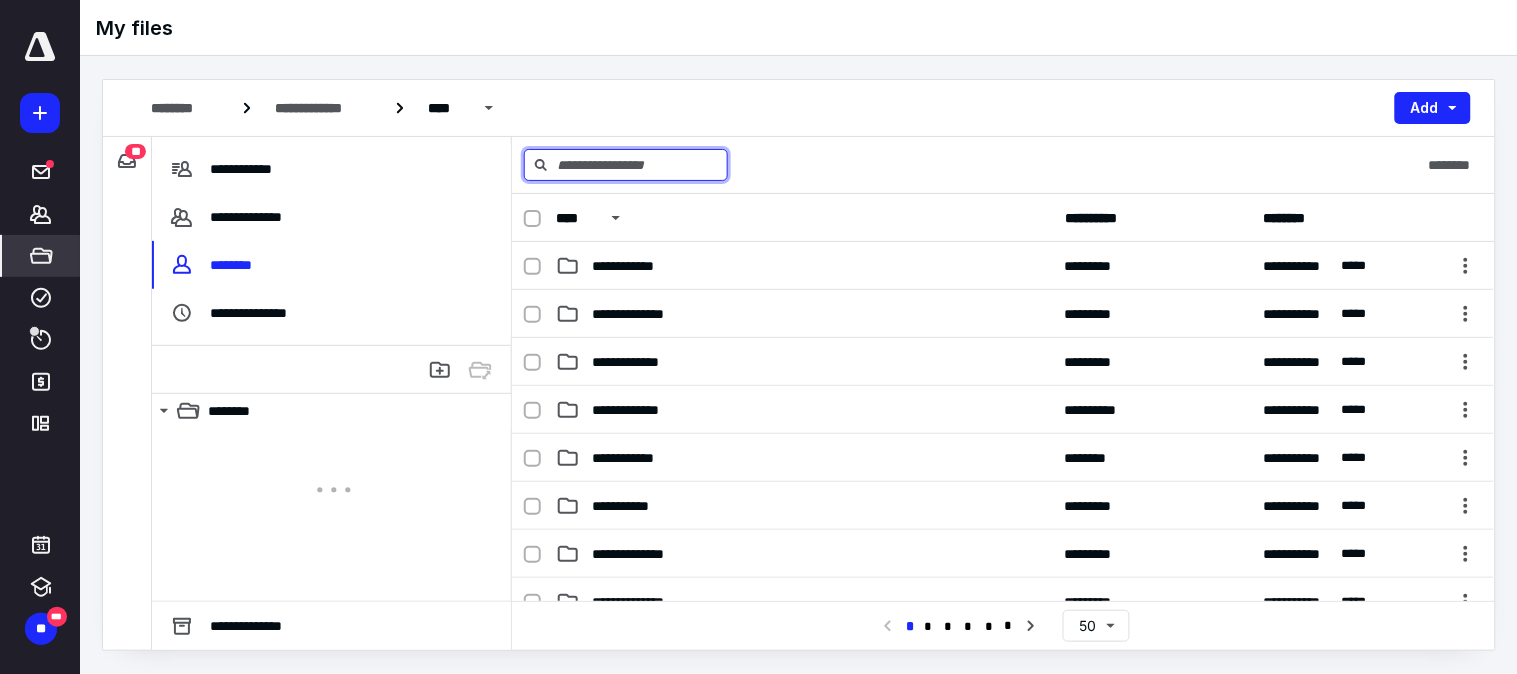 click at bounding box center [626, 165] 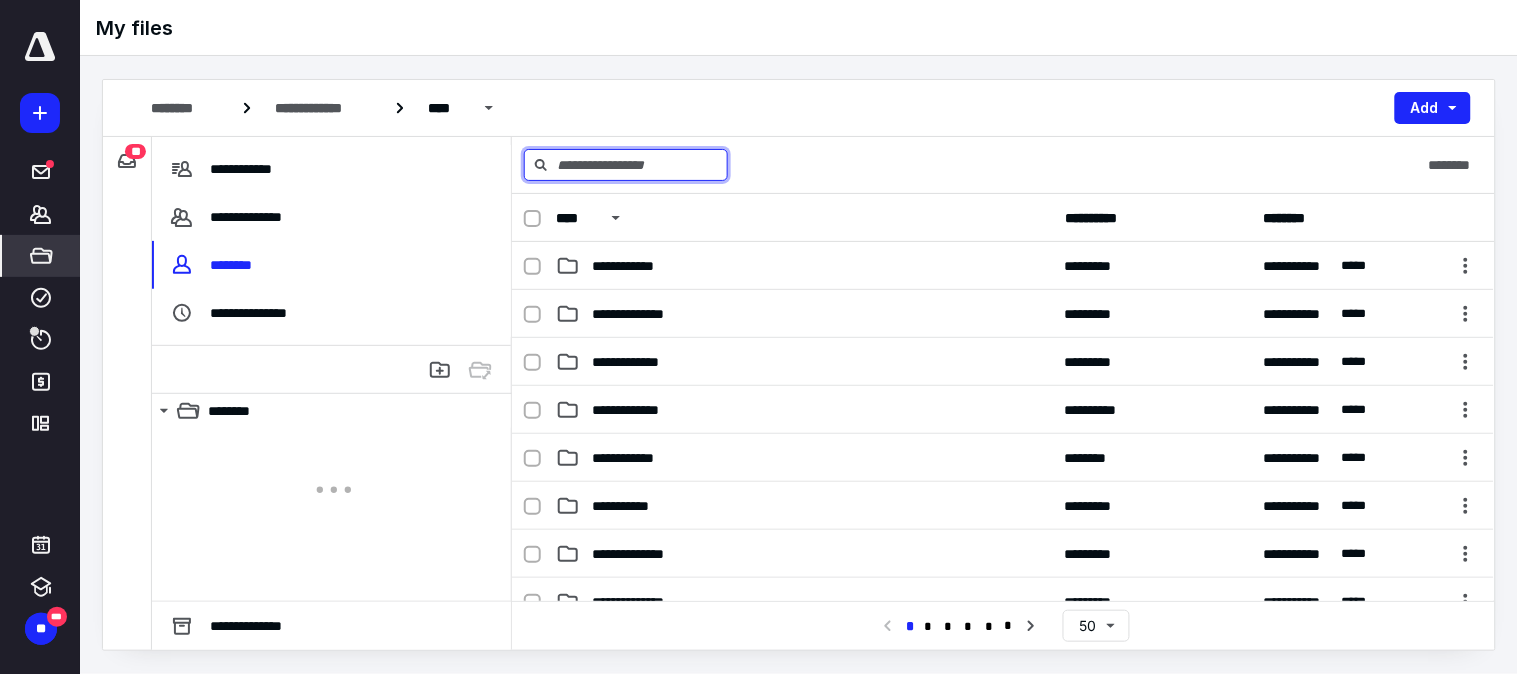 paste on "**********" 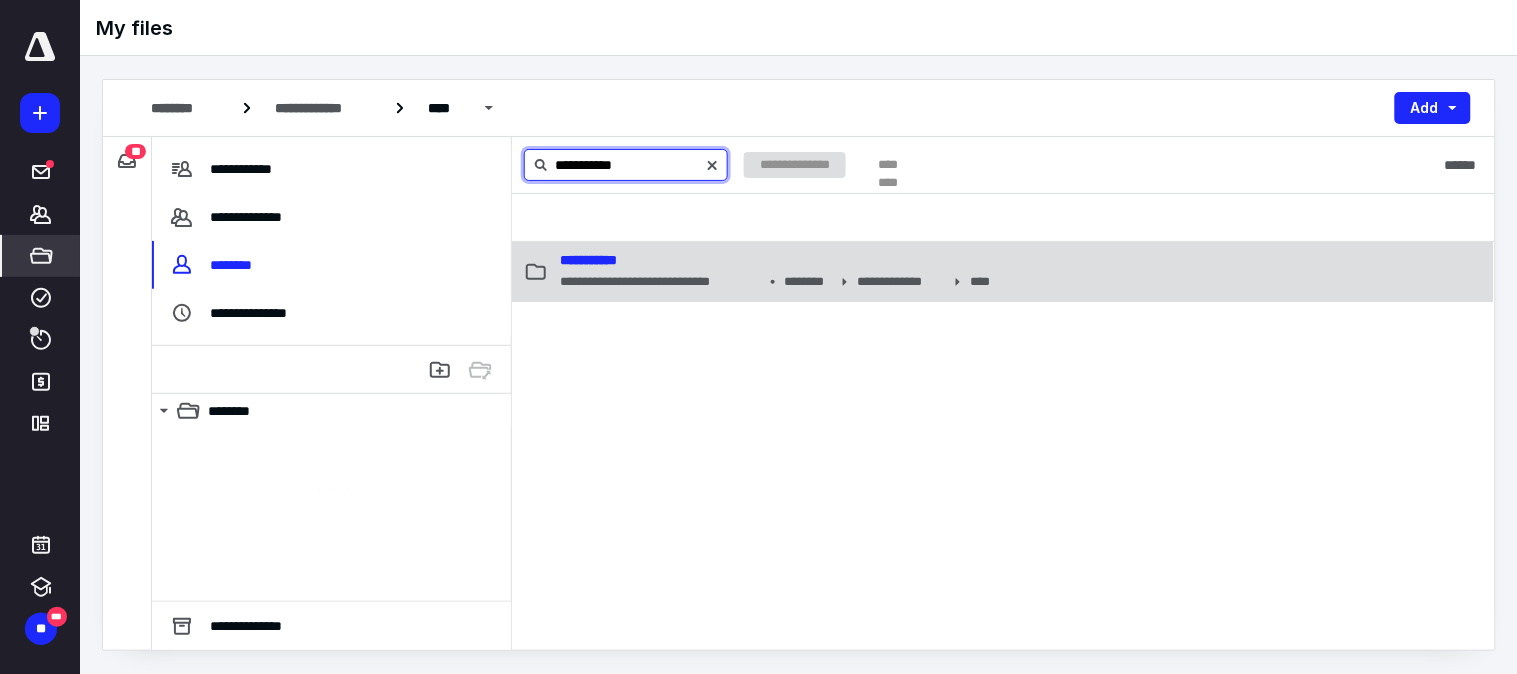 type on "**********" 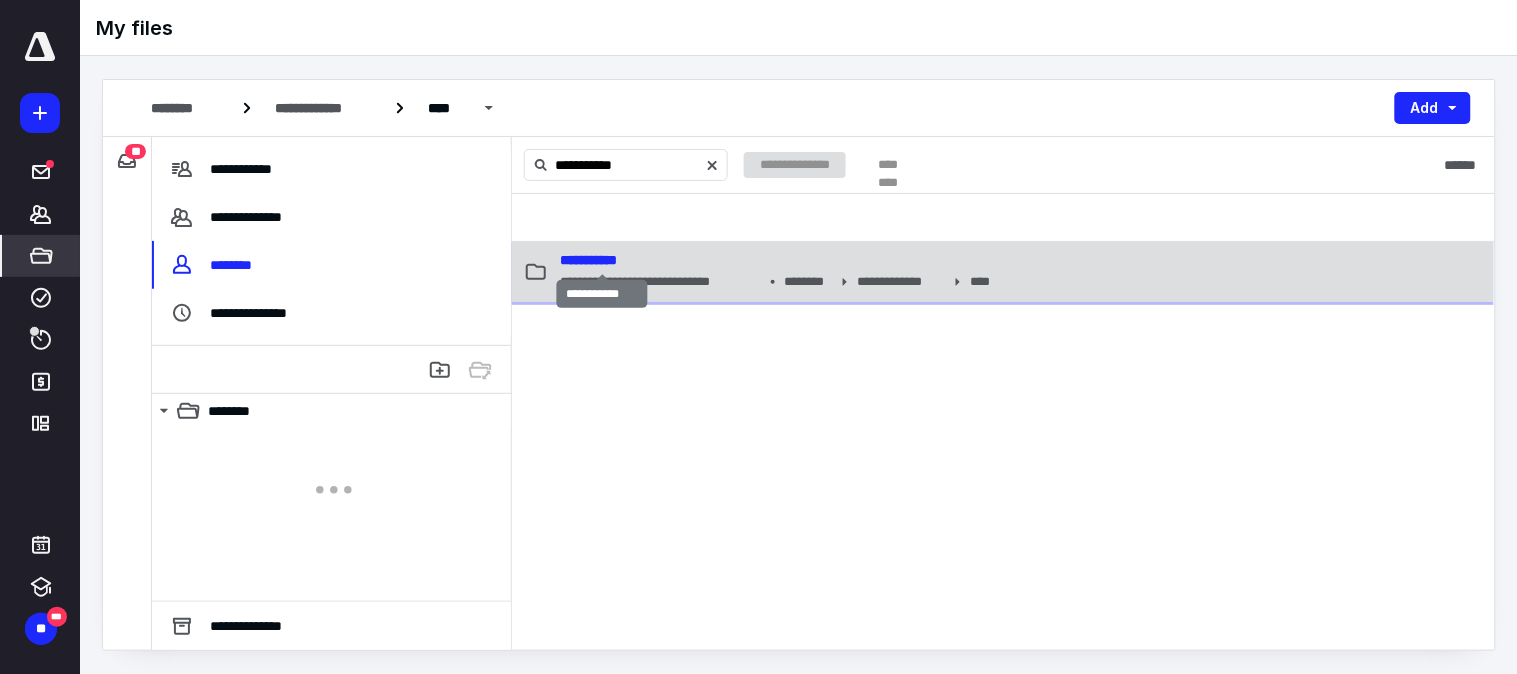 click on "**********" at bounding box center [588, 260] 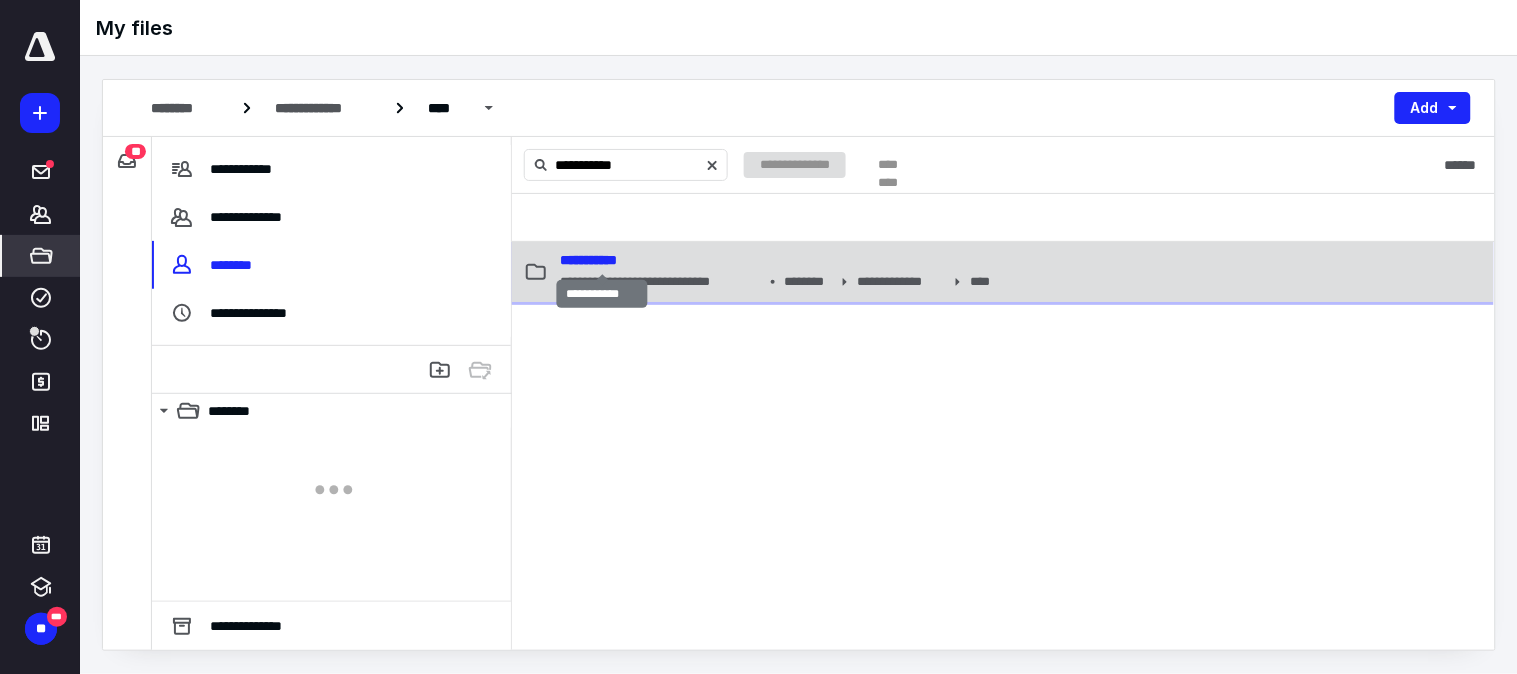 click on "**********" at bounding box center (588, 260) 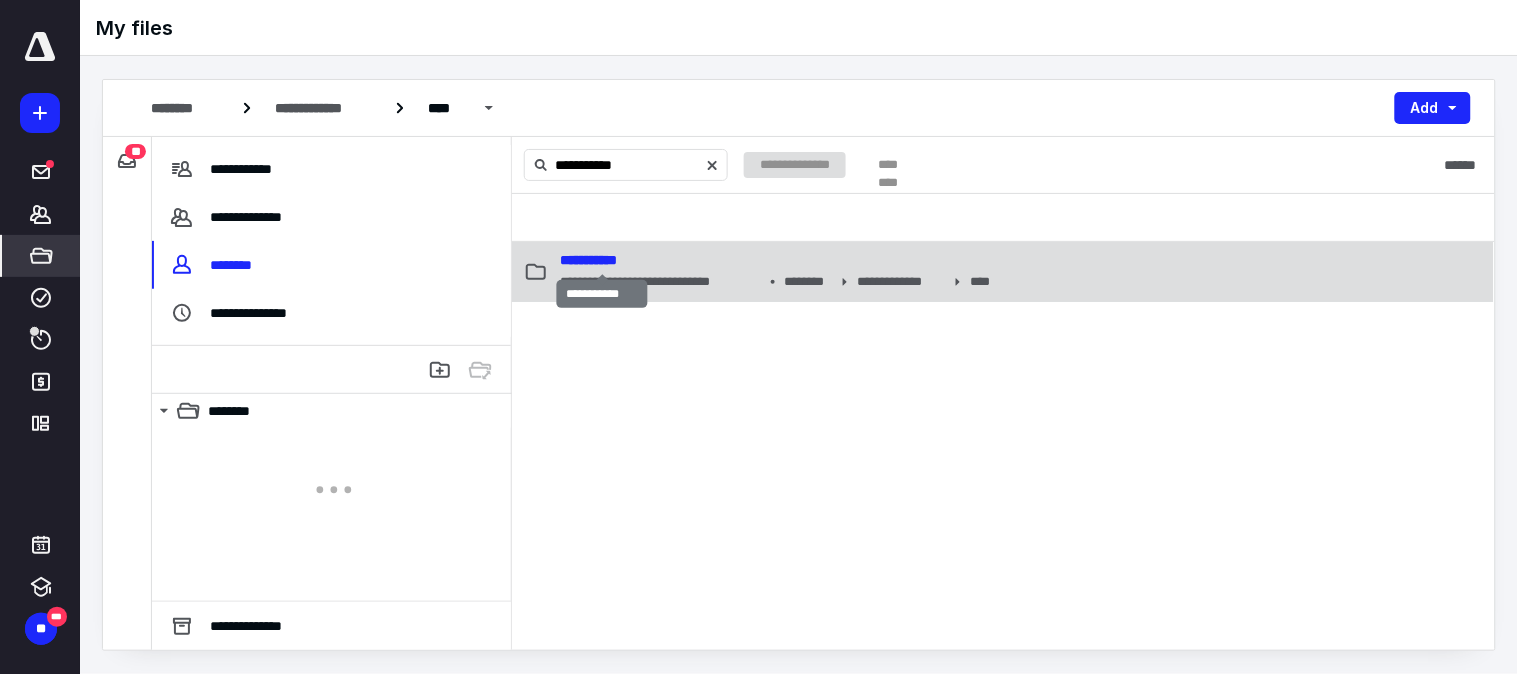 type 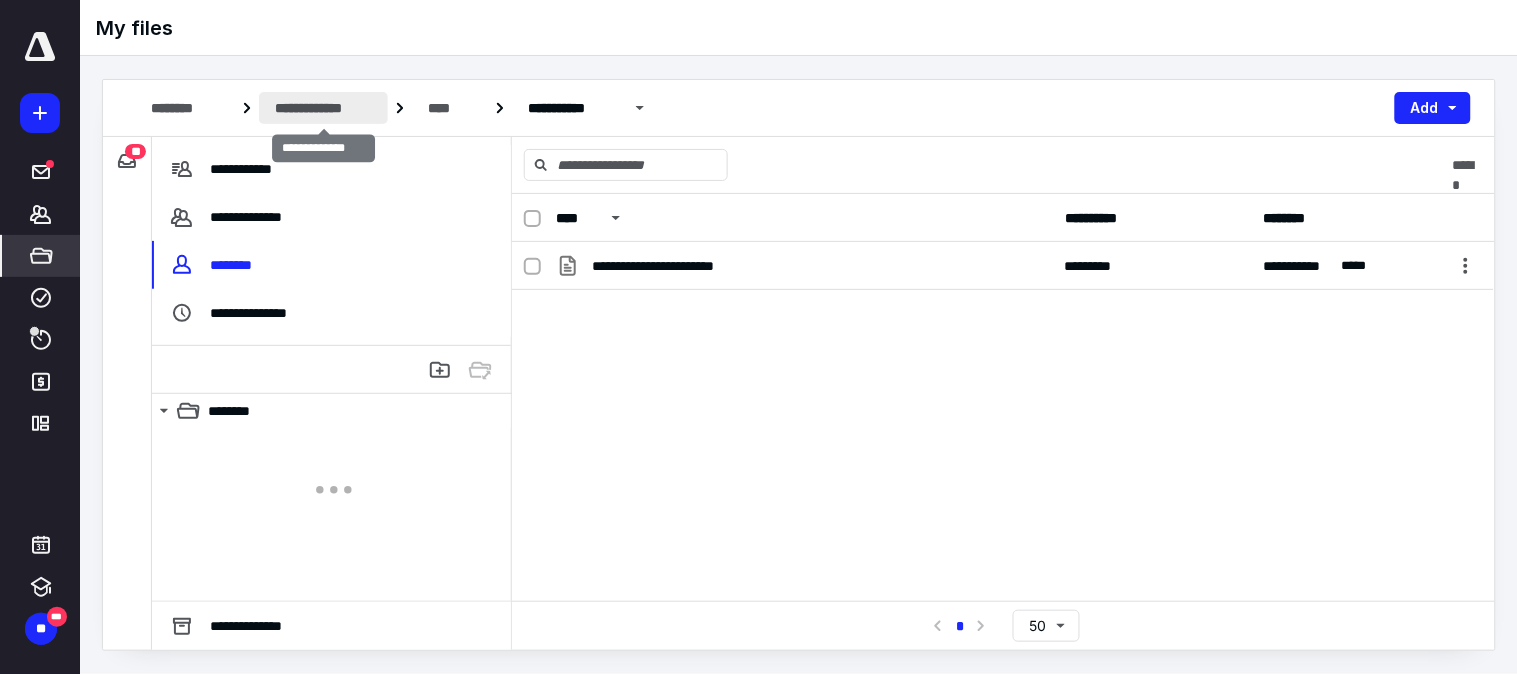 click on "**********" at bounding box center [323, 108] 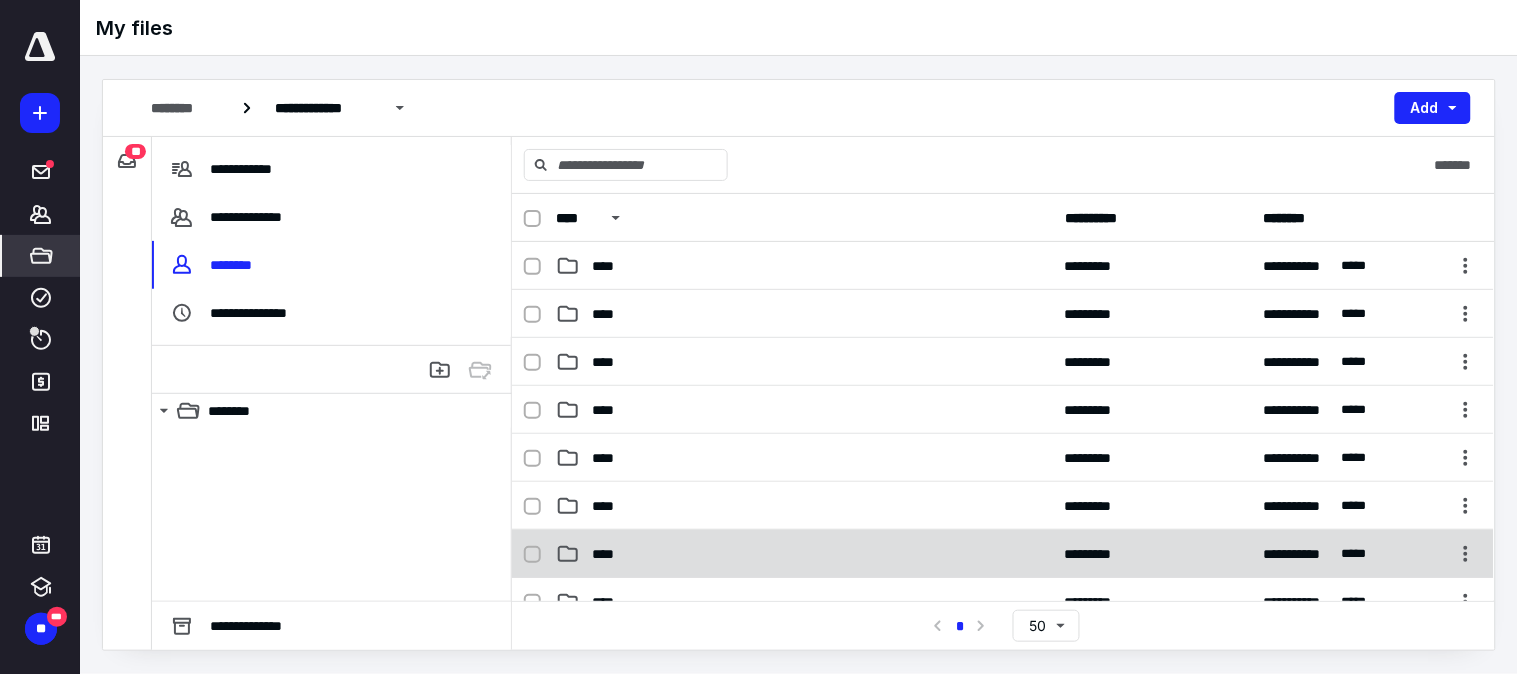 click on "****" at bounding box center (804, 554) 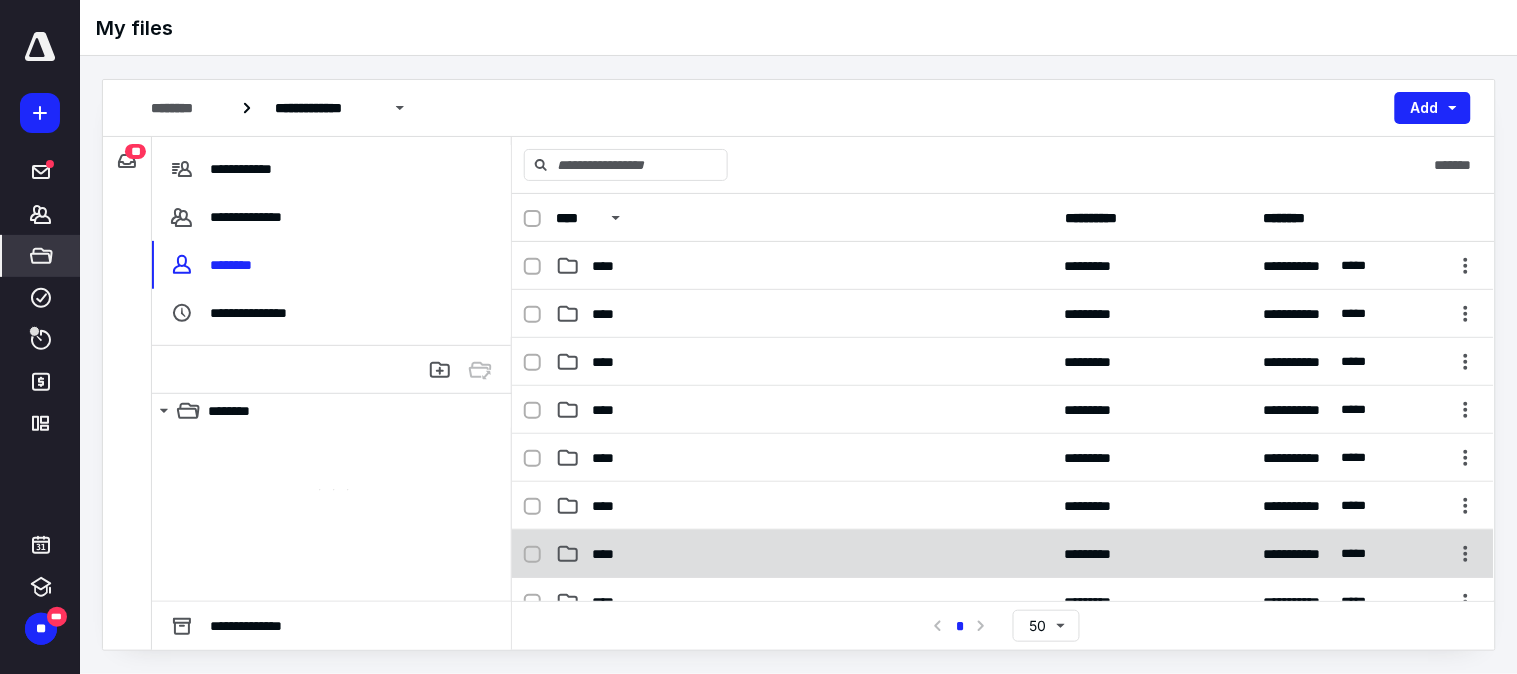 checkbox on "true" 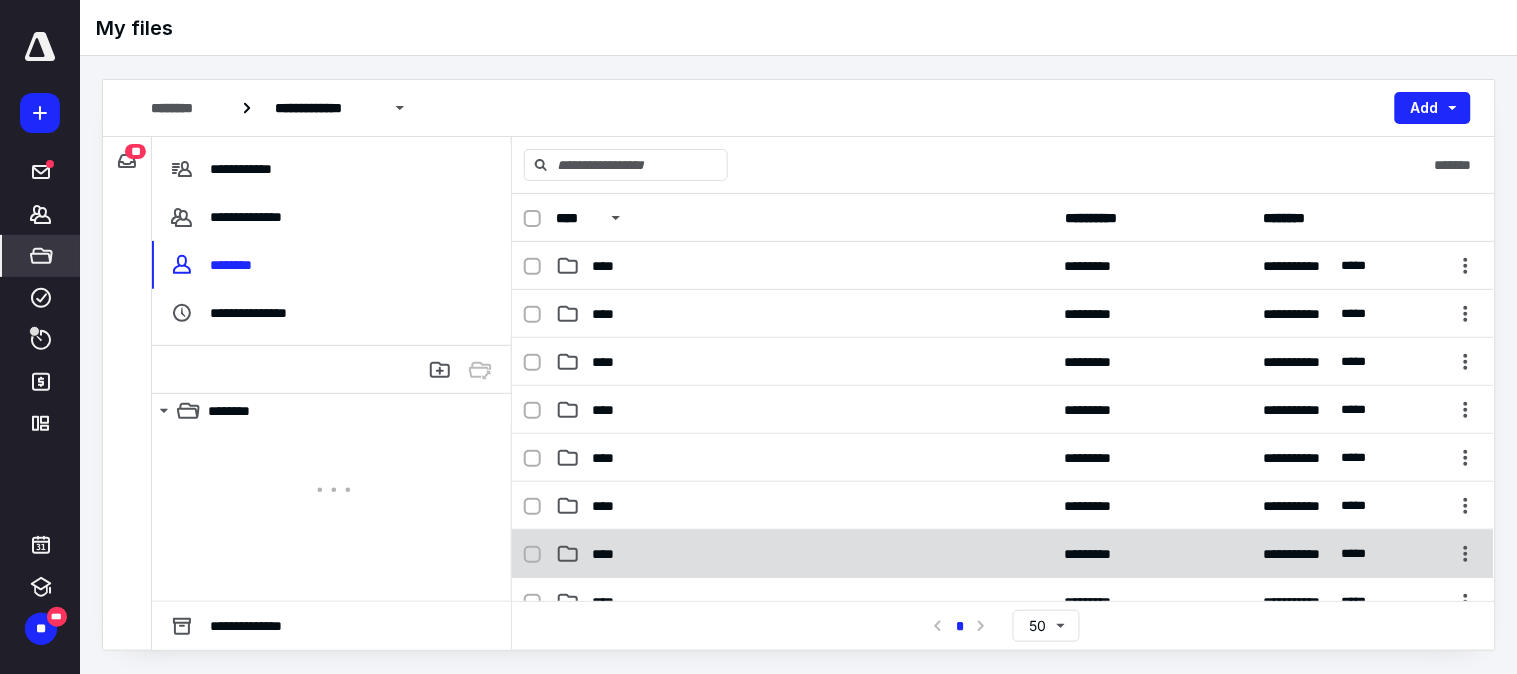 click on "****" at bounding box center [804, 554] 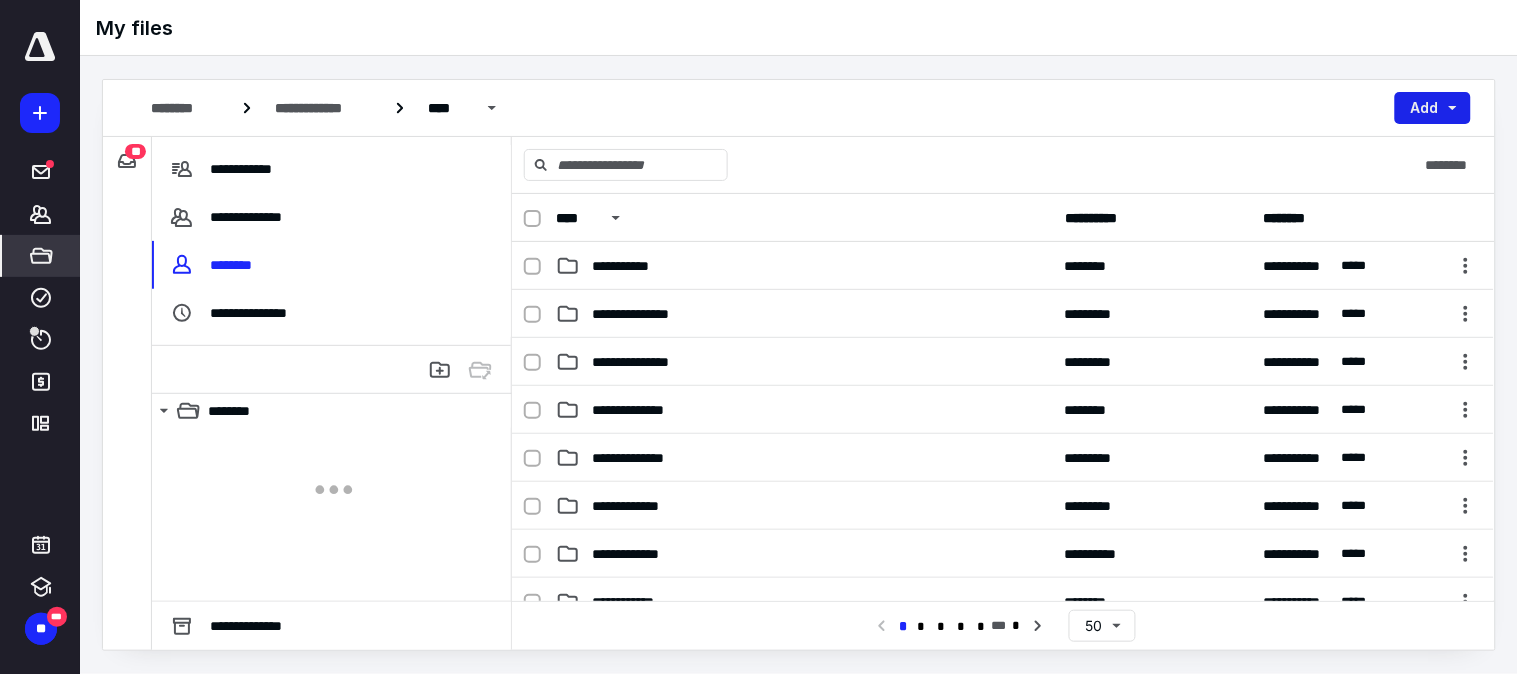 click on "Add" at bounding box center [1433, 108] 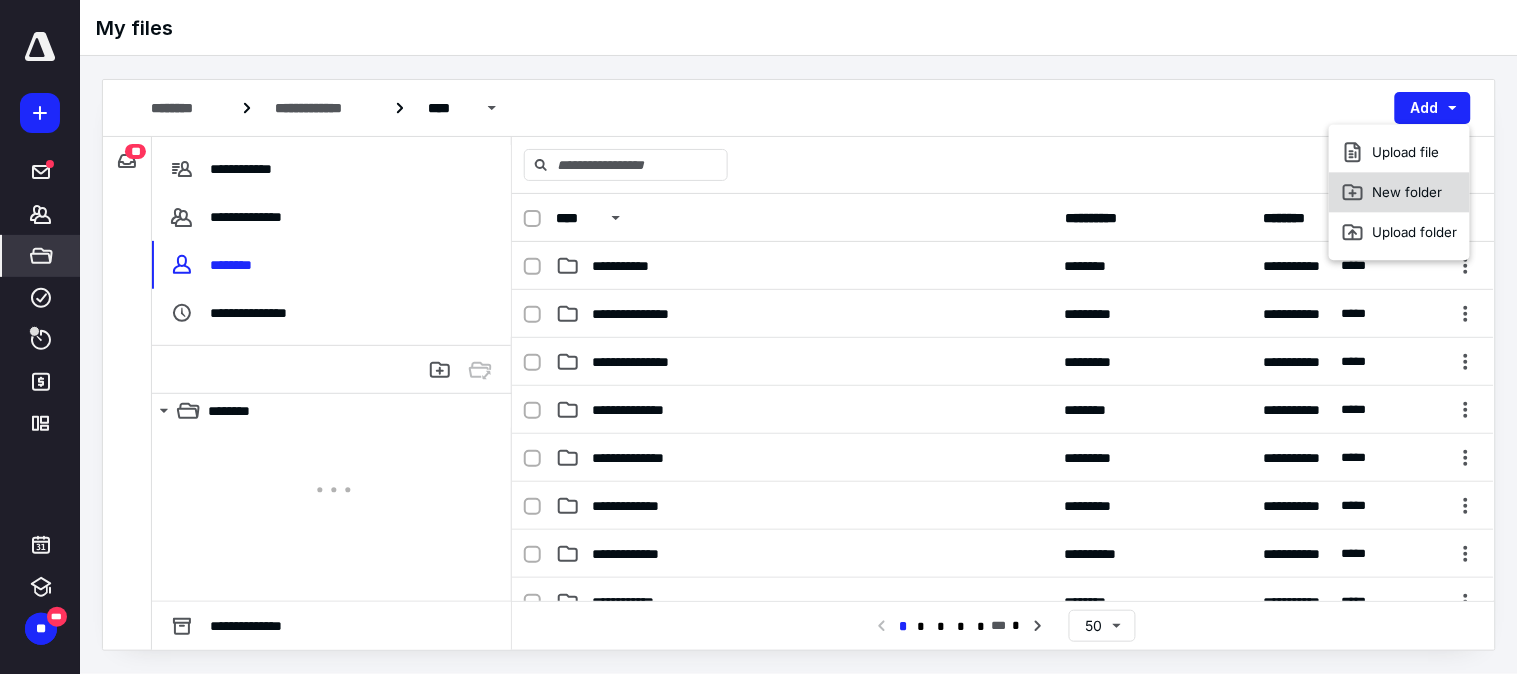 click on "New folder" at bounding box center [1399, 192] 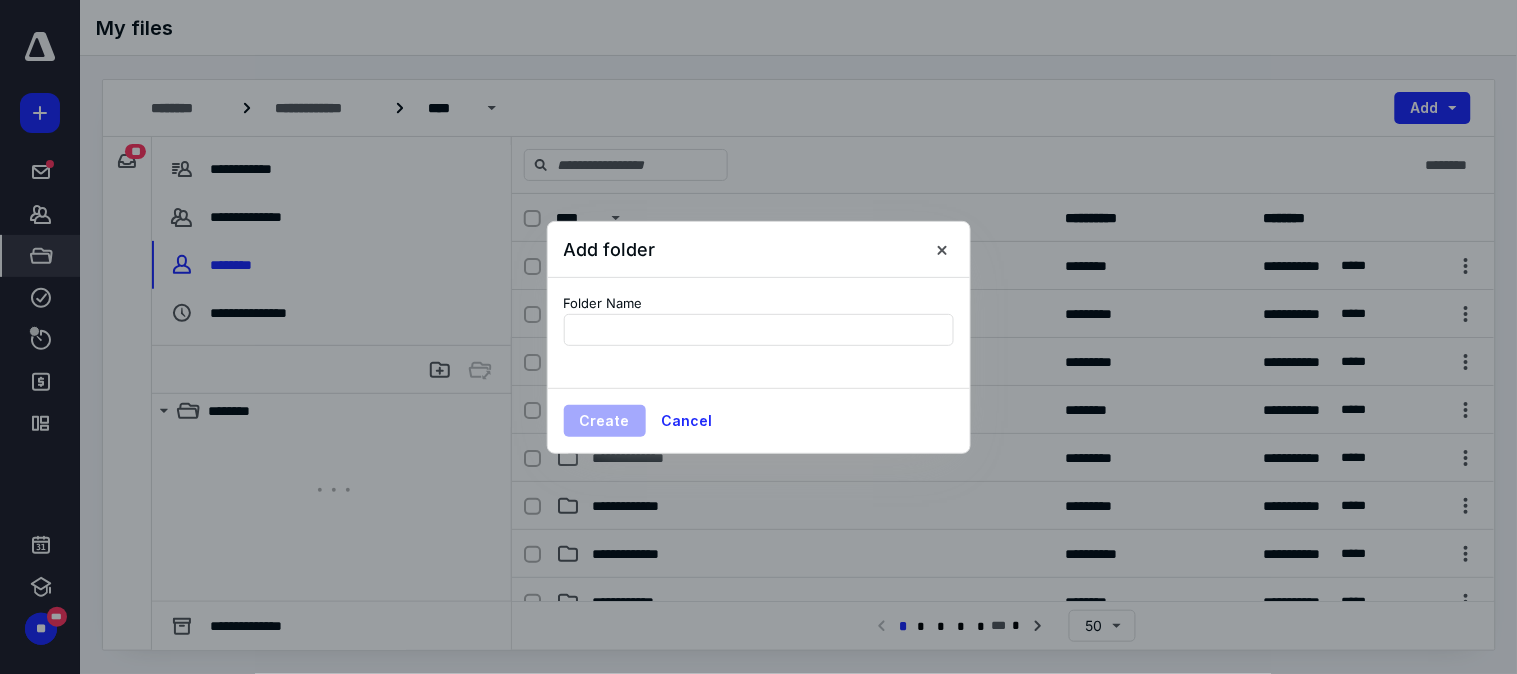 type on "**********" 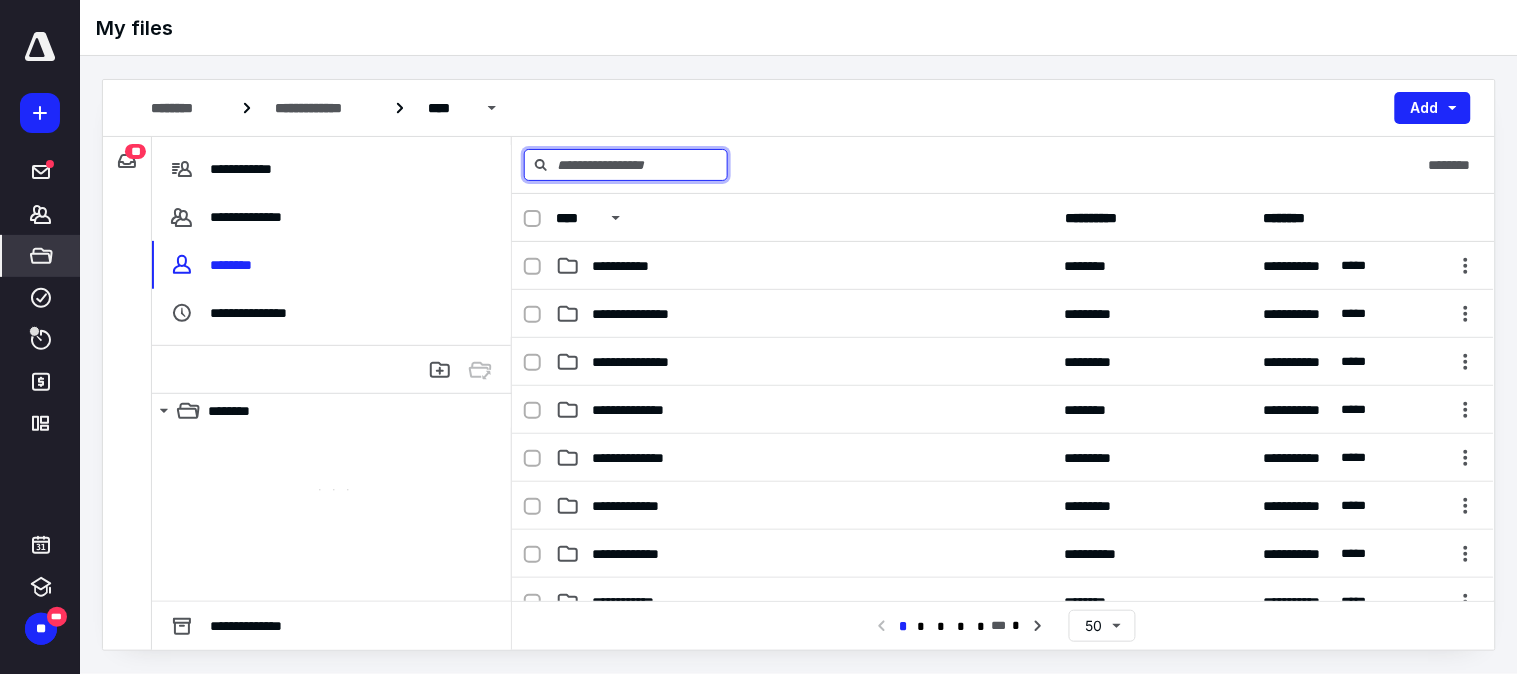 click at bounding box center [626, 165] 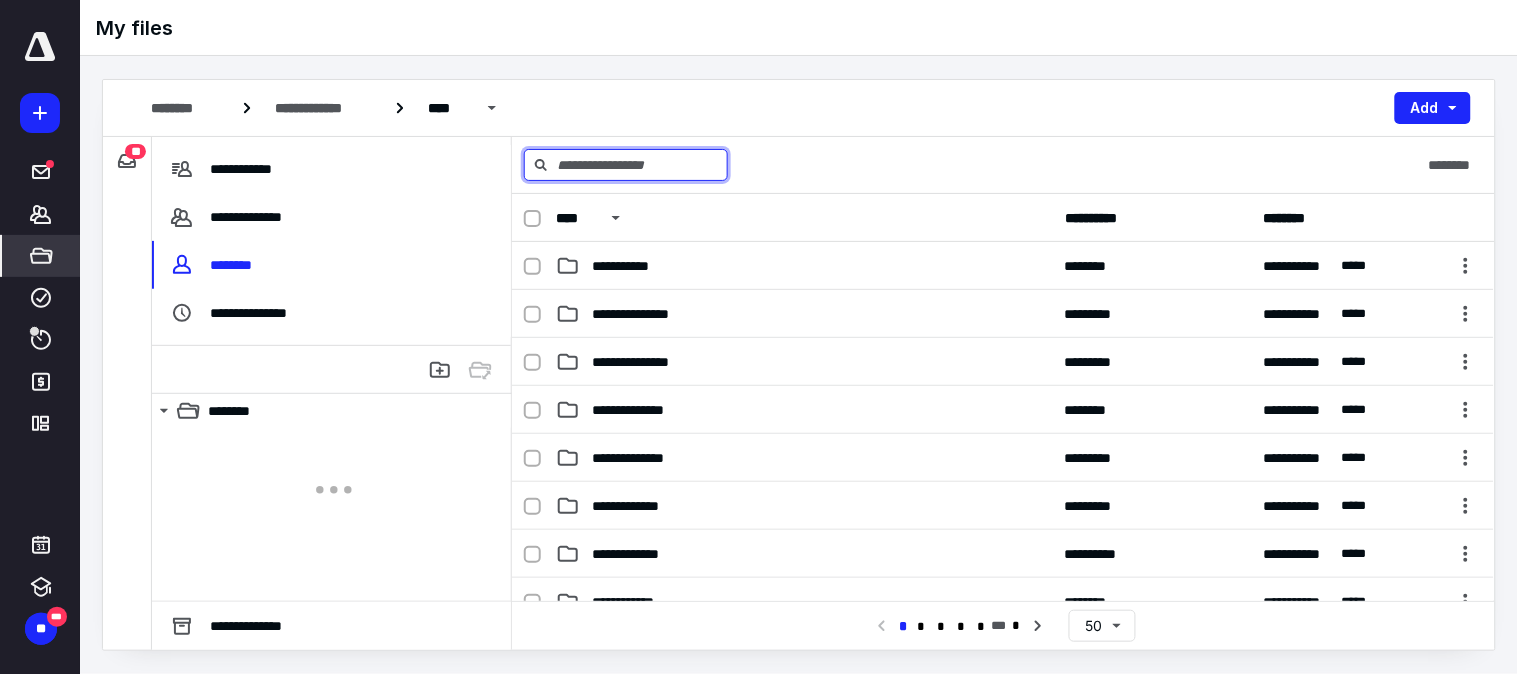 paste on "**********" 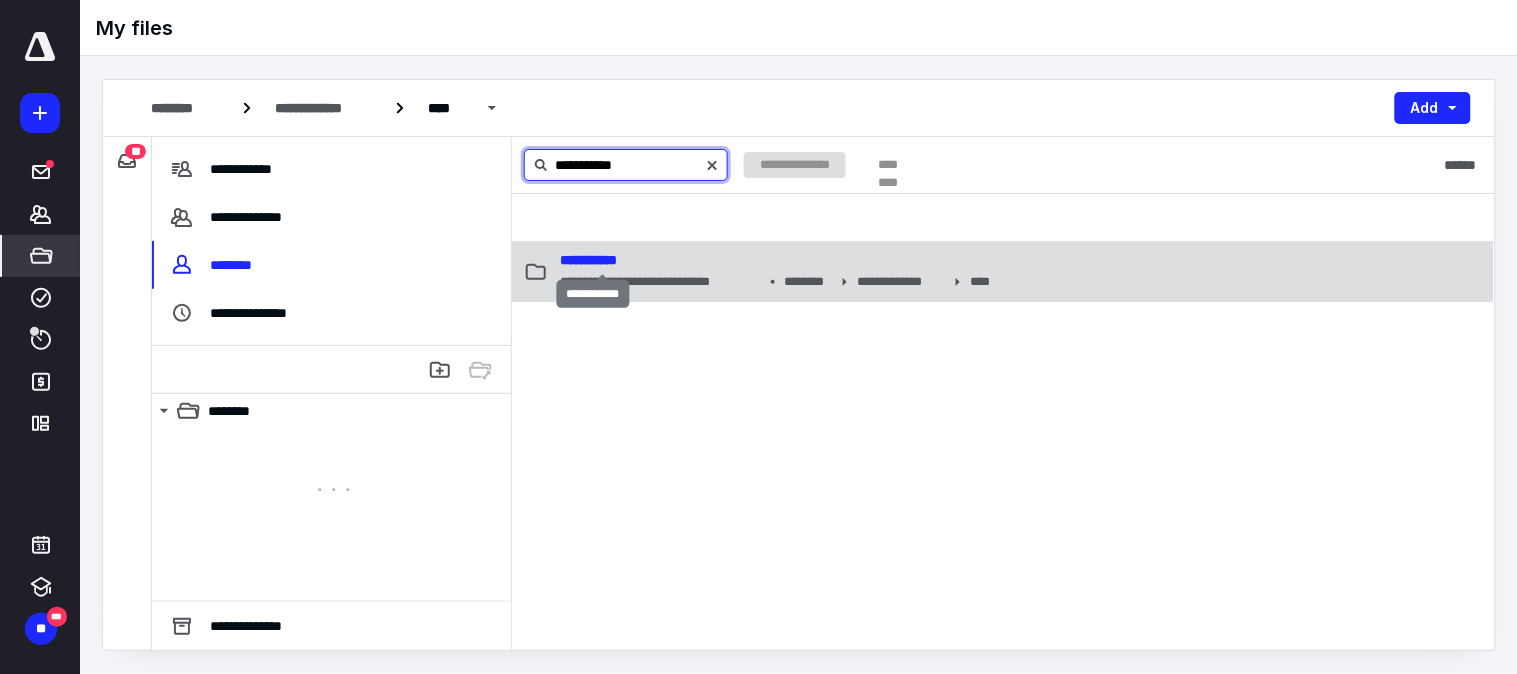 type on "**********" 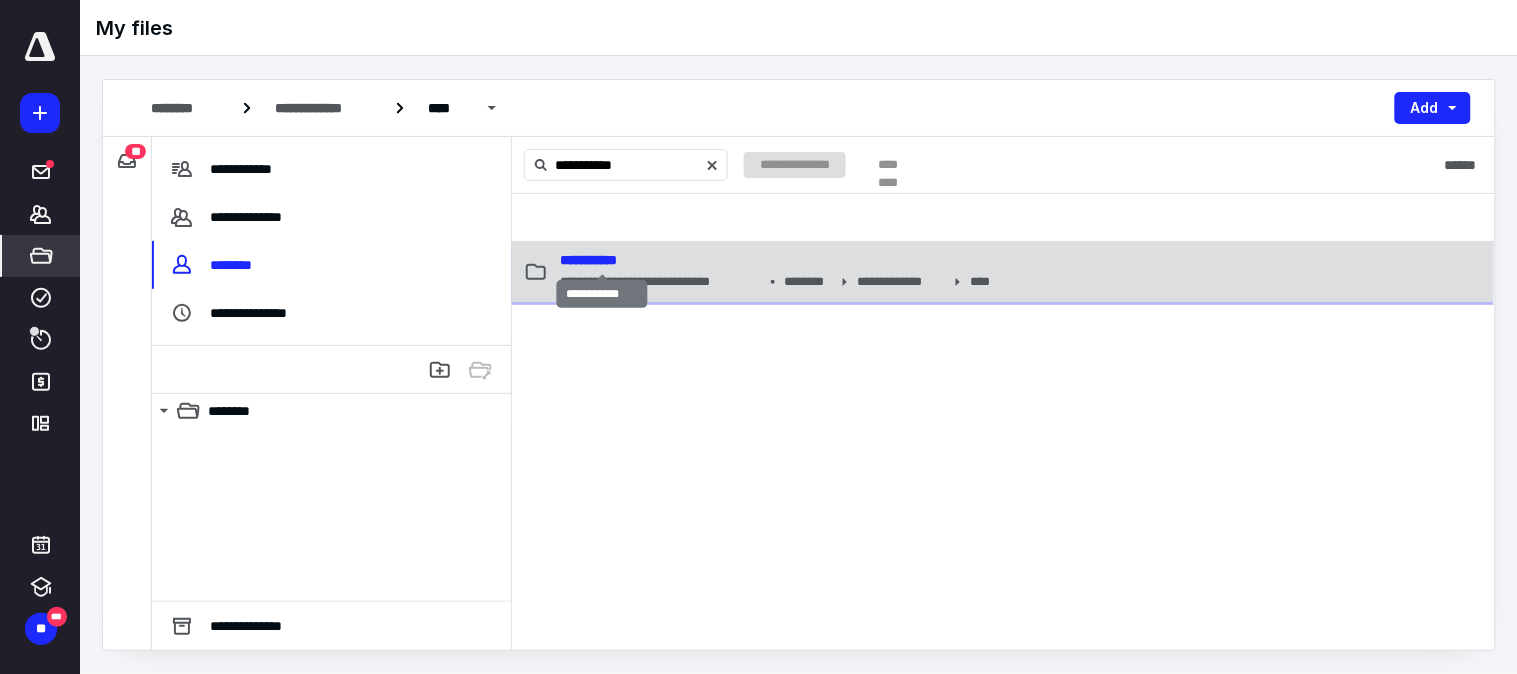 click on "**********" at bounding box center (588, 260) 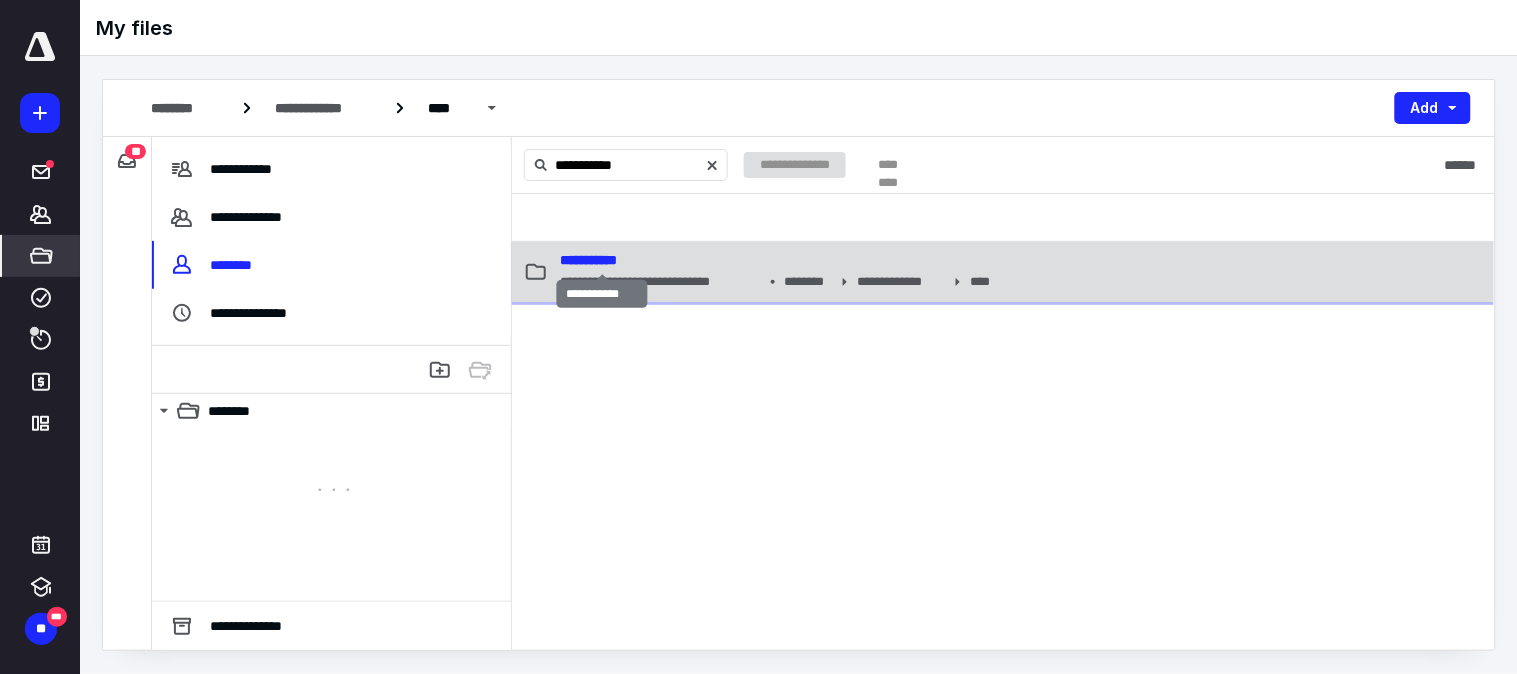 click on "**********" at bounding box center [588, 260] 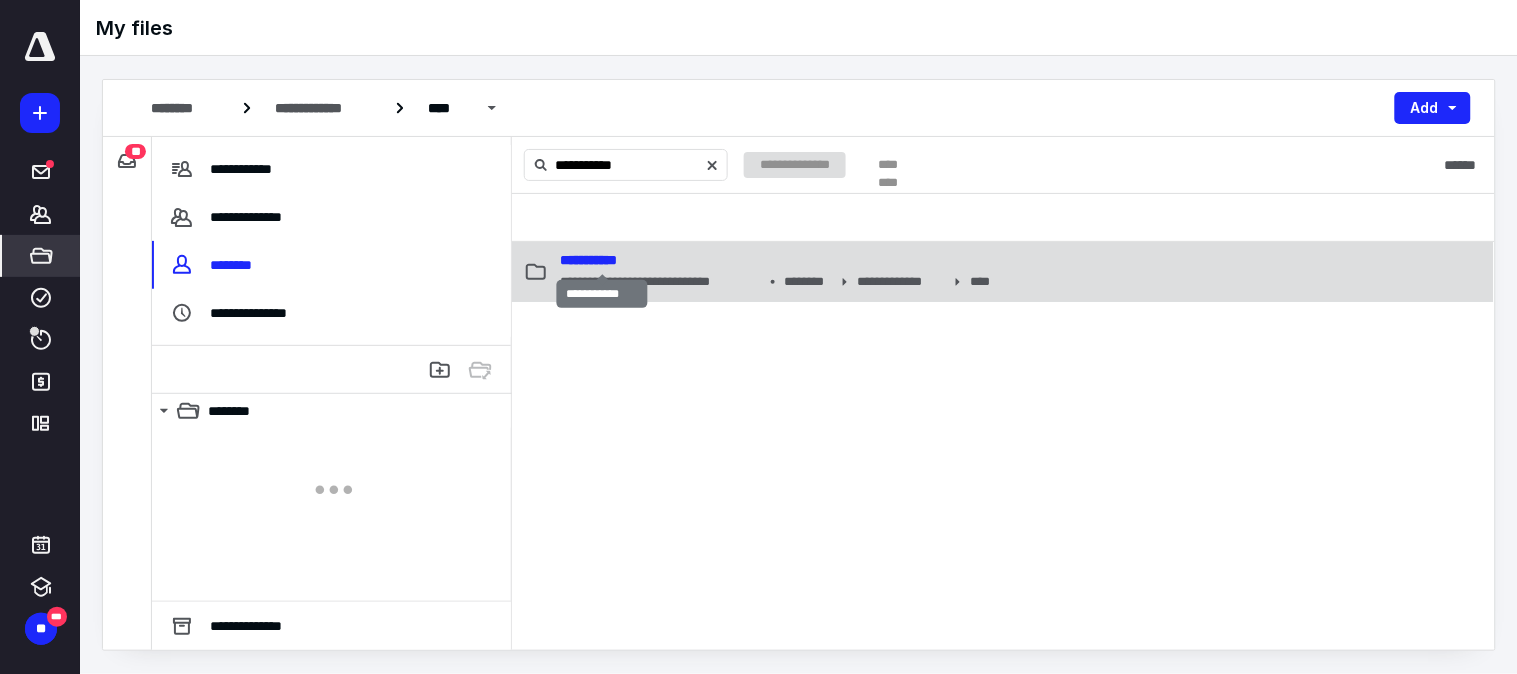 type 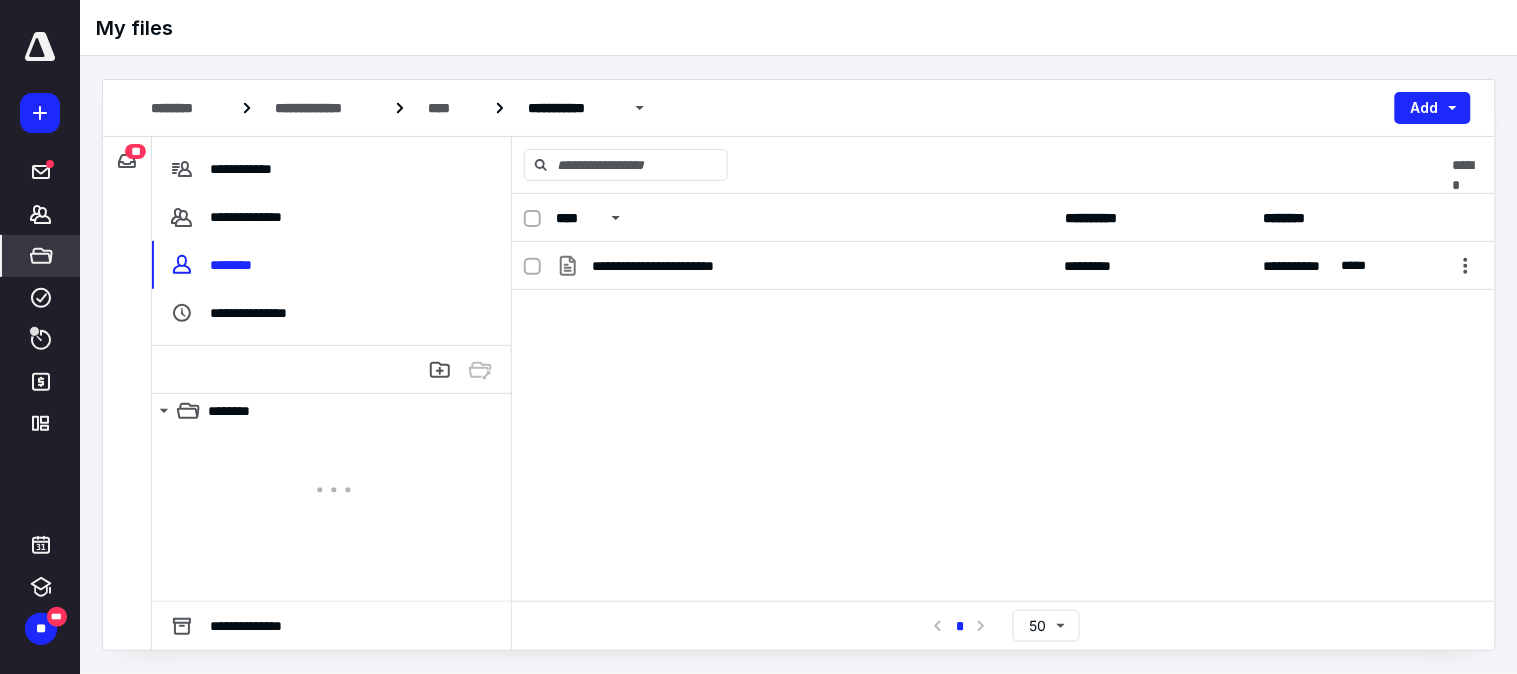 click on "*****" at bounding box center [41, 256] 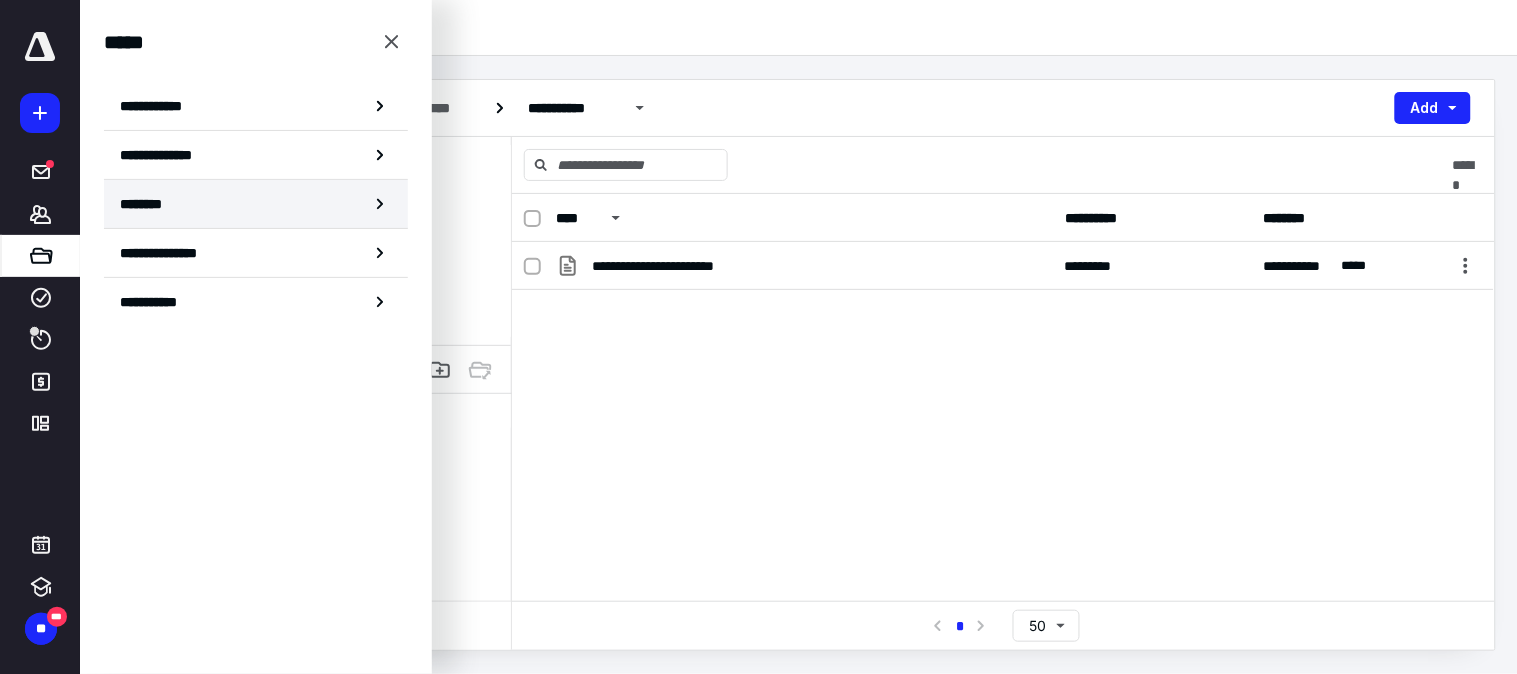 click on "********" at bounding box center (256, 204) 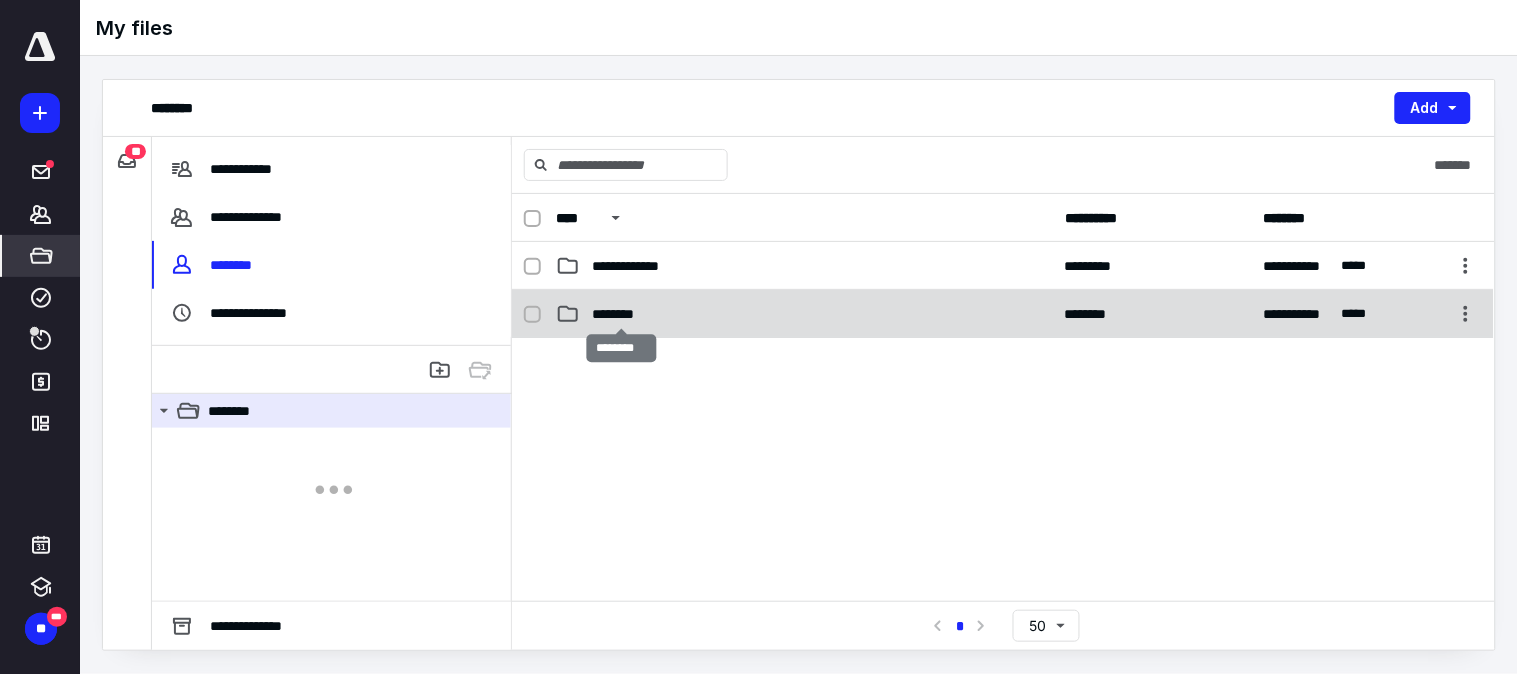 click on "********" at bounding box center [621, 314] 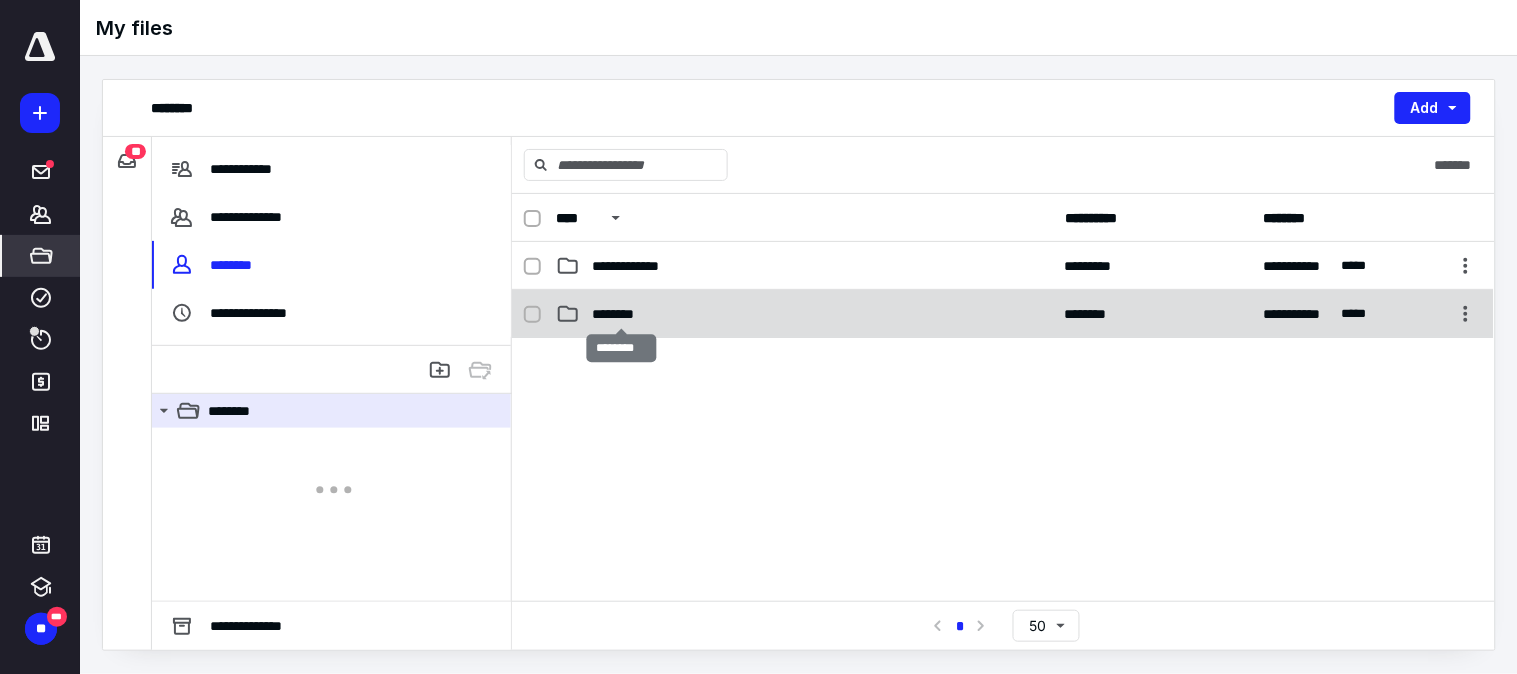 checkbox on "true" 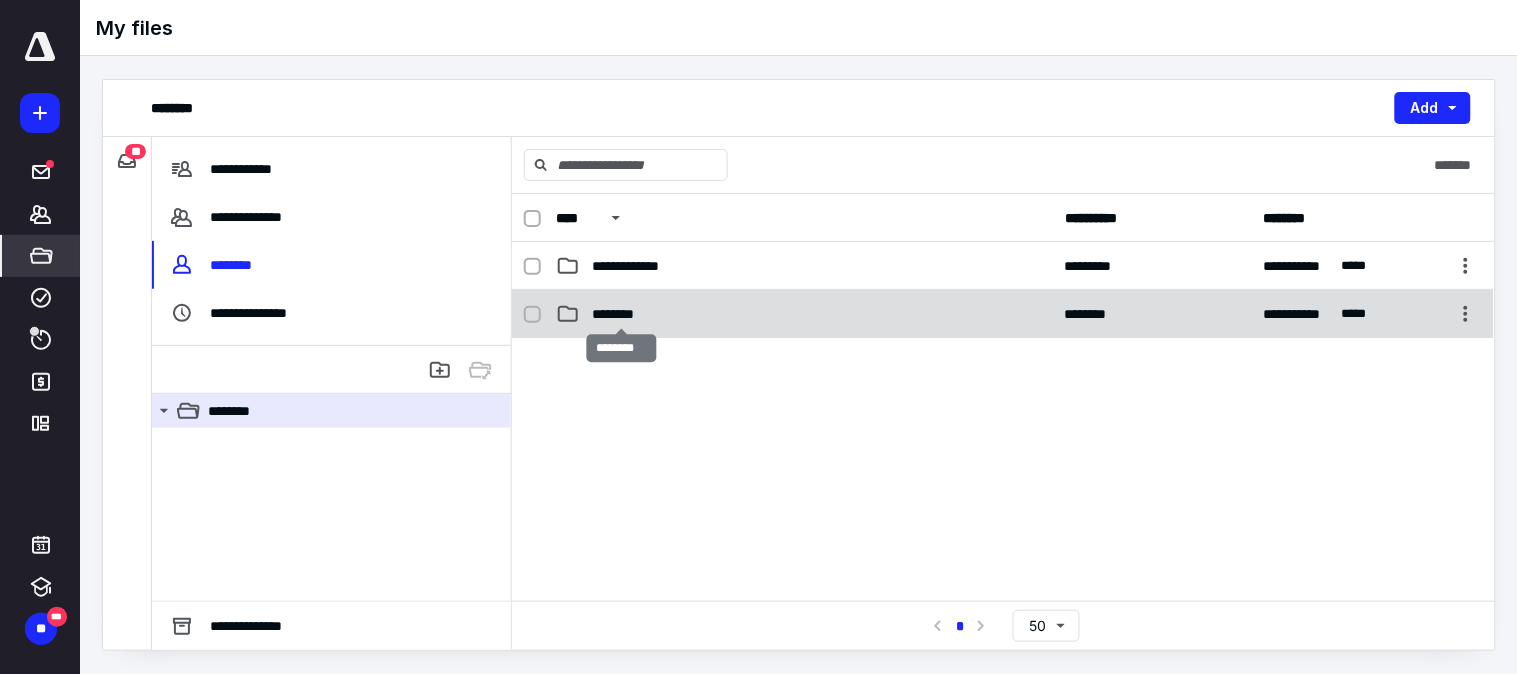 click on "********" at bounding box center (621, 314) 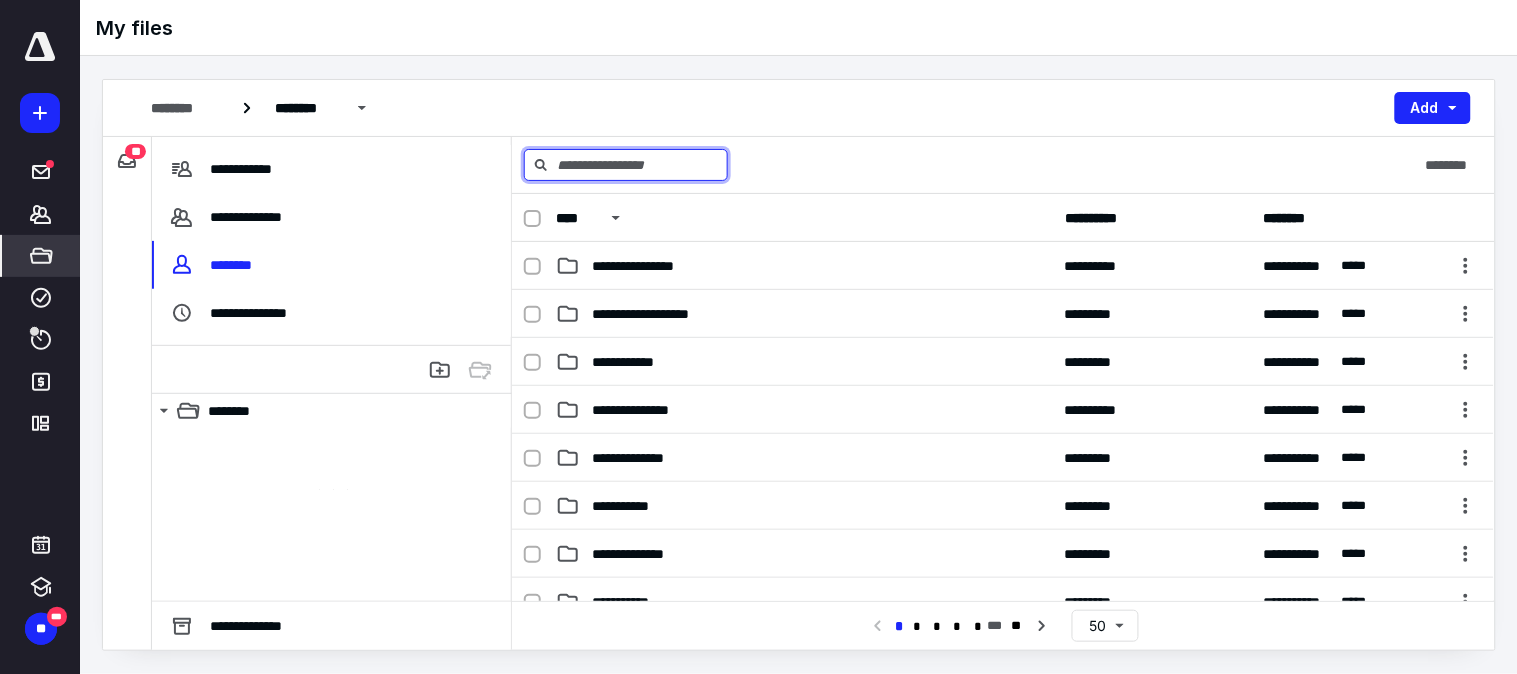 click at bounding box center (626, 165) 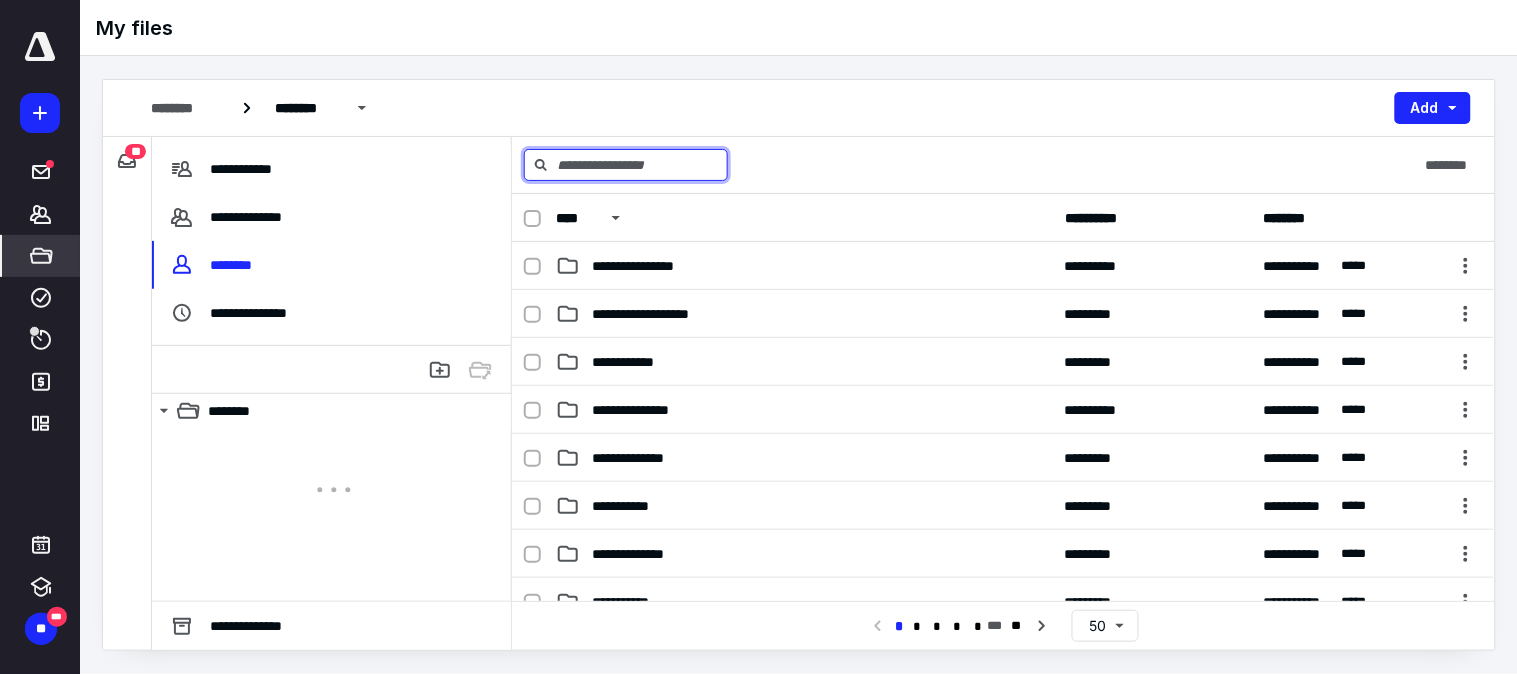 paste on "**********" 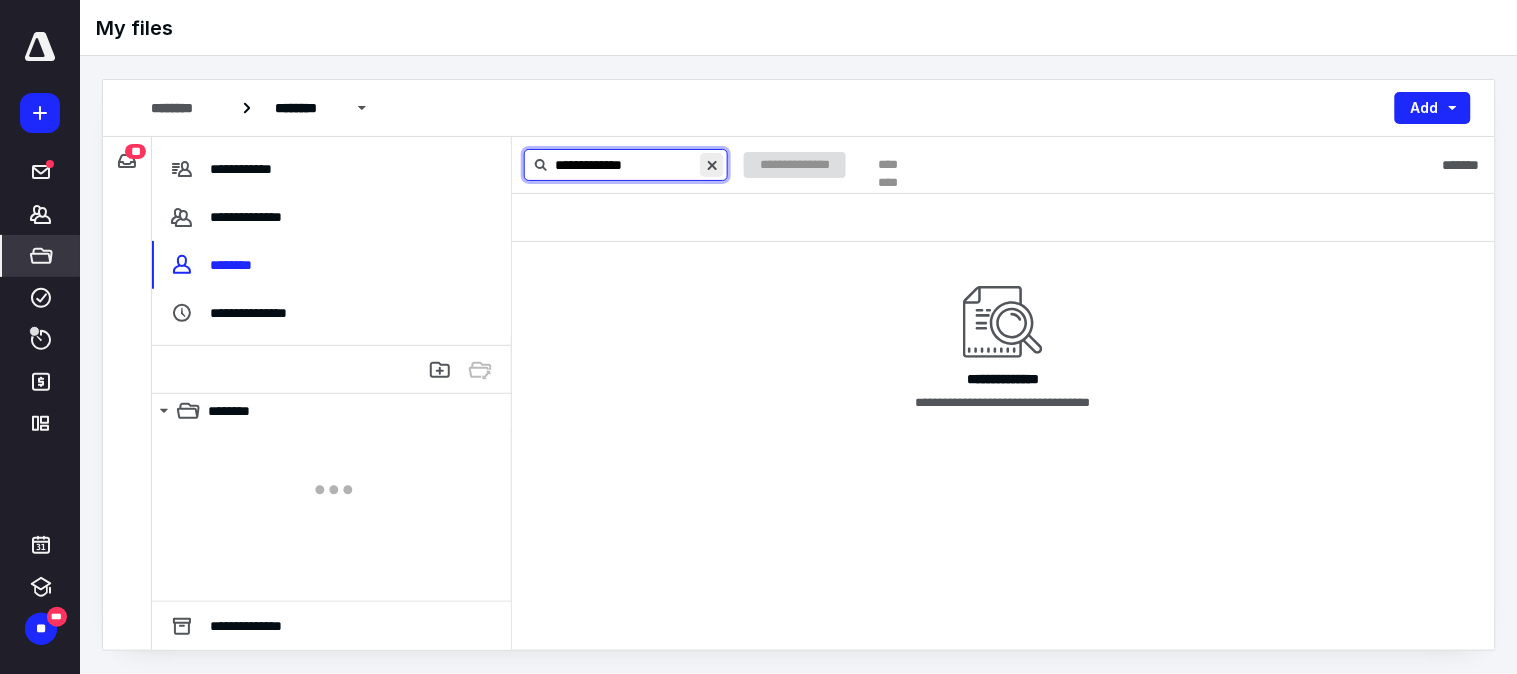 type on "**********" 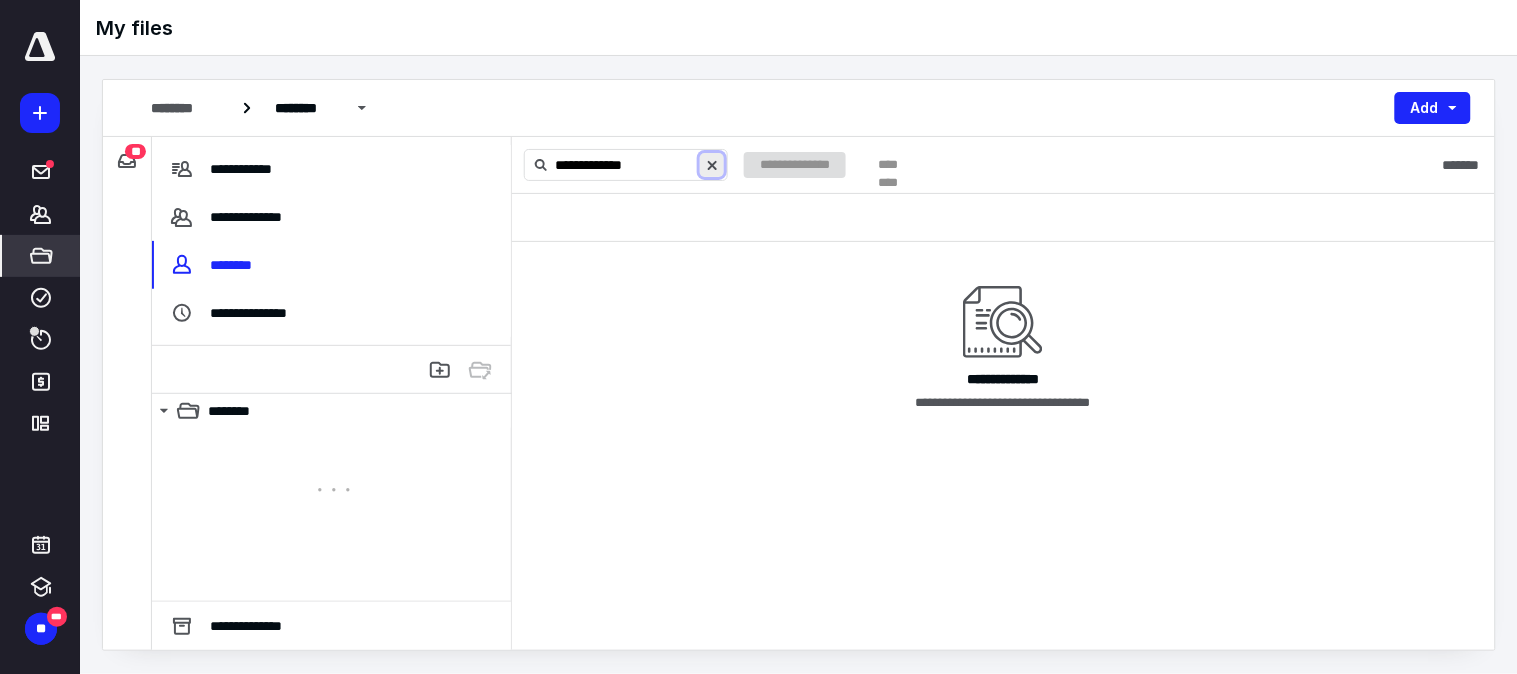 click at bounding box center (712, 165) 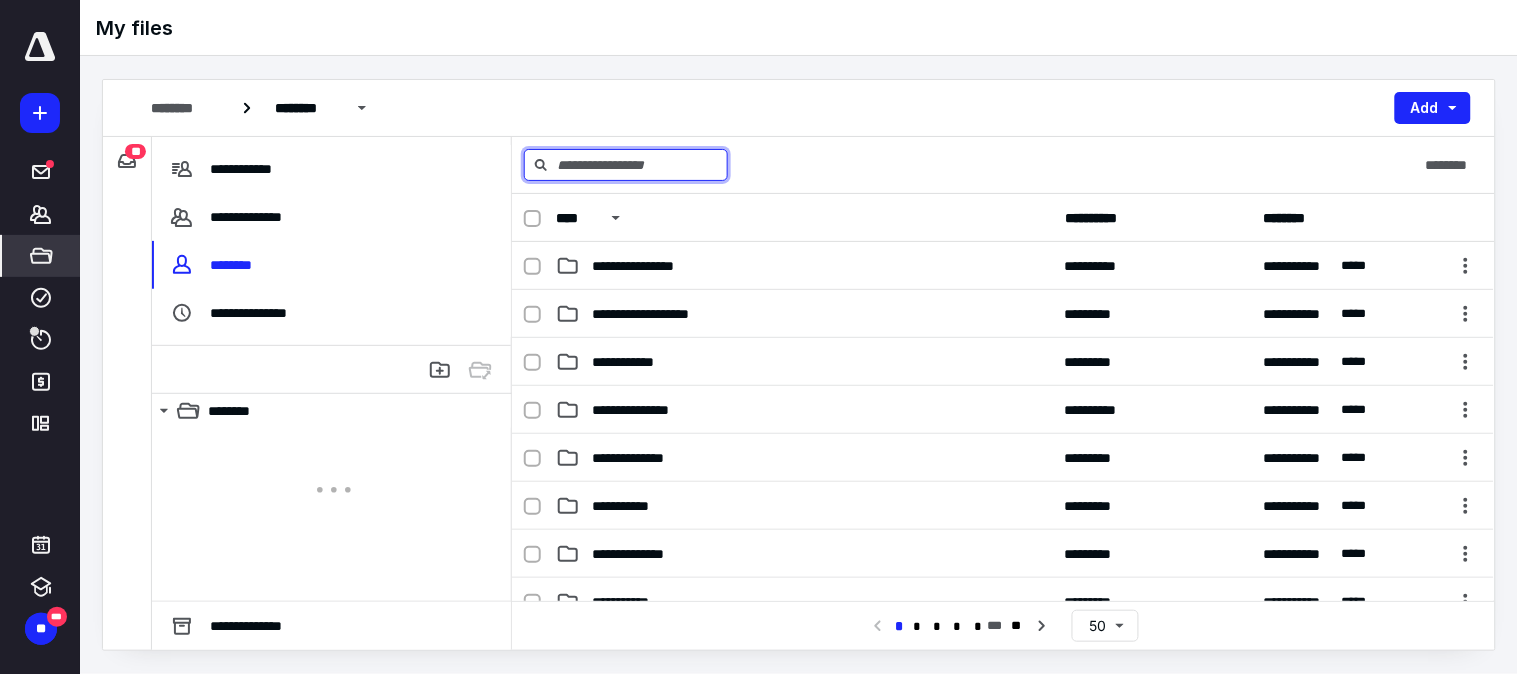 click at bounding box center (626, 165) 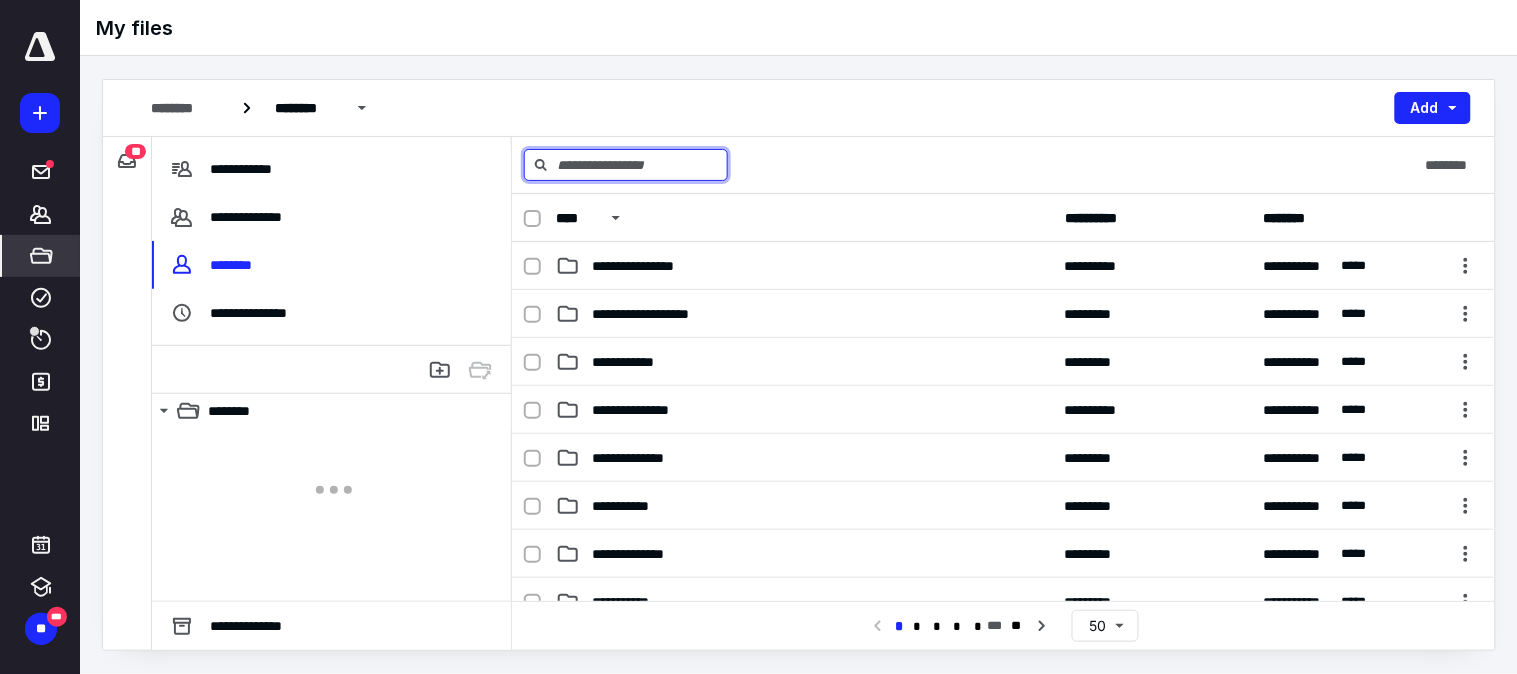 paste on "**********" 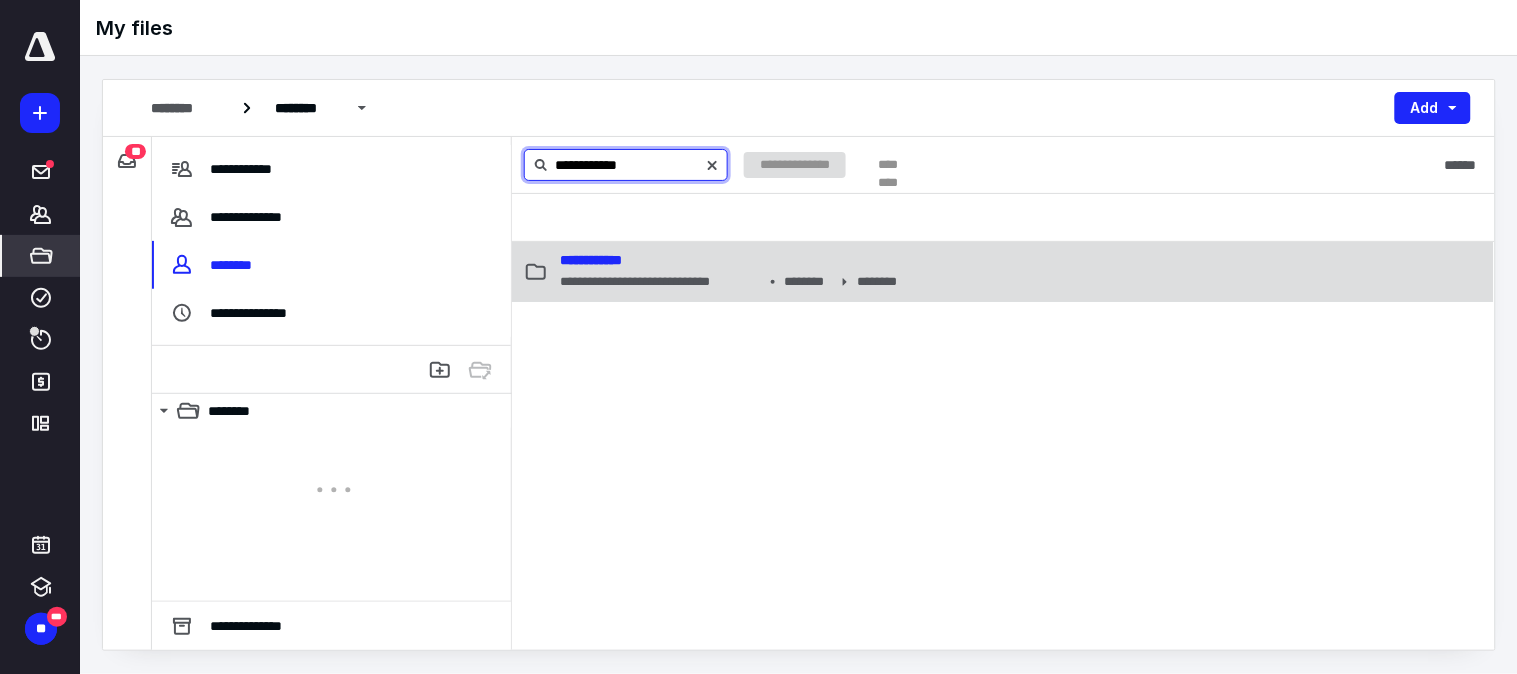 type on "**********" 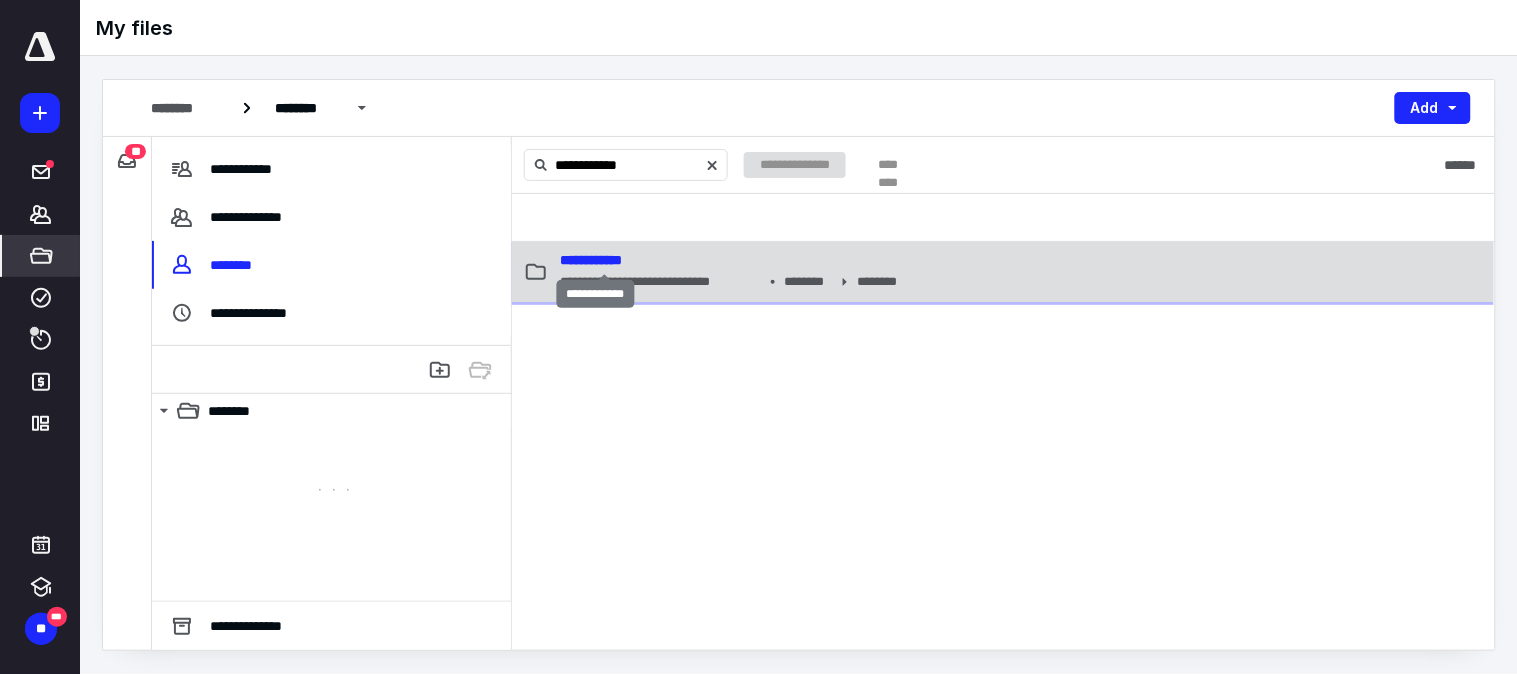 click on "**********" at bounding box center (591, 260) 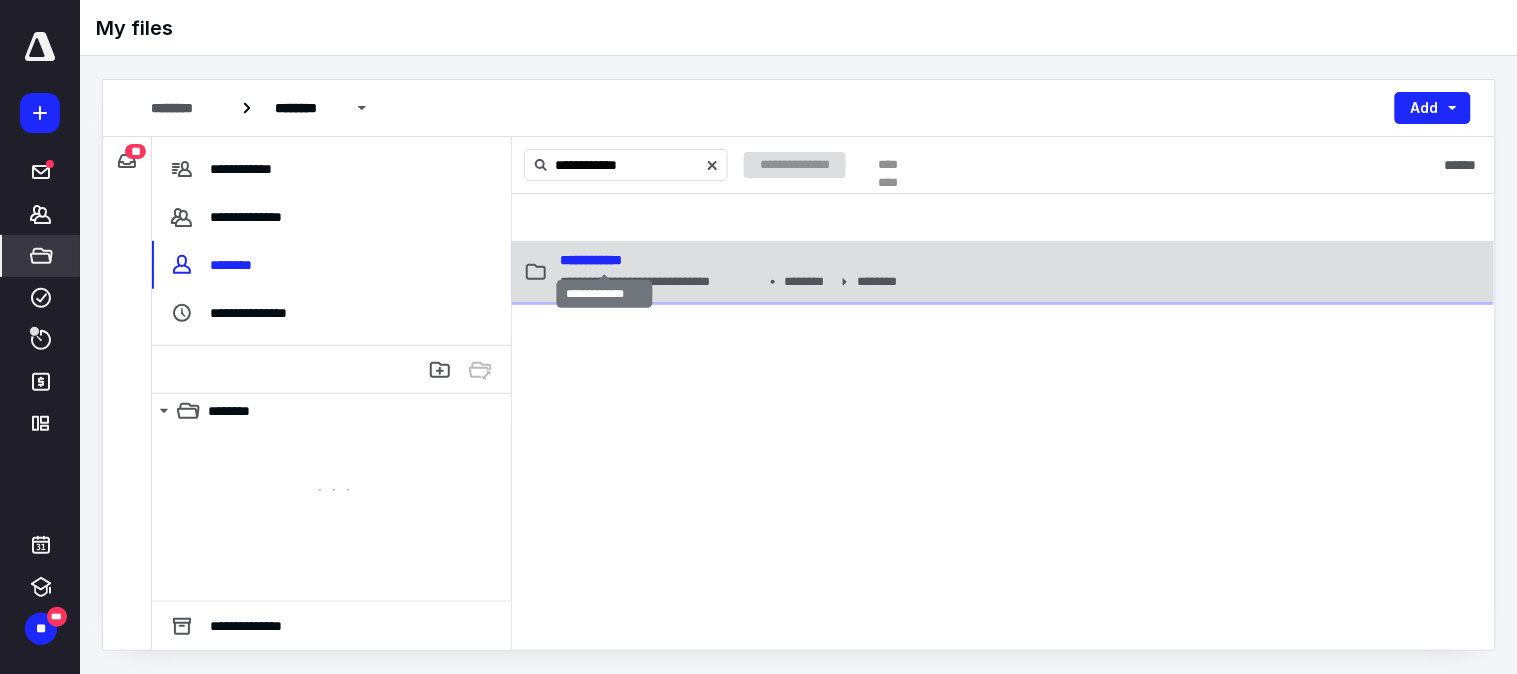 click on "**********" at bounding box center [591, 260] 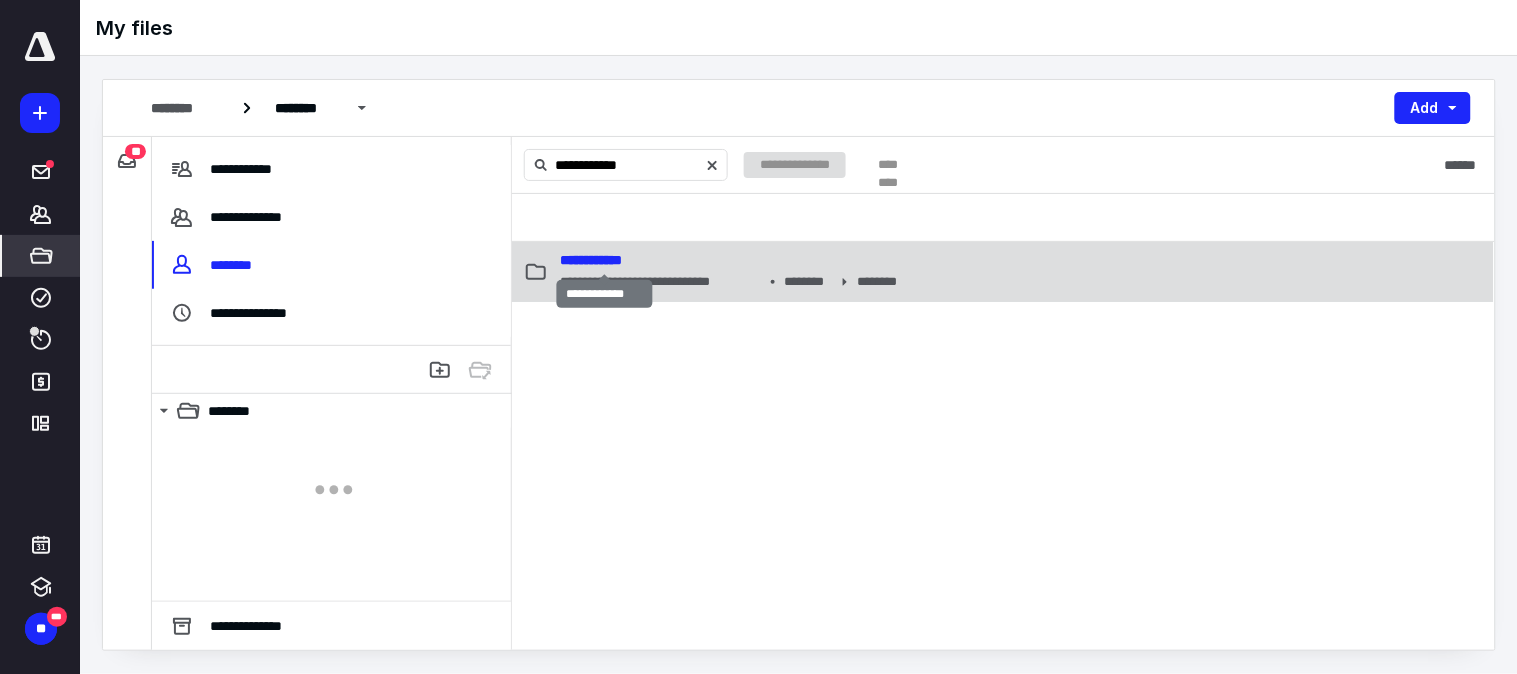 type 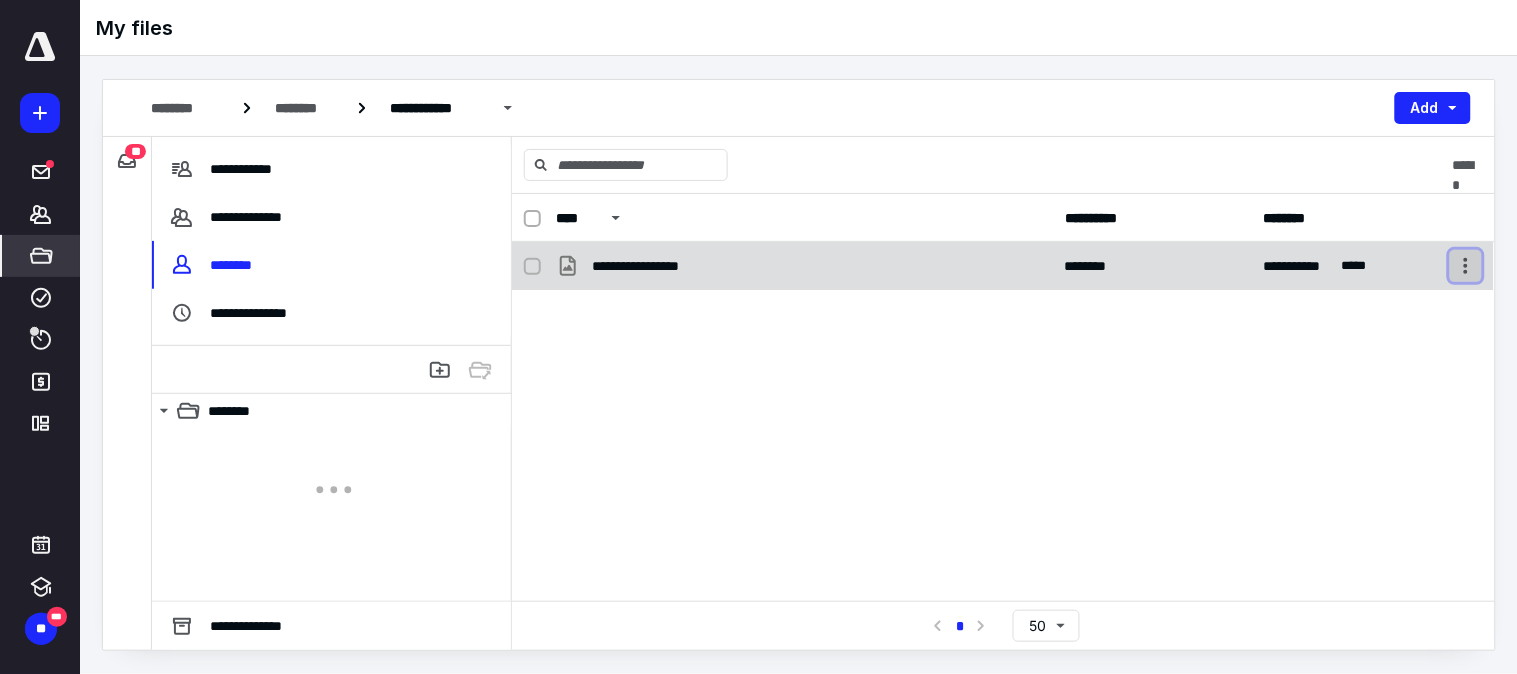 click at bounding box center [1466, 266] 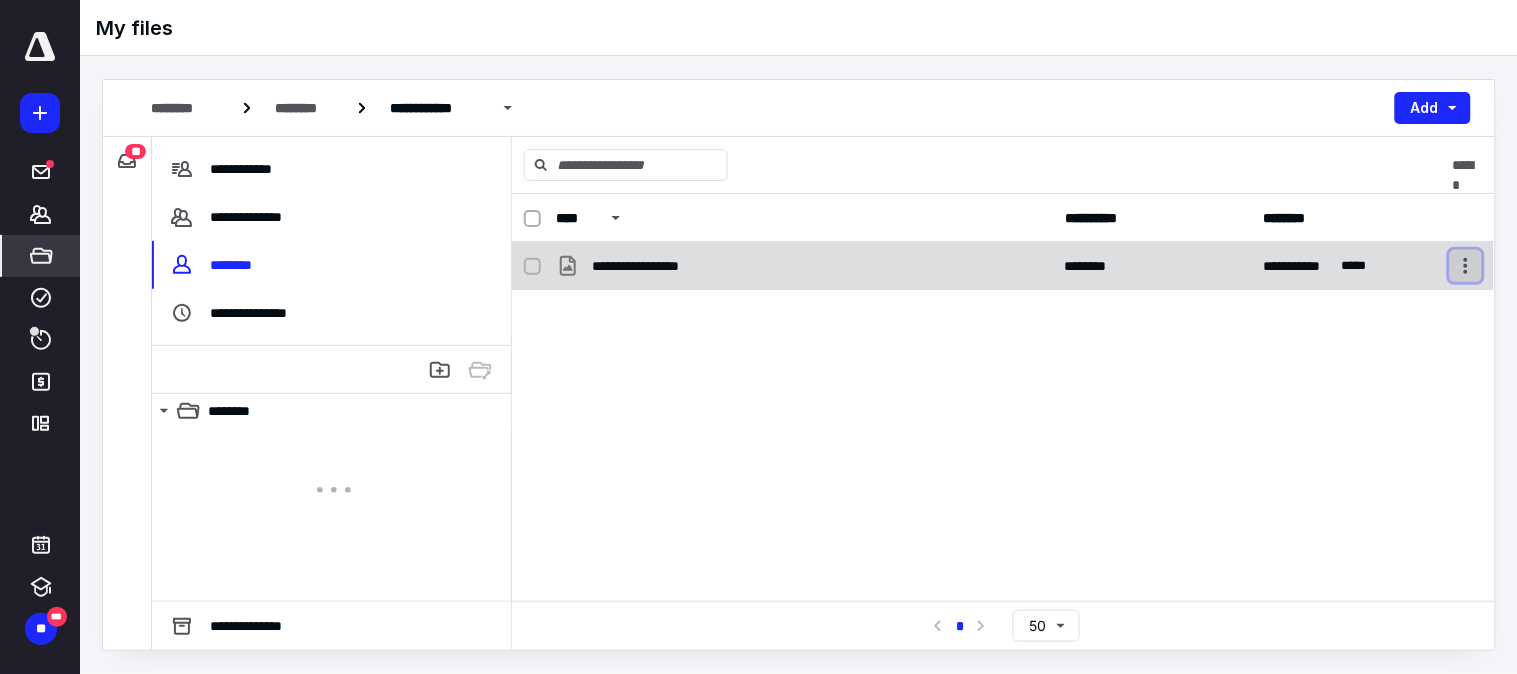 checkbox on "true" 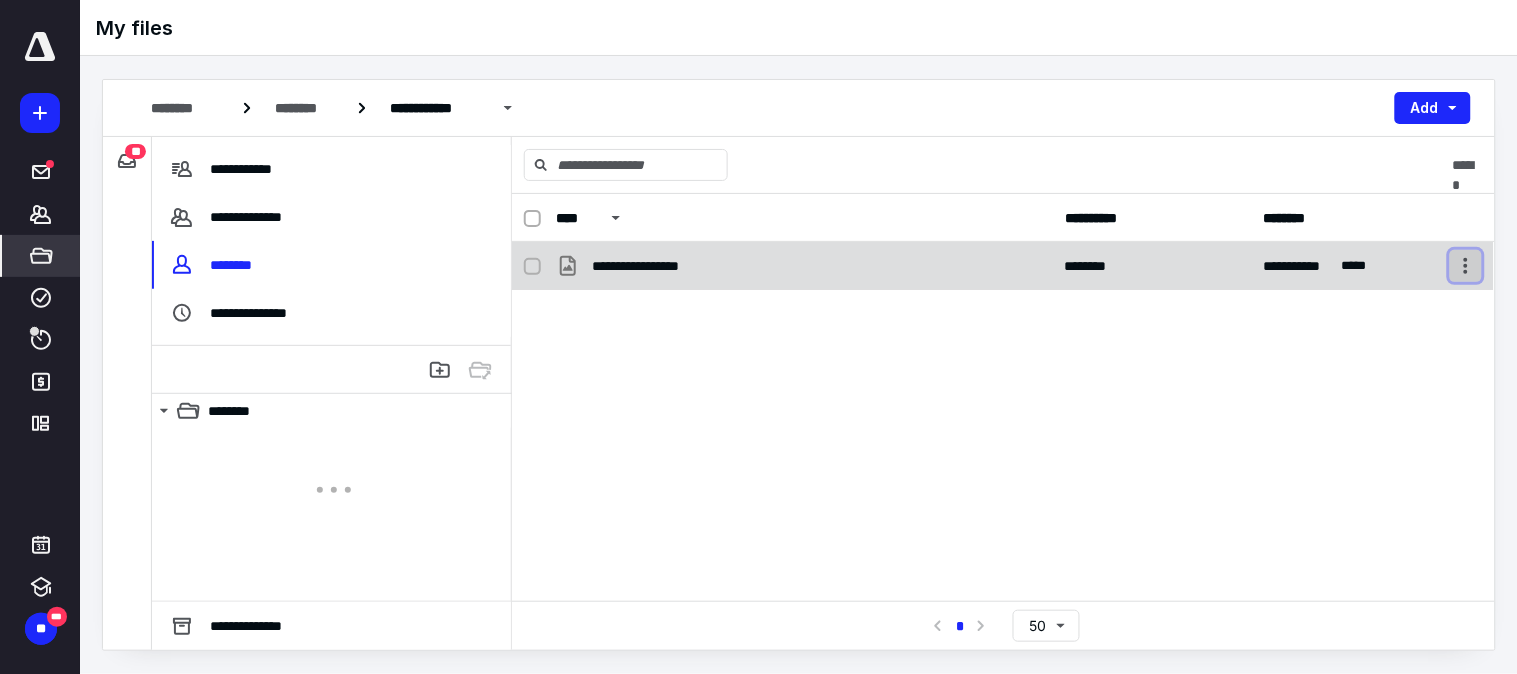 checkbox on "true" 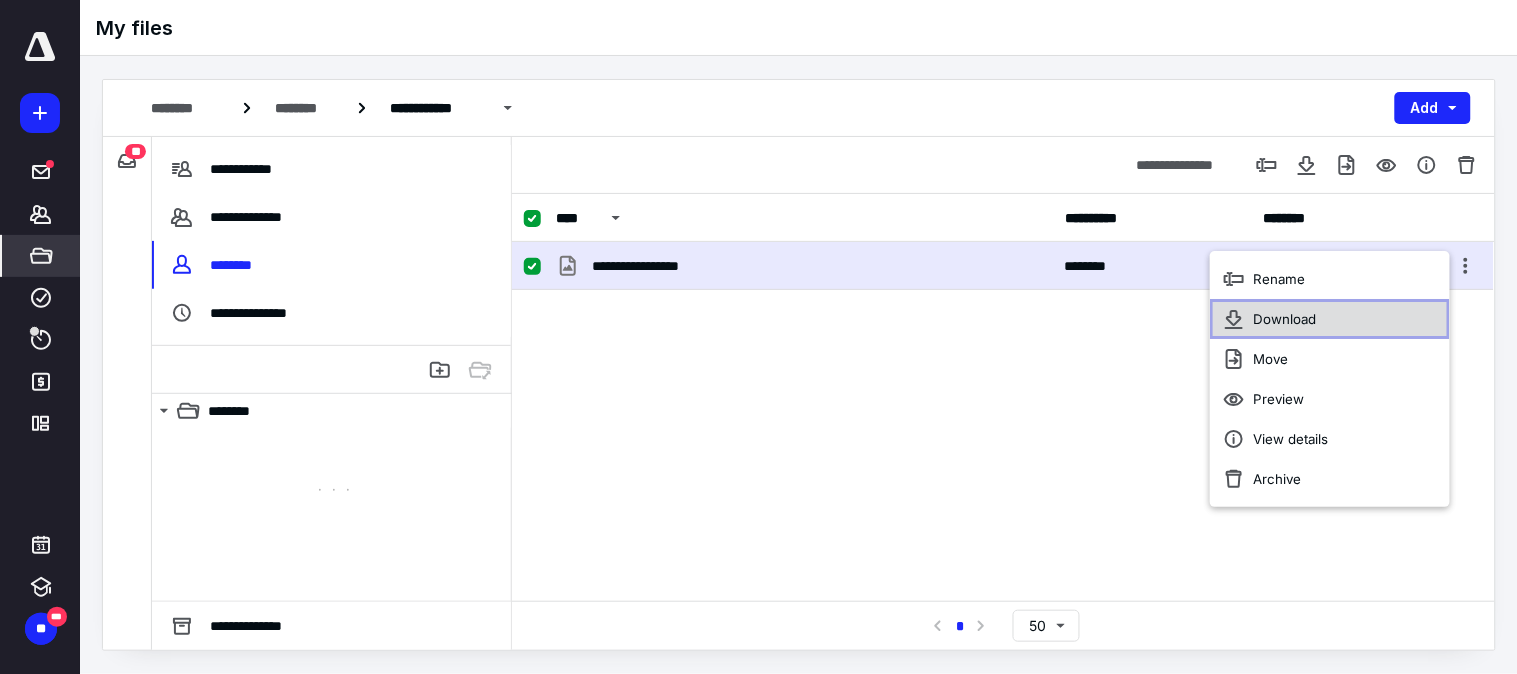 click on "Download" at bounding box center (1330, 319) 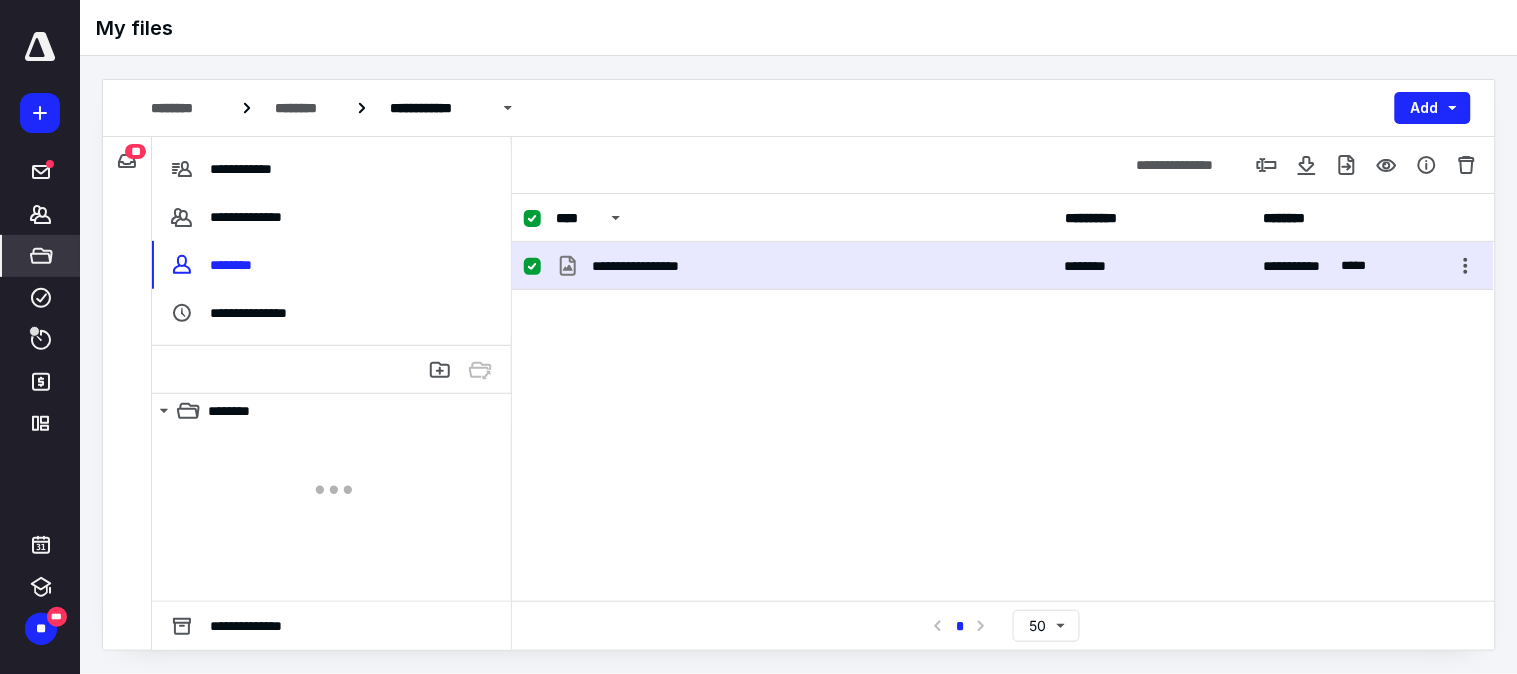 click on "**********" at bounding box center [1003, 392] 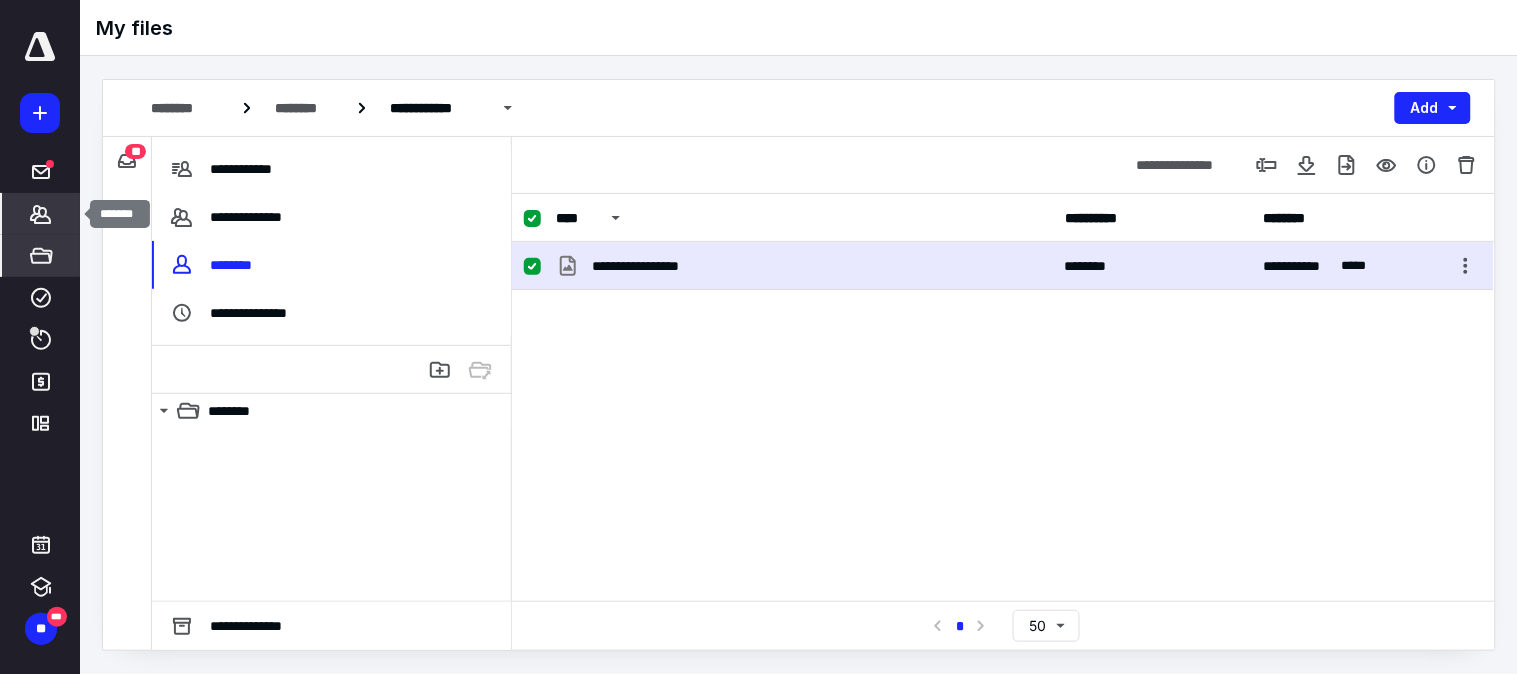 click 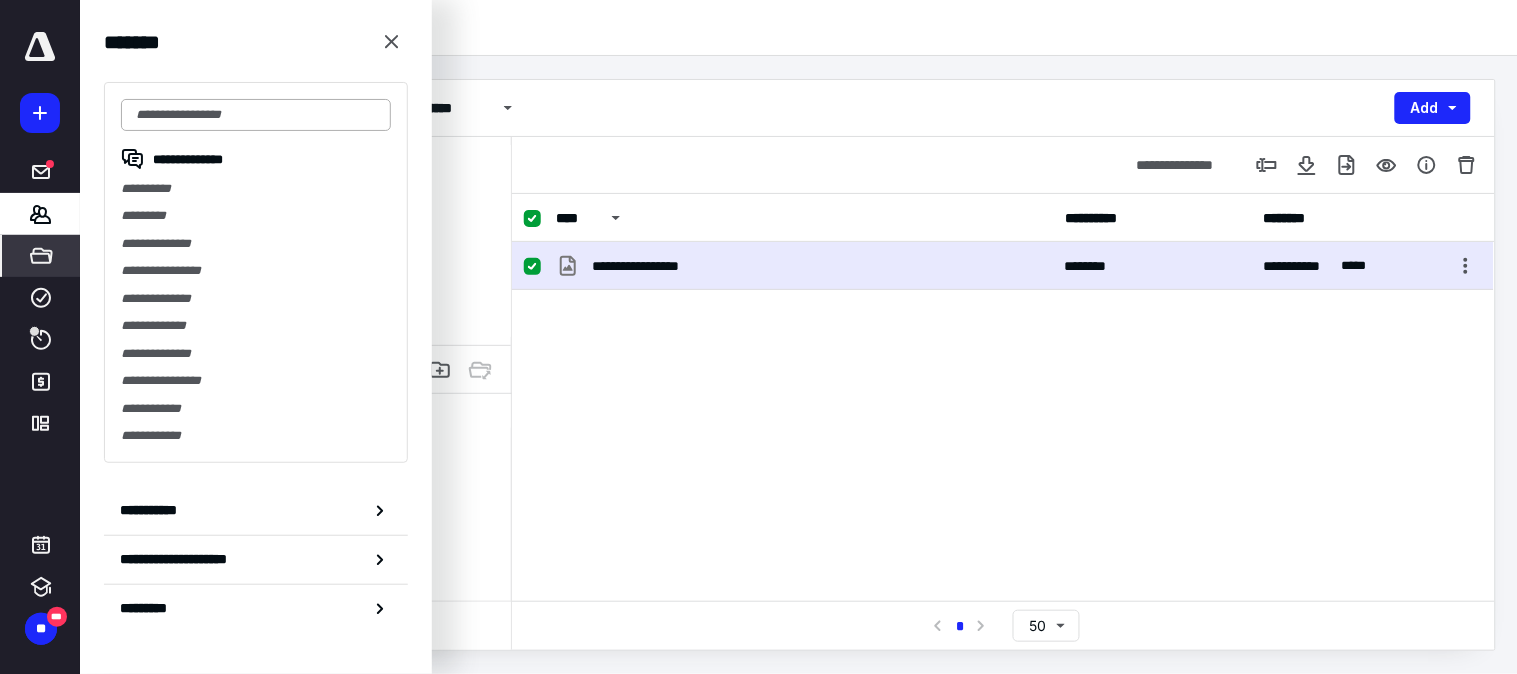 click at bounding box center [256, 115] 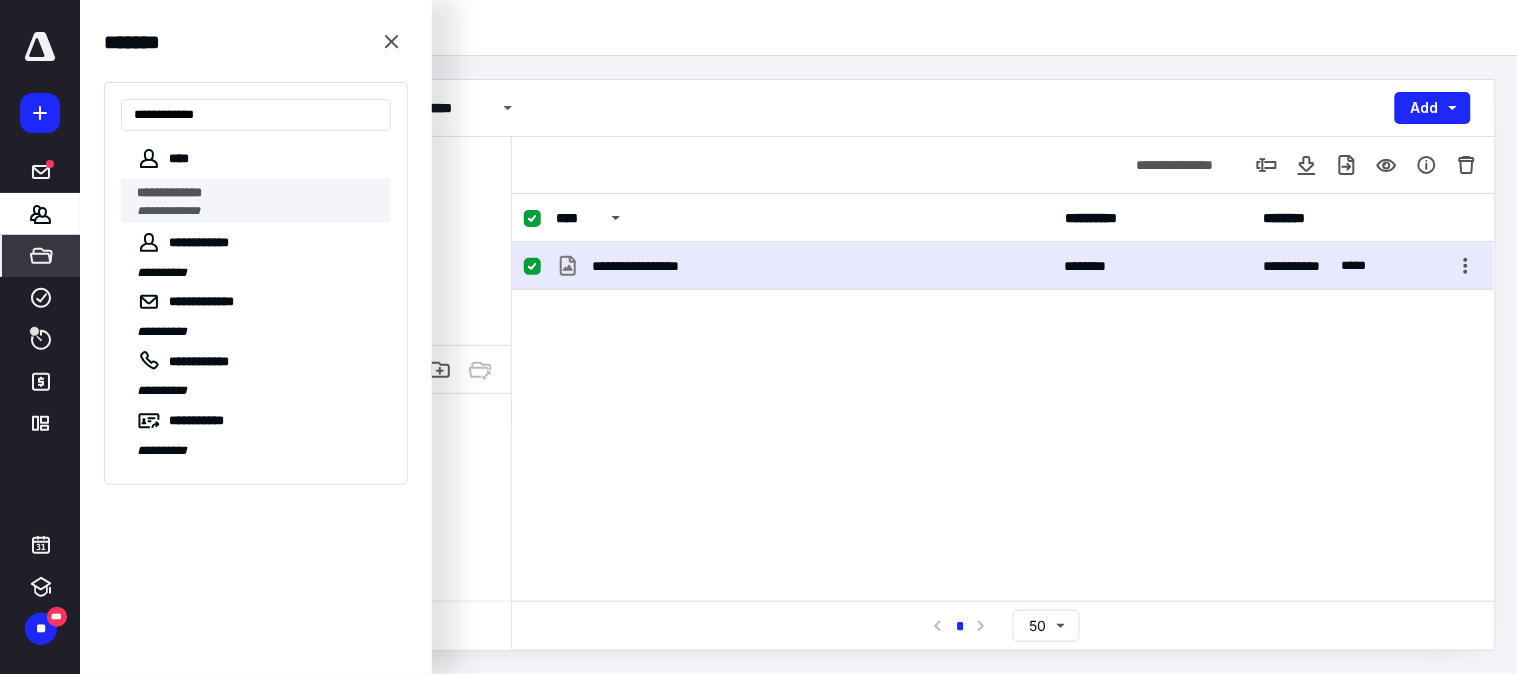 type on "**********" 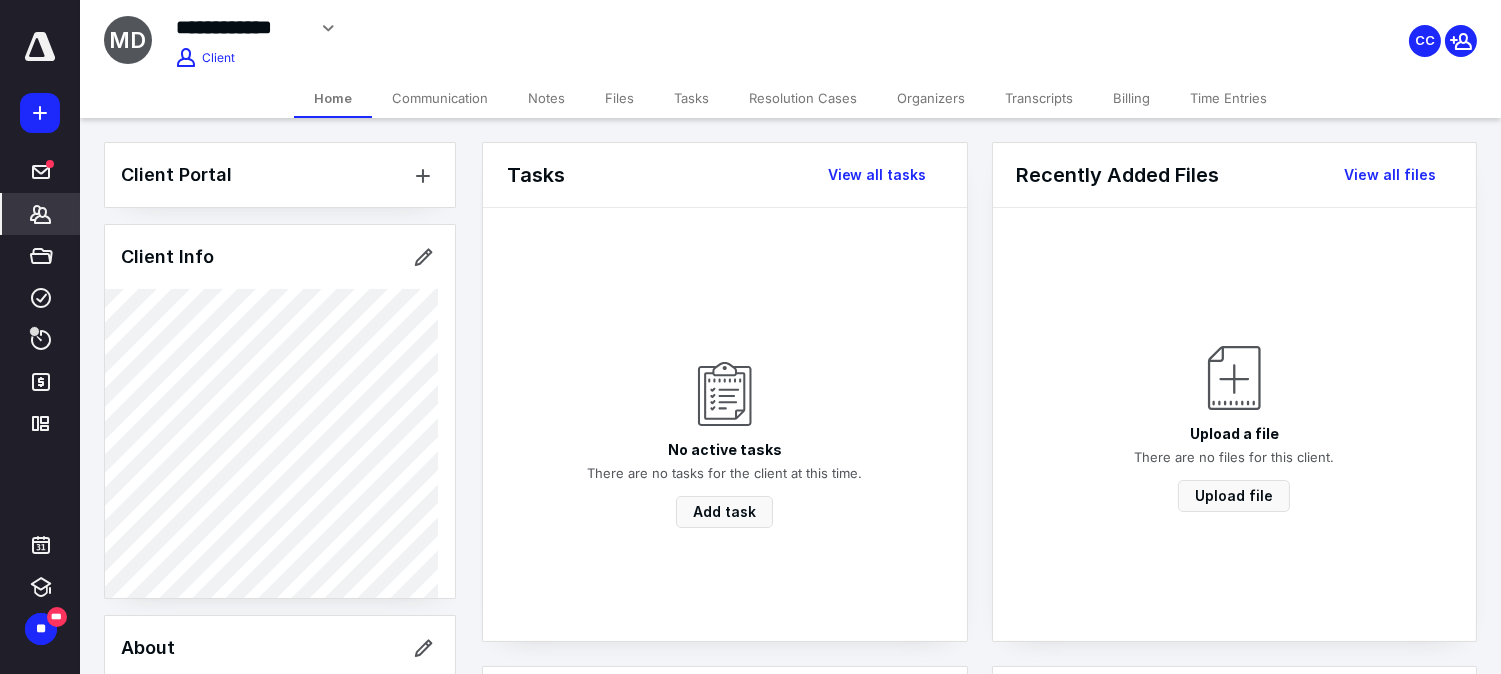 click on "Transcripts" at bounding box center [1039, 98] 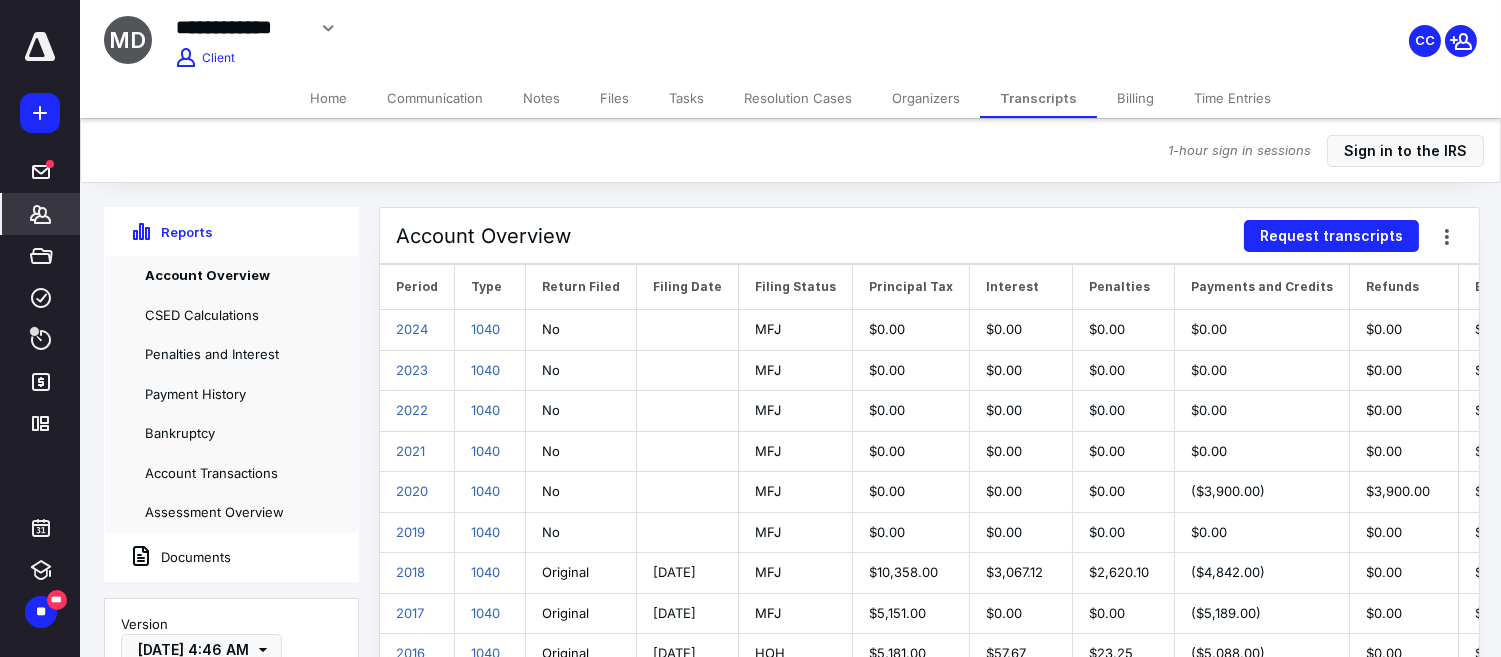 click on "Documents" at bounding box center [168, 557] 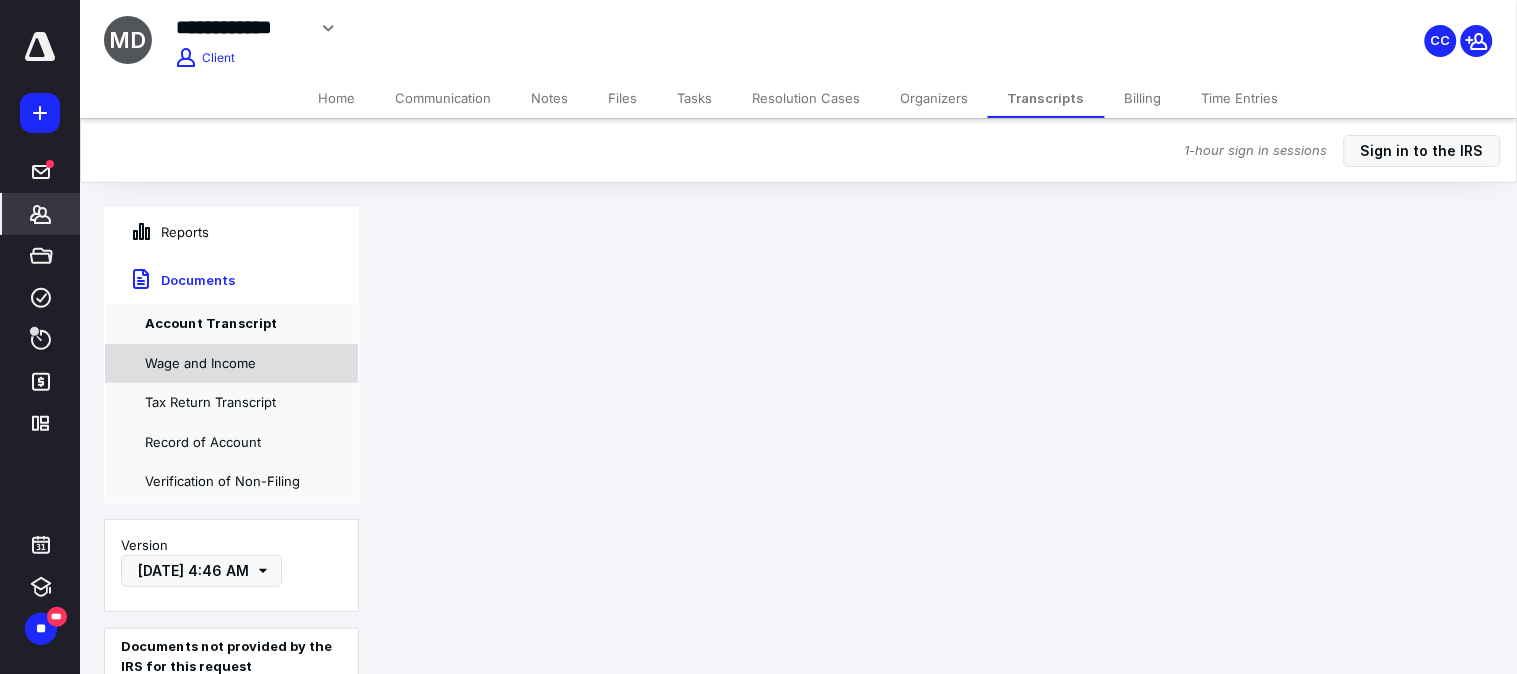 click on "Wage and Income" at bounding box center (231, 364) 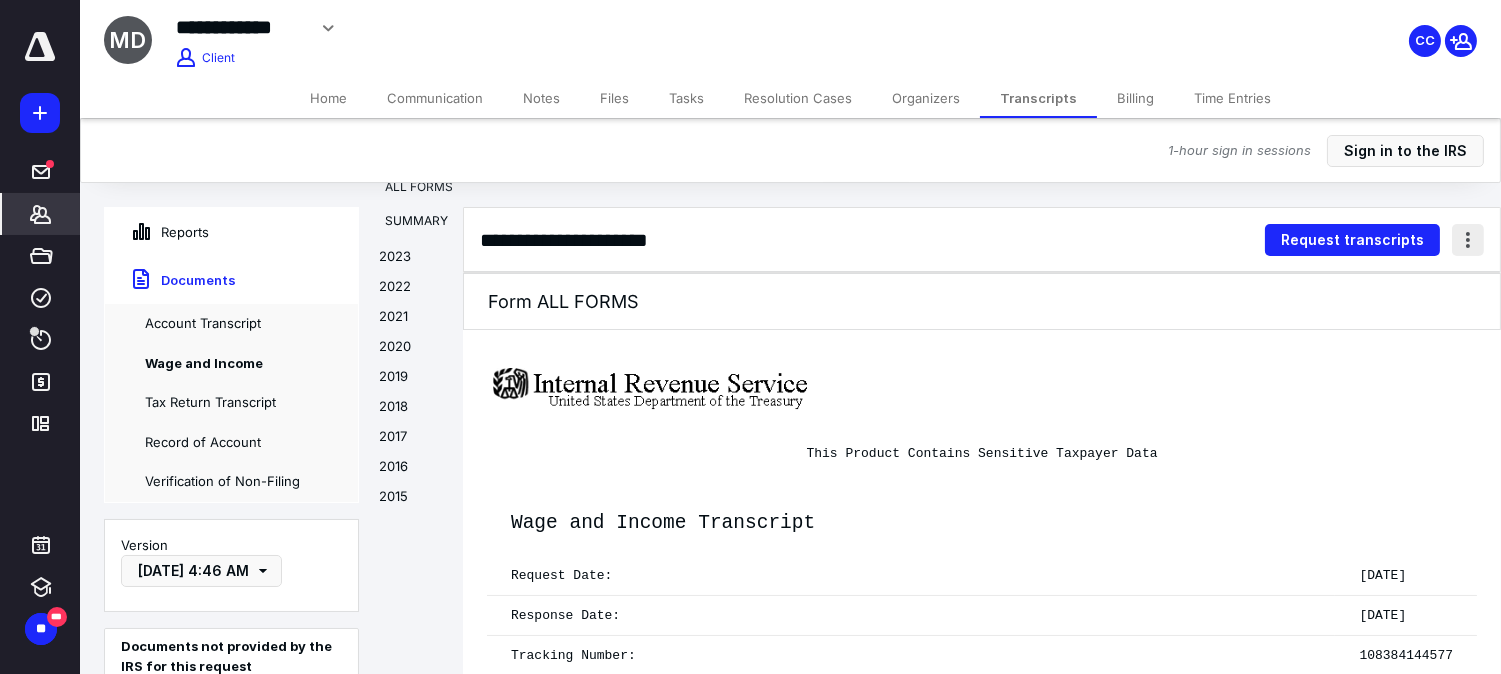 click at bounding box center (1468, 240) 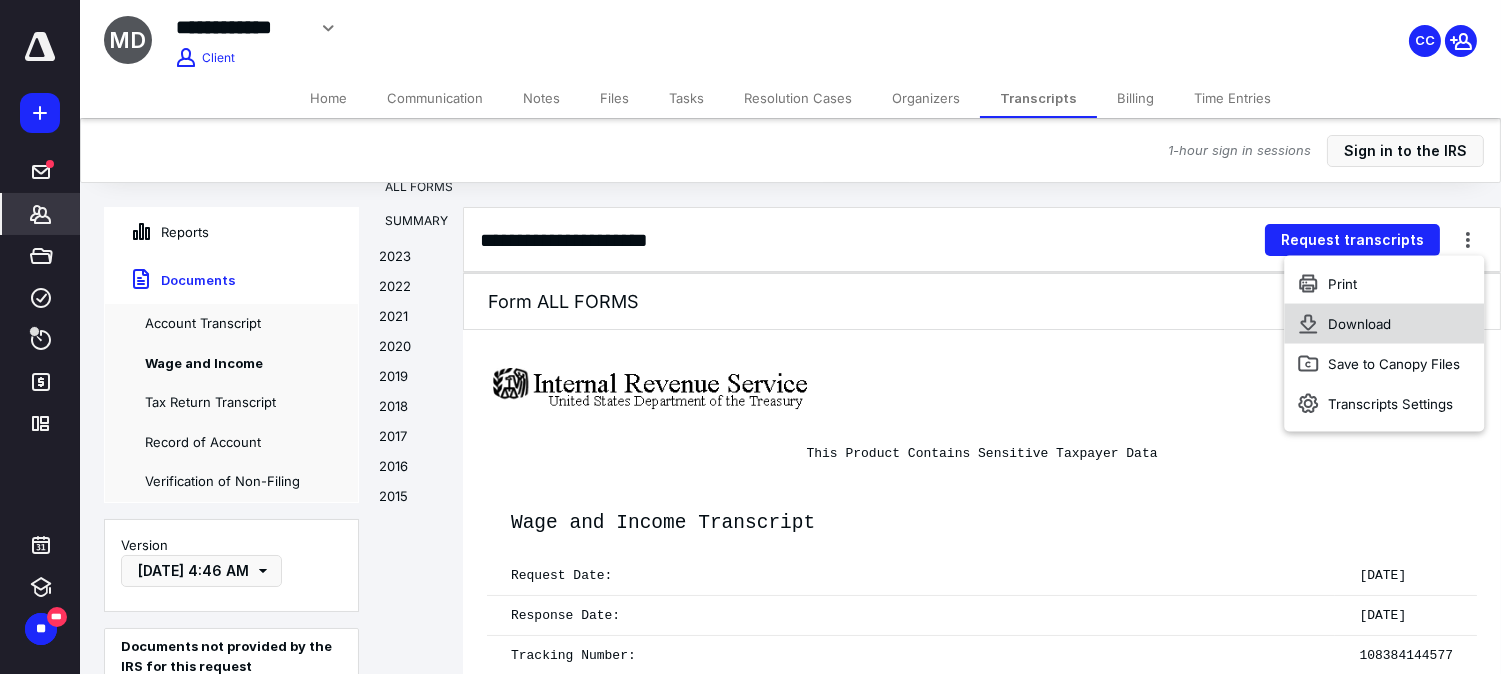click on "Download" at bounding box center [1384, 324] 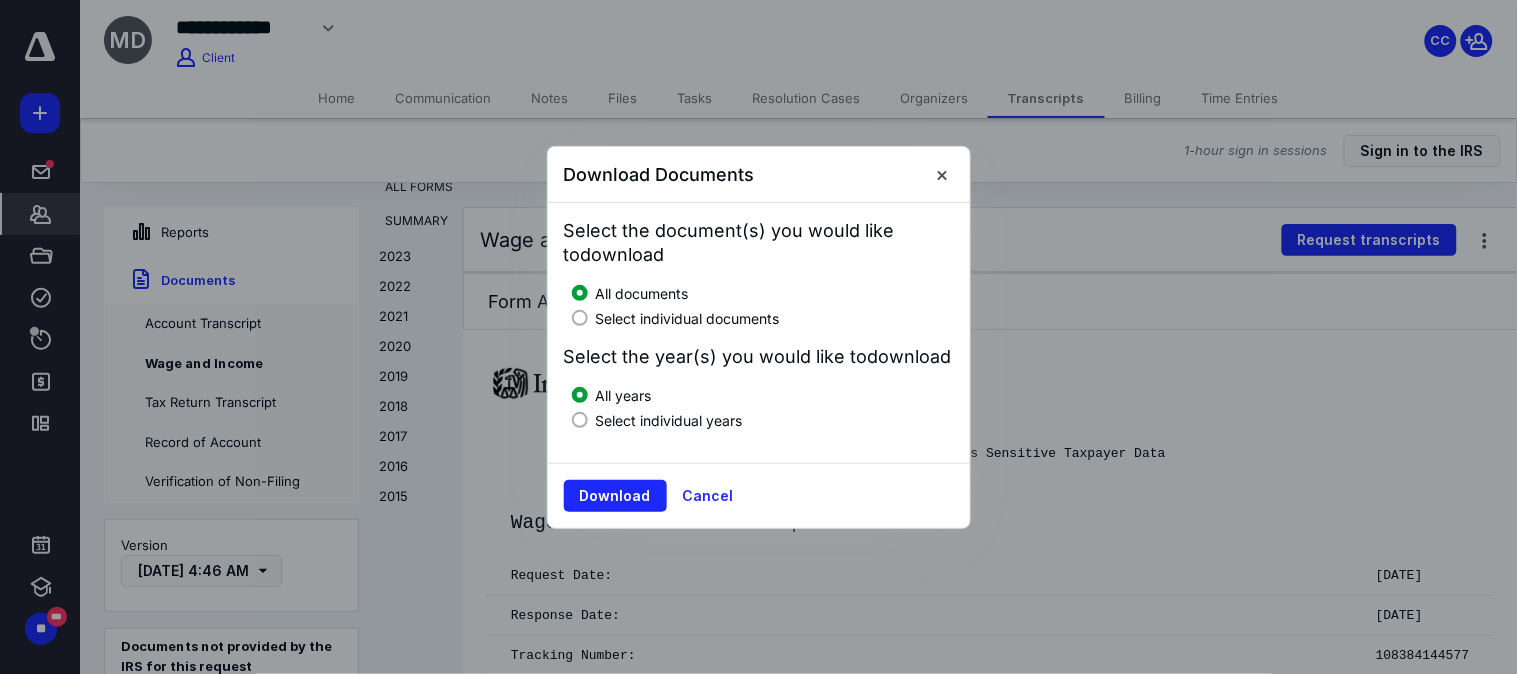 click on "Select individual documents" at bounding box center (688, 318) 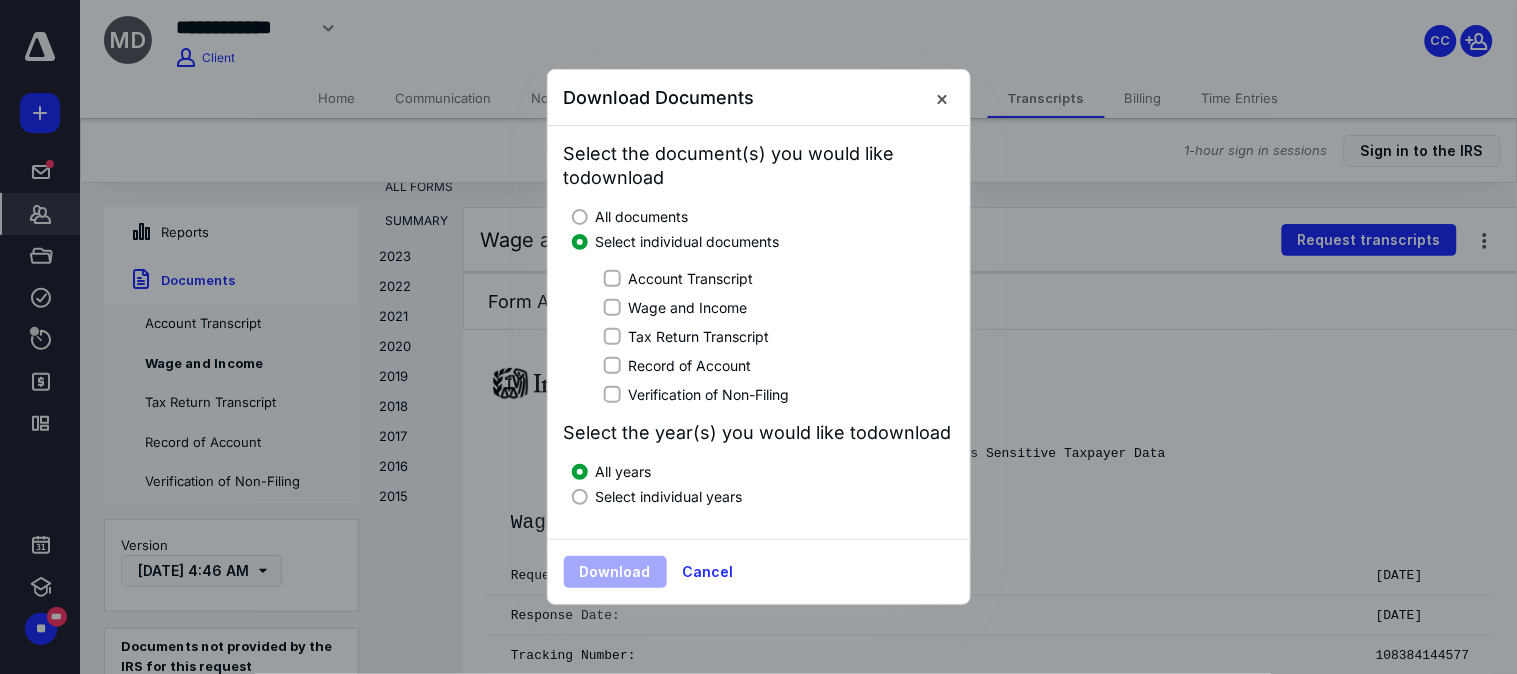 click on "Wage and Income" at bounding box center (688, 307) 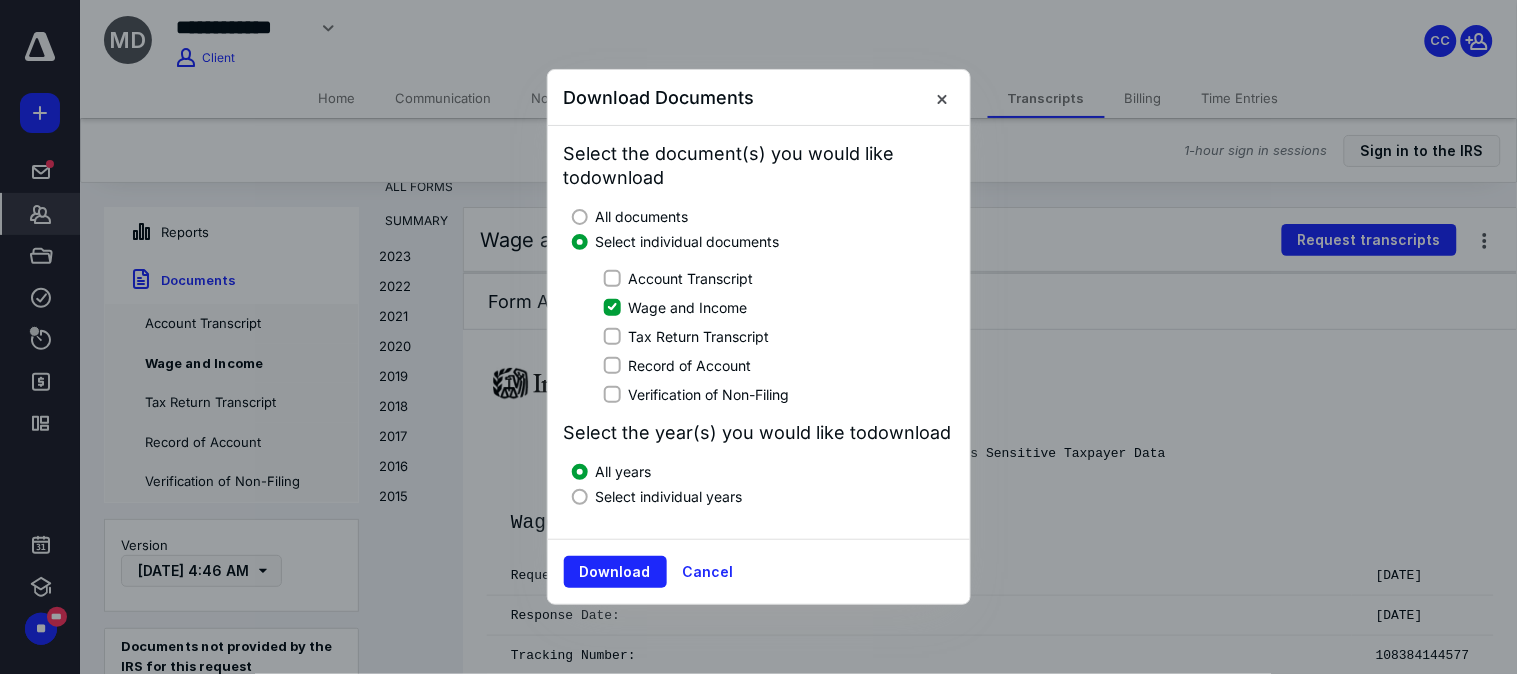 click on "Select individual years" at bounding box center (669, 496) 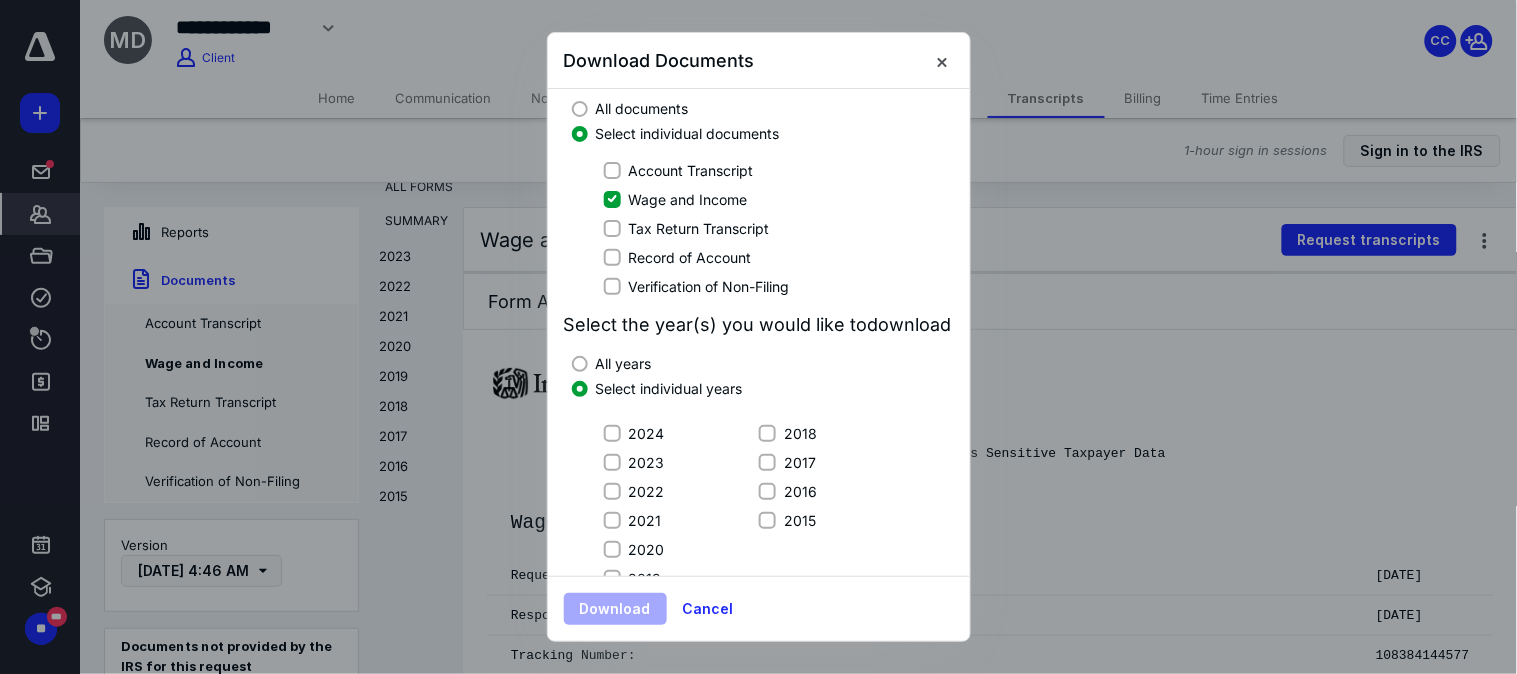 scroll, scrollTop: 148, scrollLeft: 0, axis: vertical 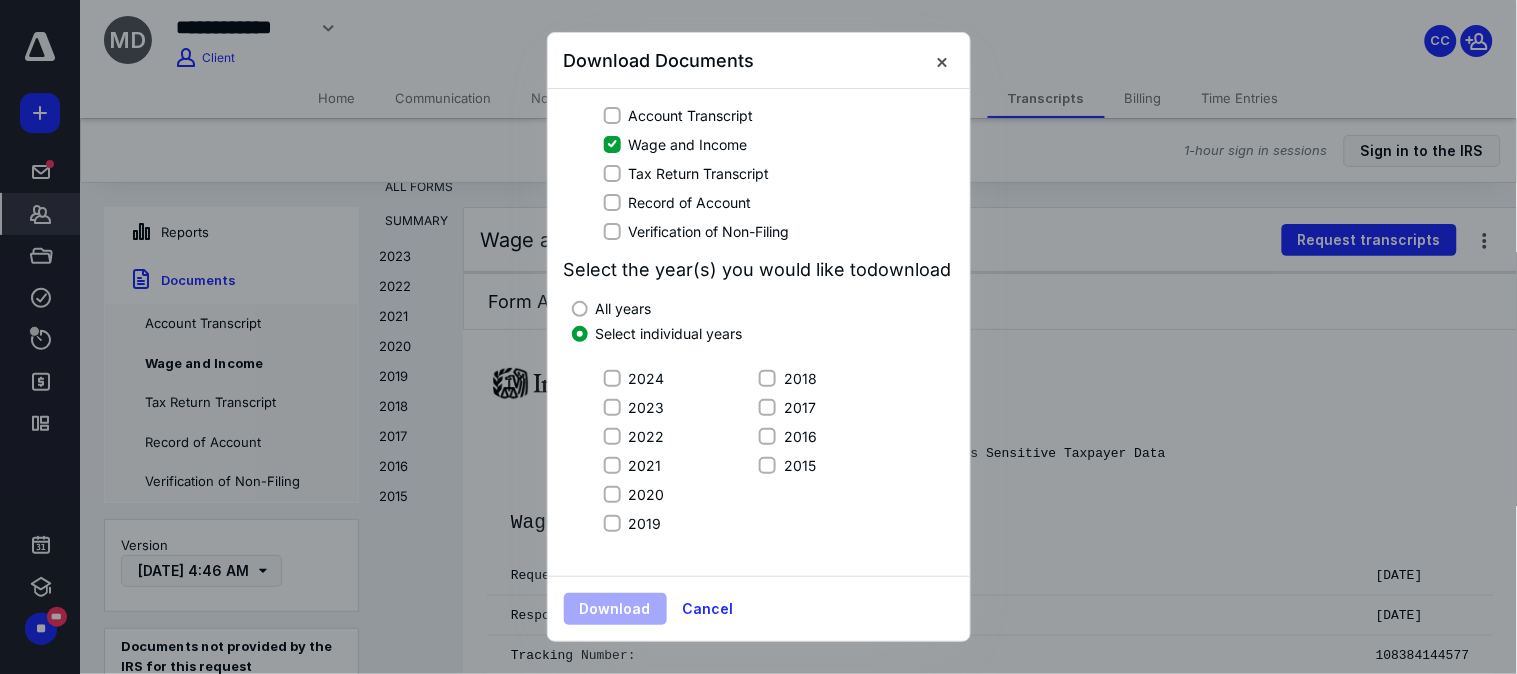 click on "2019" at bounding box center (634, 523) 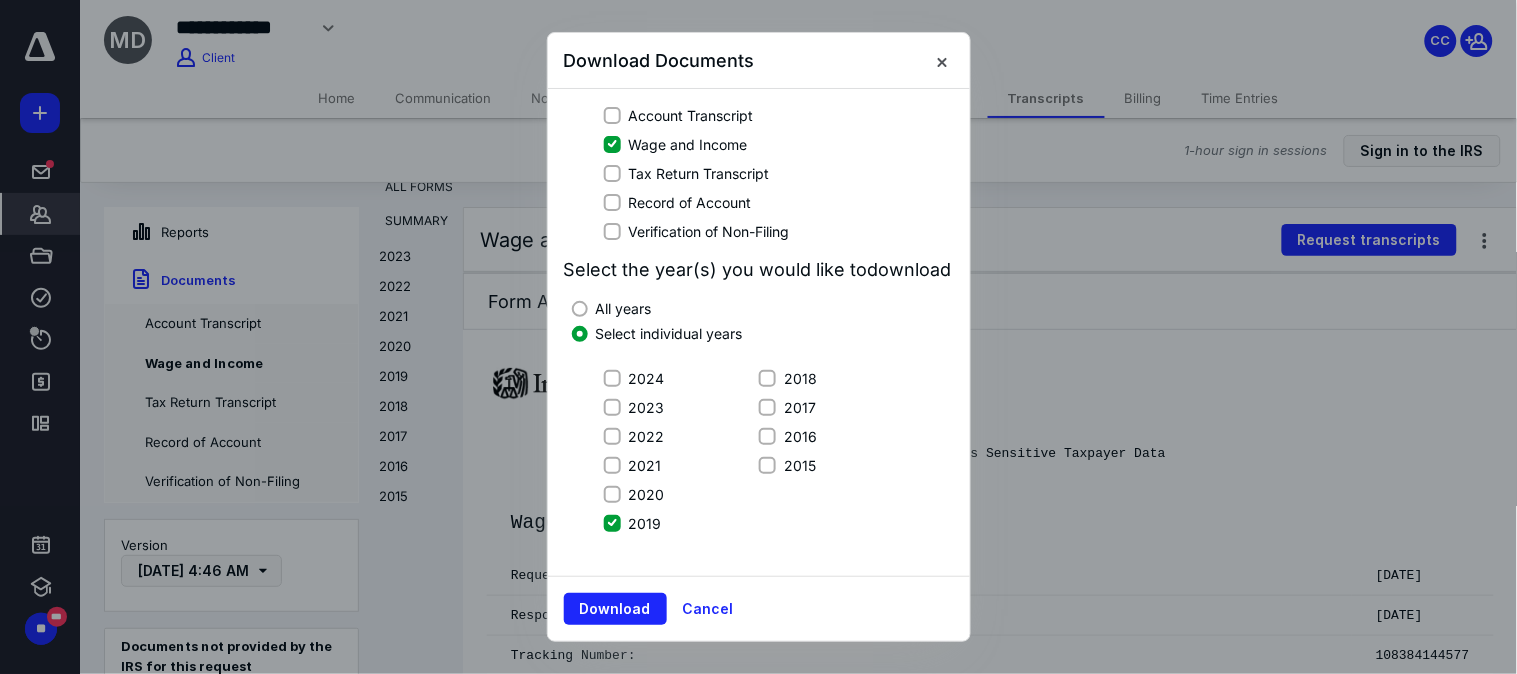 click on "2020" at bounding box center (612, 494) 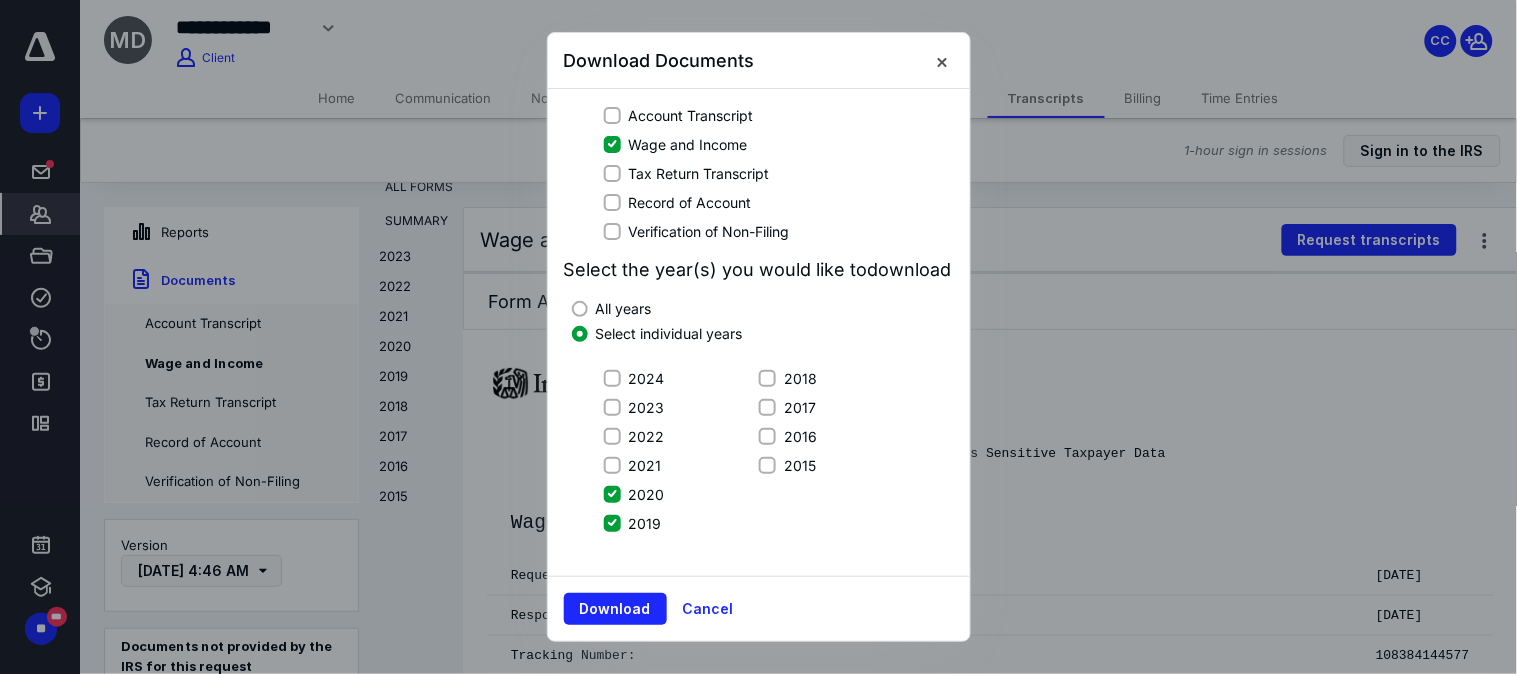 click on "2021" at bounding box center (612, 465) 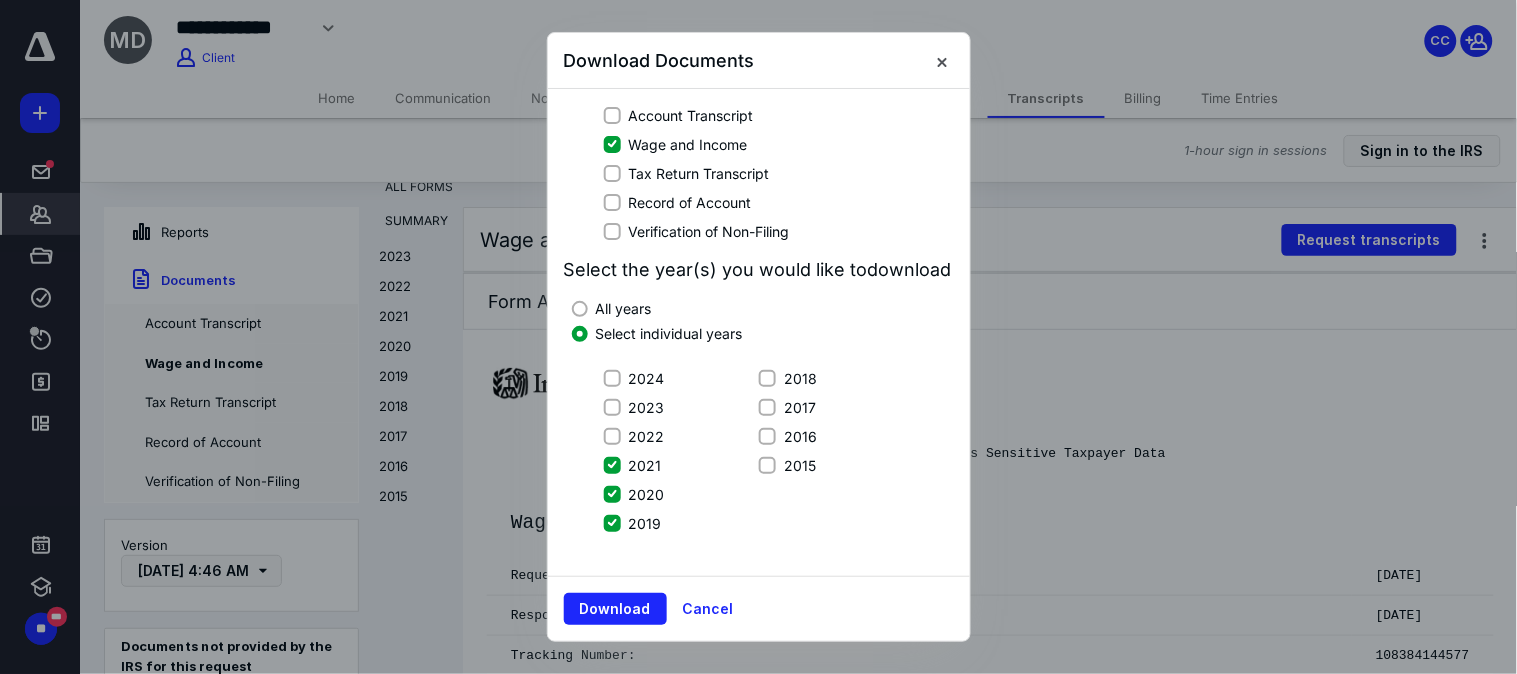click on "2022" at bounding box center (612, 436) 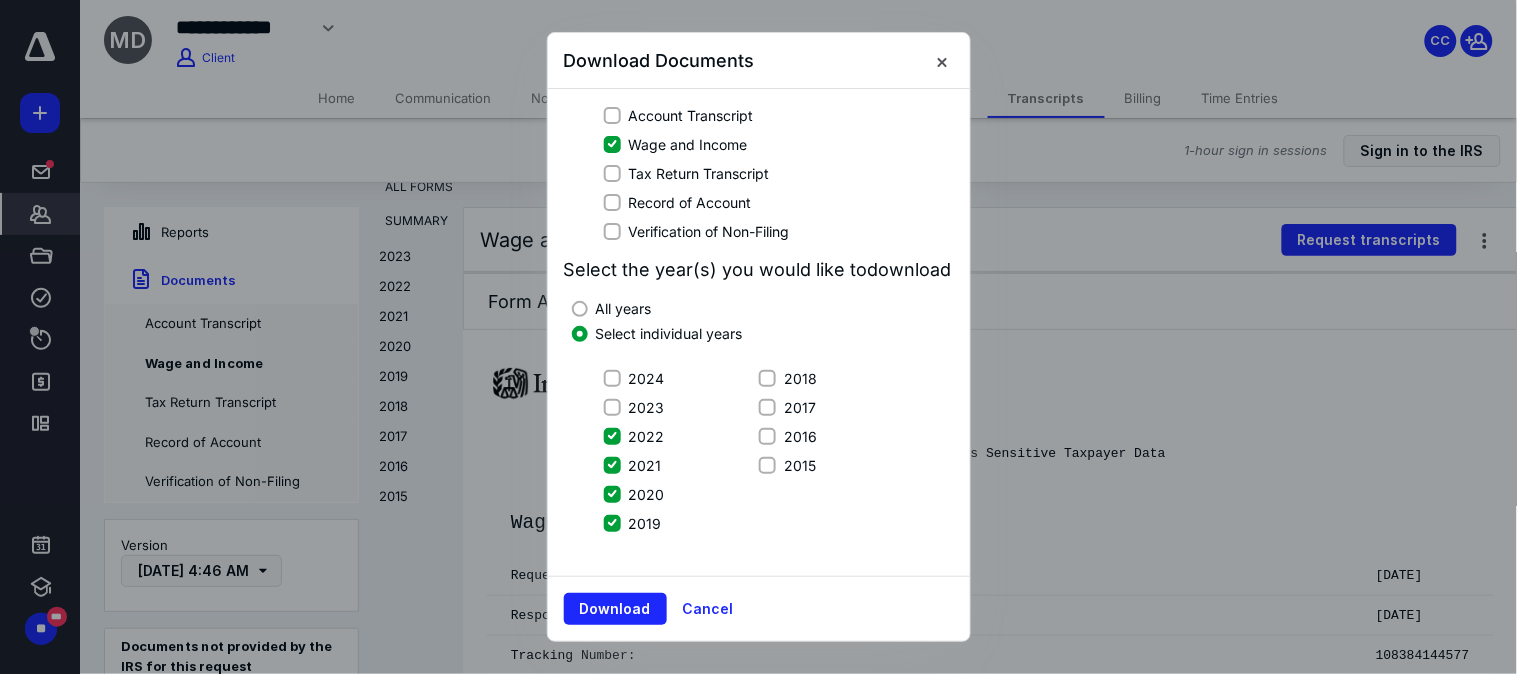 click 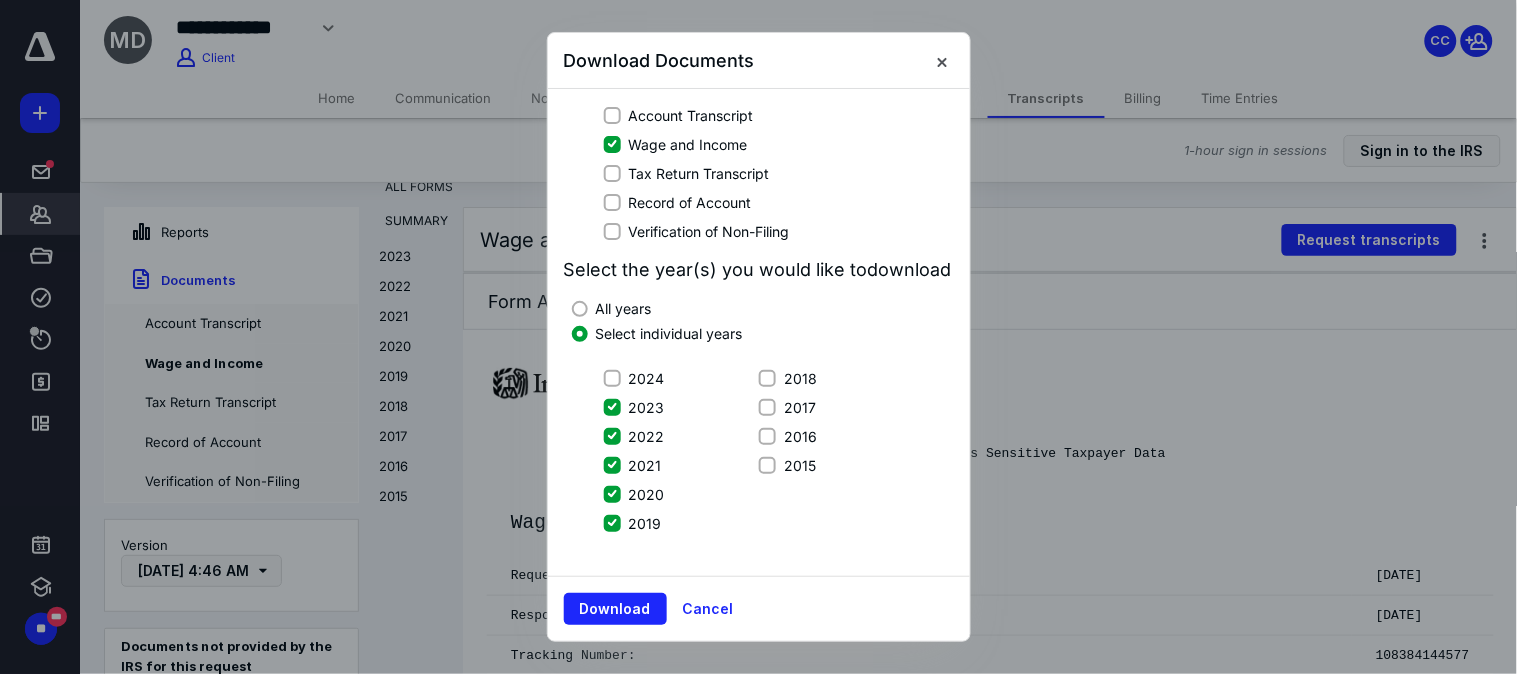 click 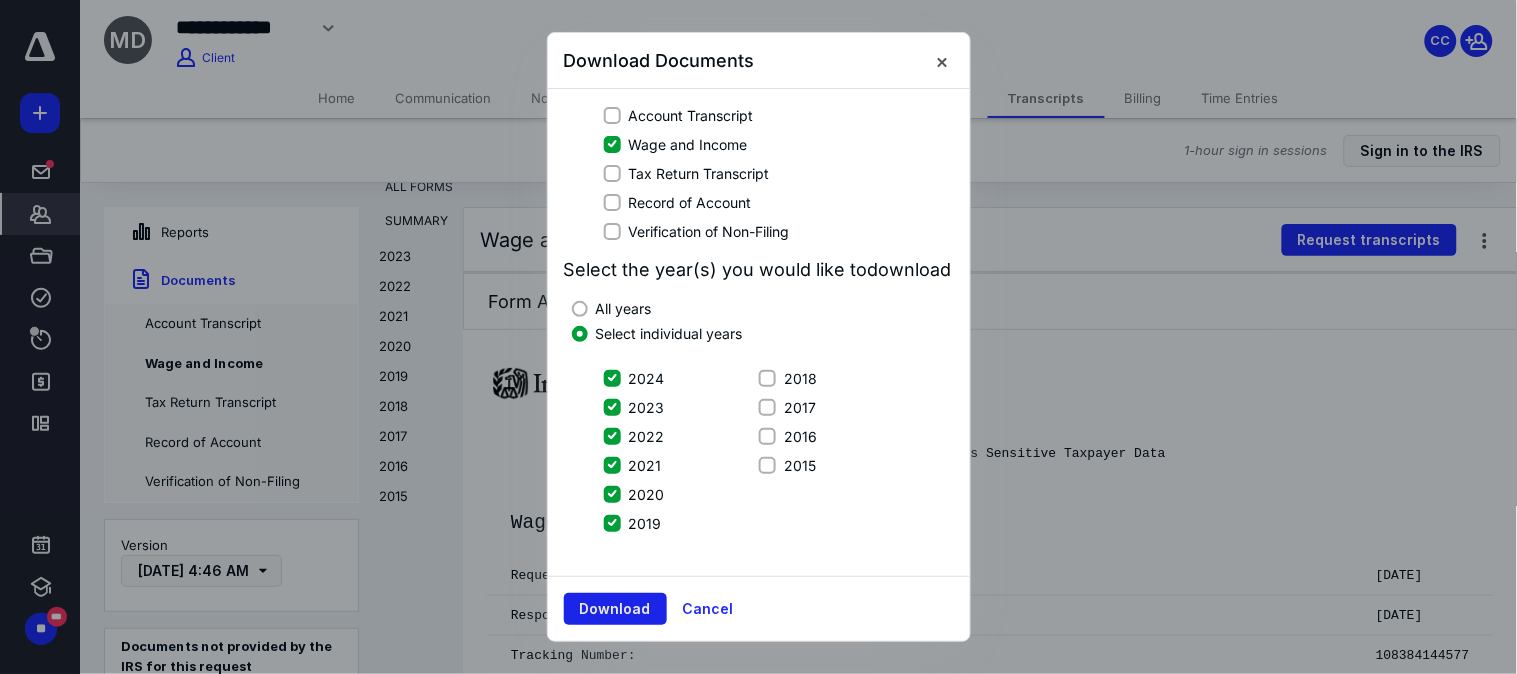 click on "Download" at bounding box center (615, 609) 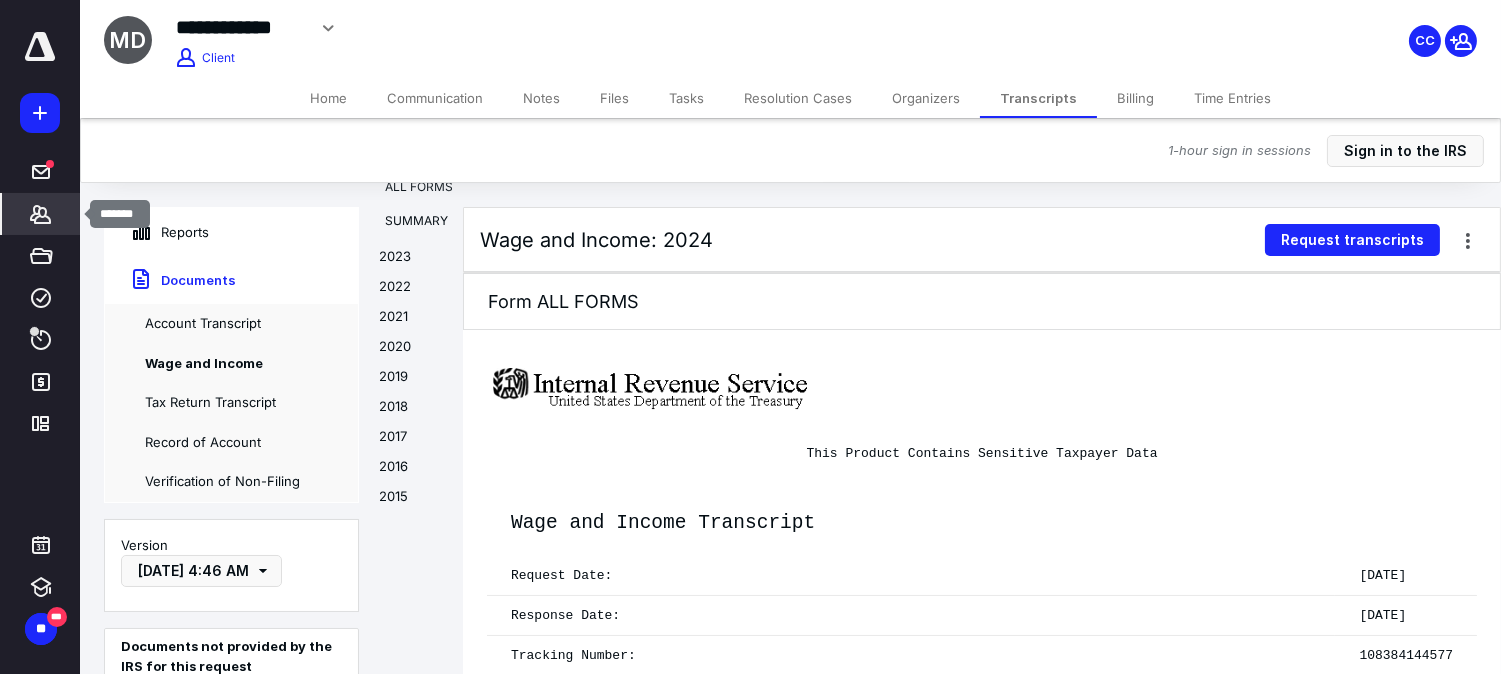 click 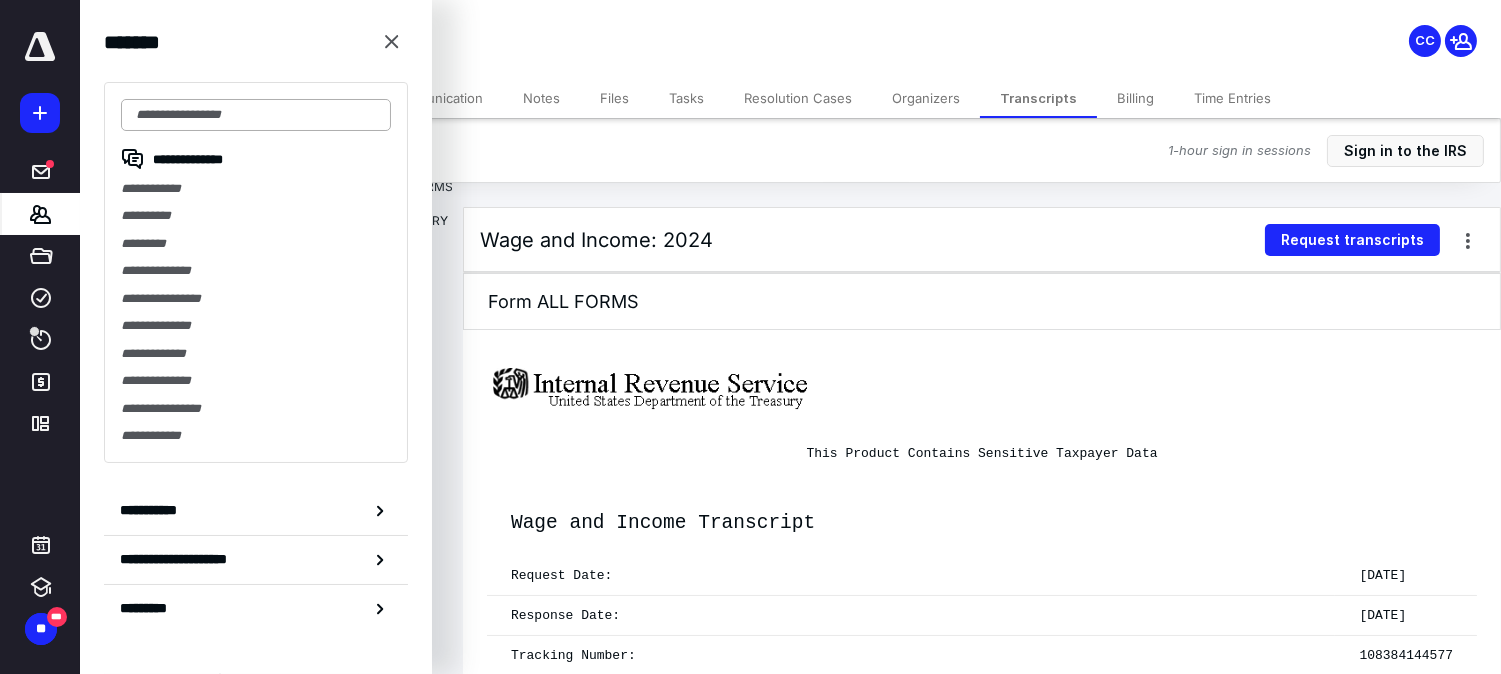 click at bounding box center [256, 115] 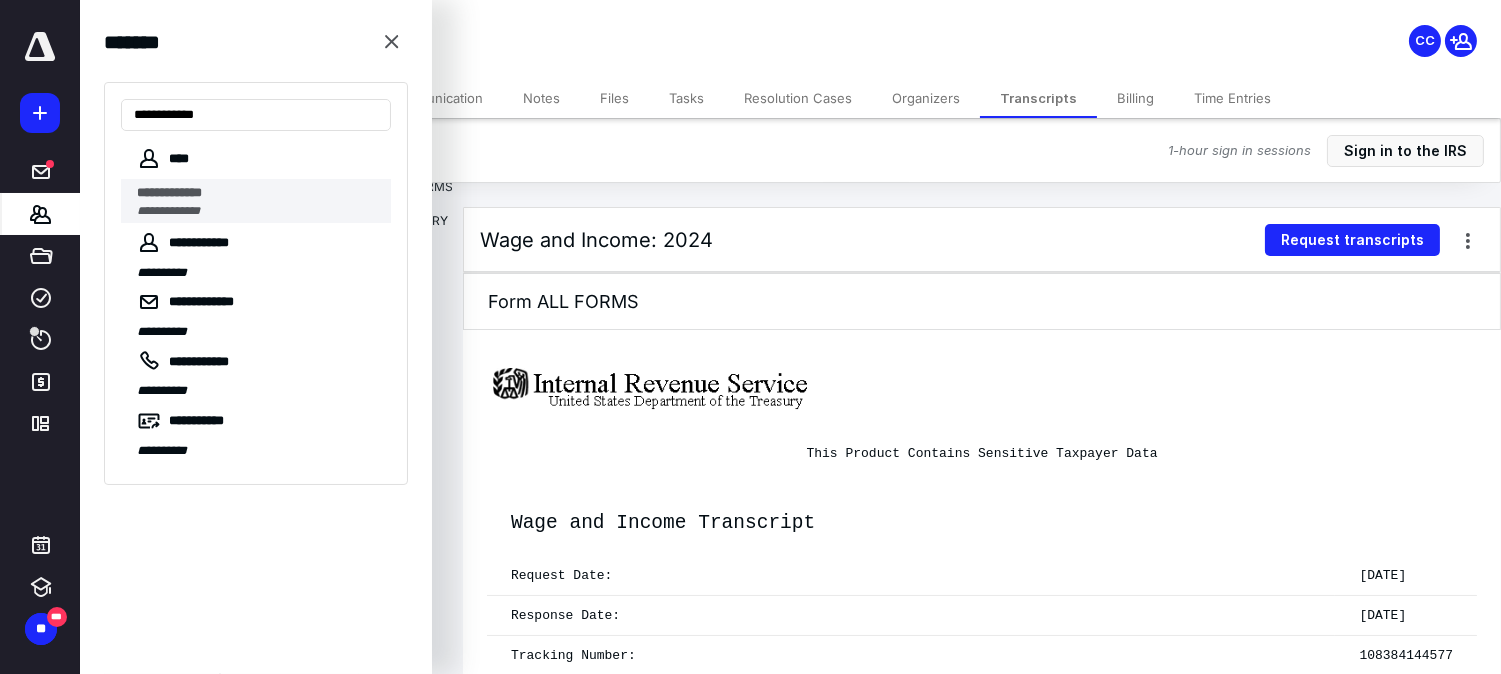 type on "**********" 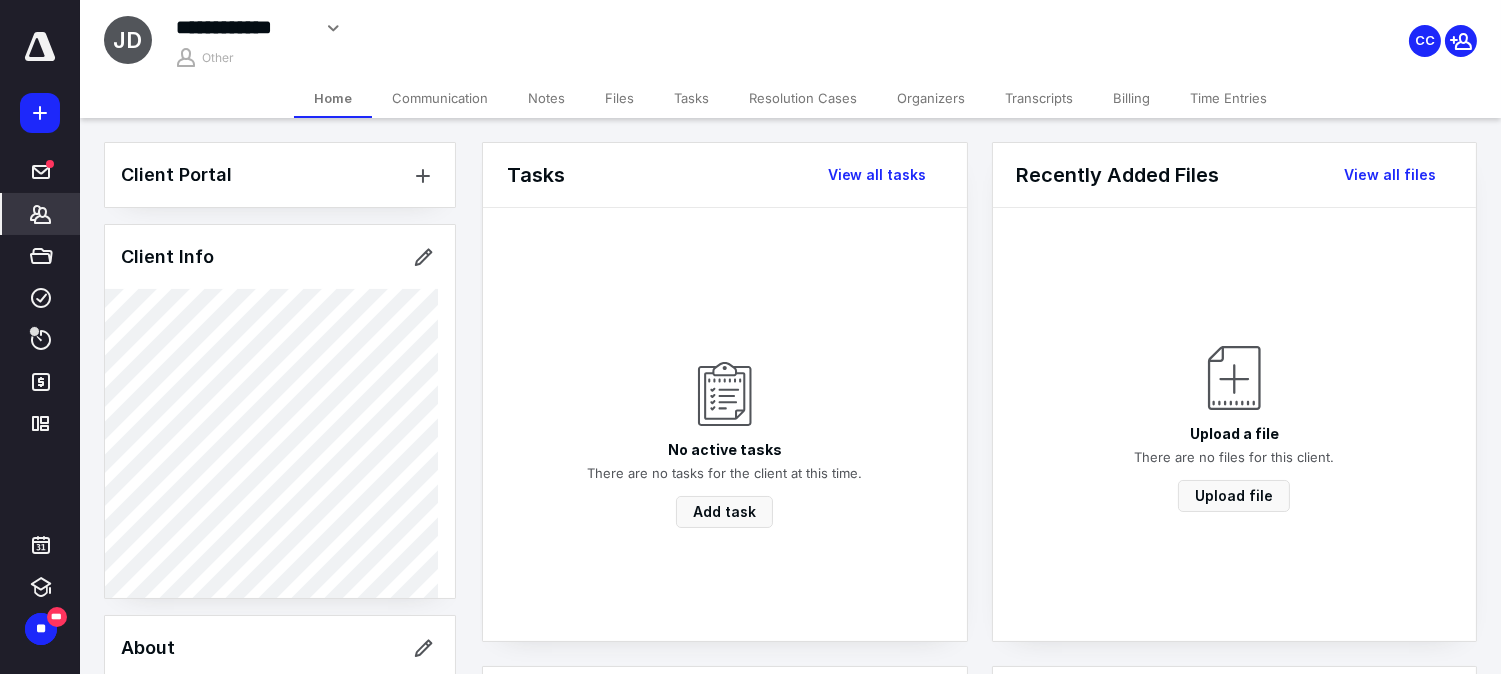 click on "Transcripts" at bounding box center [1039, 98] 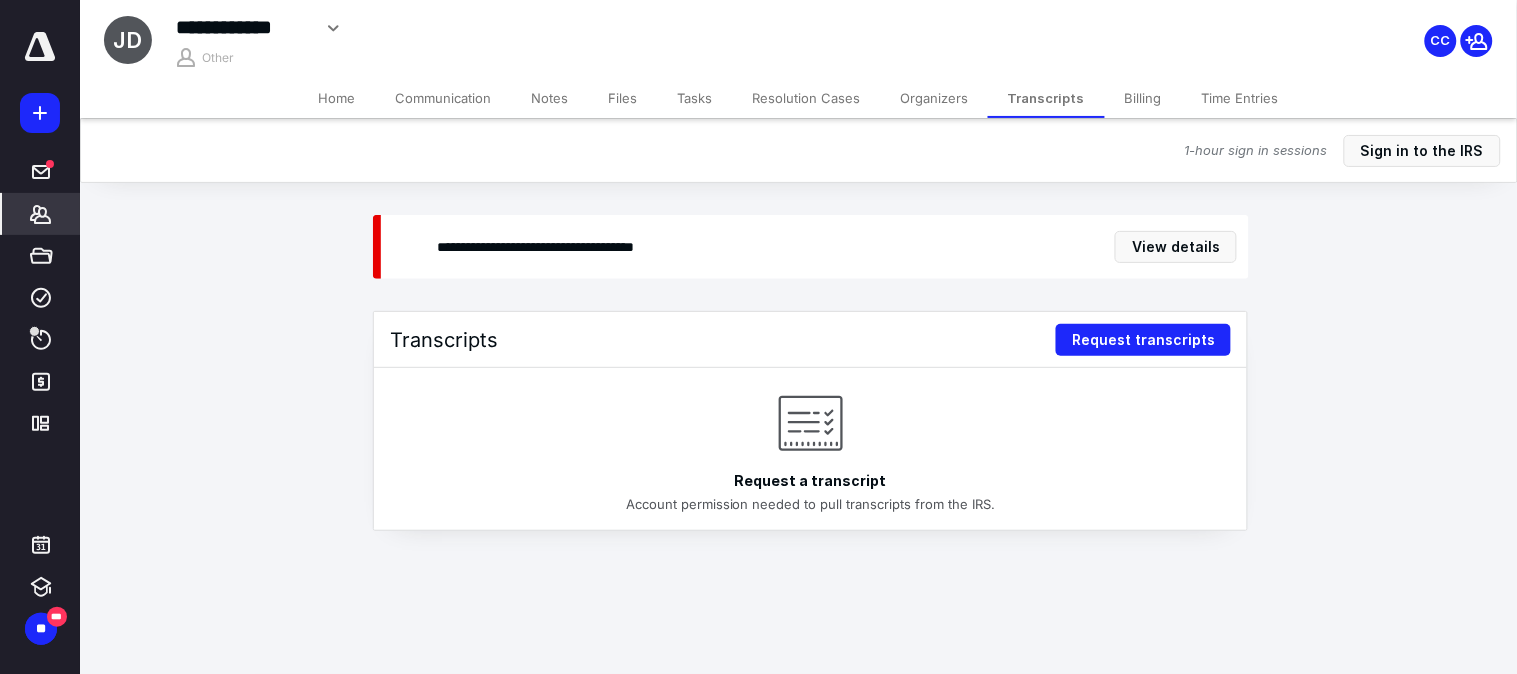 click on "**********" at bounding box center [799, 357] 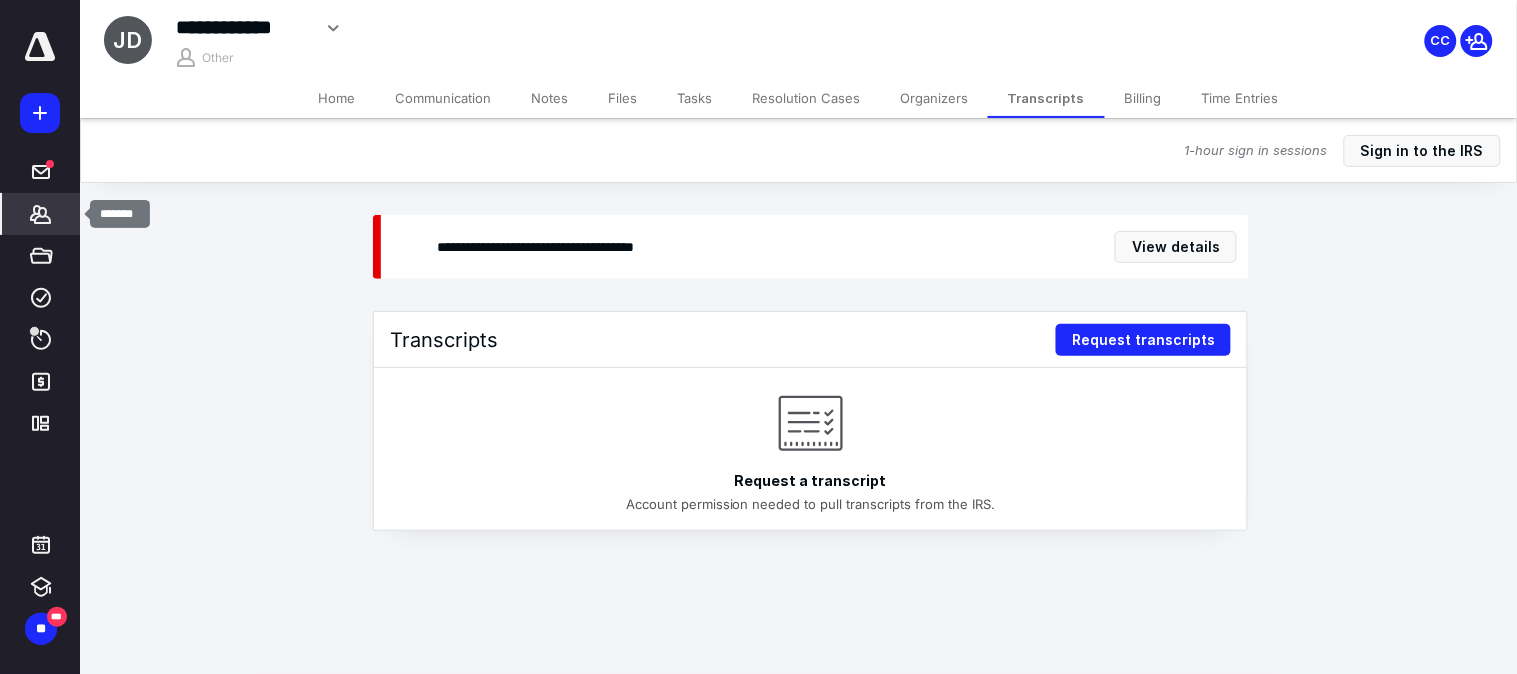 click on "*******" at bounding box center [41, 214] 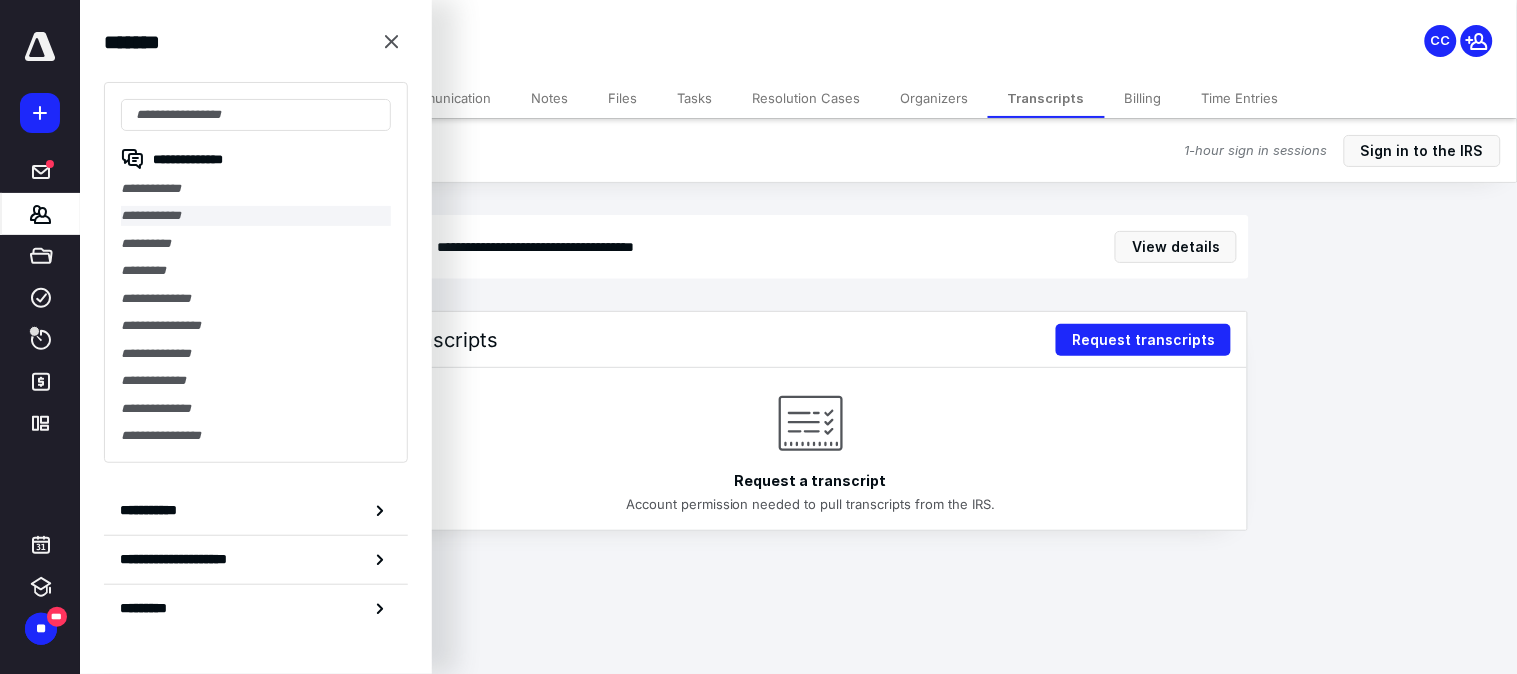 click on "**********" at bounding box center [256, 215] 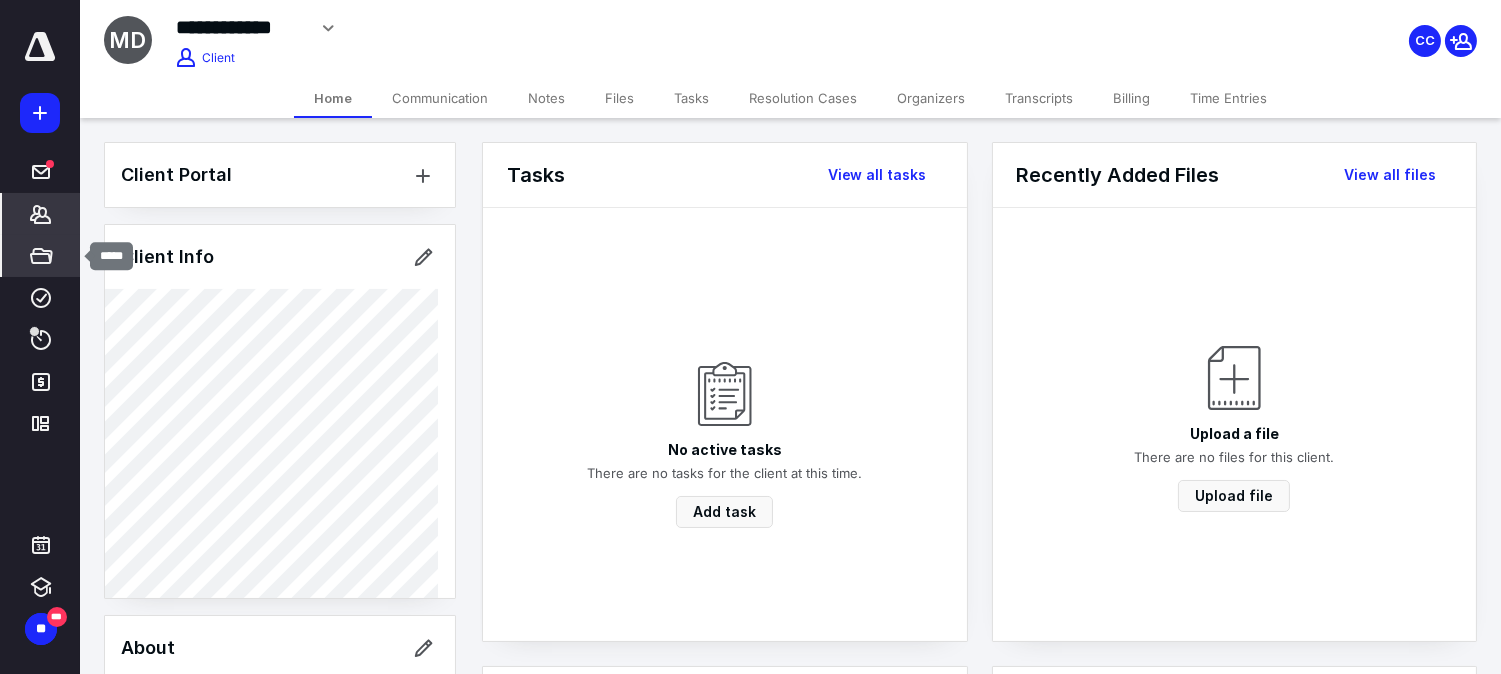 click 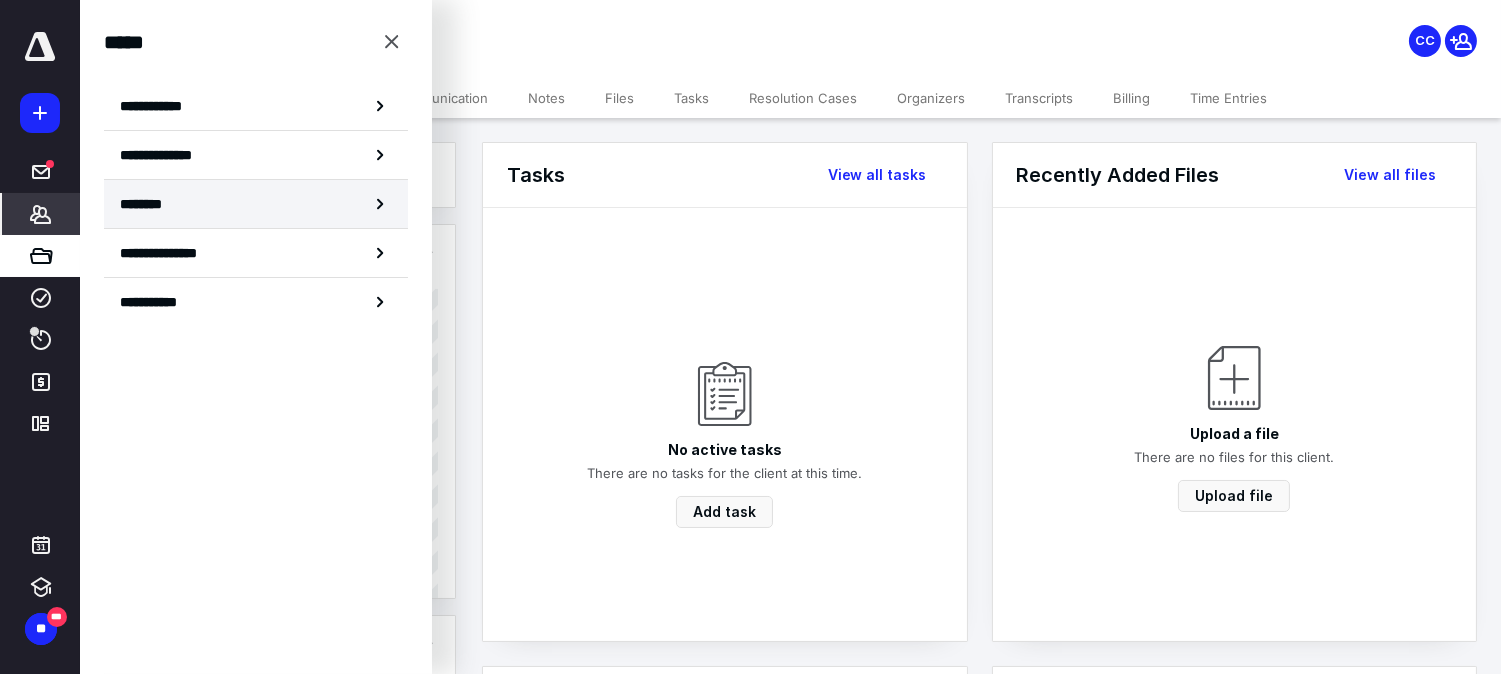 click on "********" at bounding box center [256, 204] 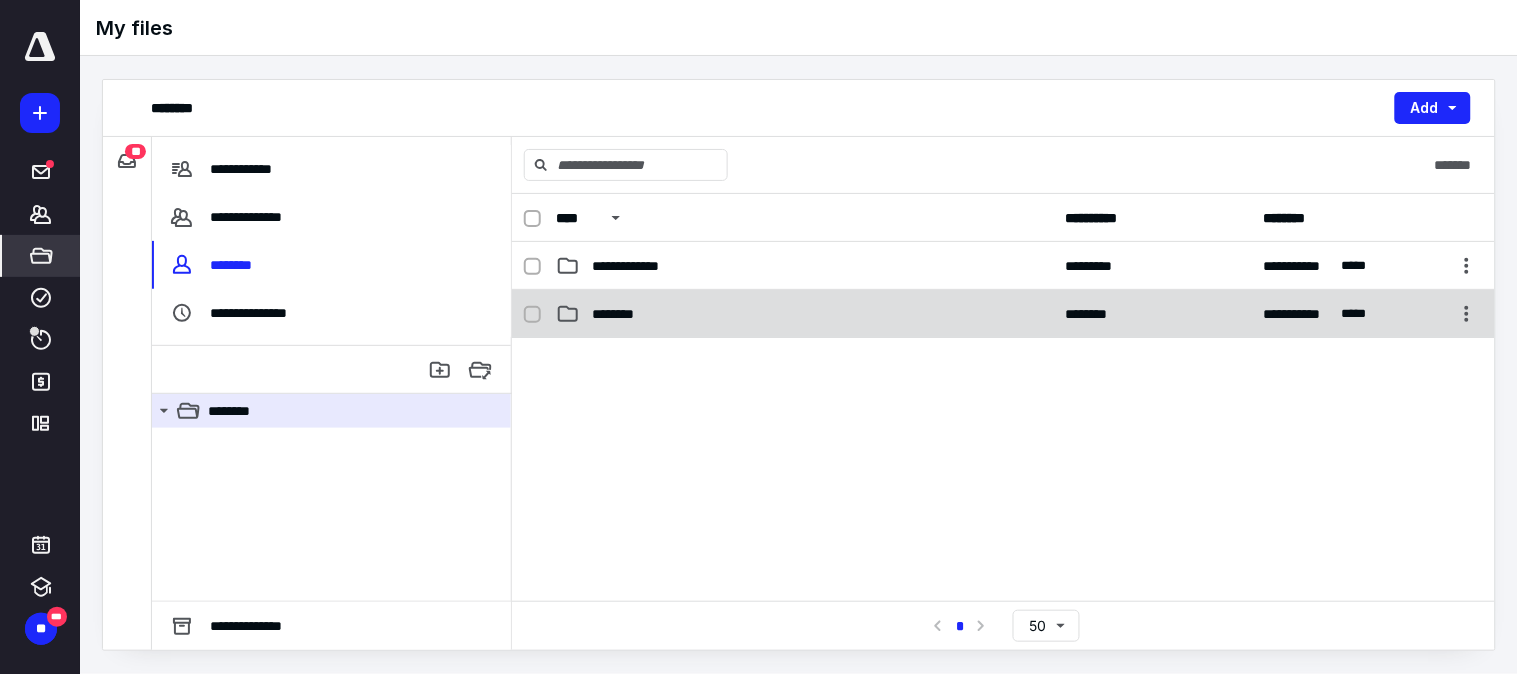 click on "********" at bounding box center (621, 314) 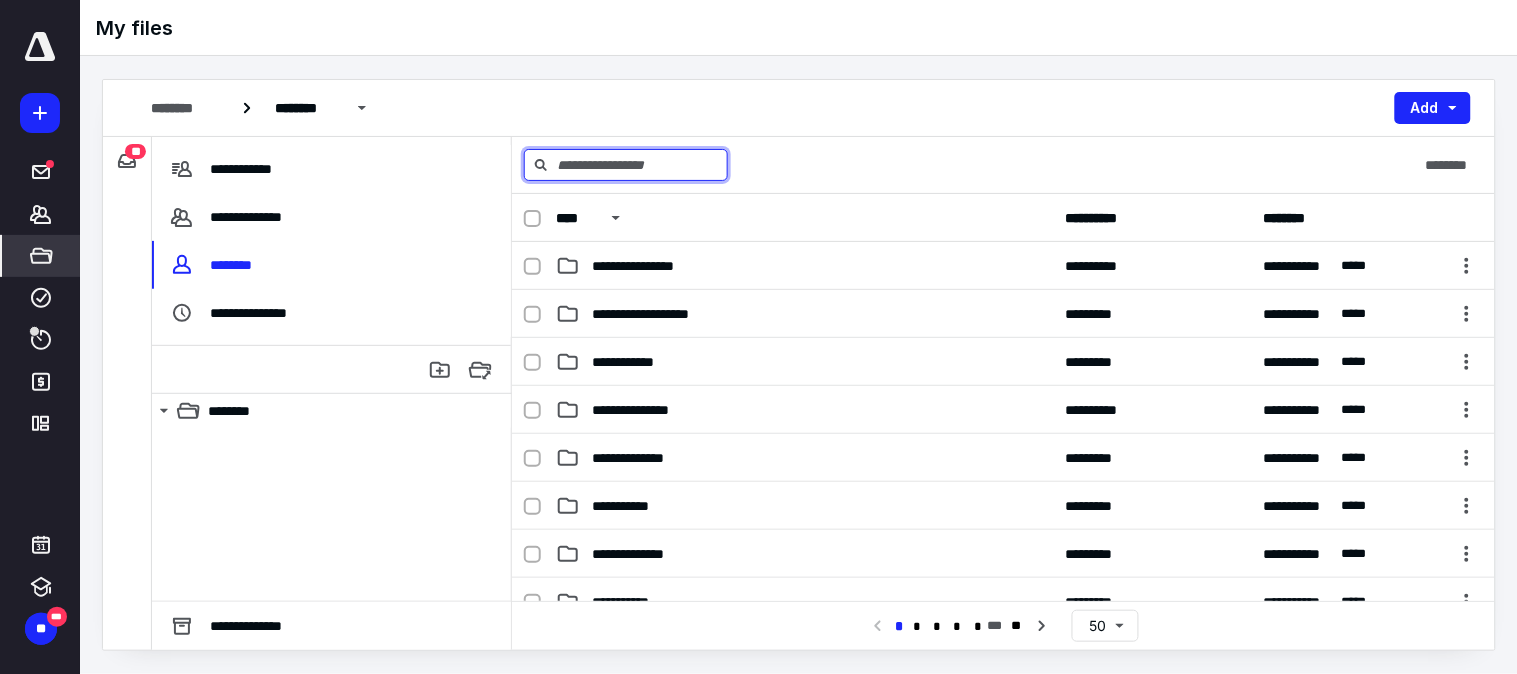 click at bounding box center [626, 165] 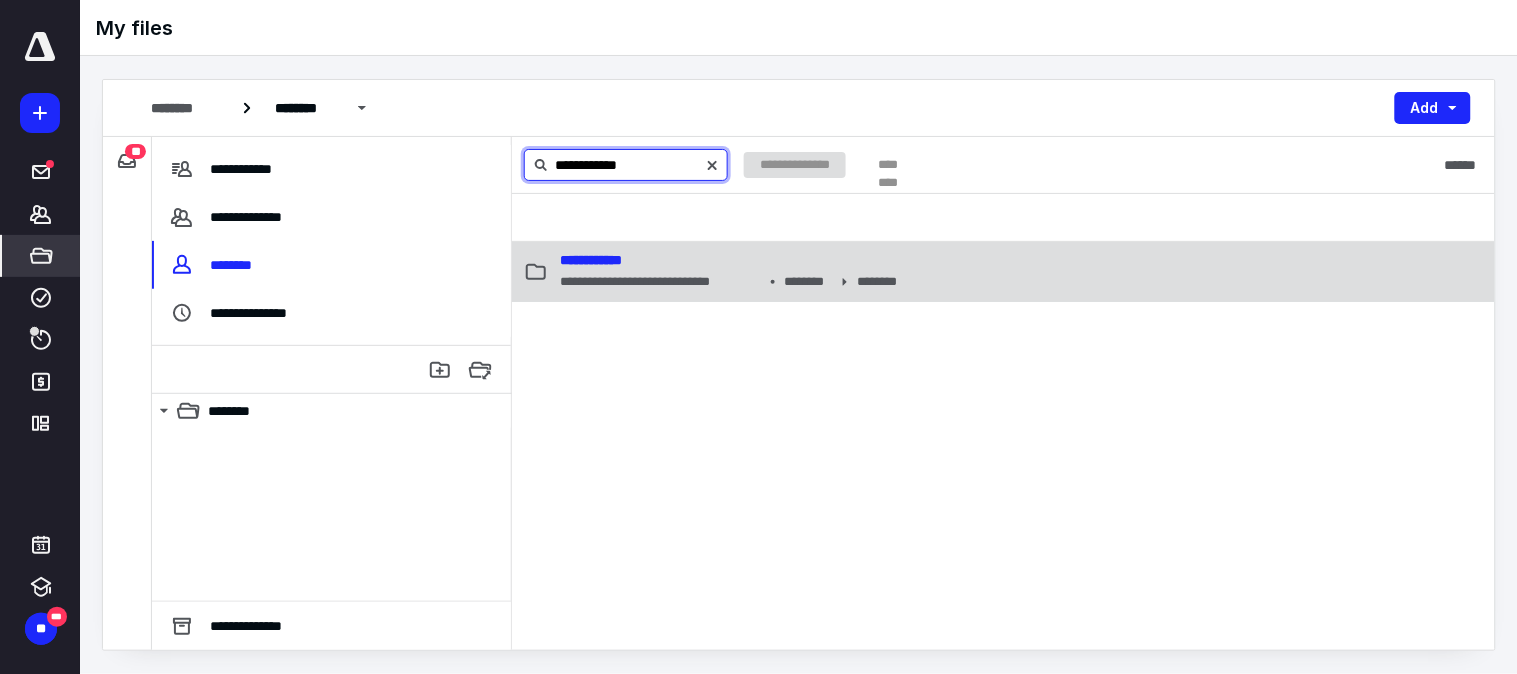 type on "**********" 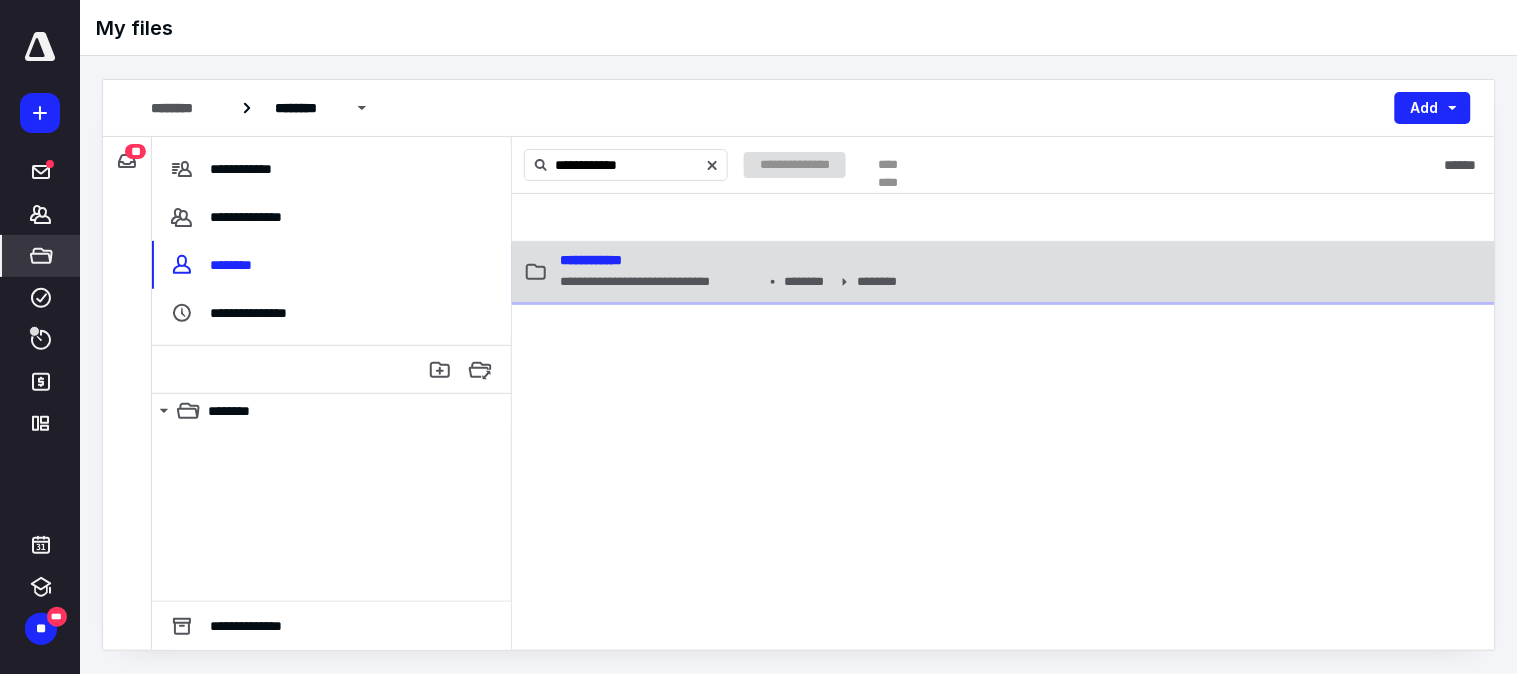 click on "**********" at bounding box center (591, 260) 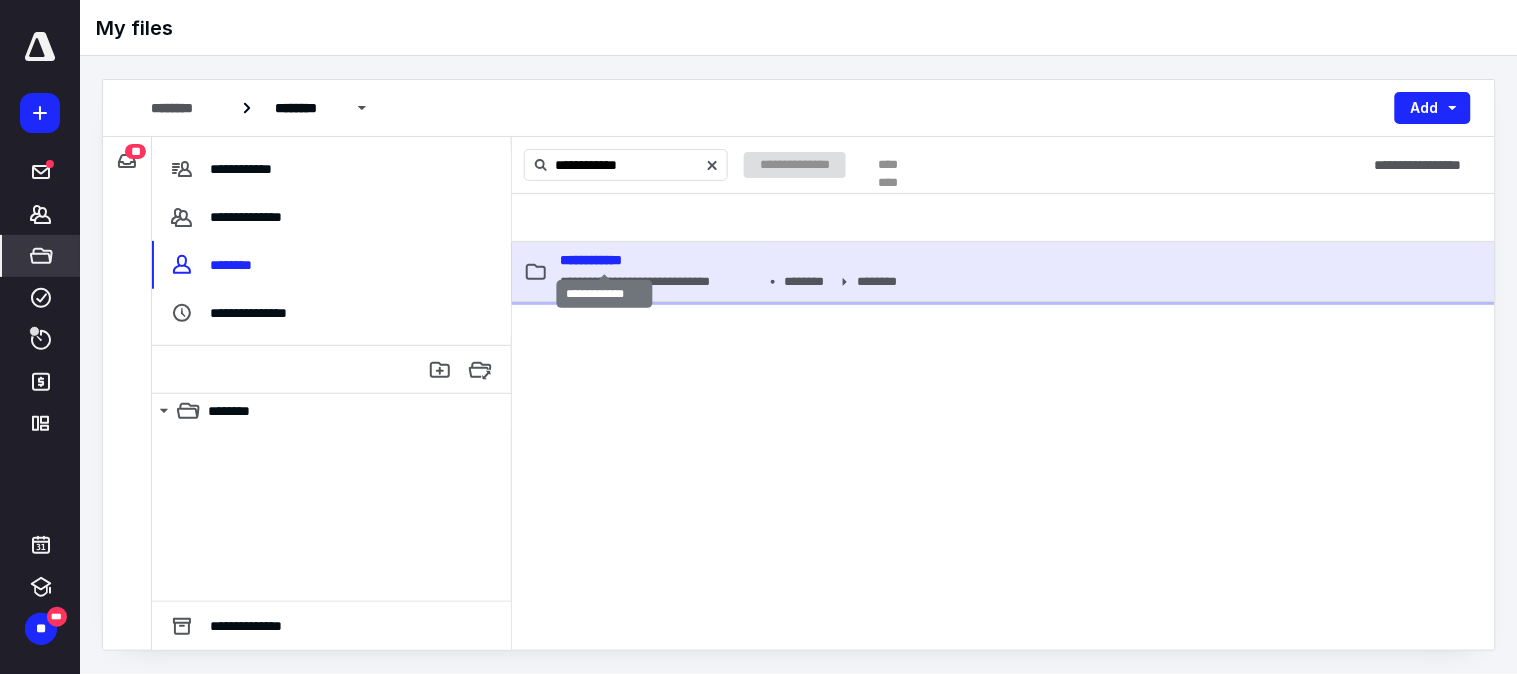 click on "**********" at bounding box center (591, 260) 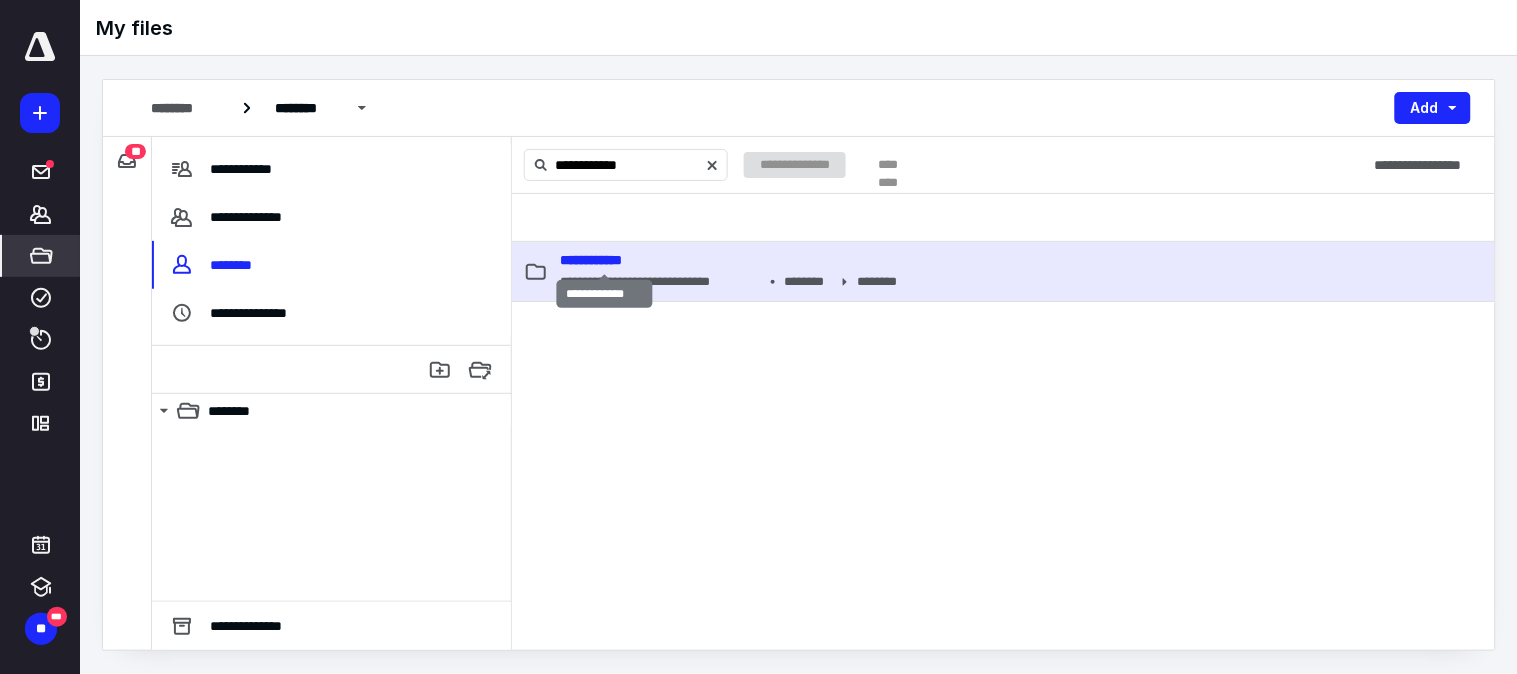type 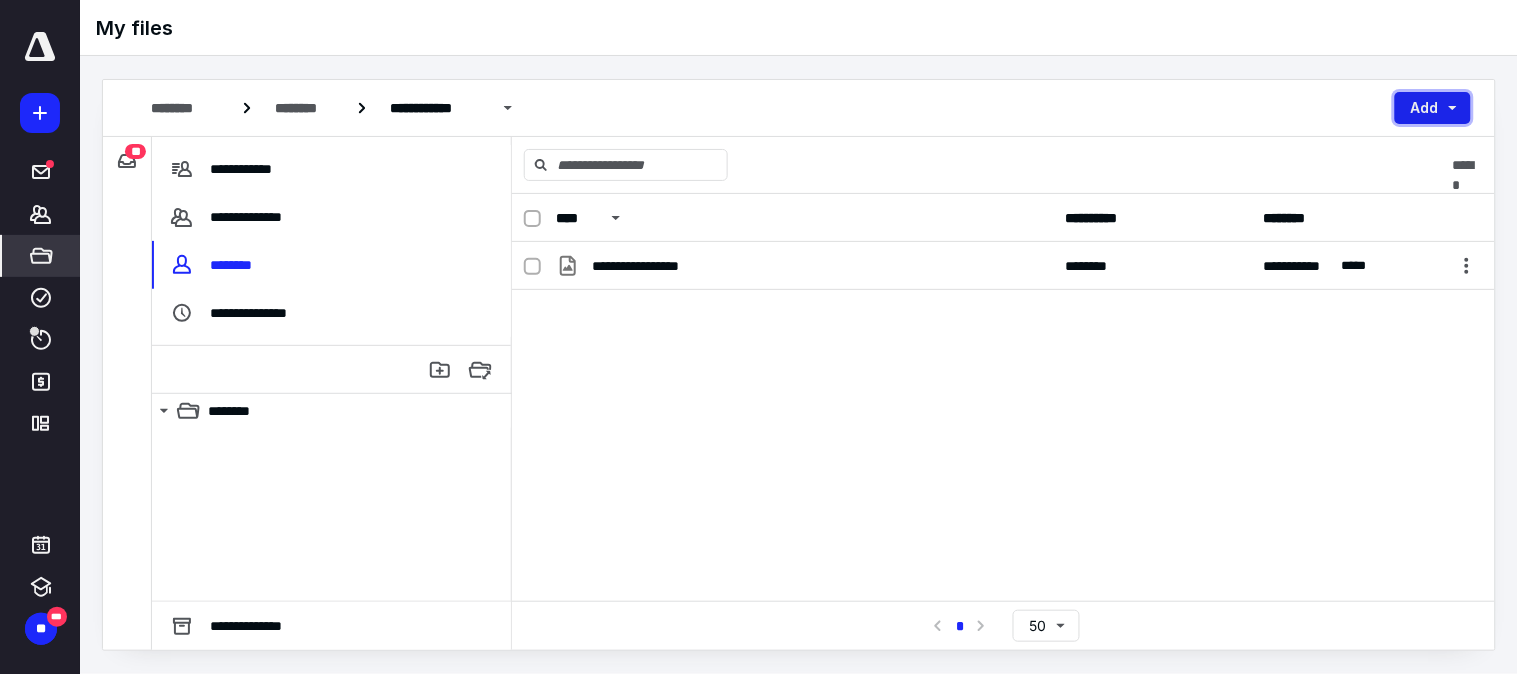 click on "Add" at bounding box center [1433, 108] 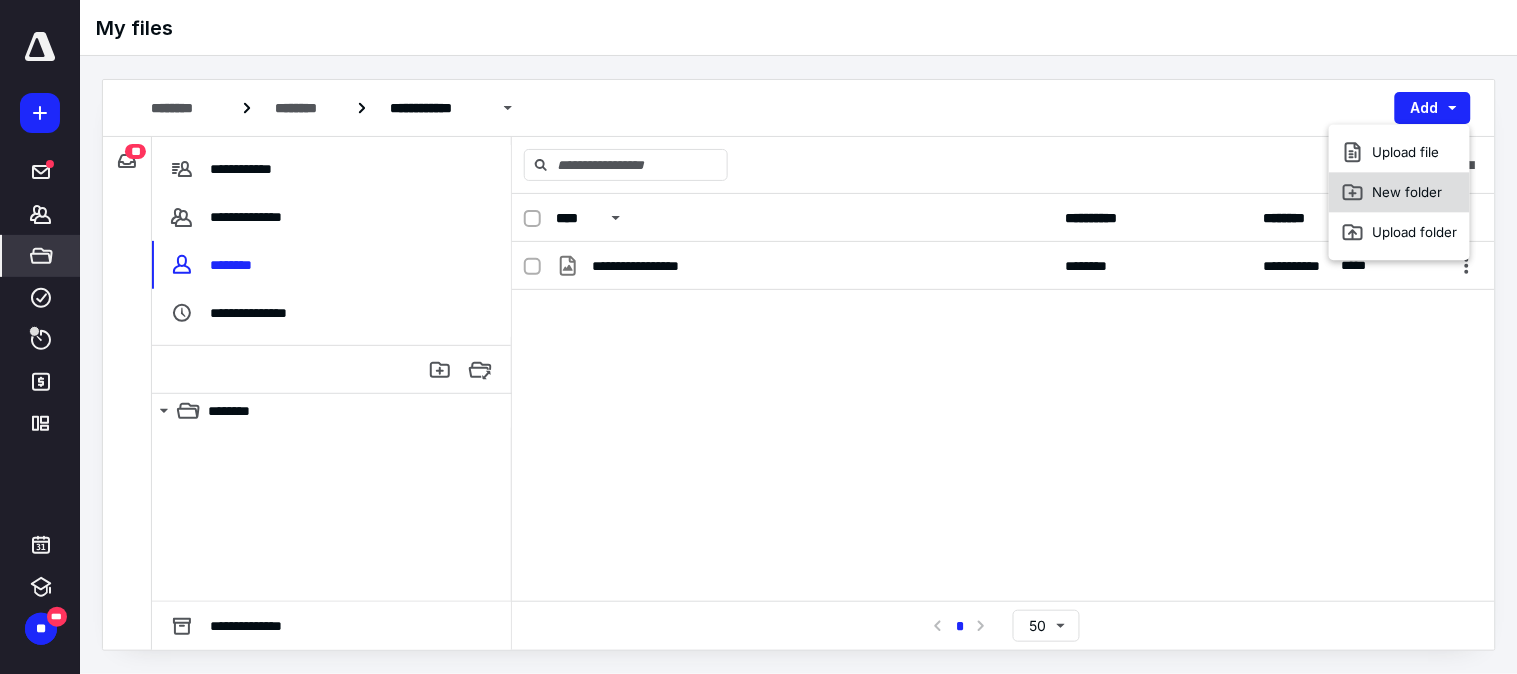 click on "New folder" at bounding box center [1399, 192] 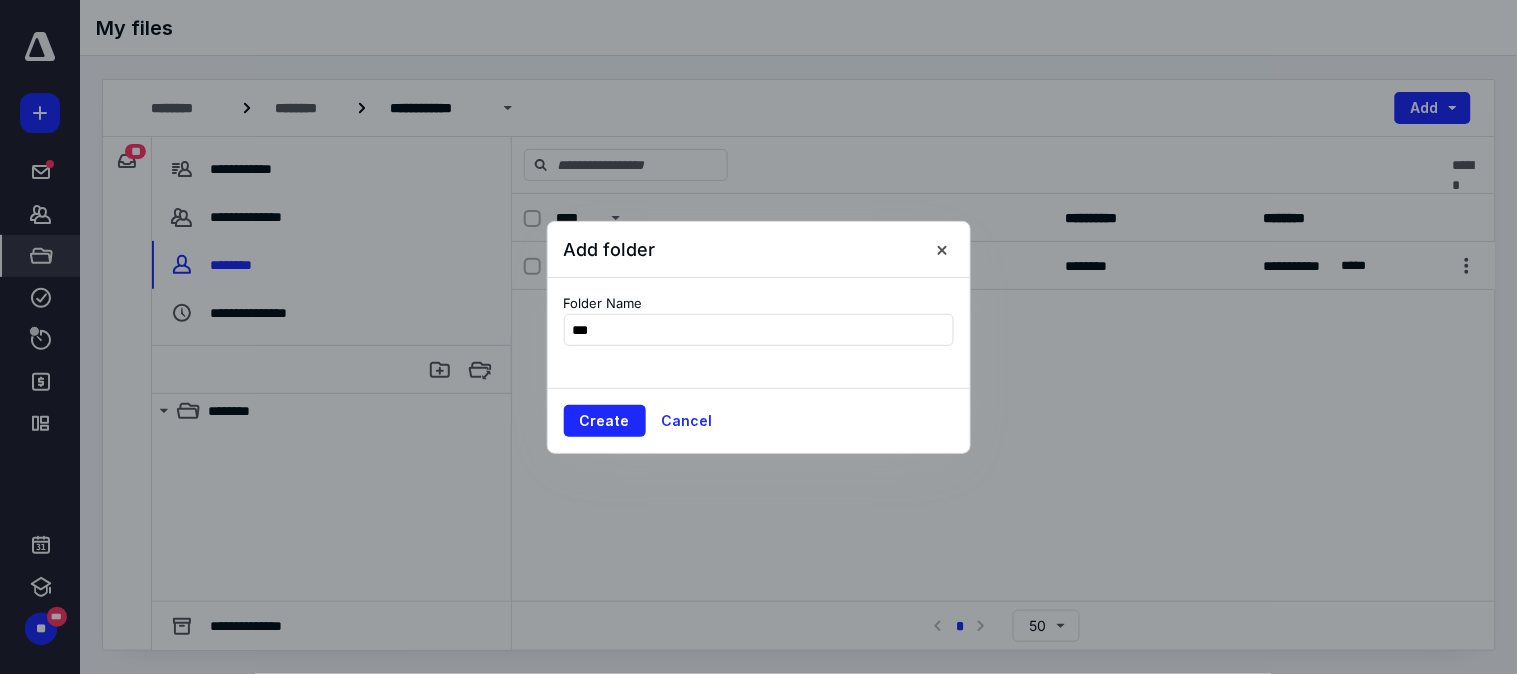type on "****" 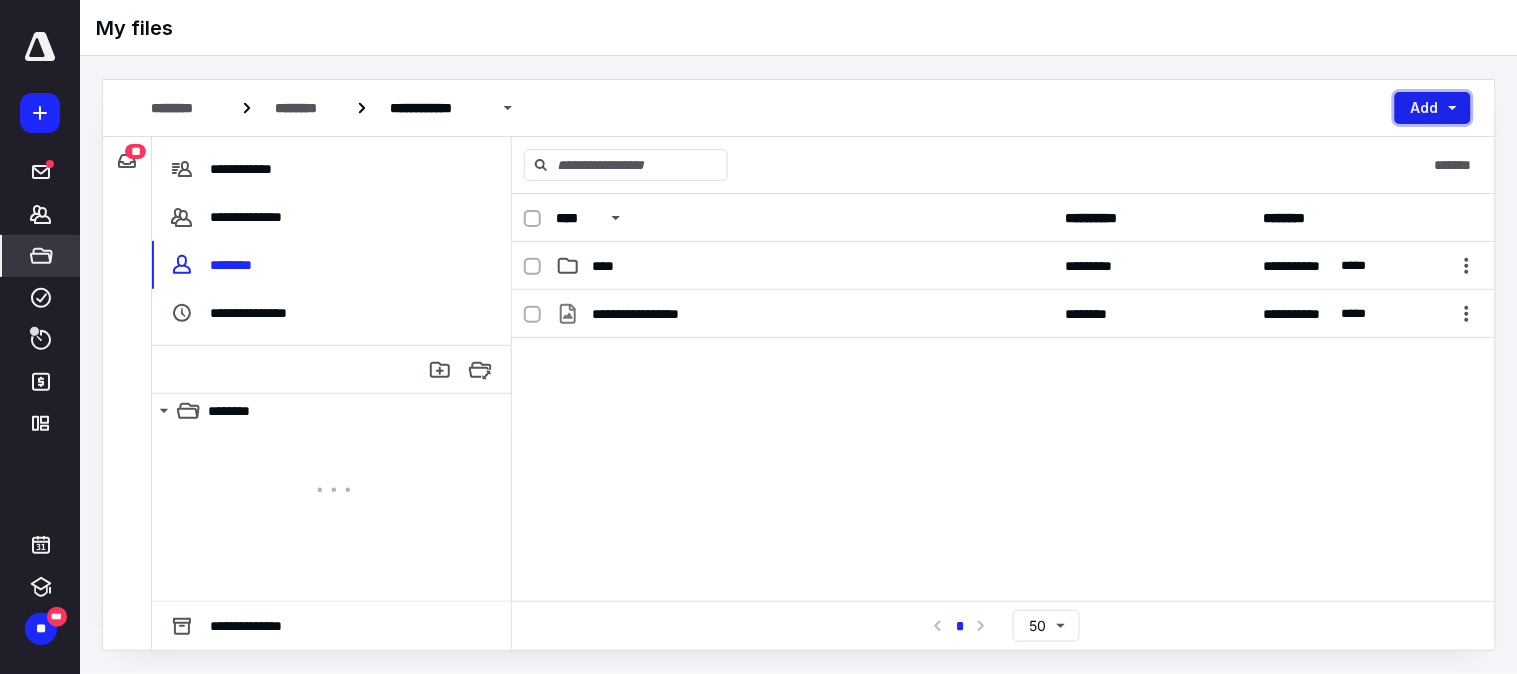 click on "Add" at bounding box center (1433, 108) 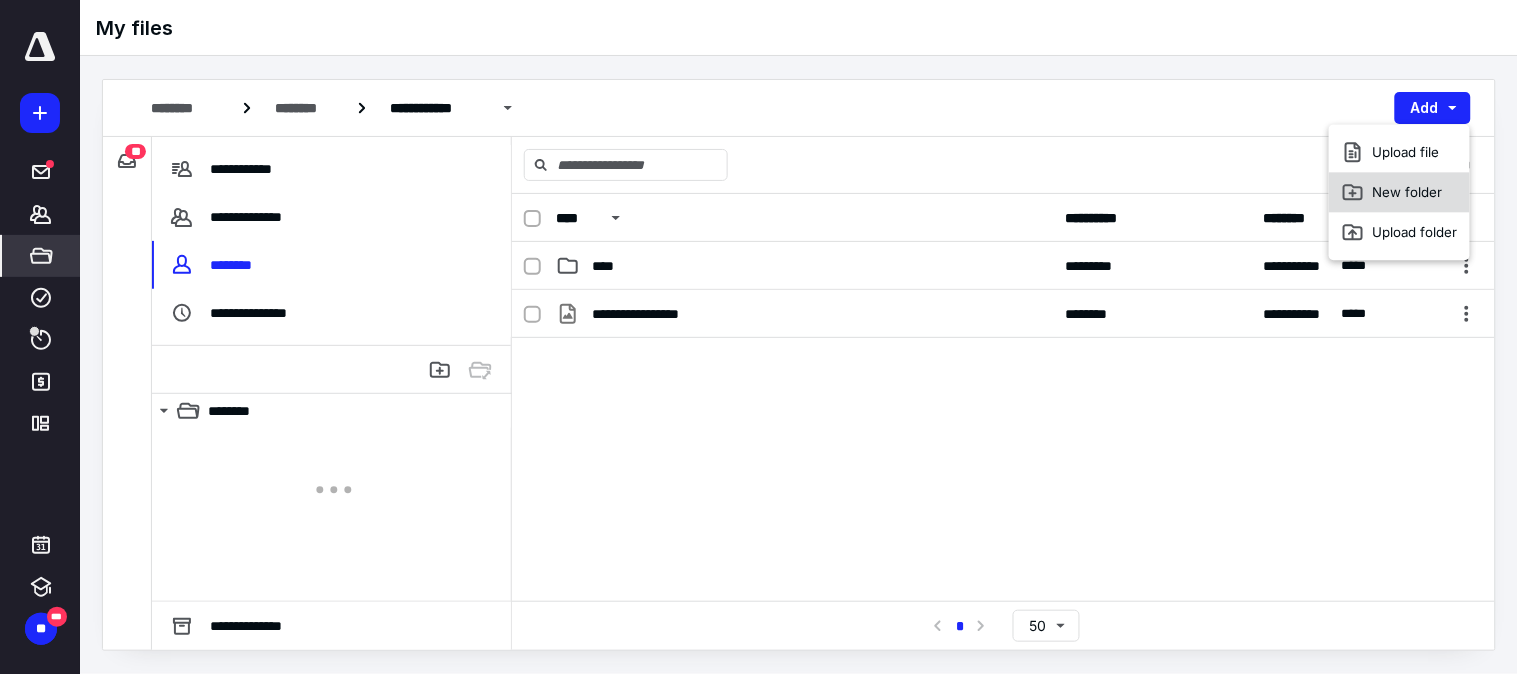 click on "New folder" at bounding box center (1399, 192) 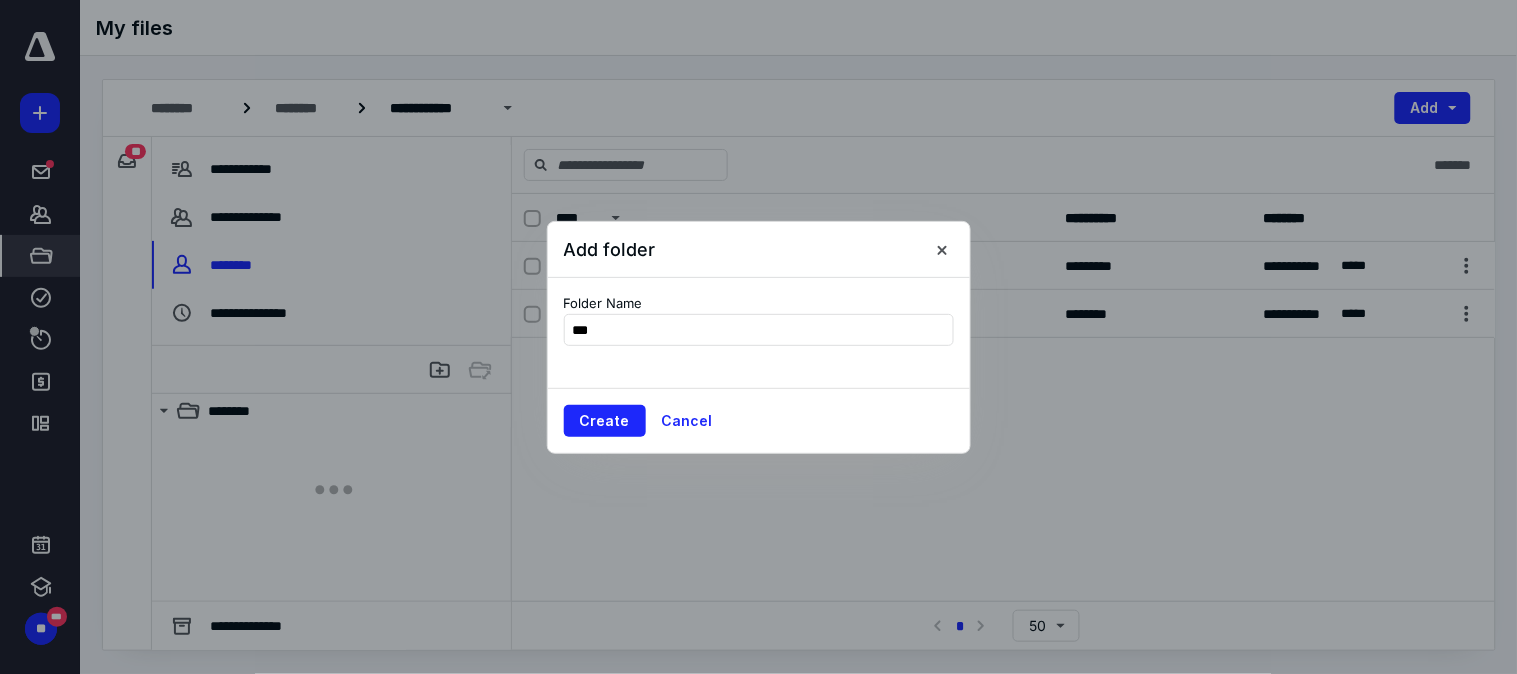 type on "****" 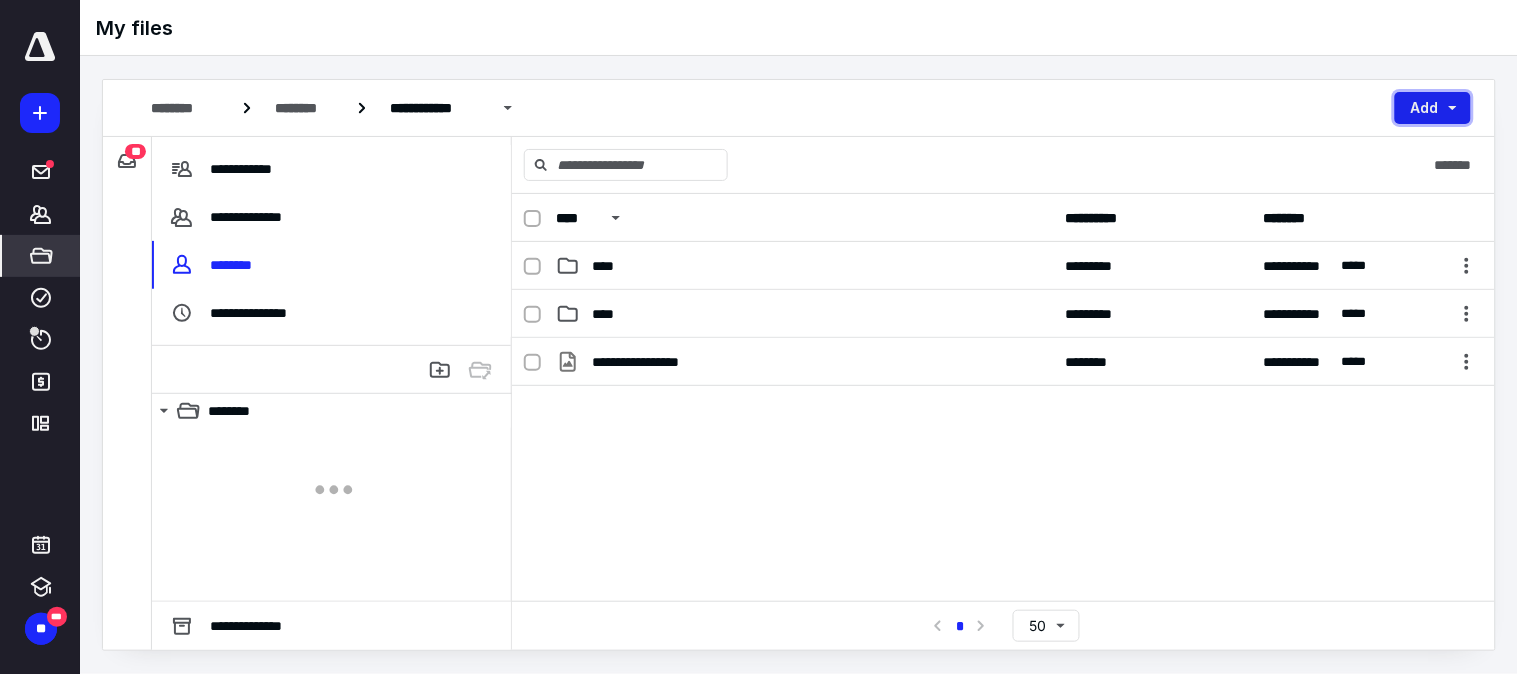 click on "Add" at bounding box center (1433, 108) 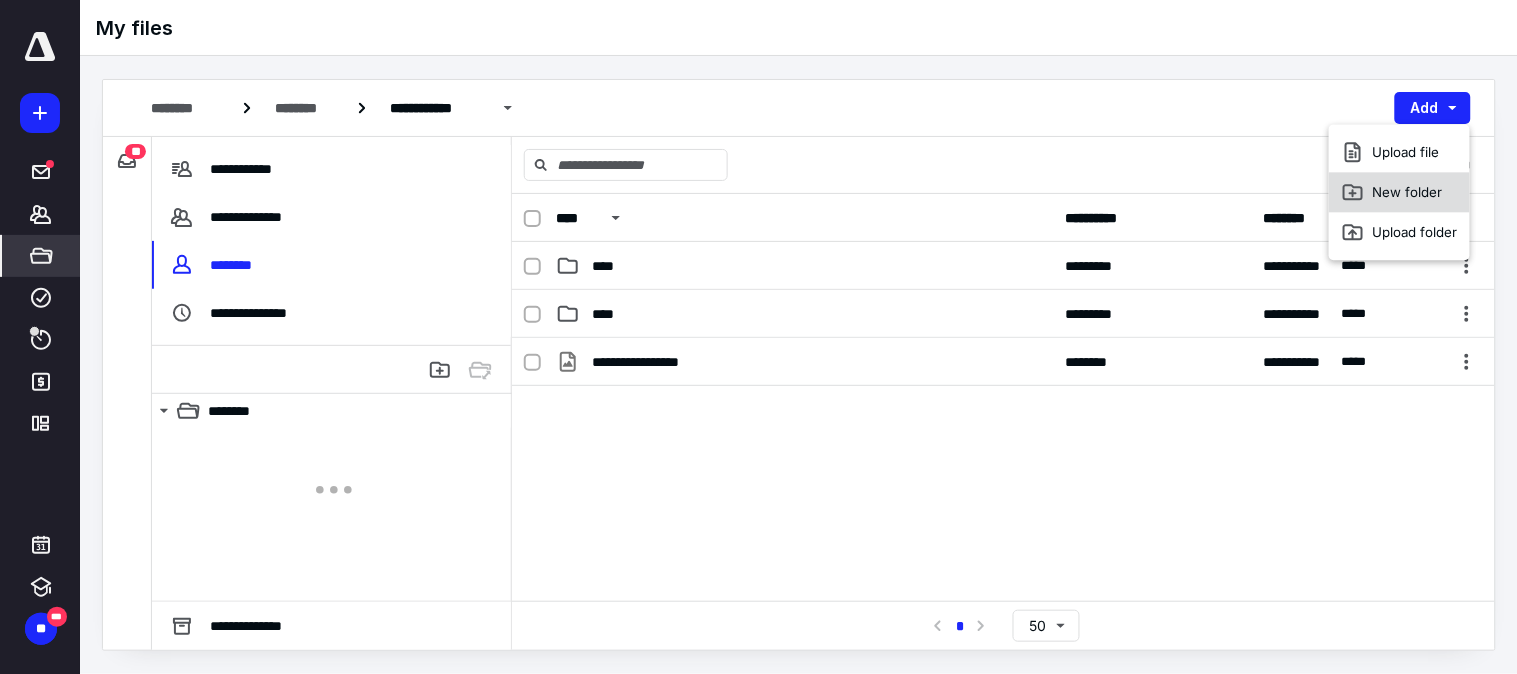 click on "New folder" at bounding box center (1399, 192) 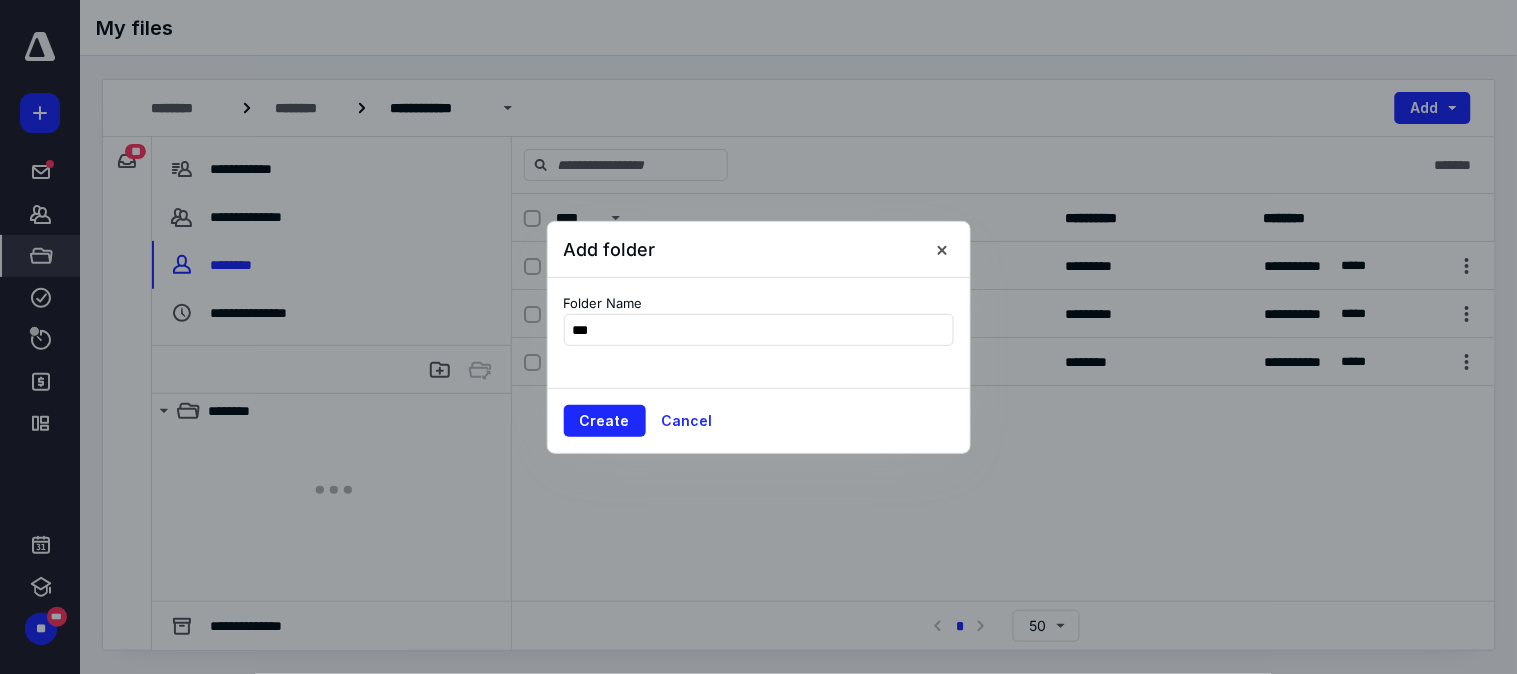 type on "****" 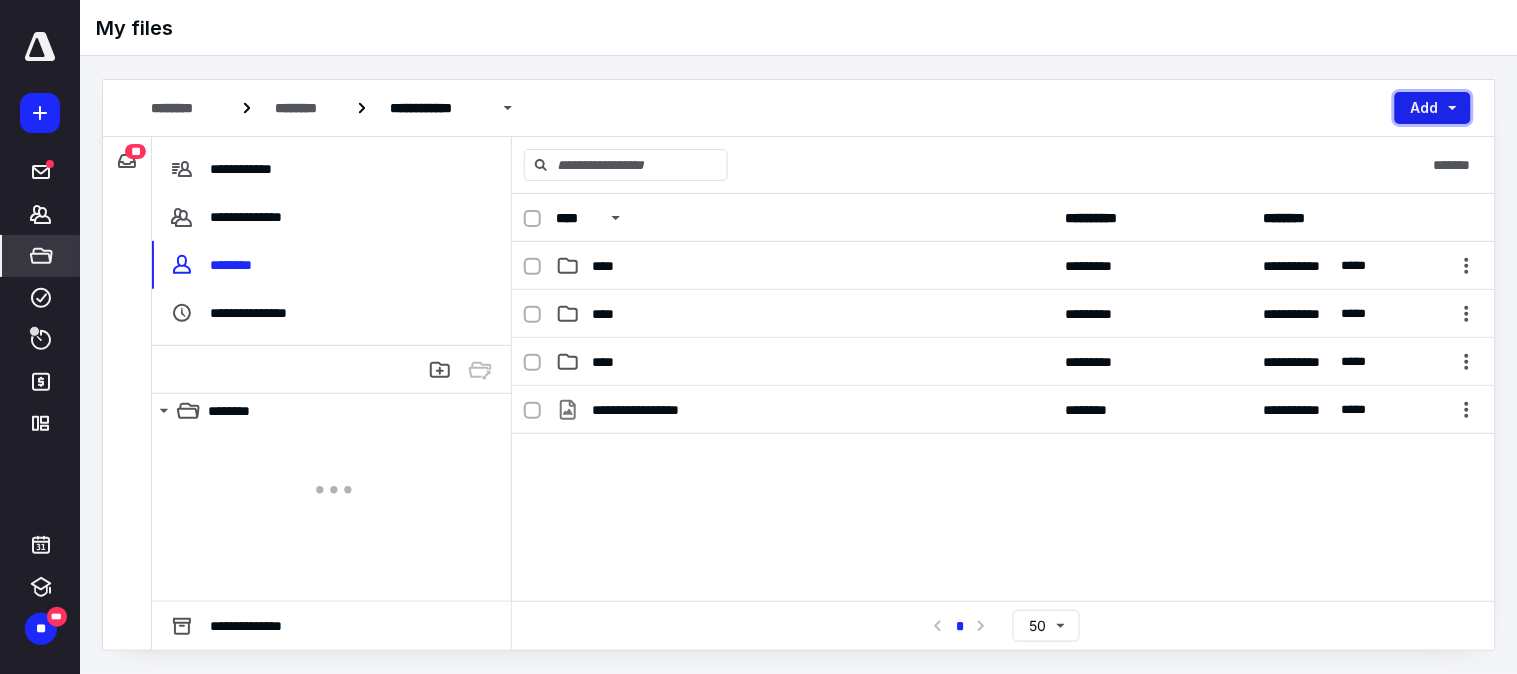 click on "Add" at bounding box center (1433, 108) 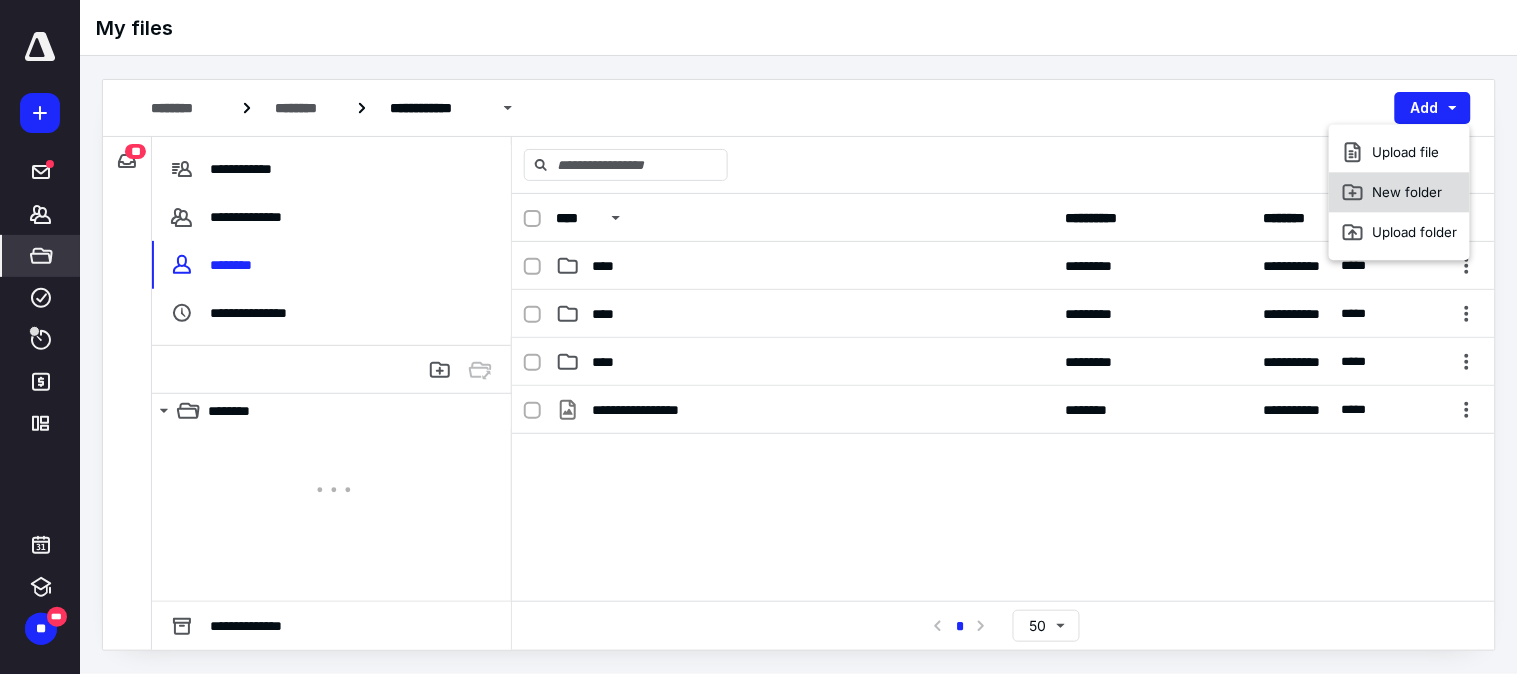 click on "New folder" at bounding box center [1399, 192] 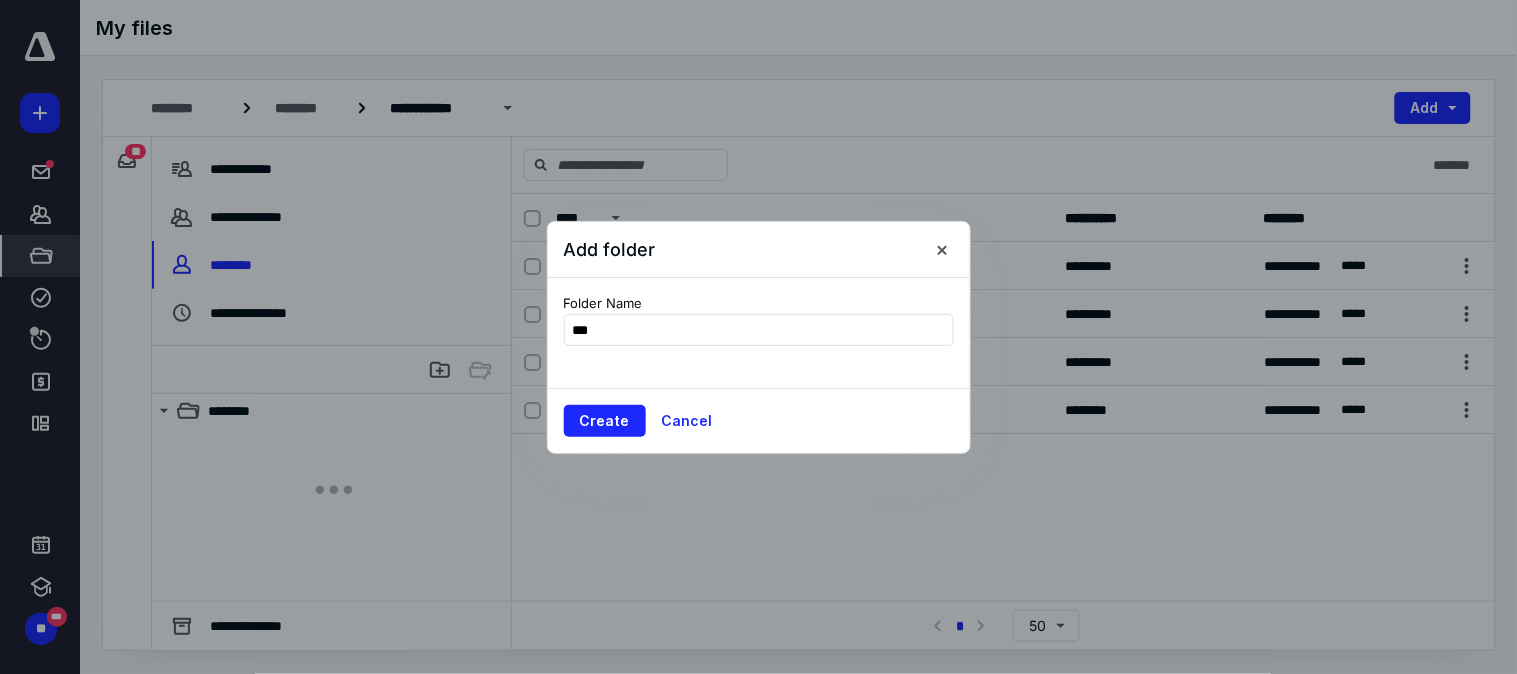 type on "****" 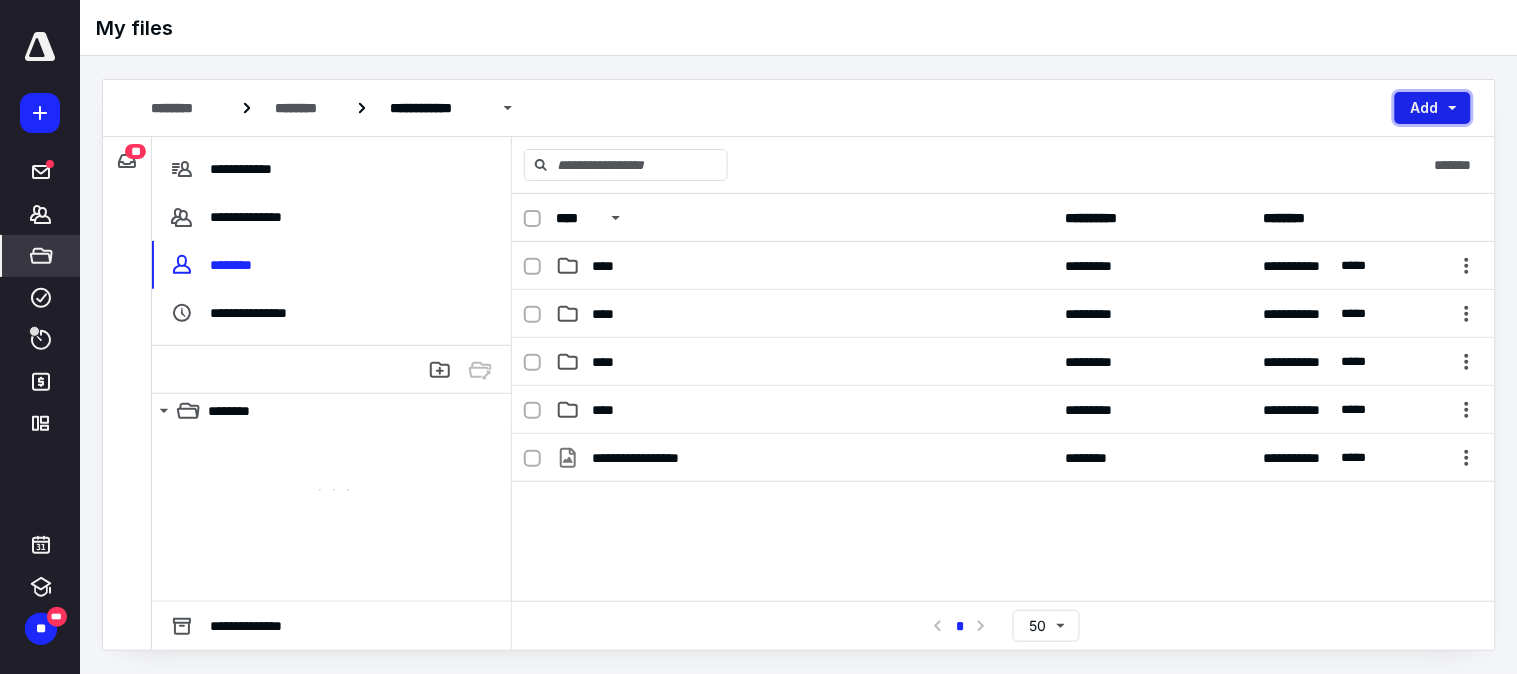 click on "Add" at bounding box center [1433, 108] 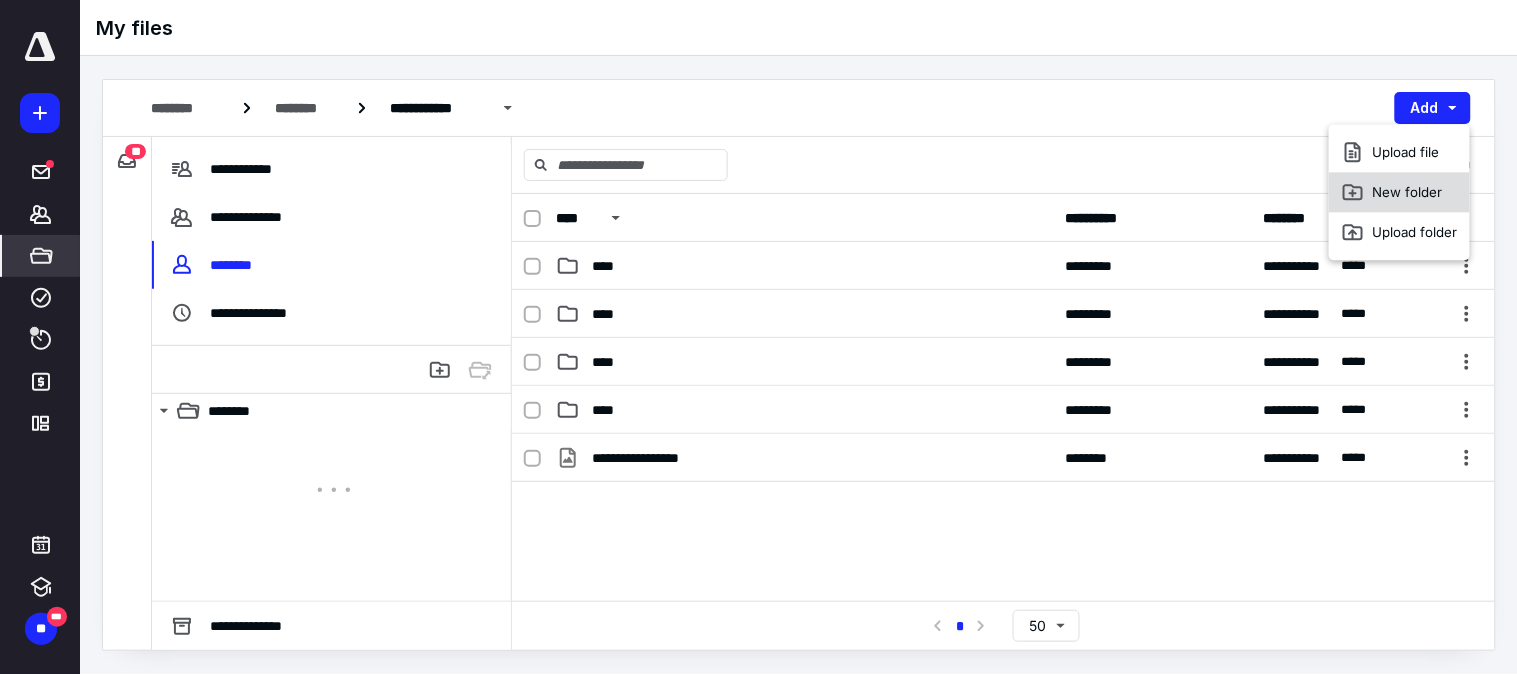 click on "New folder" at bounding box center (1399, 192) 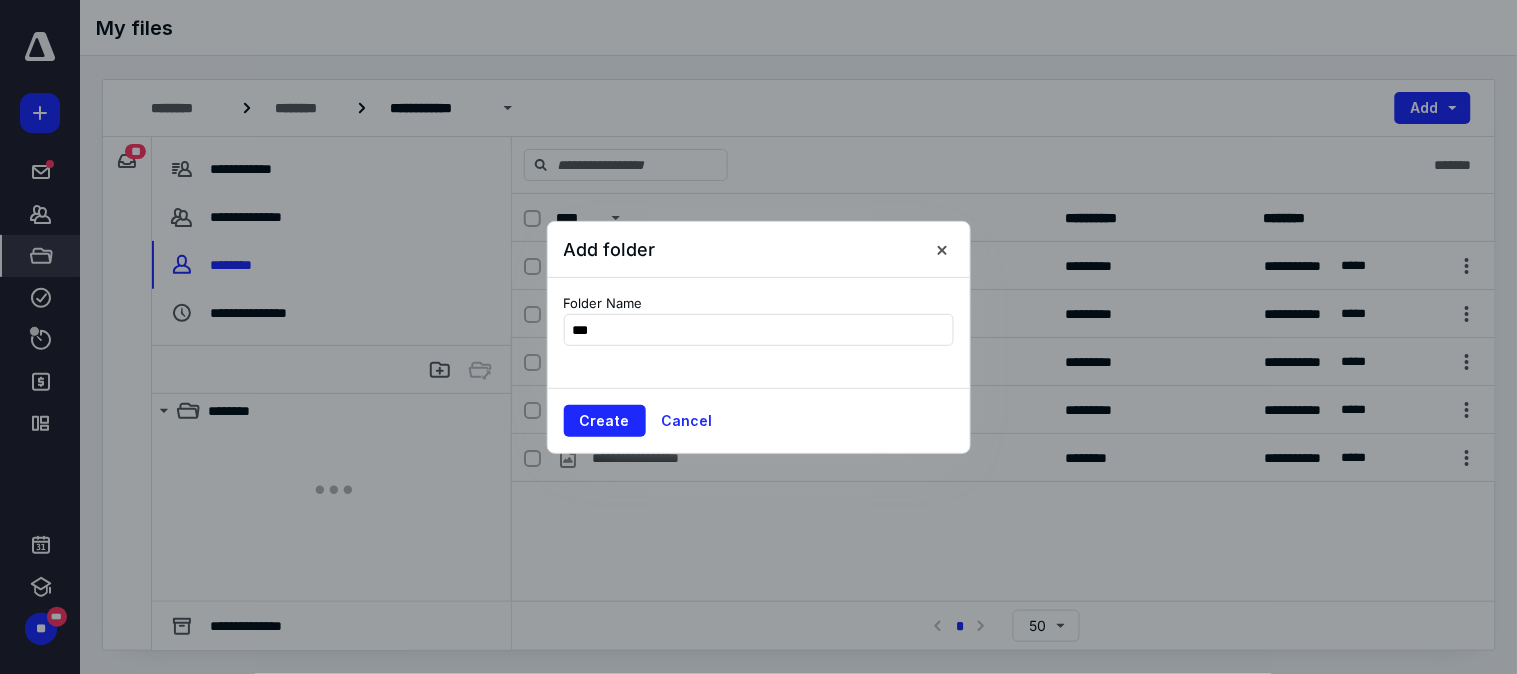 type on "****" 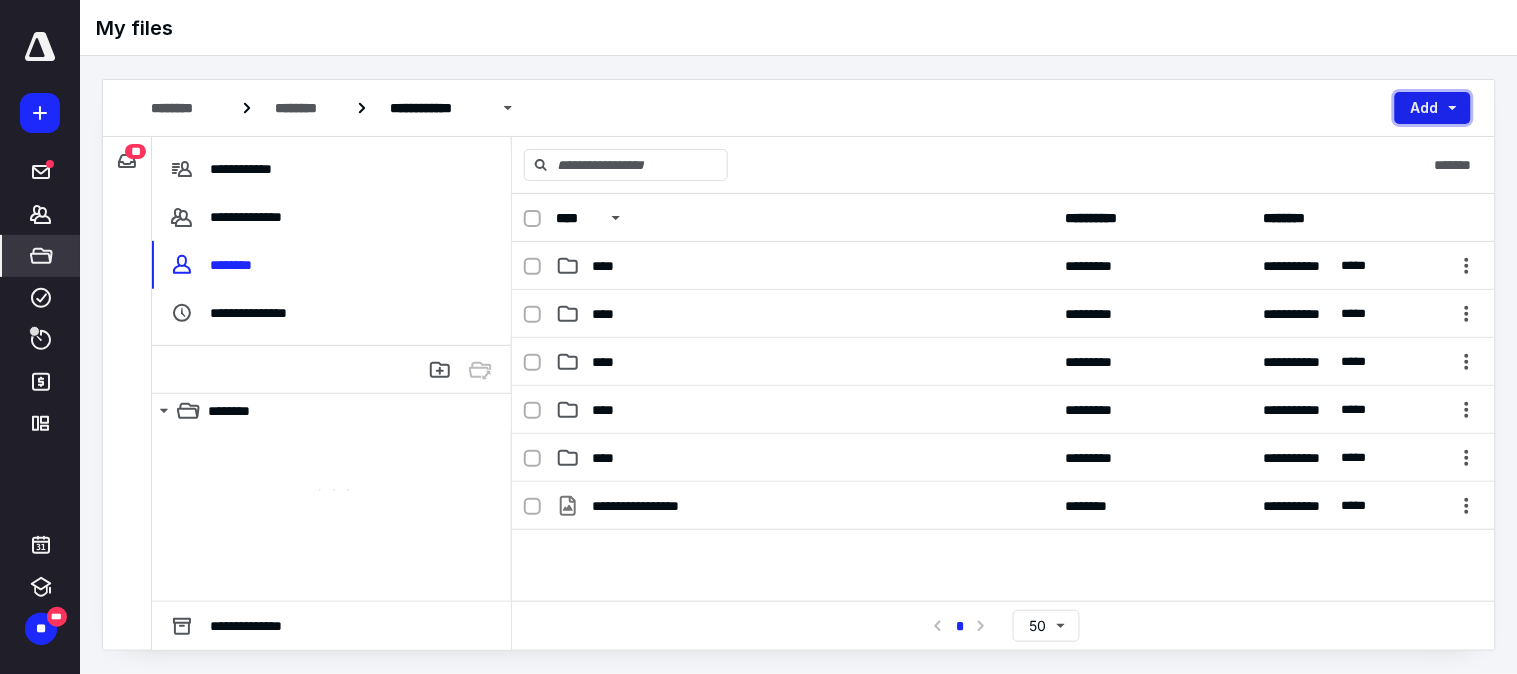 click on "Add" at bounding box center [1433, 108] 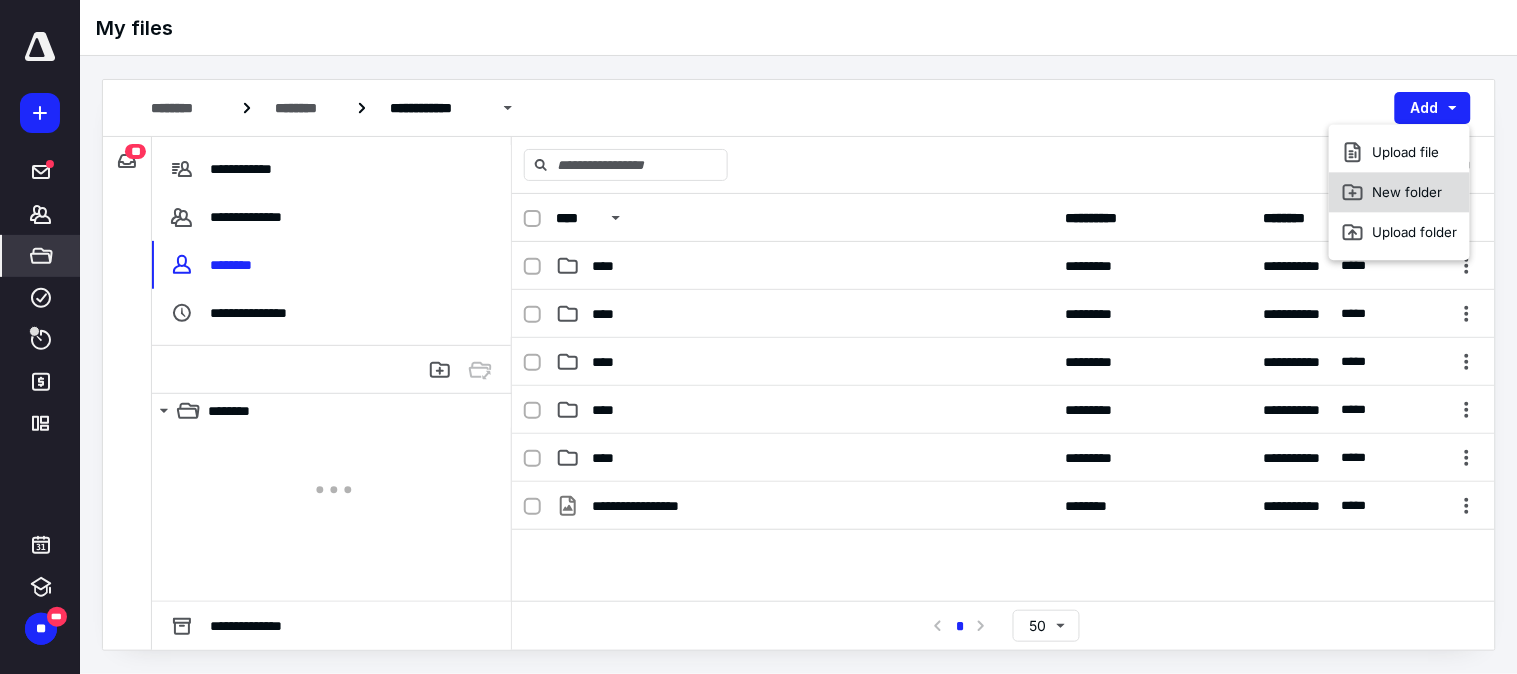 click on "New folder" at bounding box center (1399, 192) 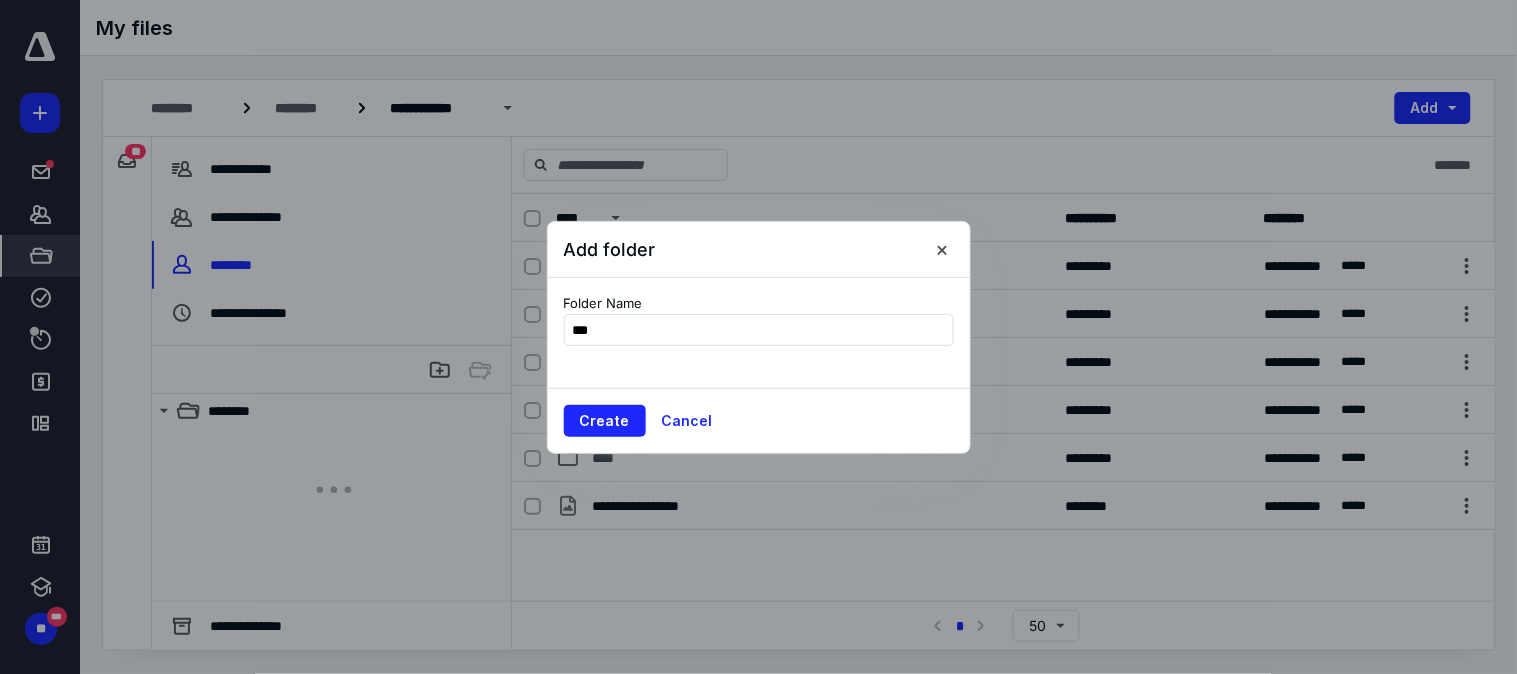 type on "****" 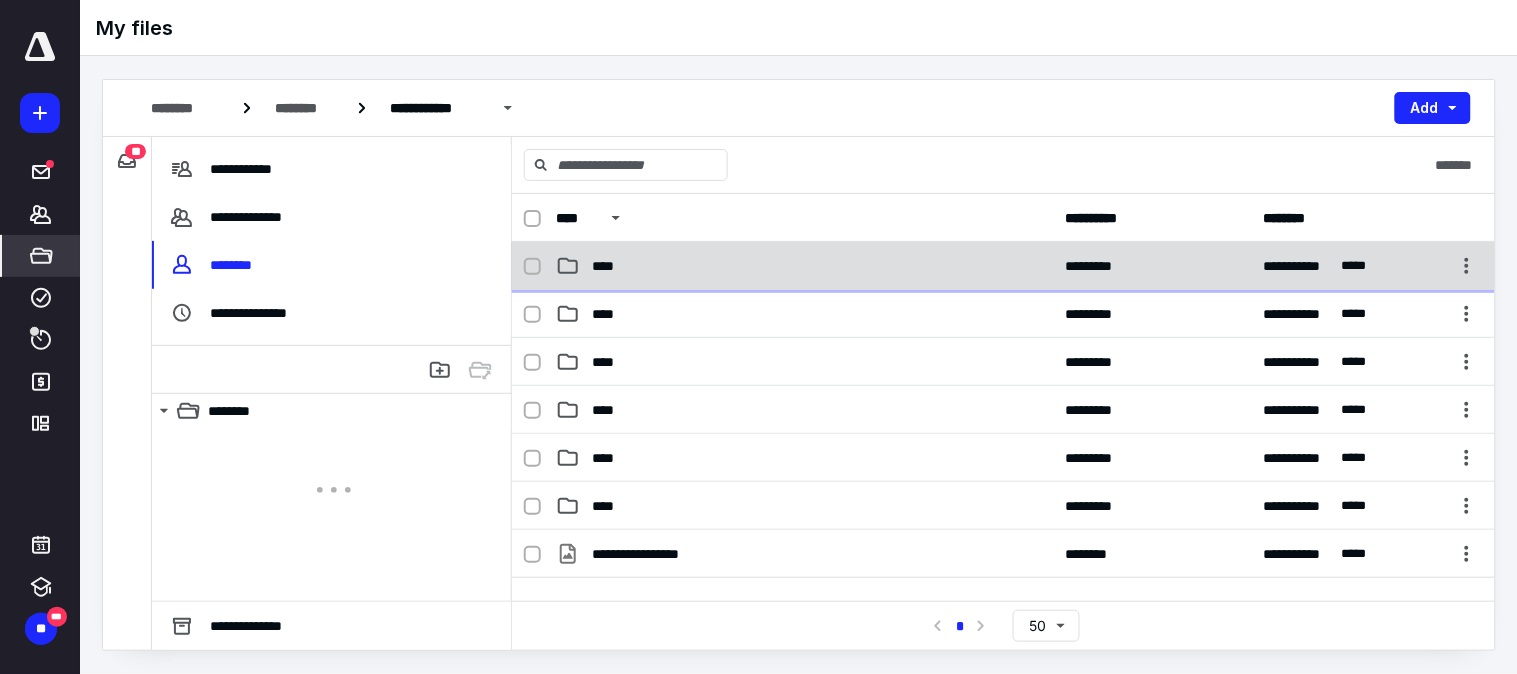 click on "****" at bounding box center (804, 266) 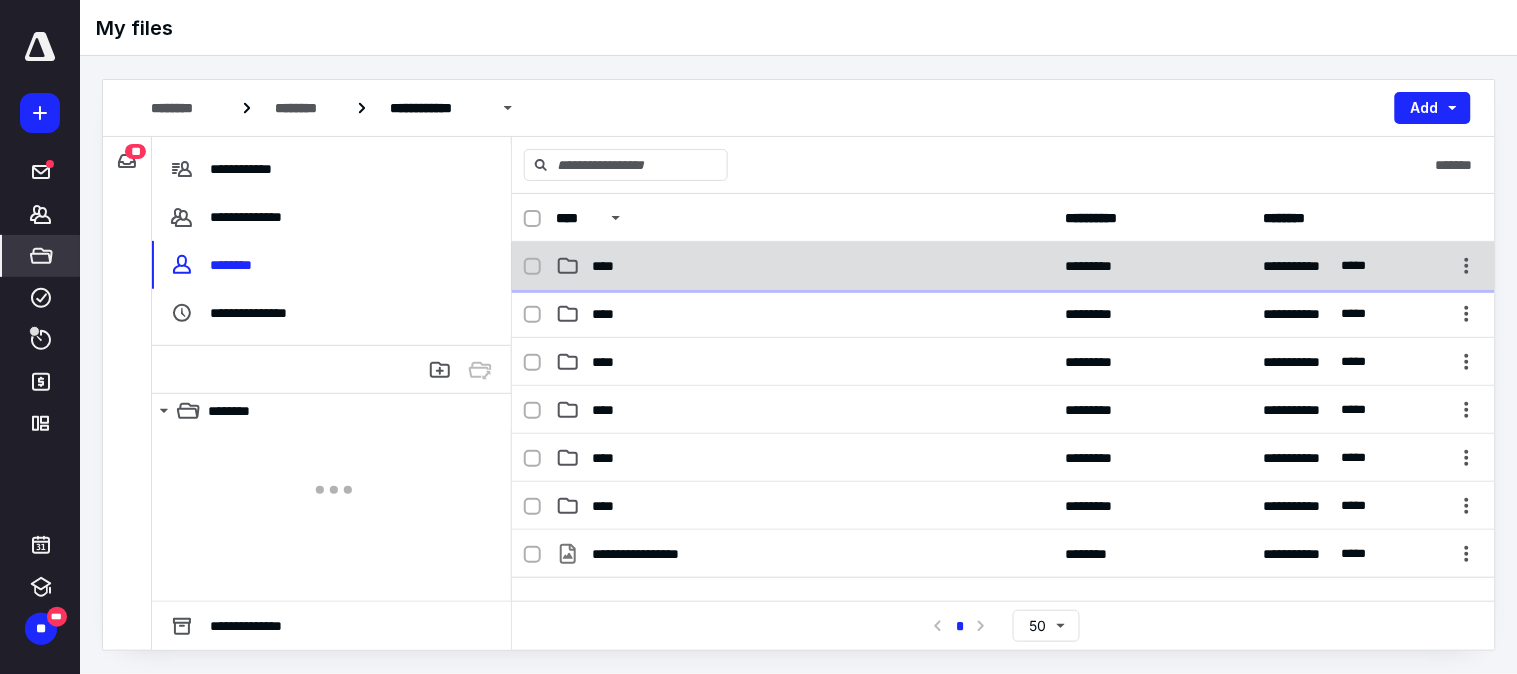 checkbox on "true" 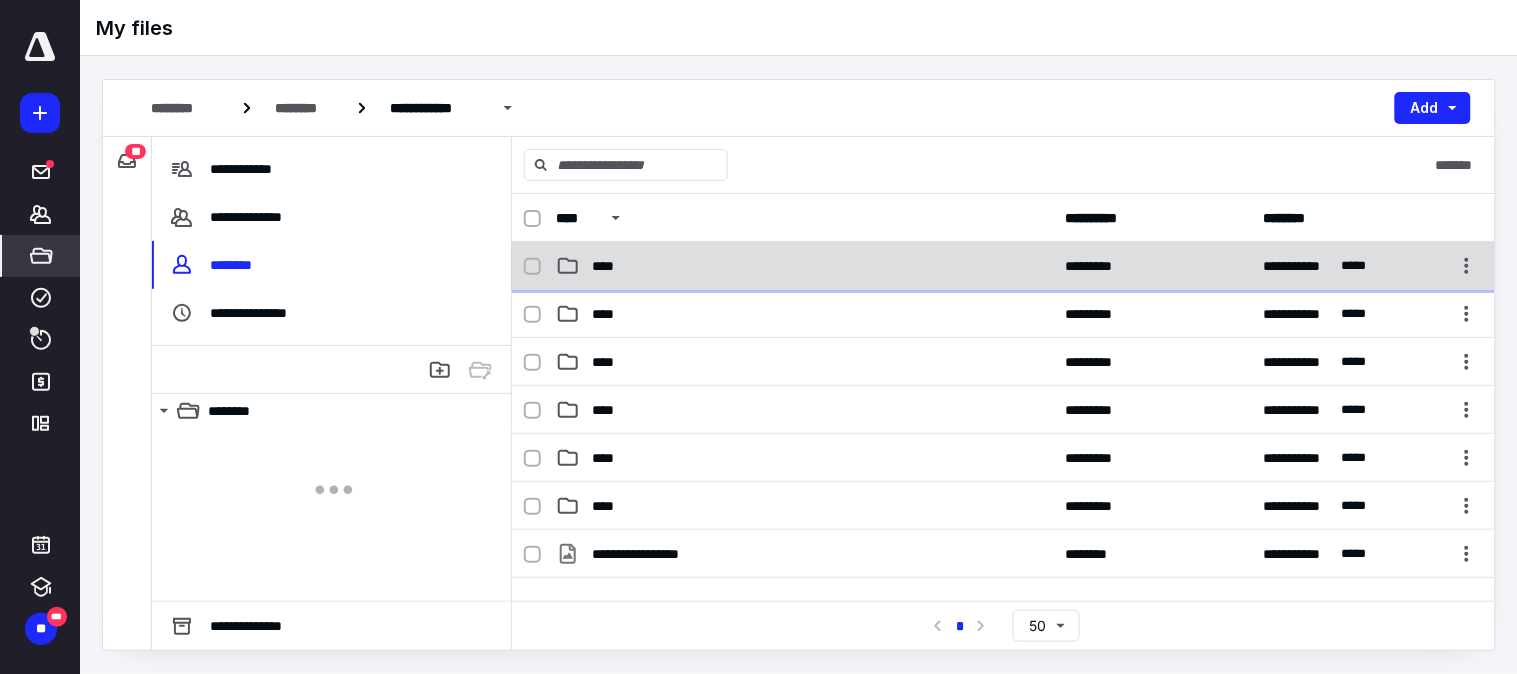 click on "****" at bounding box center (804, 266) 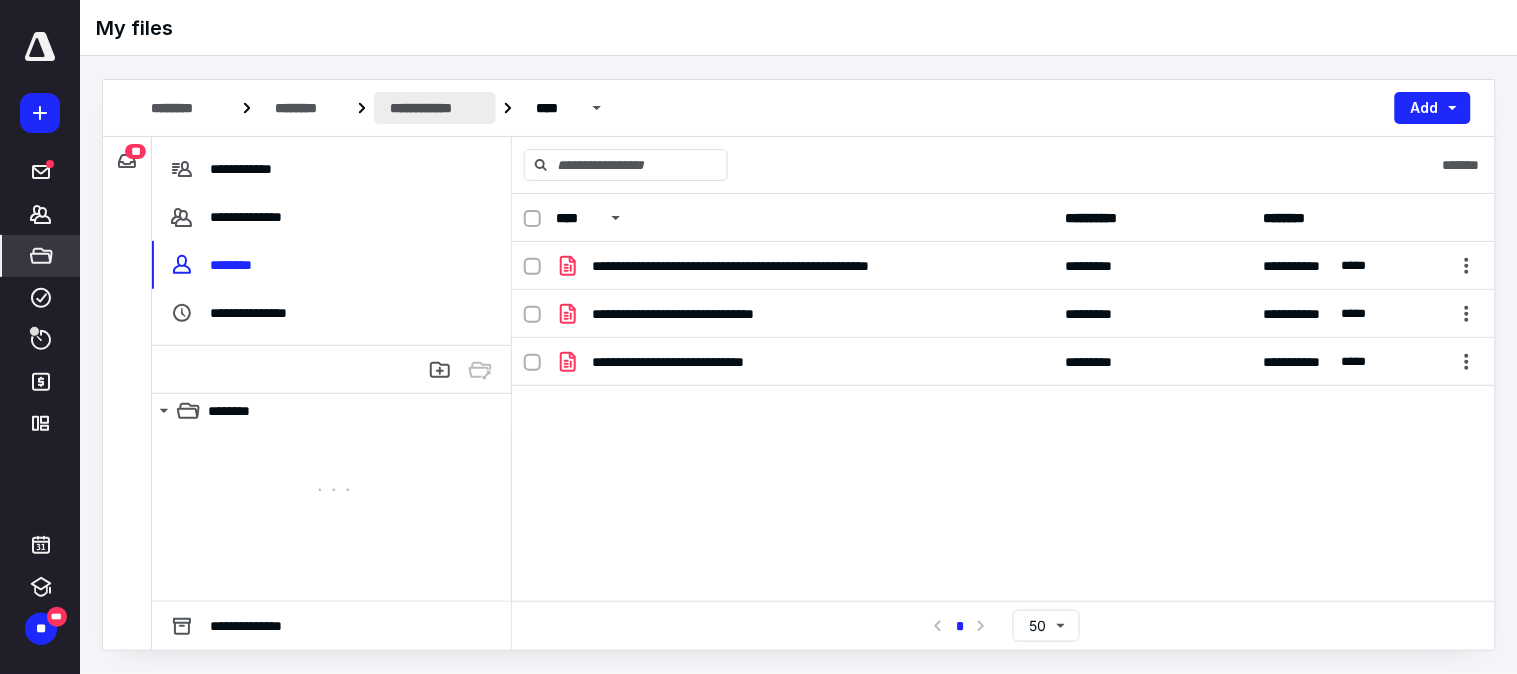 click on "**********" at bounding box center (435, 108) 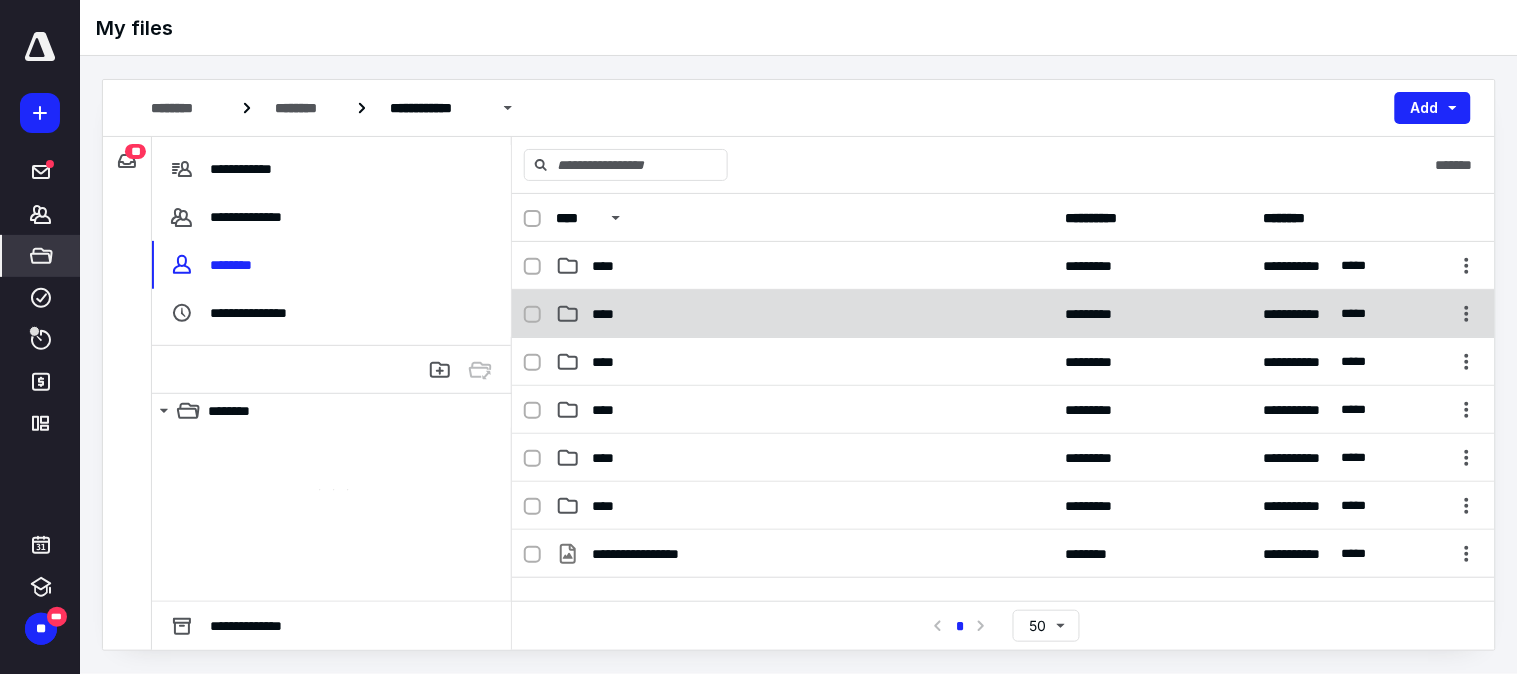 click on "****" at bounding box center [804, 314] 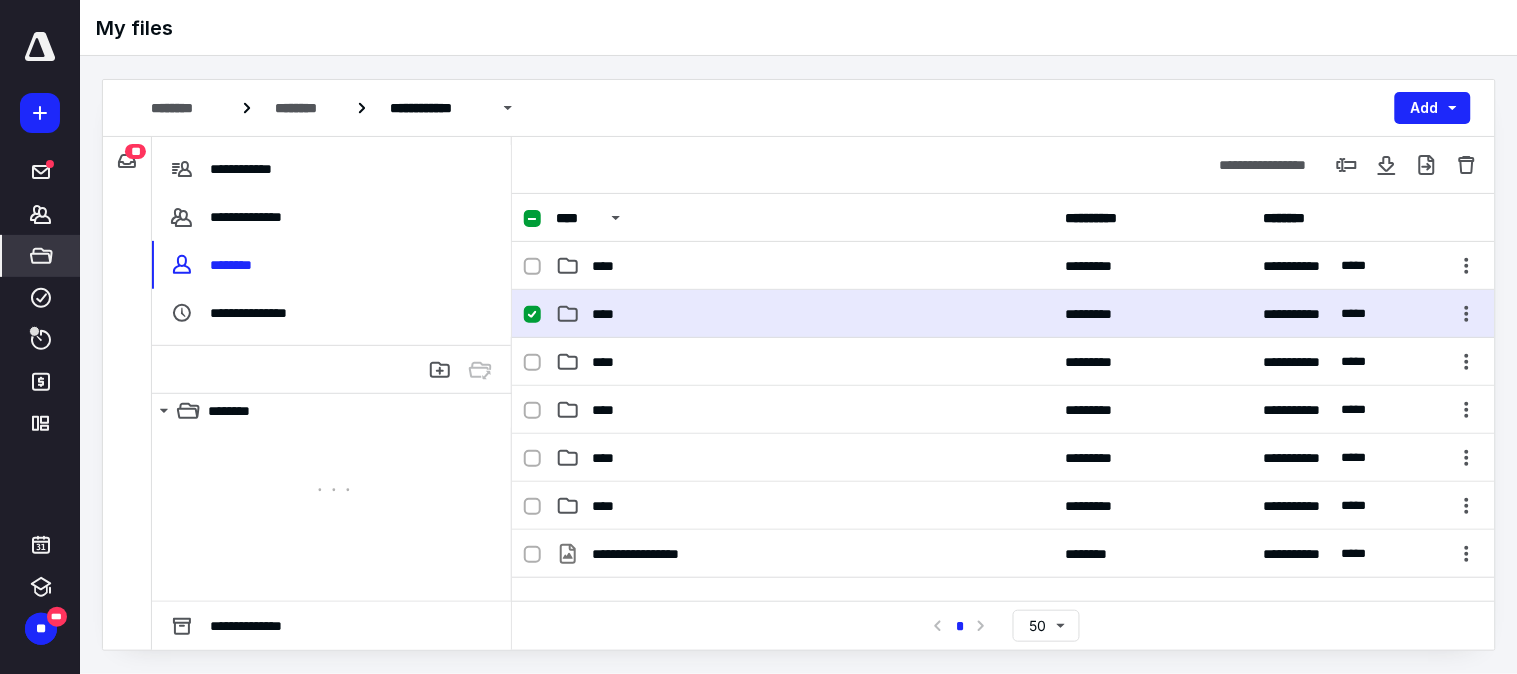 checkbox on "true" 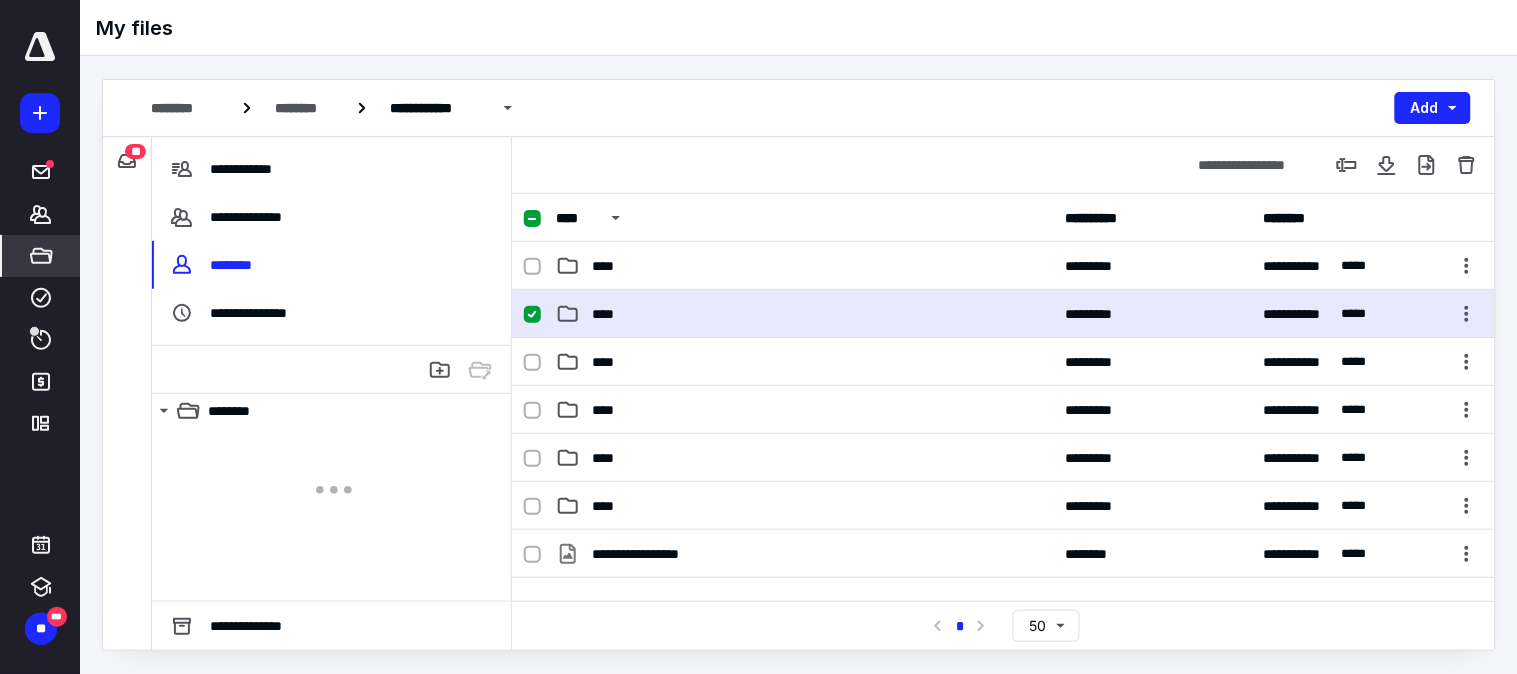 click on "****" at bounding box center [804, 314] 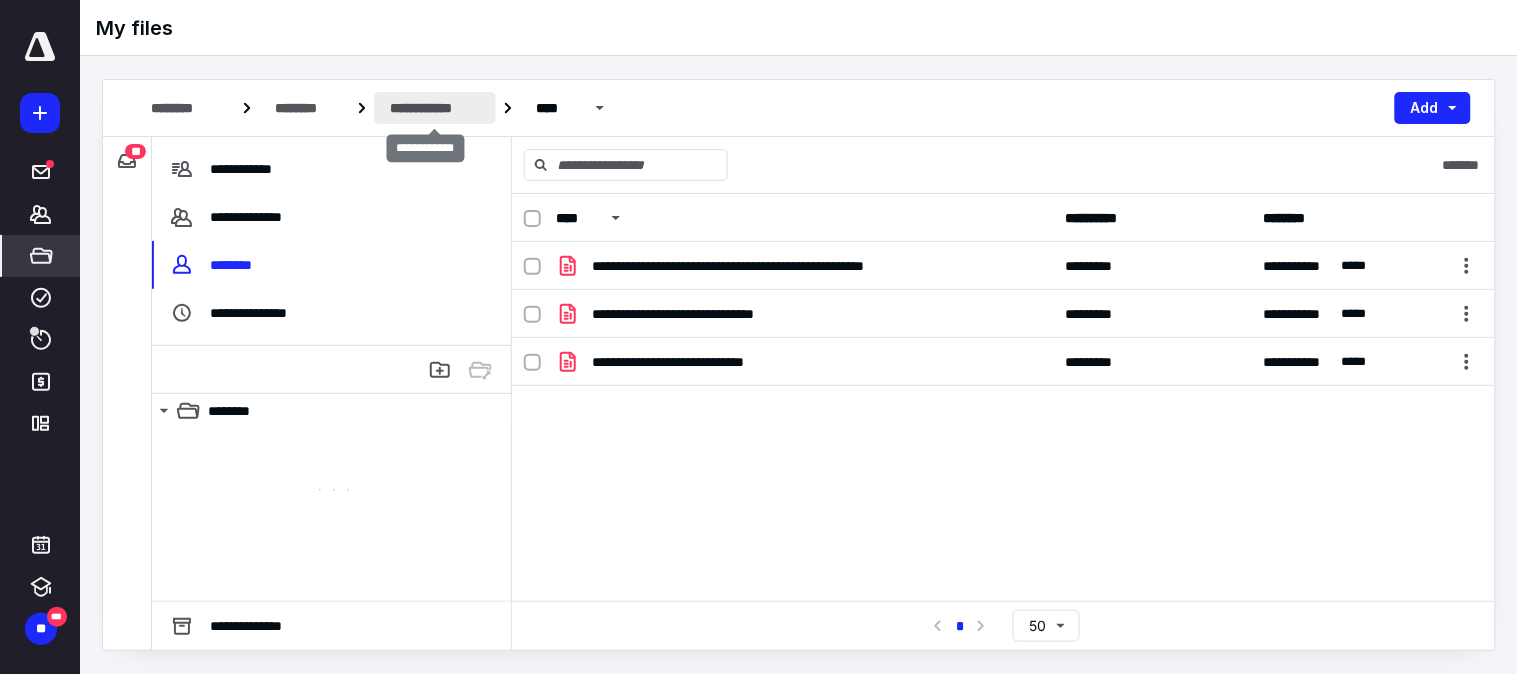 click on "**********" at bounding box center [435, 108] 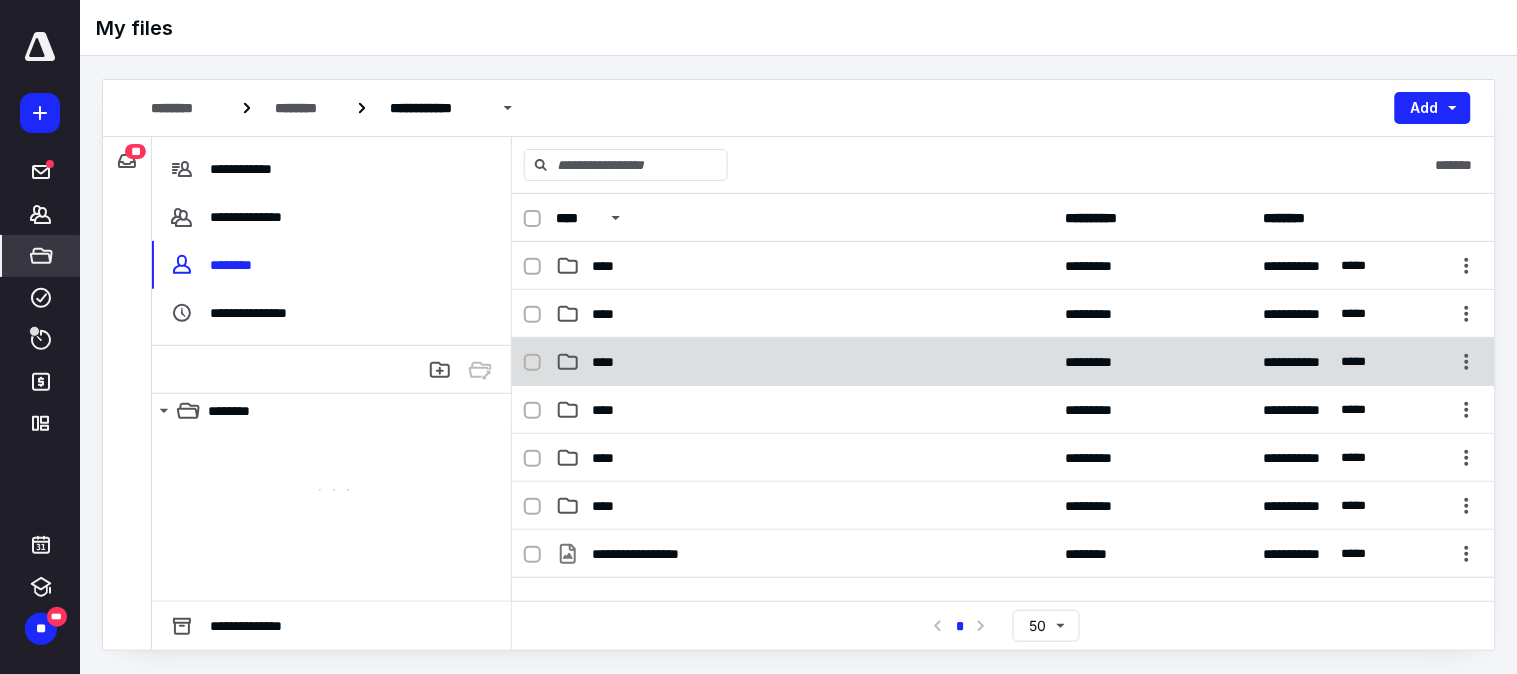 click on "****" at bounding box center [804, 362] 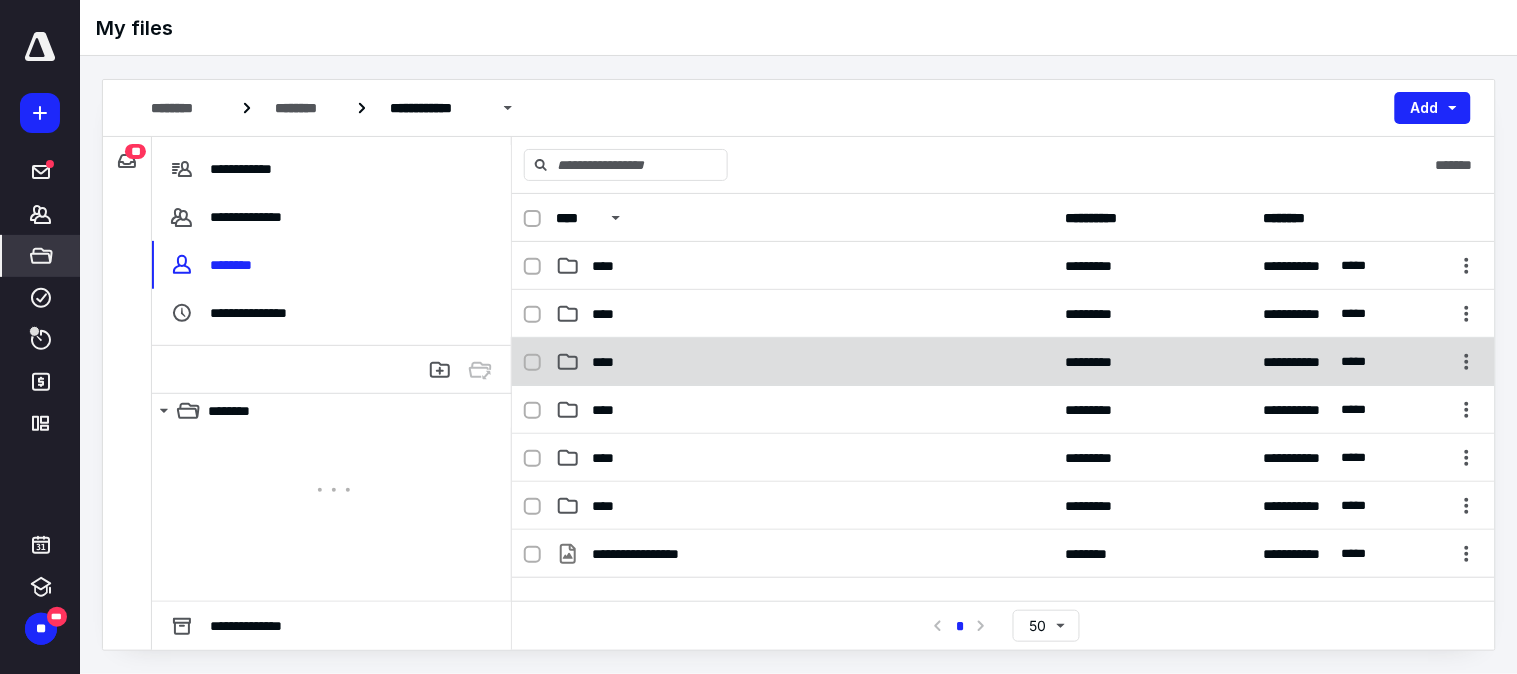 checkbox on "true" 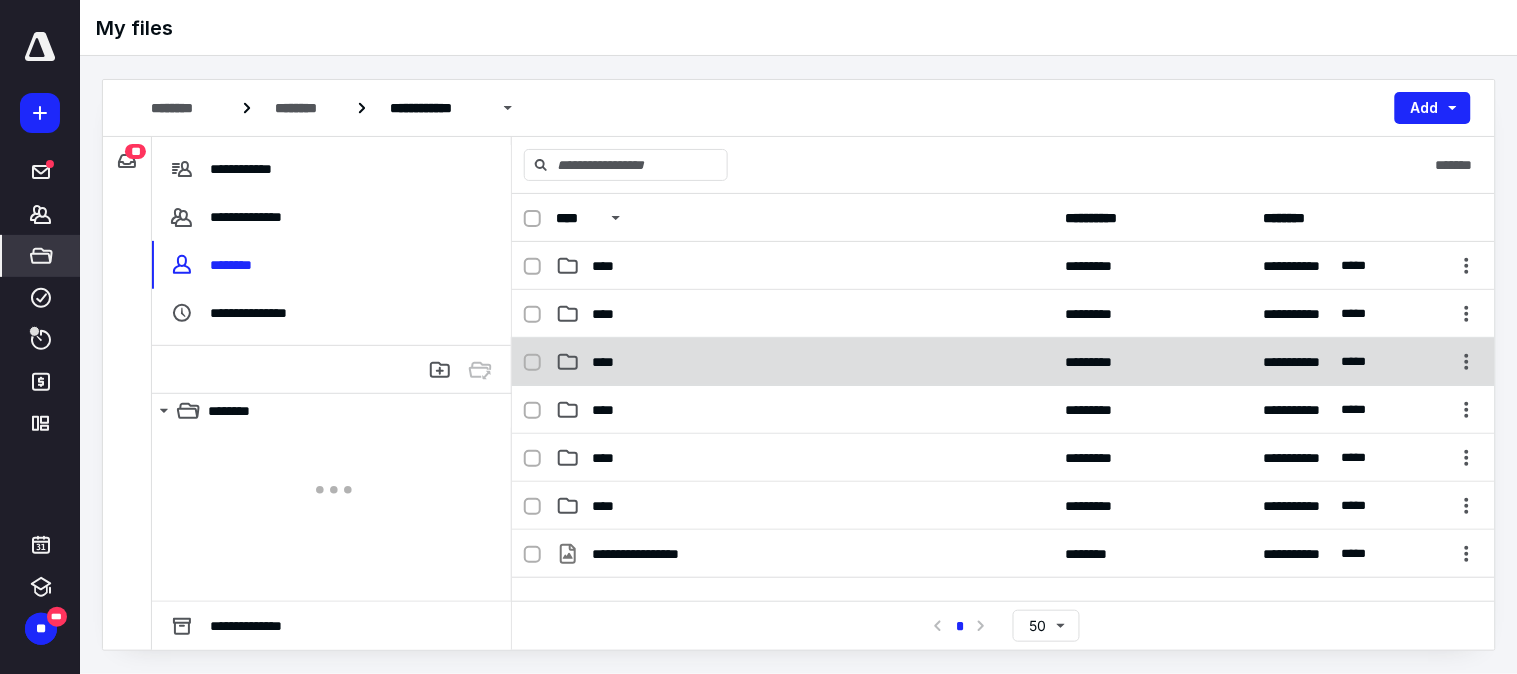 click on "****" at bounding box center (804, 362) 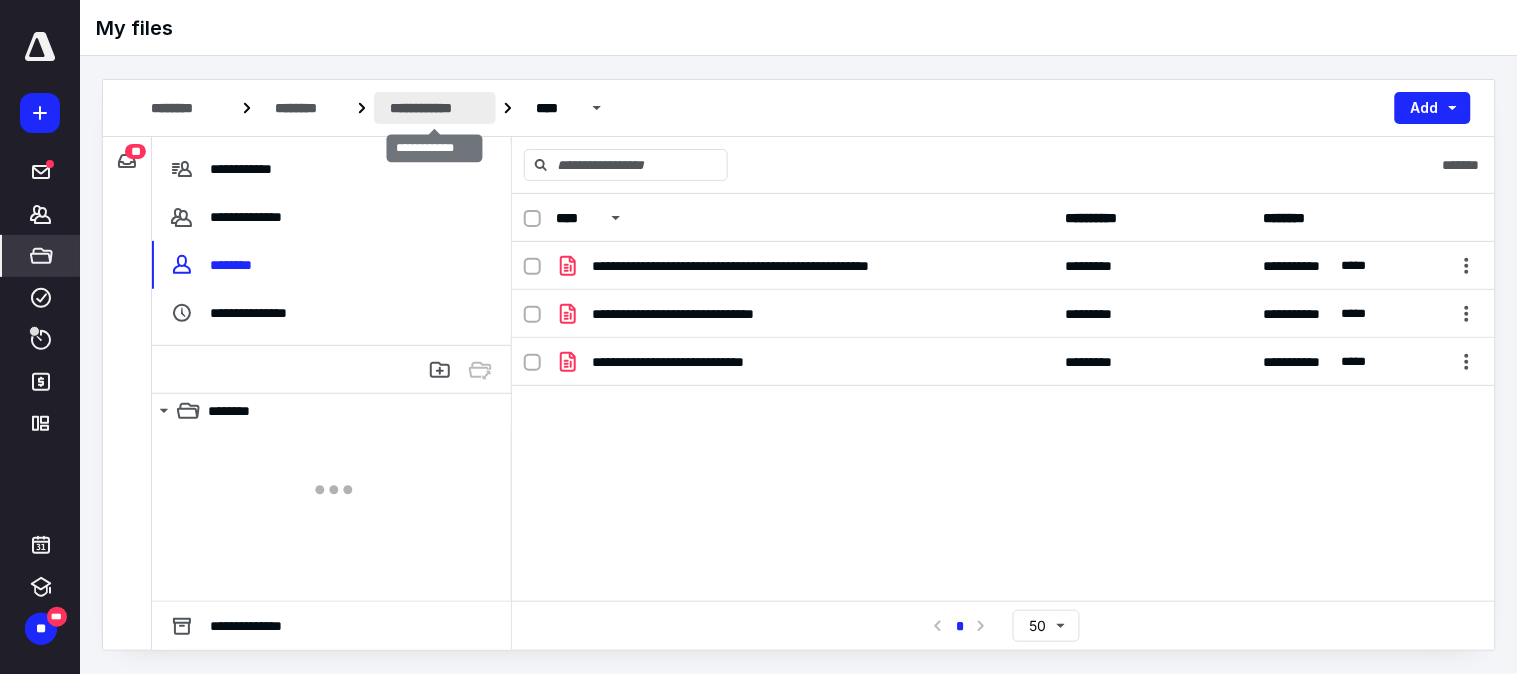 click on "**********" at bounding box center [435, 108] 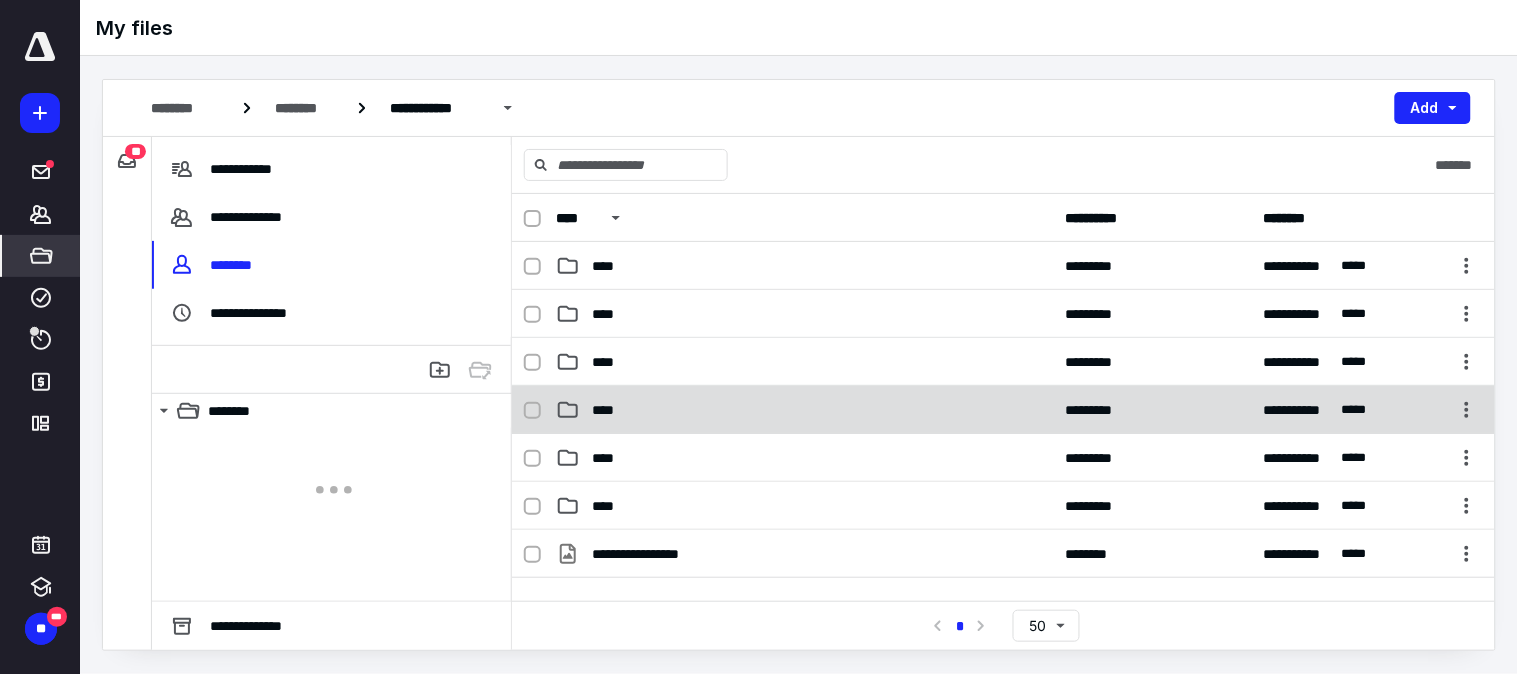 click on "****" at bounding box center [804, 410] 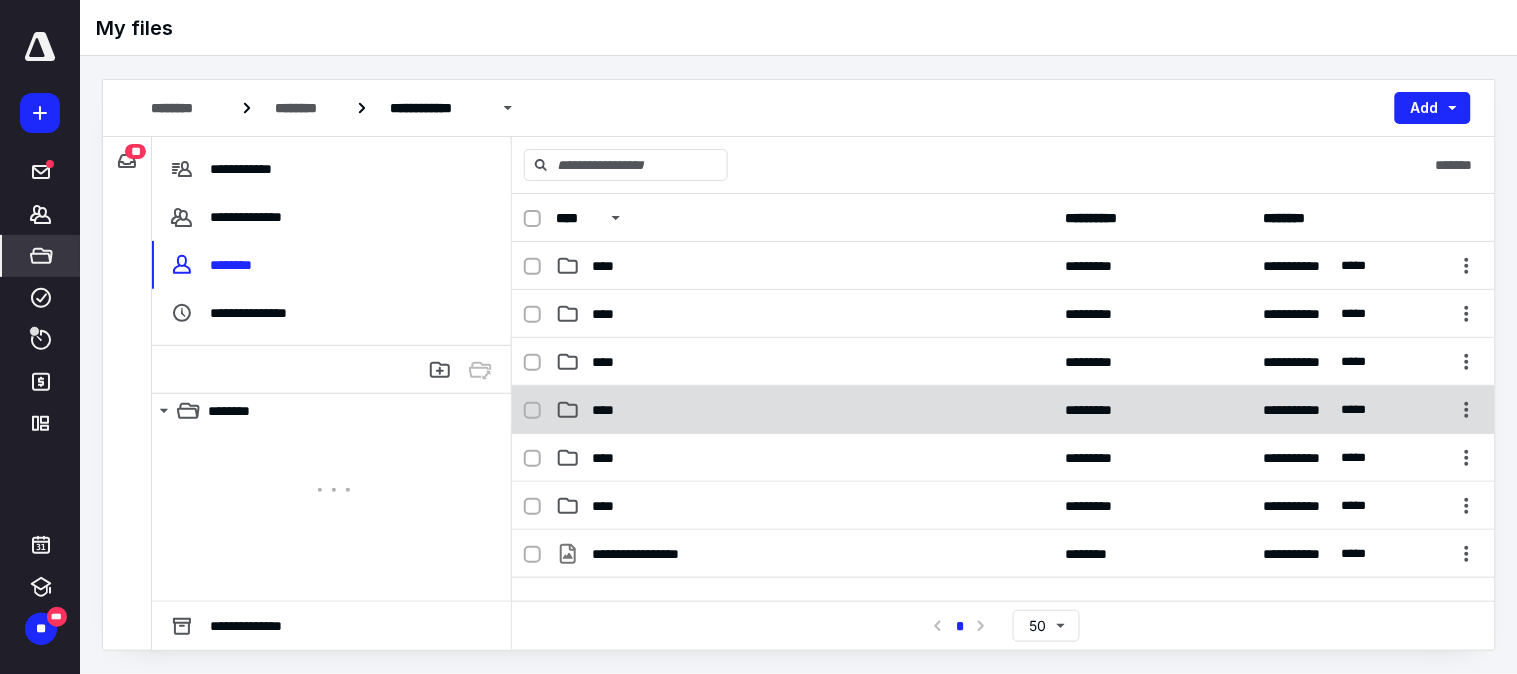 checkbox on "true" 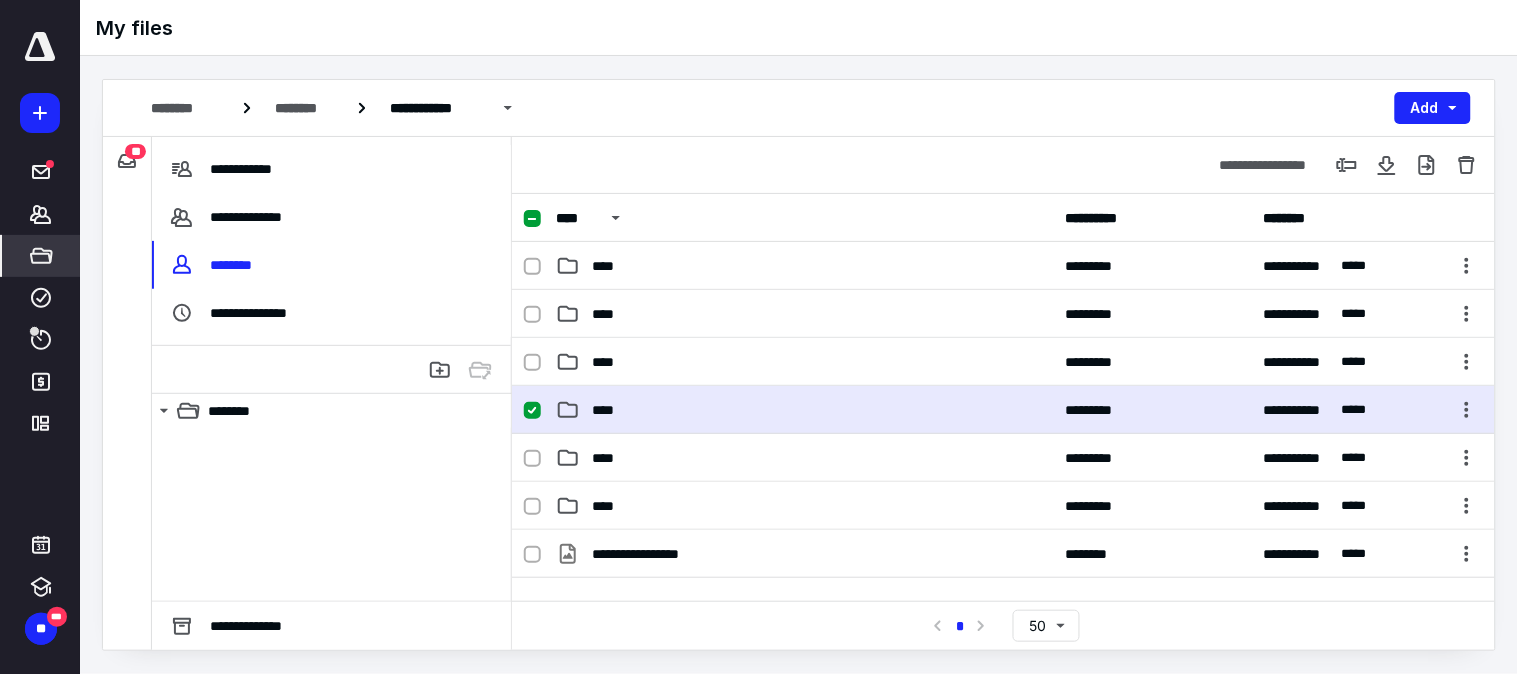 click on "****" at bounding box center (804, 410) 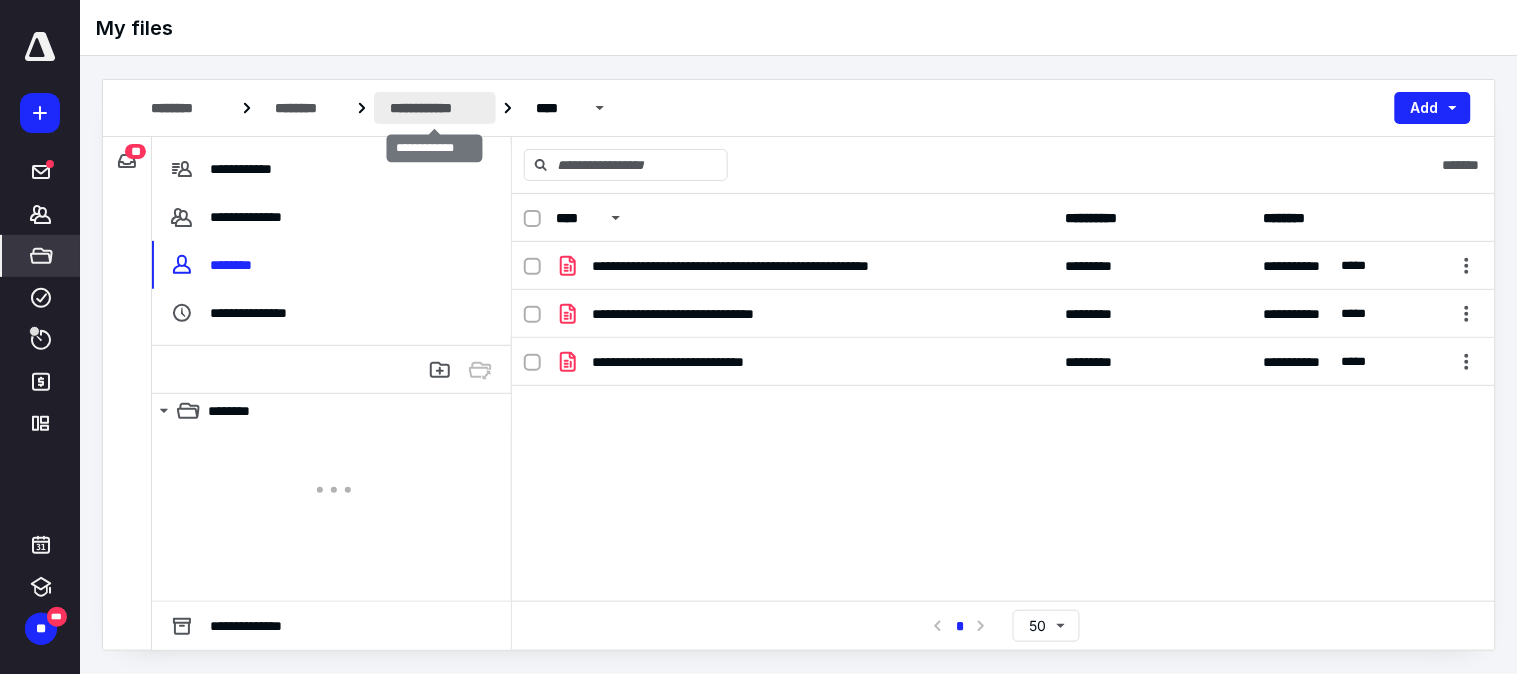 click on "**********" at bounding box center (435, 108) 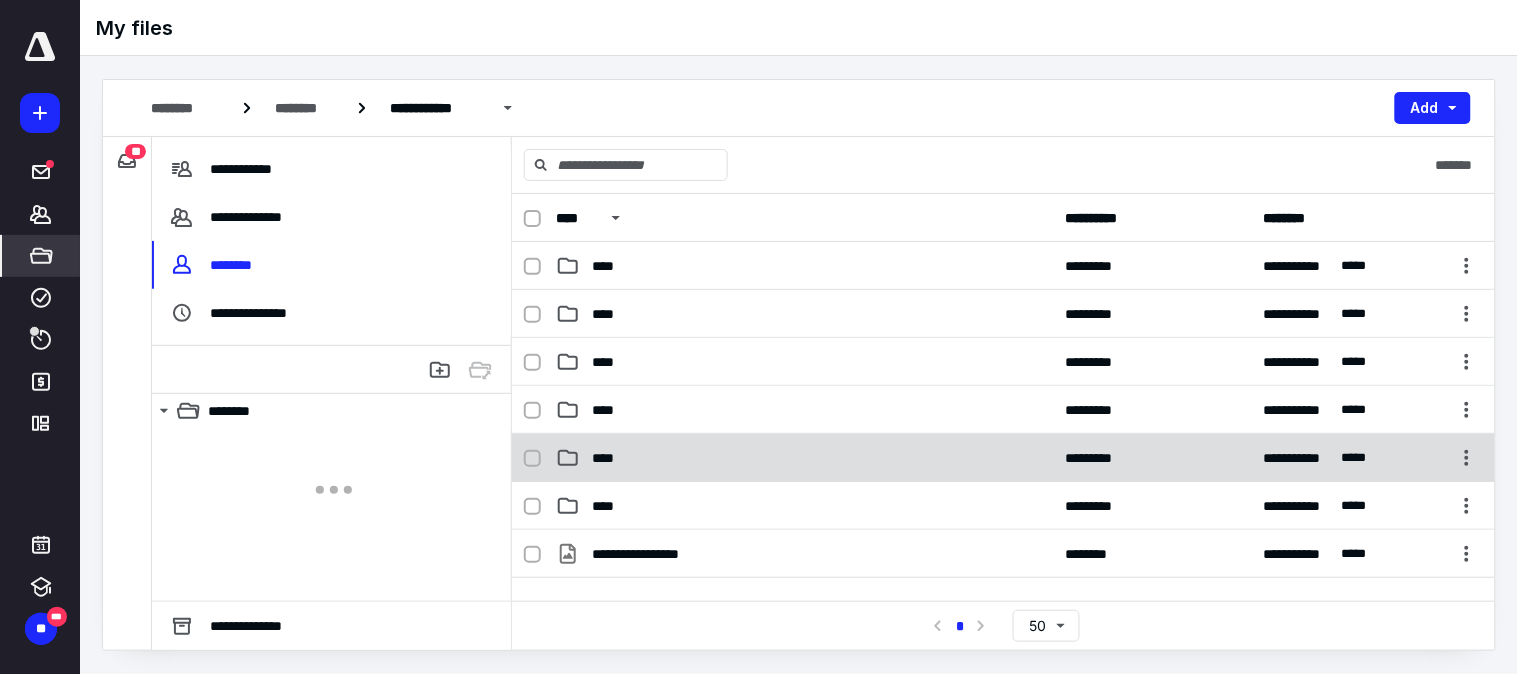 click on "****" at bounding box center [804, 458] 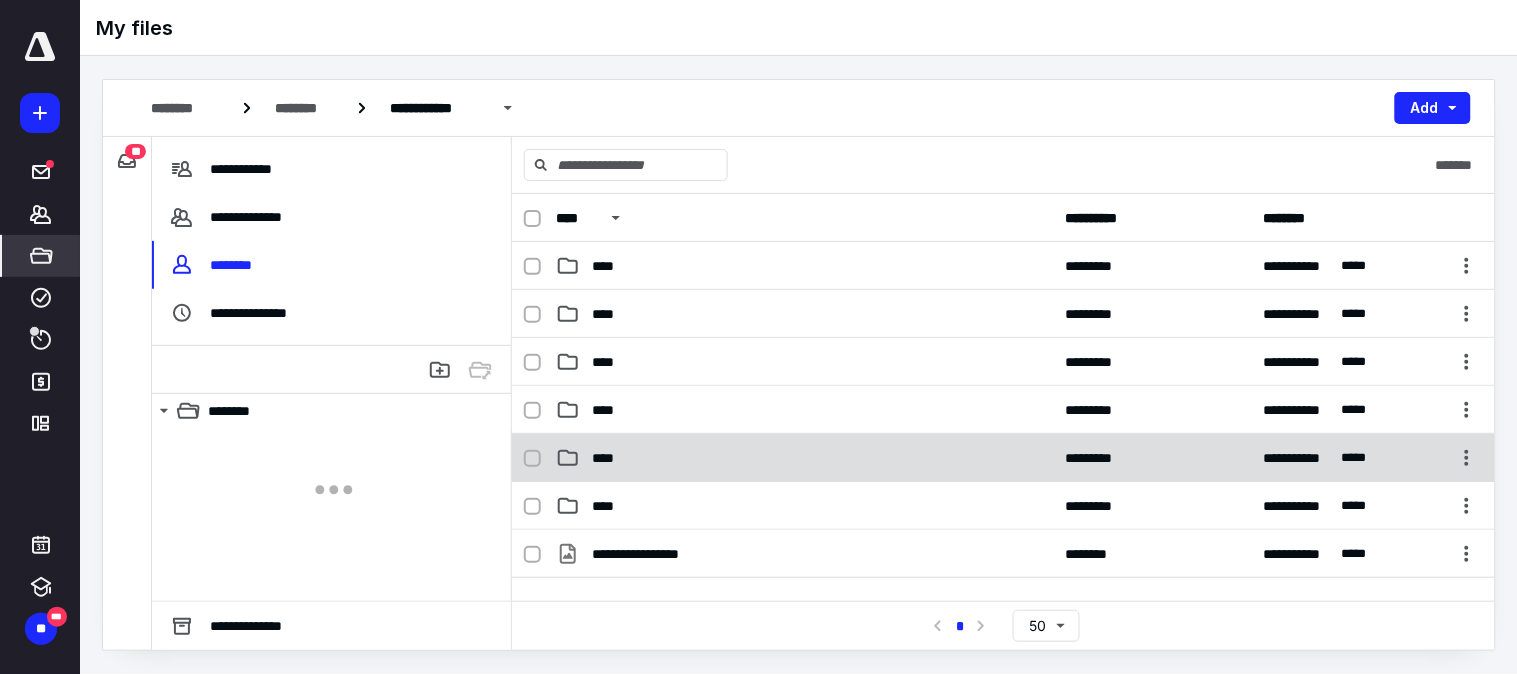 checkbox on "true" 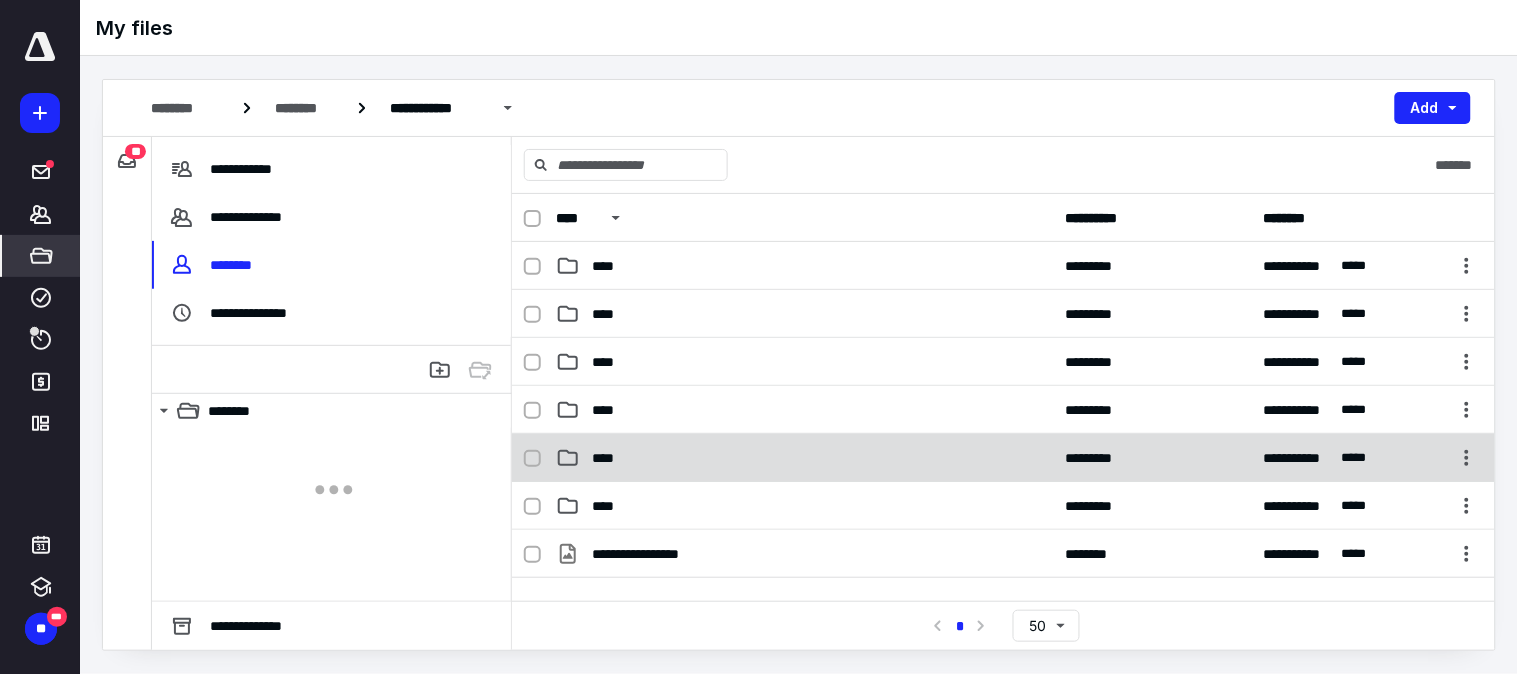 click on "****" at bounding box center [804, 458] 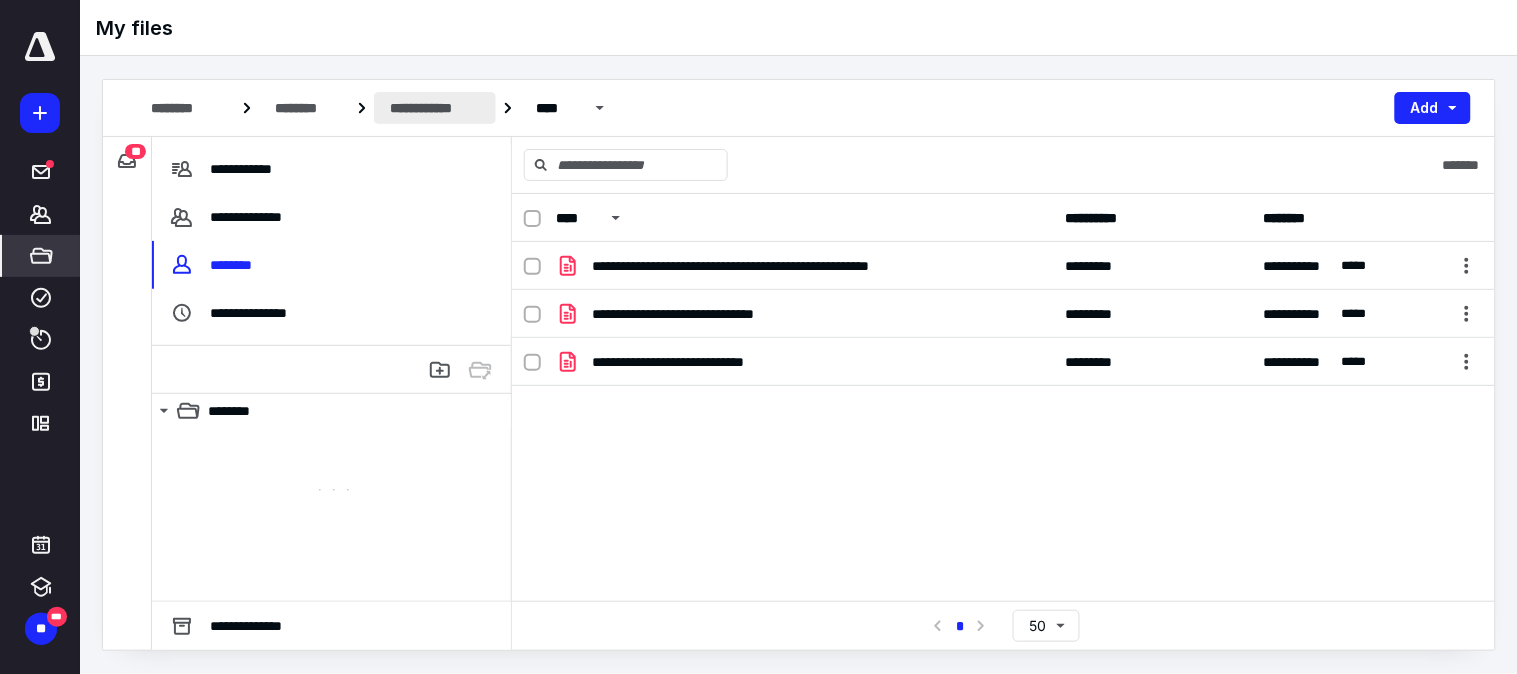 click on "**********" at bounding box center [435, 108] 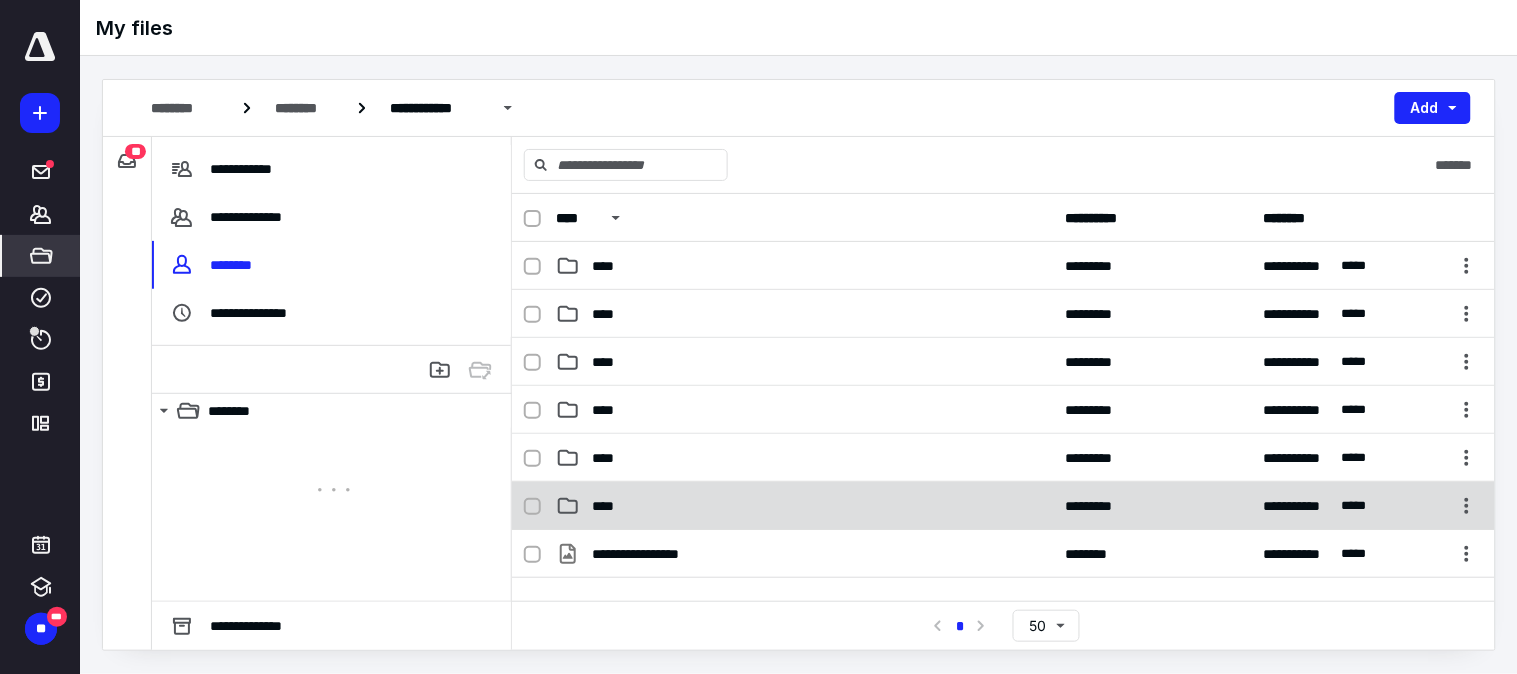 click on "****" at bounding box center [804, 506] 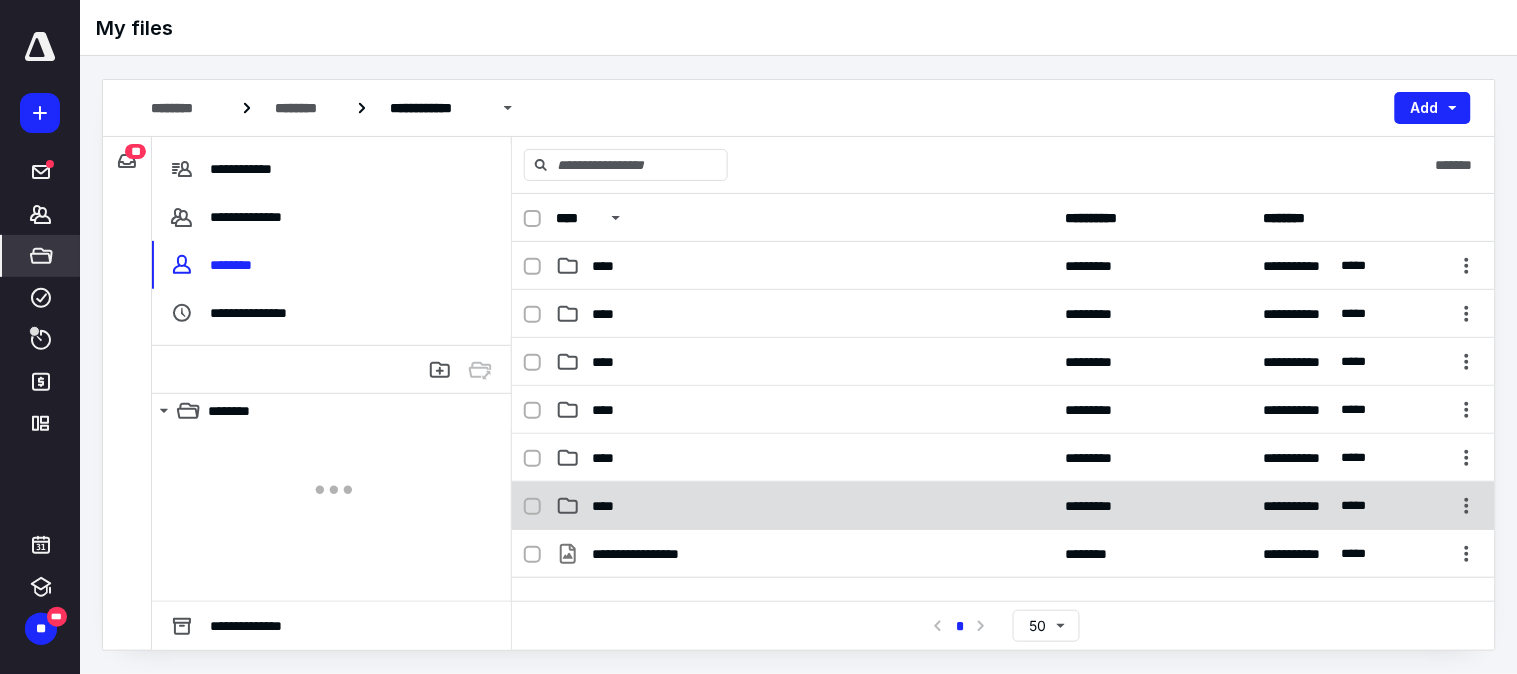 checkbox on "true" 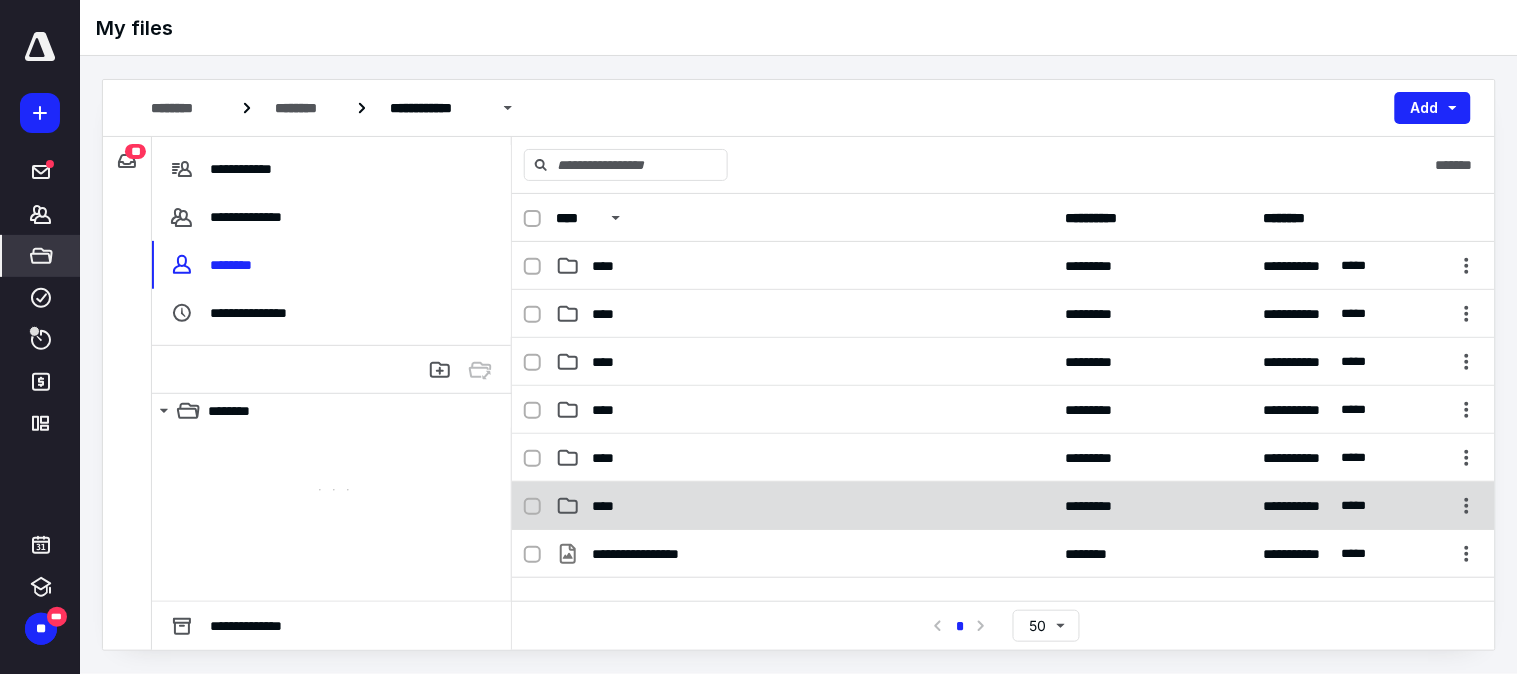 click on "****" at bounding box center (804, 506) 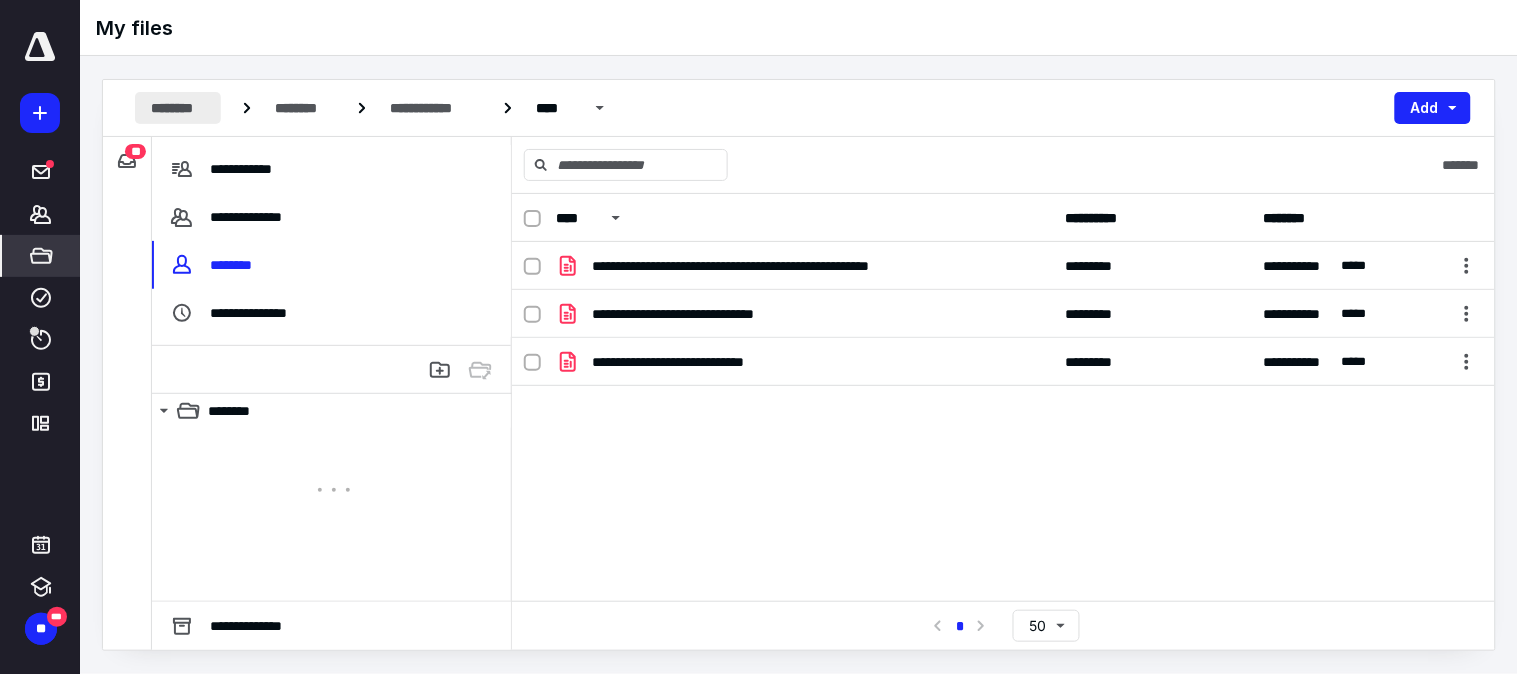 click on "********" at bounding box center [178, 108] 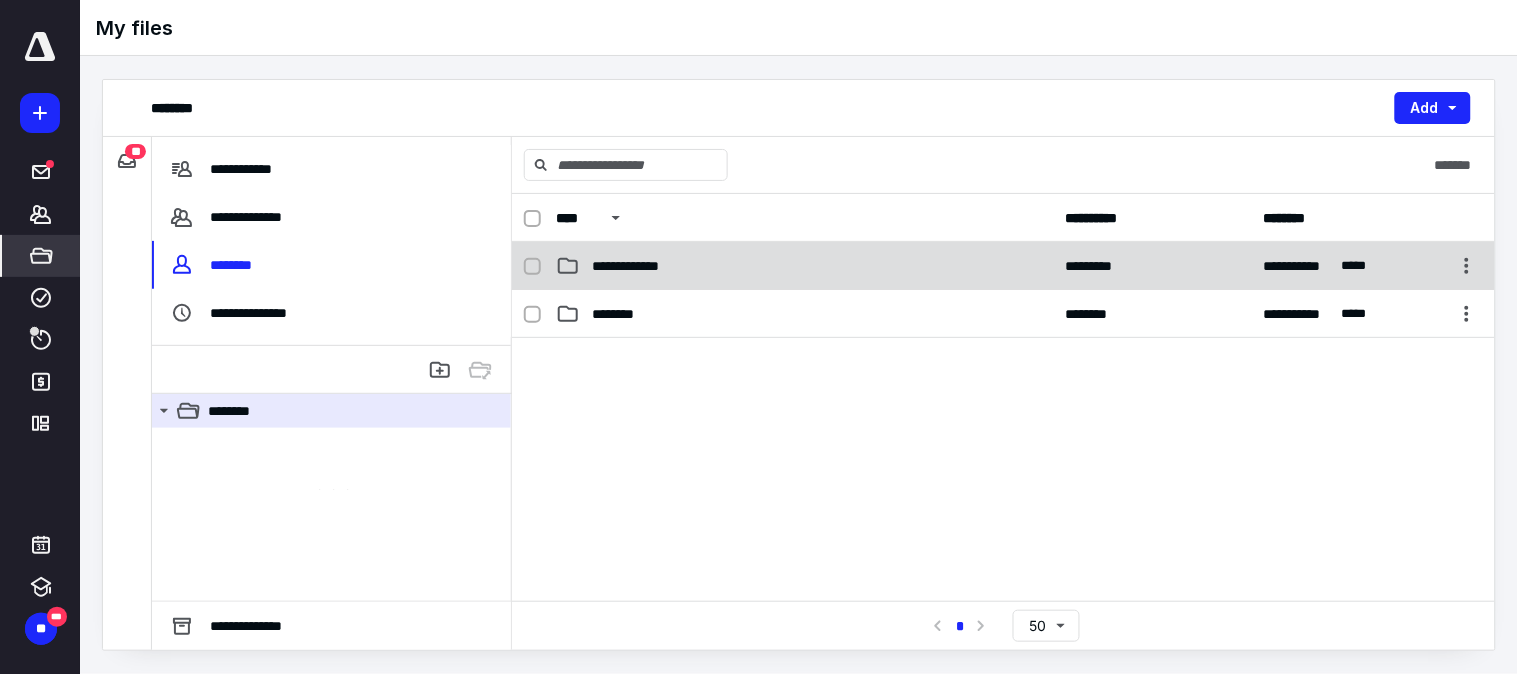 click on "**********" at bounding box center [1003, 266] 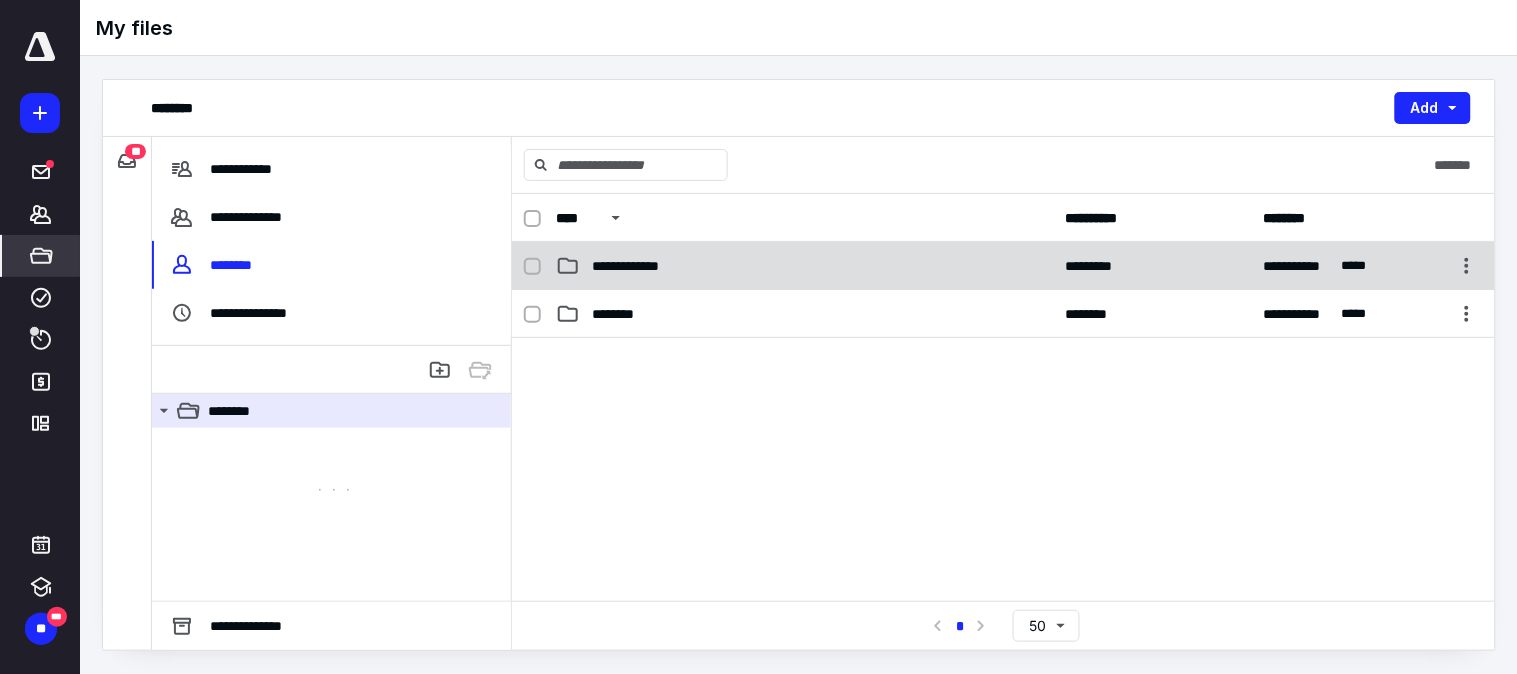 checkbox on "true" 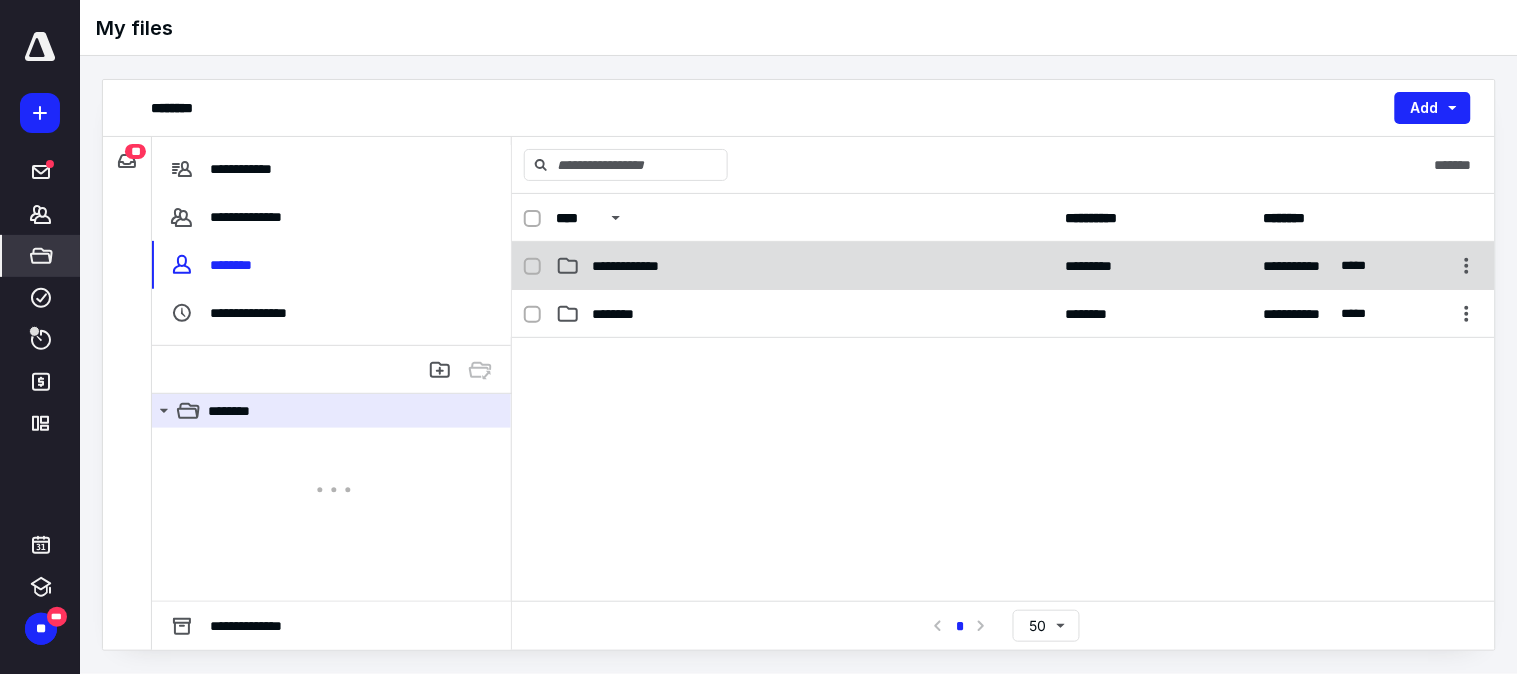 click on "**********" at bounding box center (1003, 266) 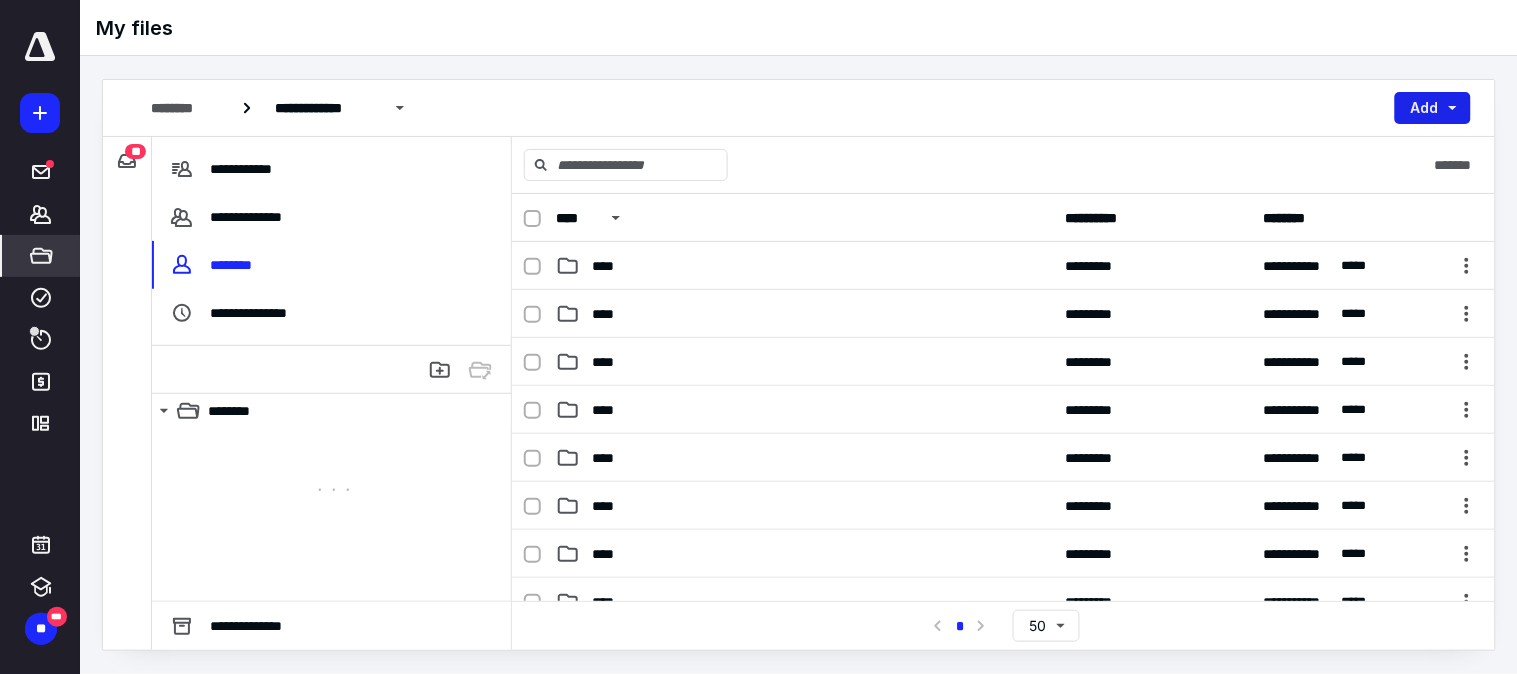 click on "Add" at bounding box center [1433, 108] 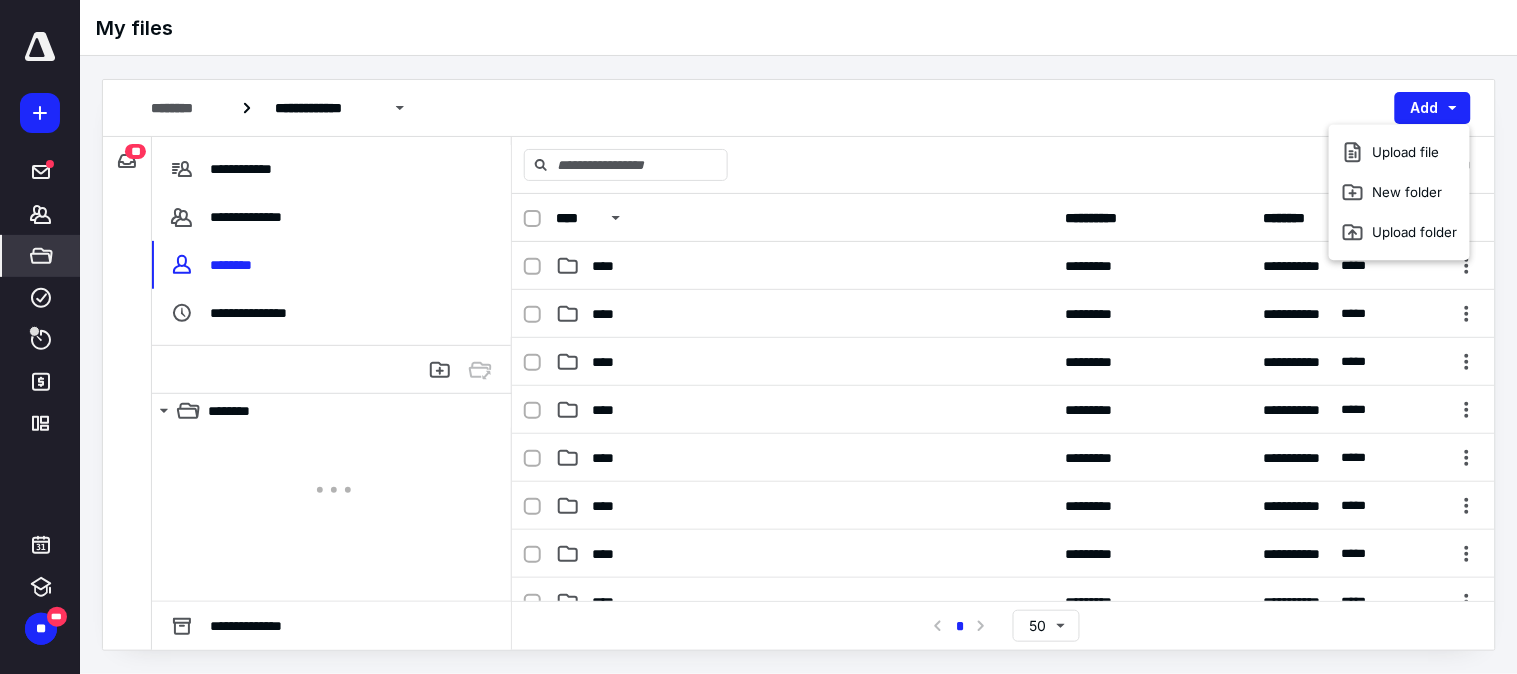 click on "**********" at bounding box center [799, 108] 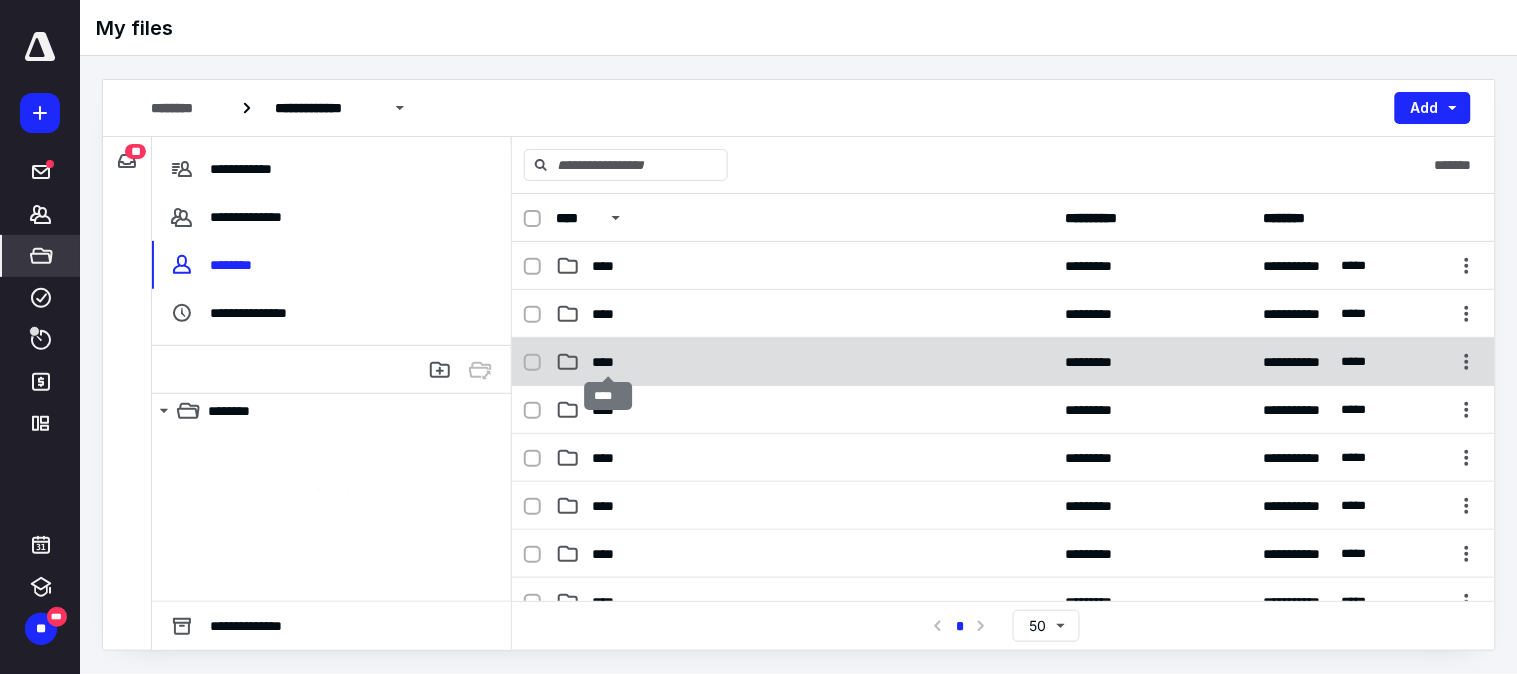 click on "****" at bounding box center (608, 362) 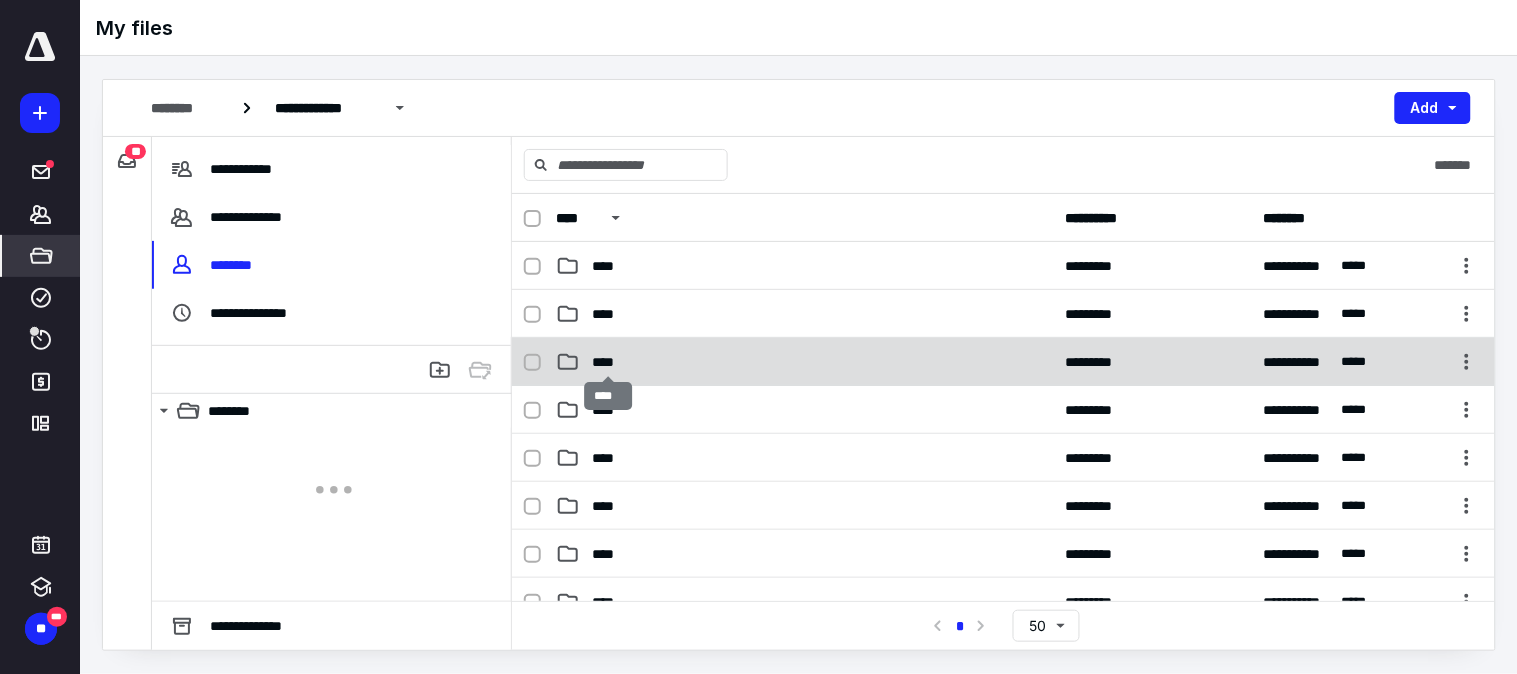 checkbox on "true" 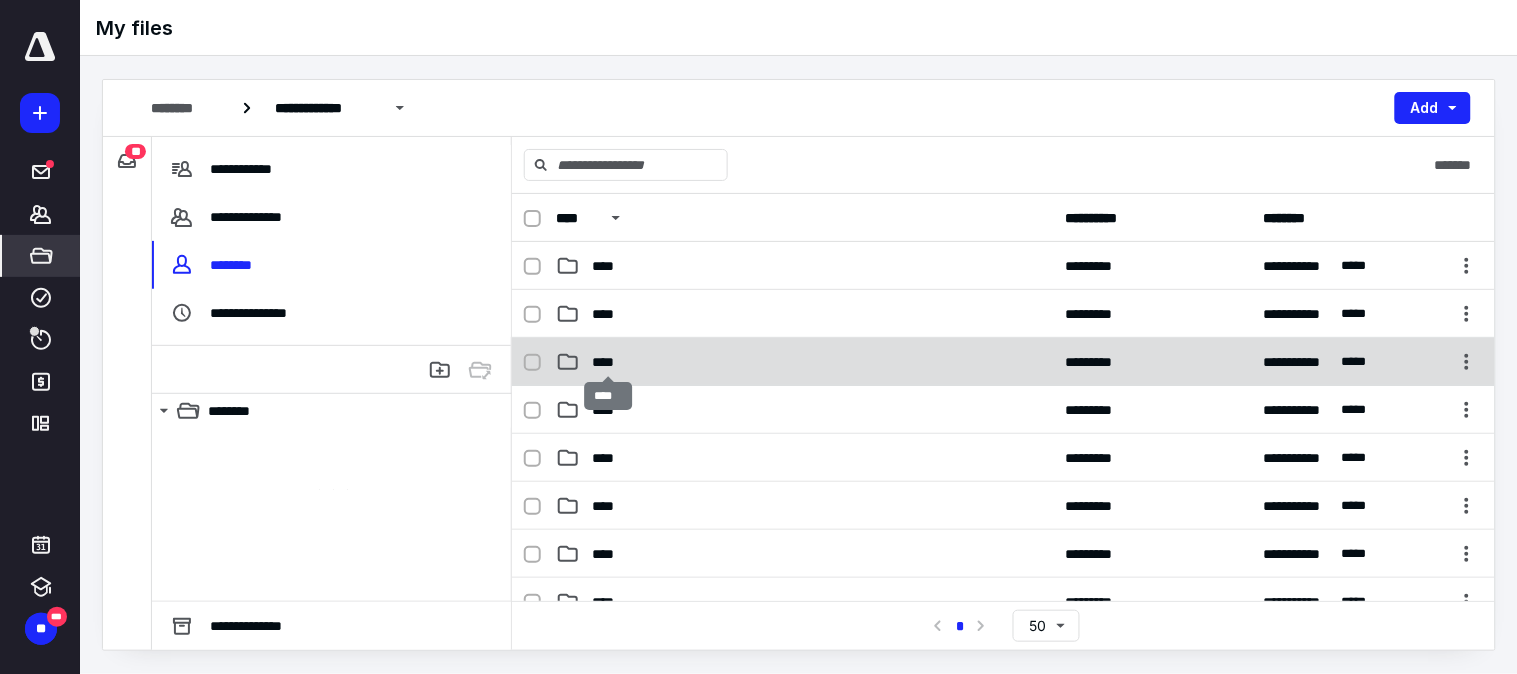 click on "****" at bounding box center [608, 362] 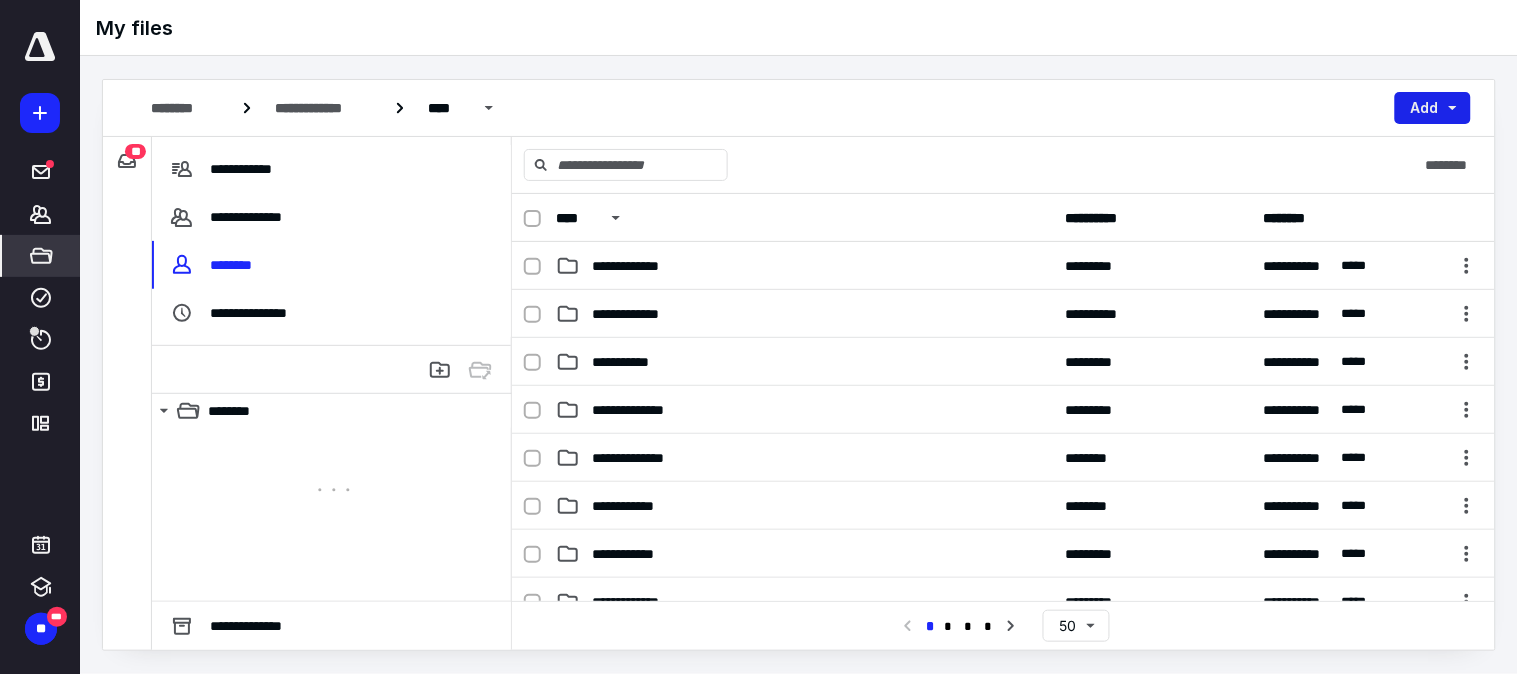 click on "Add" at bounding box center [1433, 108] 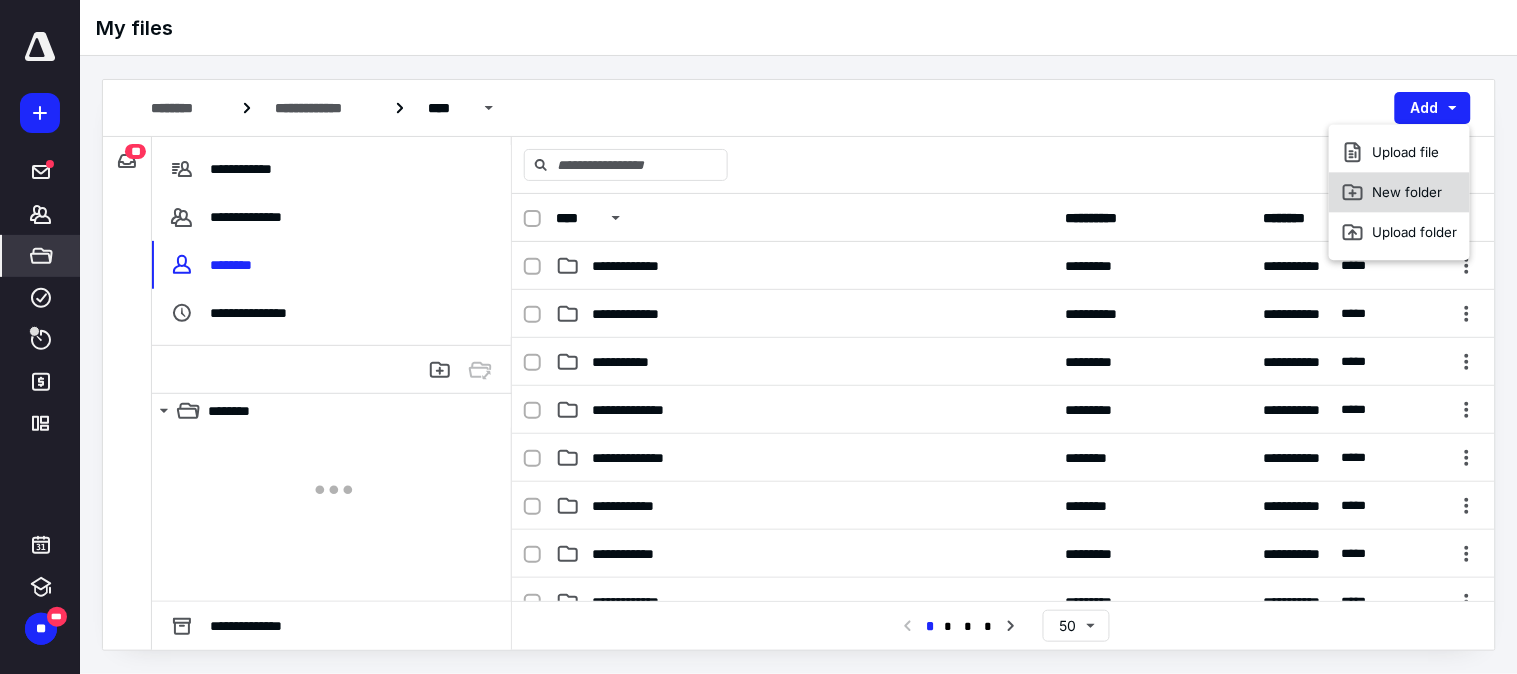 click on "New folder" at bounding box center (1399, 192) 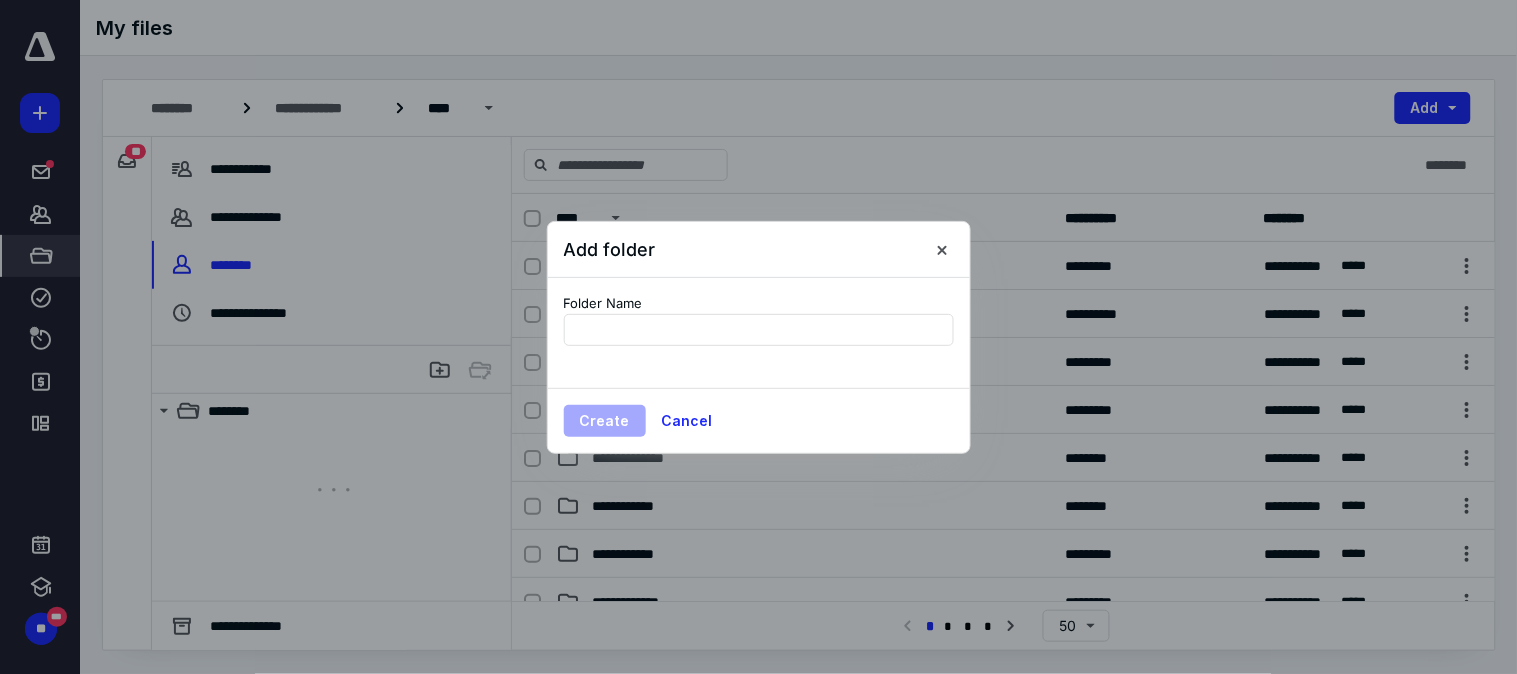 type on "**********" 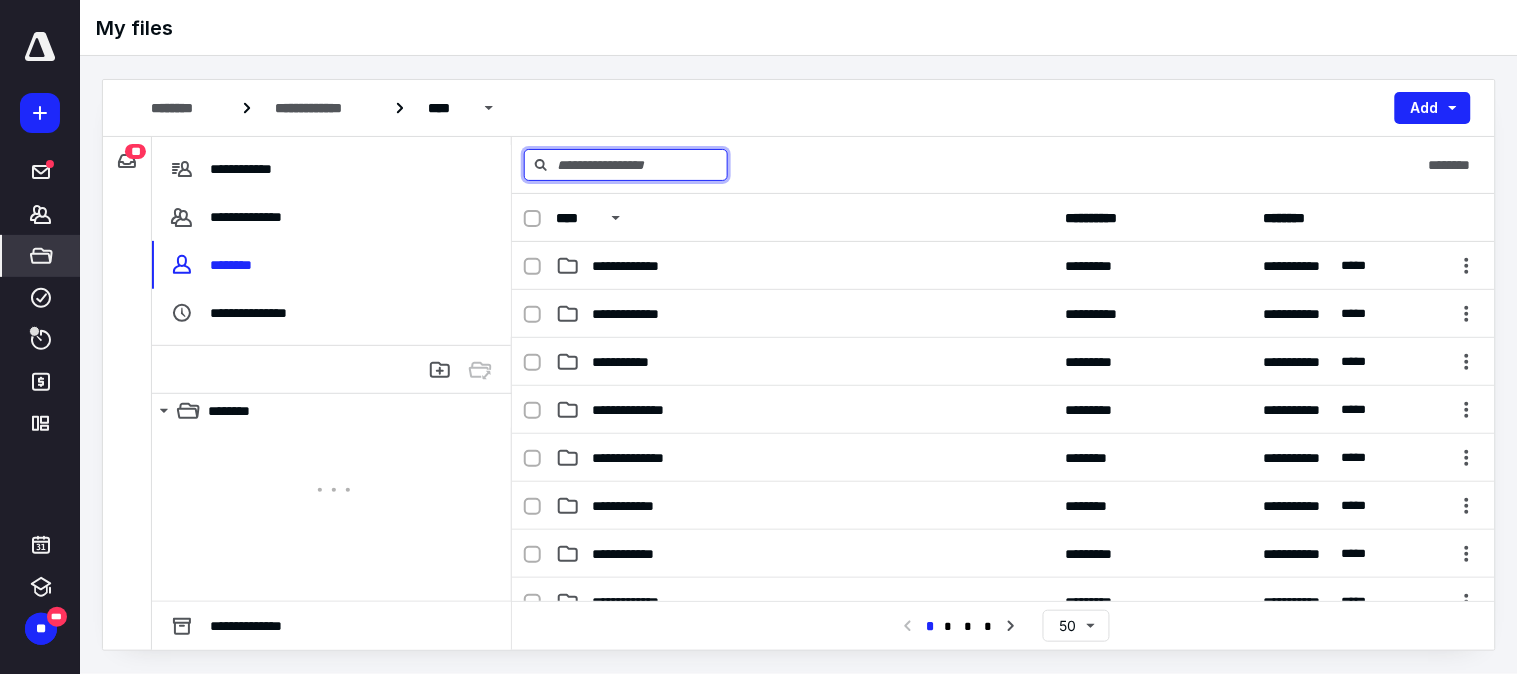 click at bounding box center (626, 165) 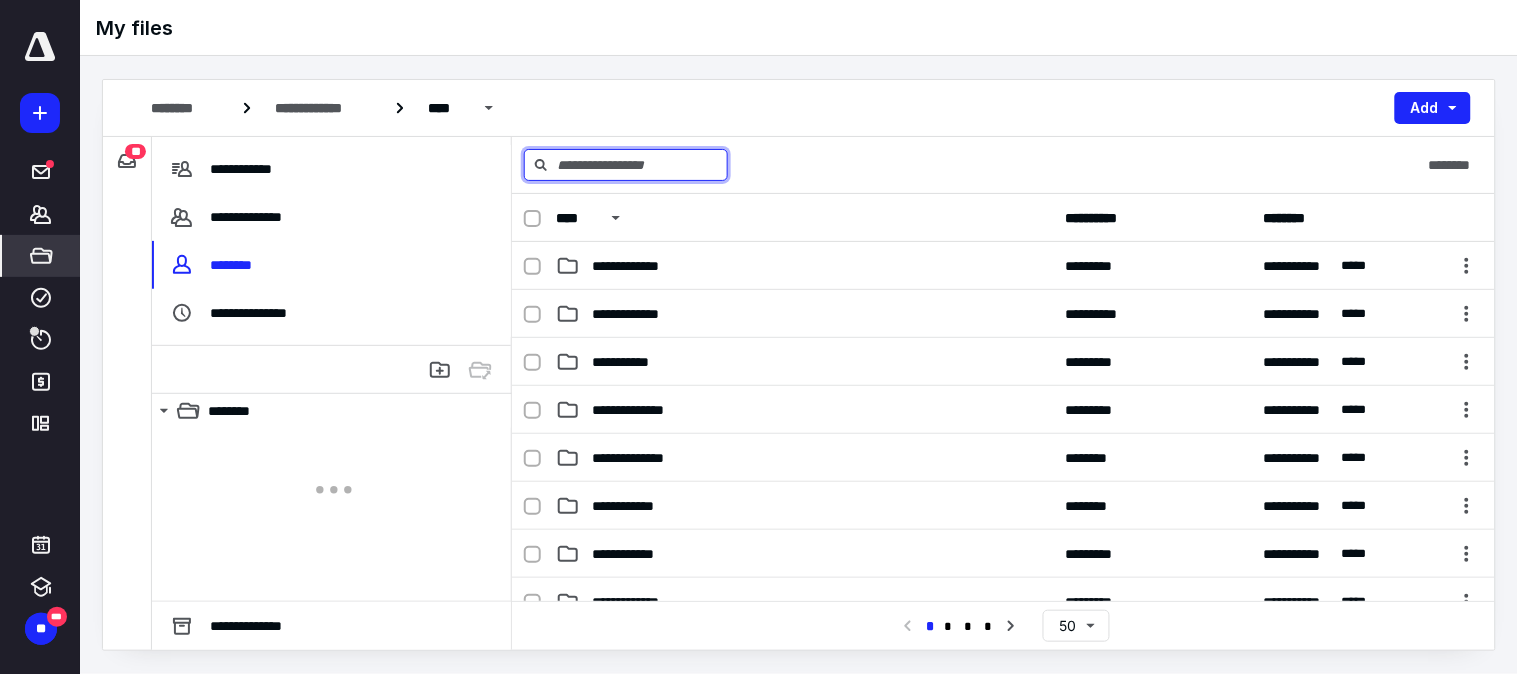 paste on "**********" 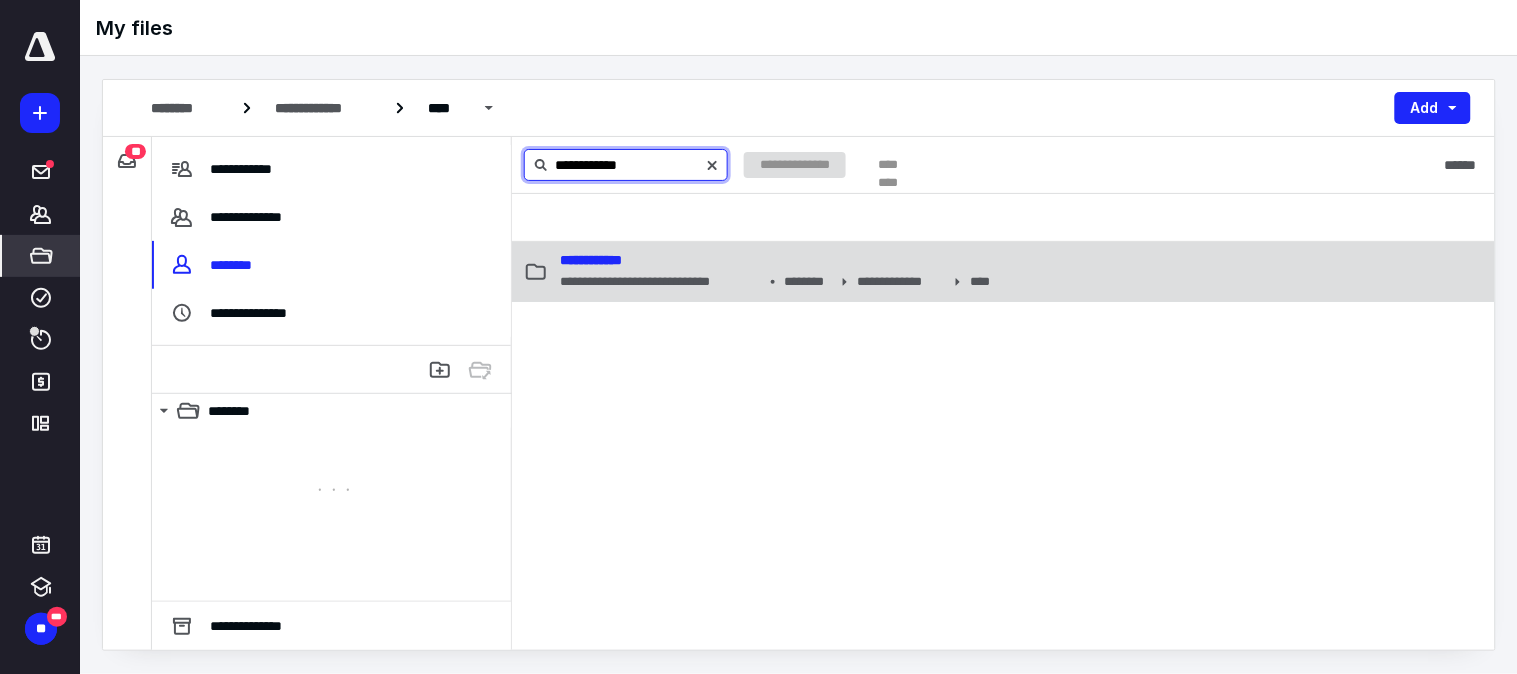type on "**********" 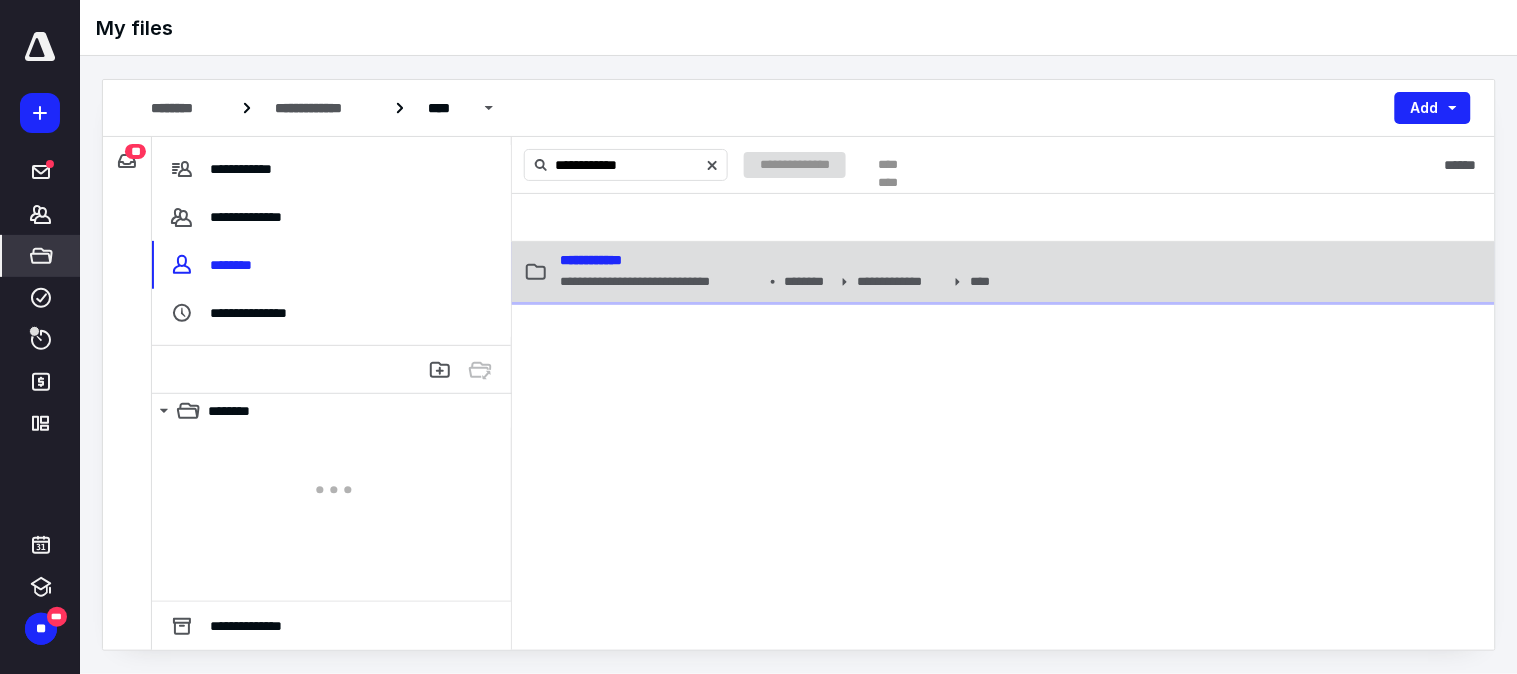 click on "**********" at bounding box center [591, 260] 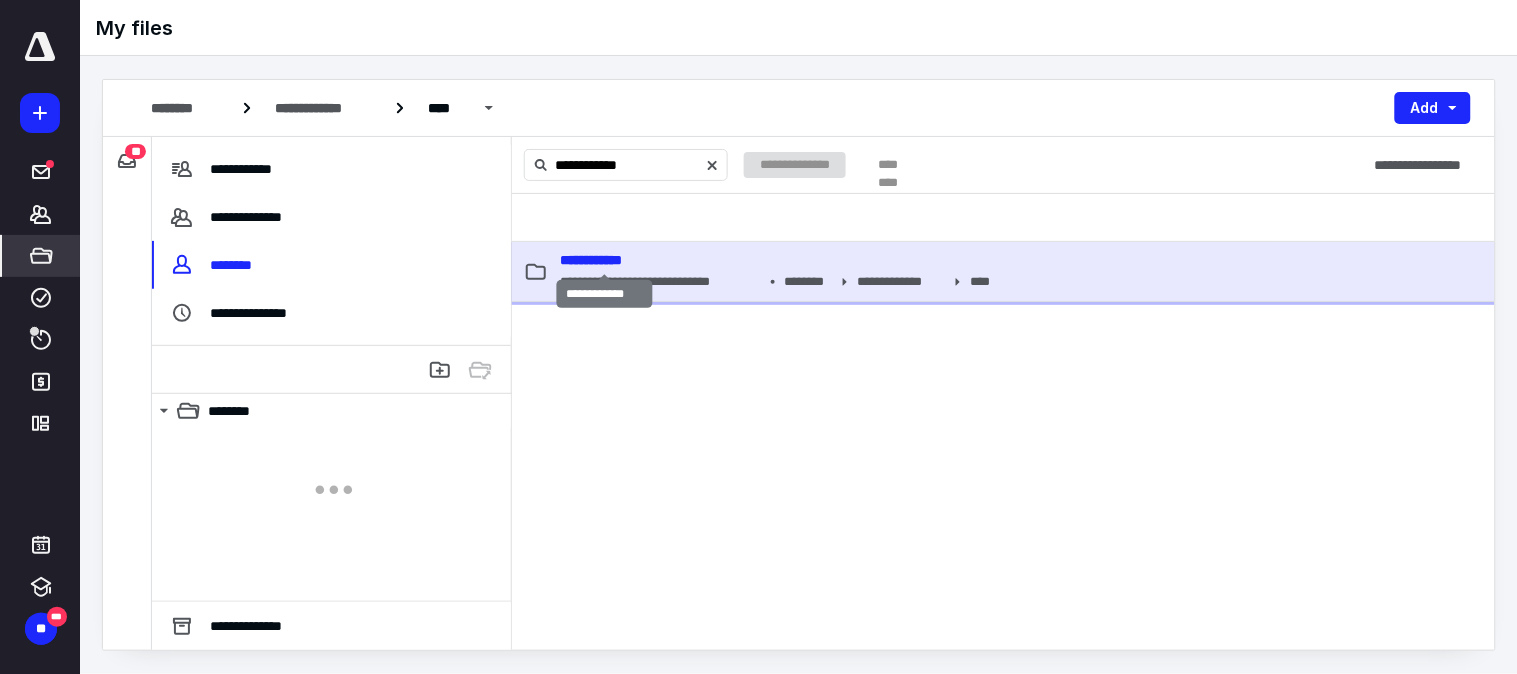 click on "**********" at bounding box center [591, 260] 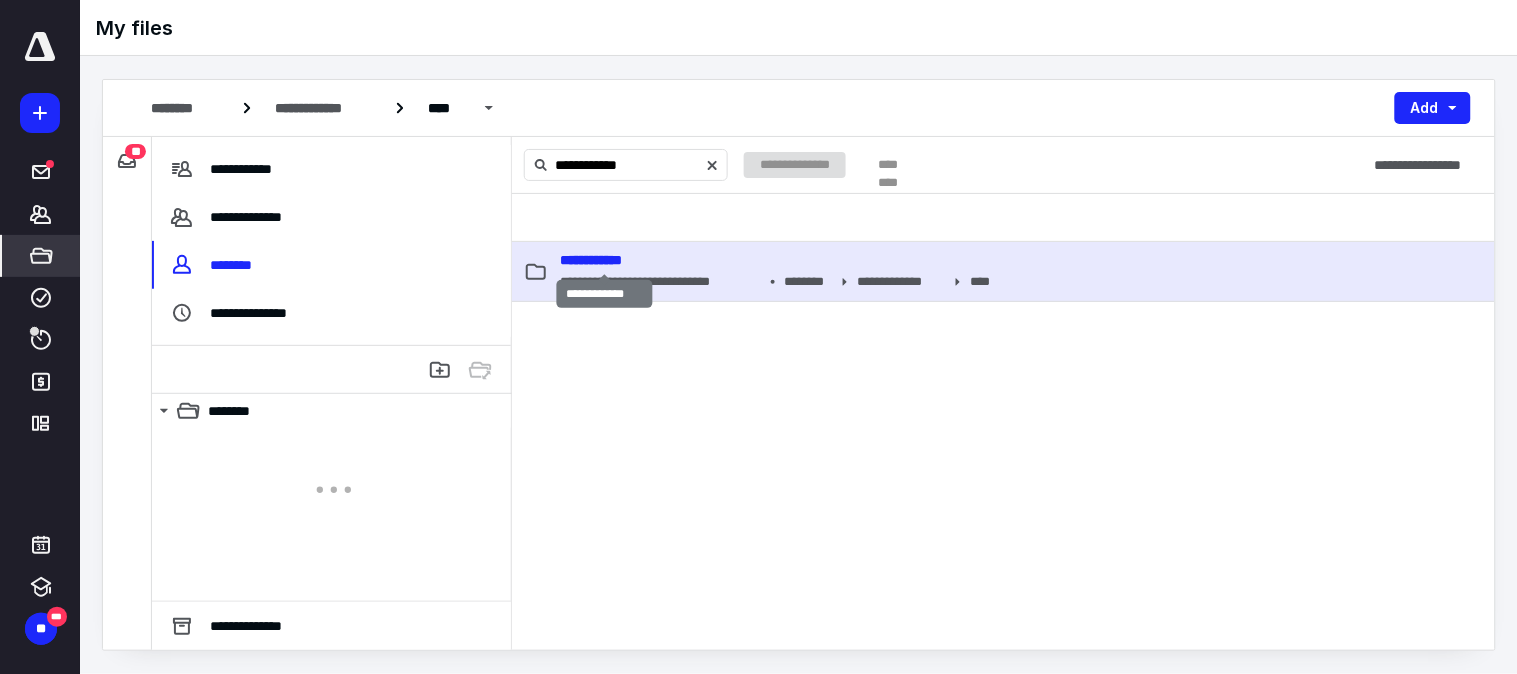 type 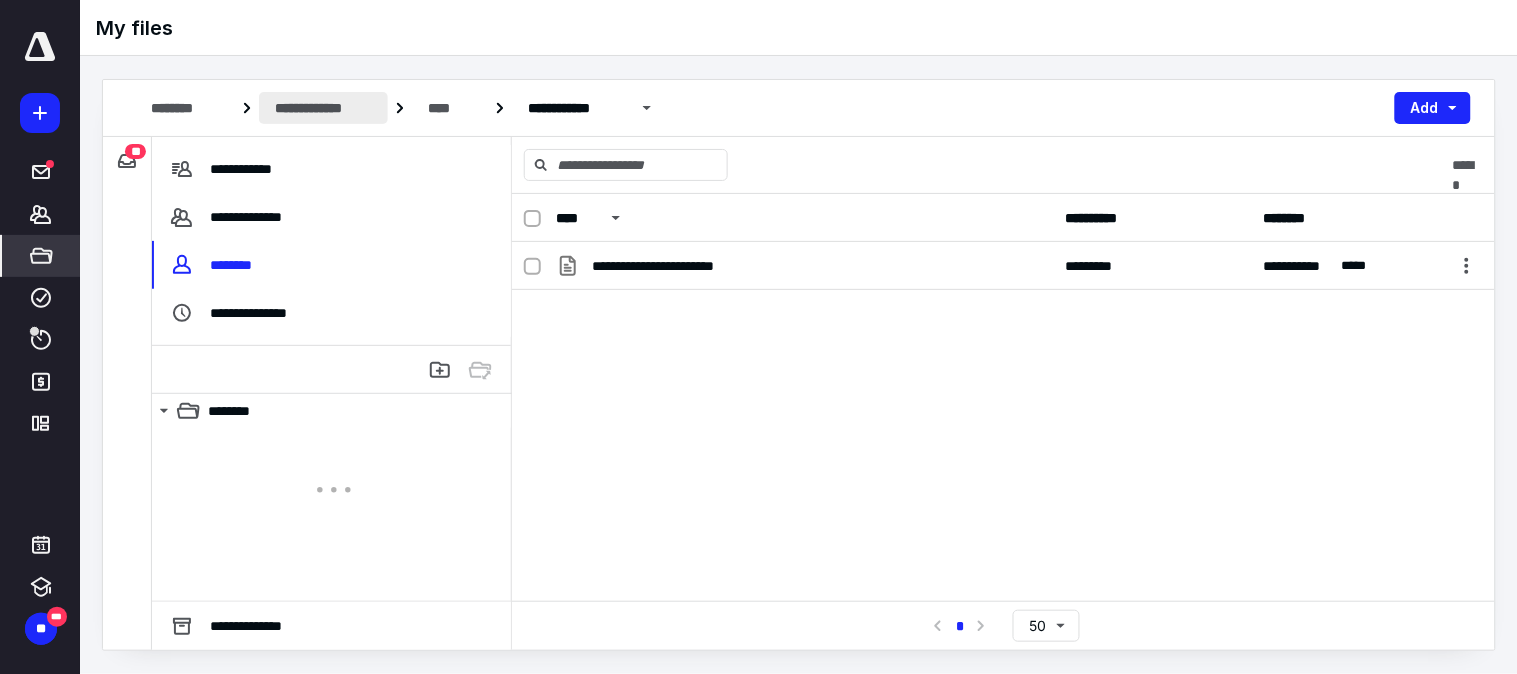click on "**********" at bounding box center [323, 108] 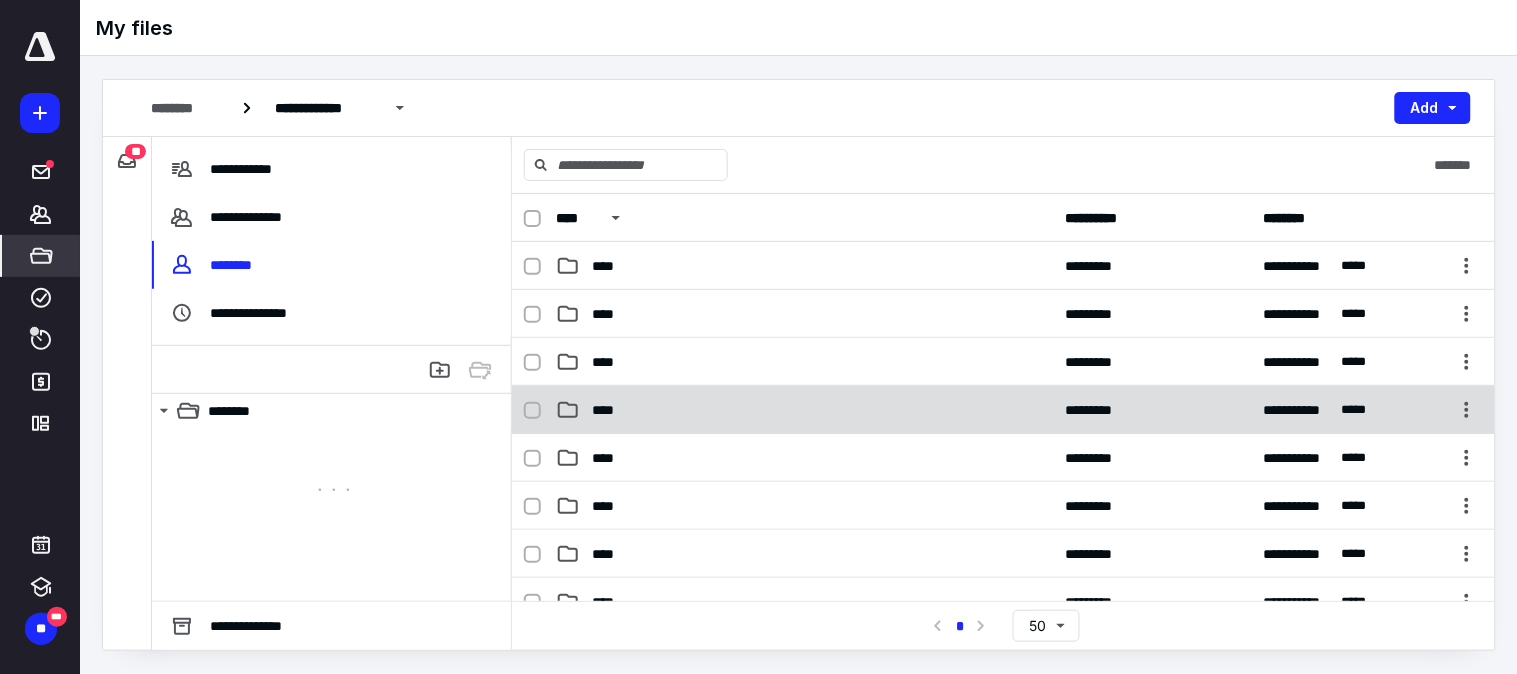 click on "****" at bounding box center [804, 410] 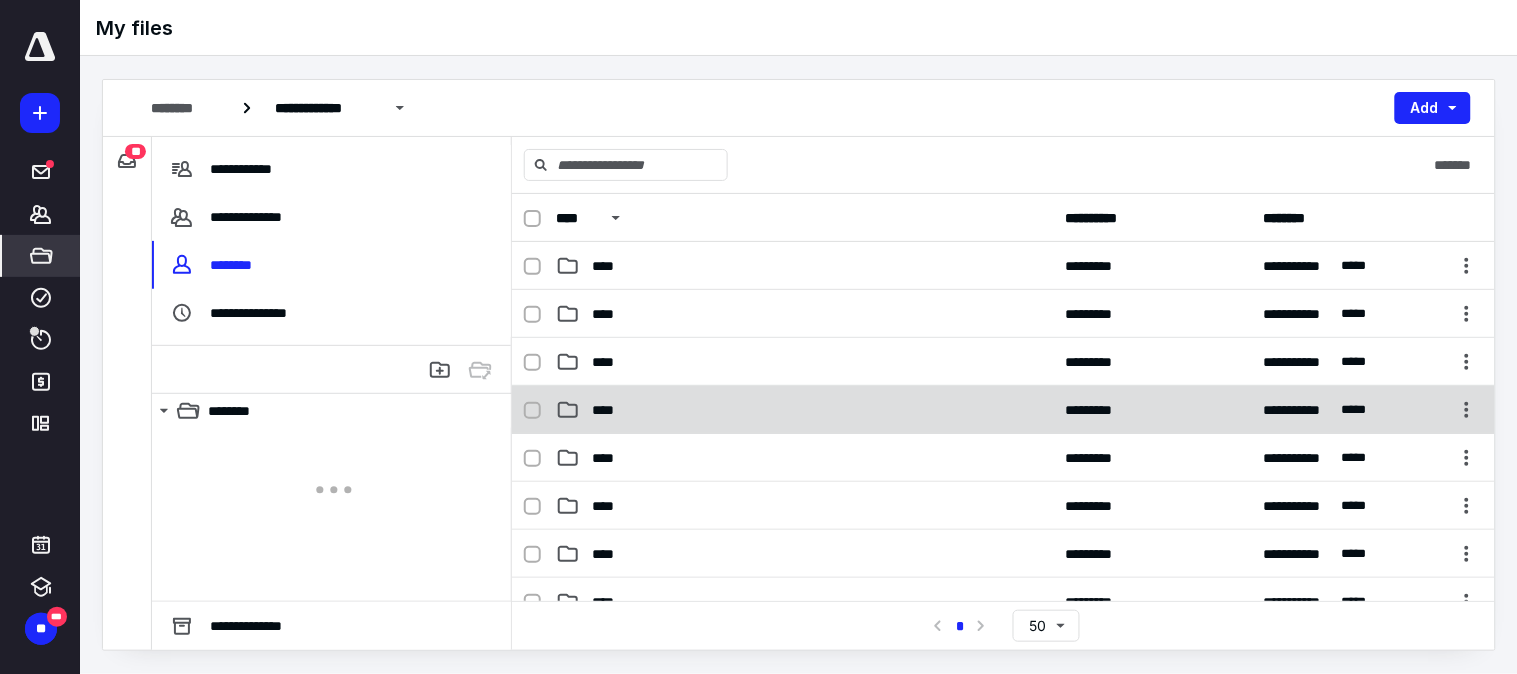 checkbox on "true" 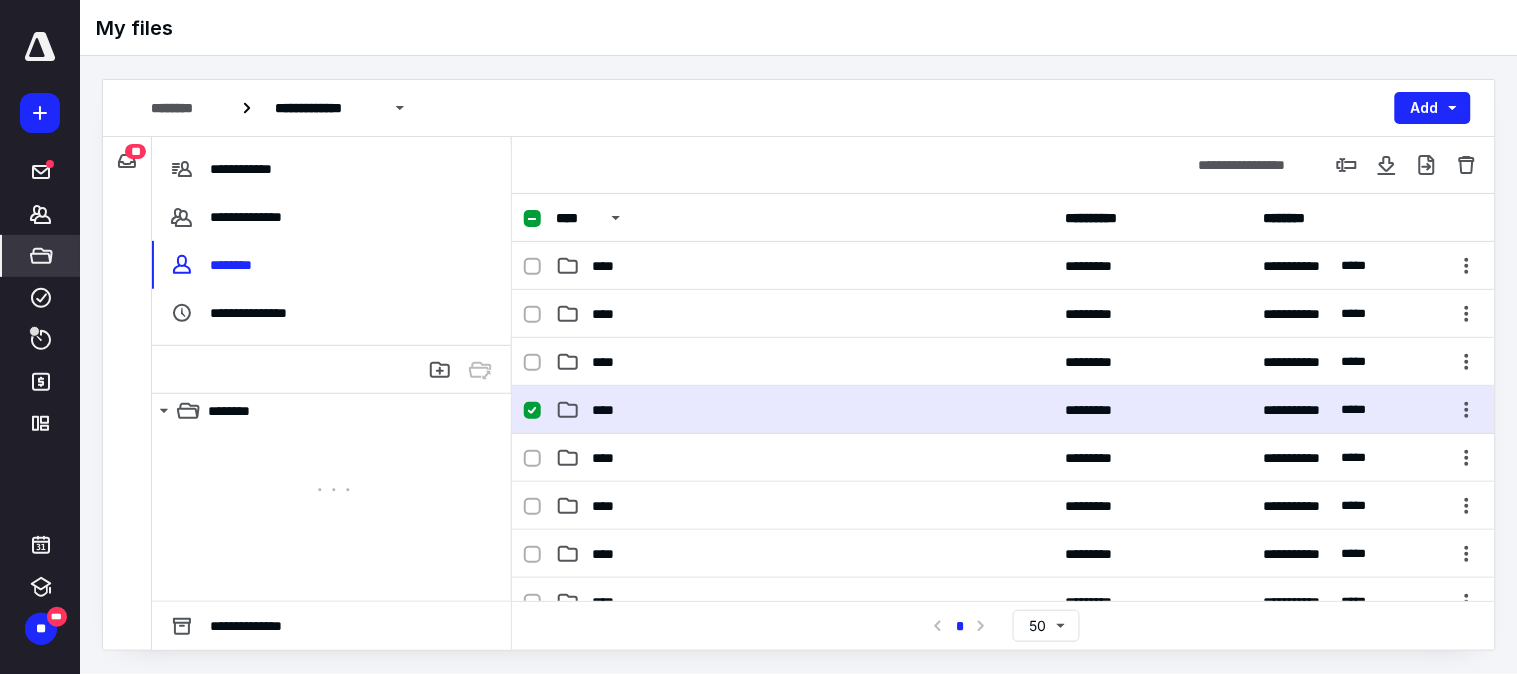 click on "****" at bounding box center (804, 410) 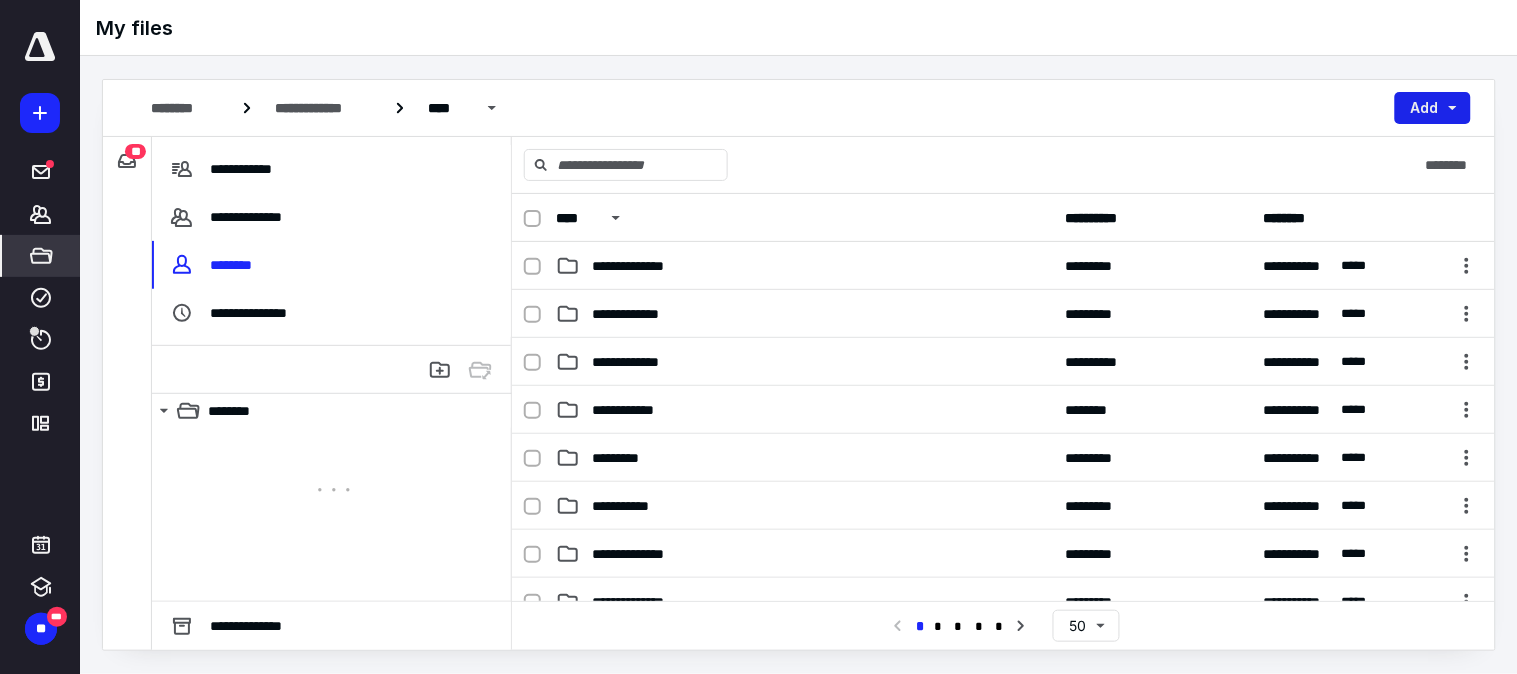 click on "Add" at bounding box center (1433, 108) 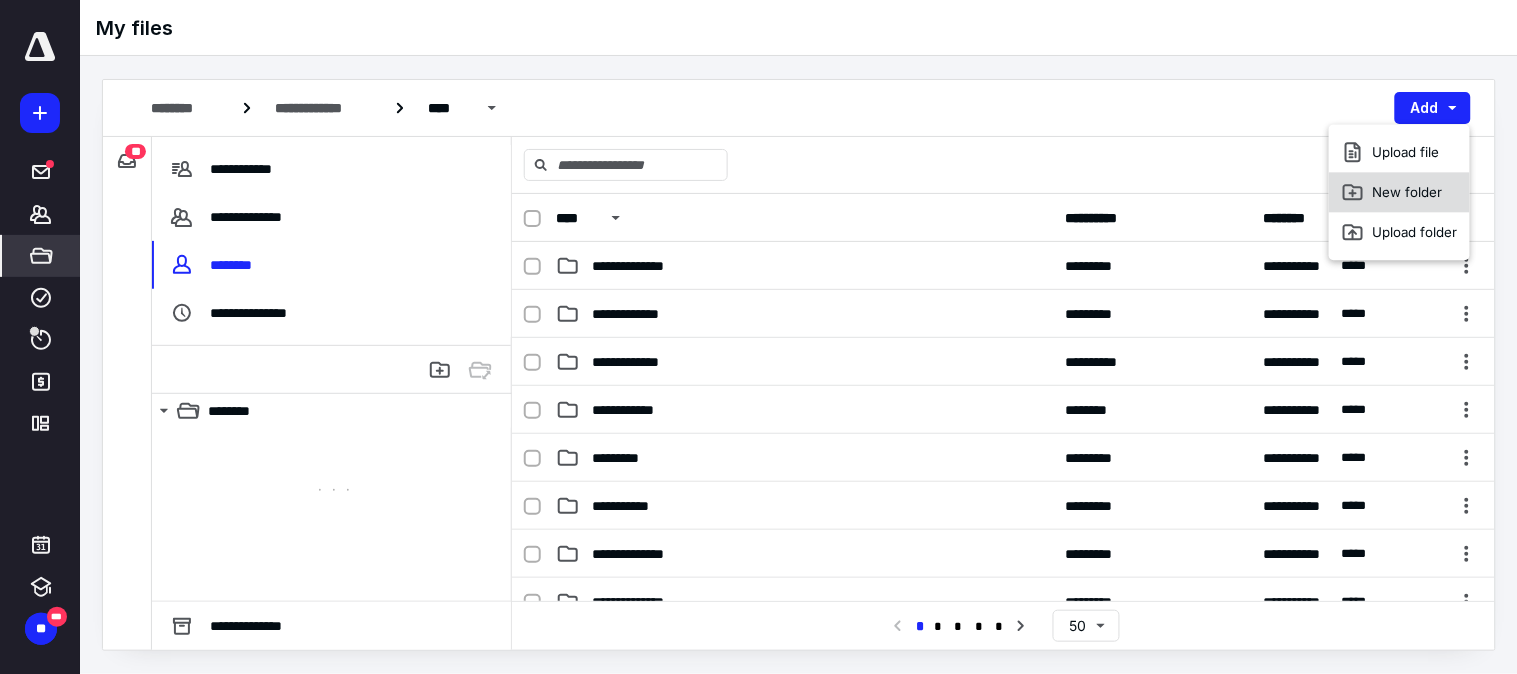 click on "New folder" at bounding box center [1399, 192] 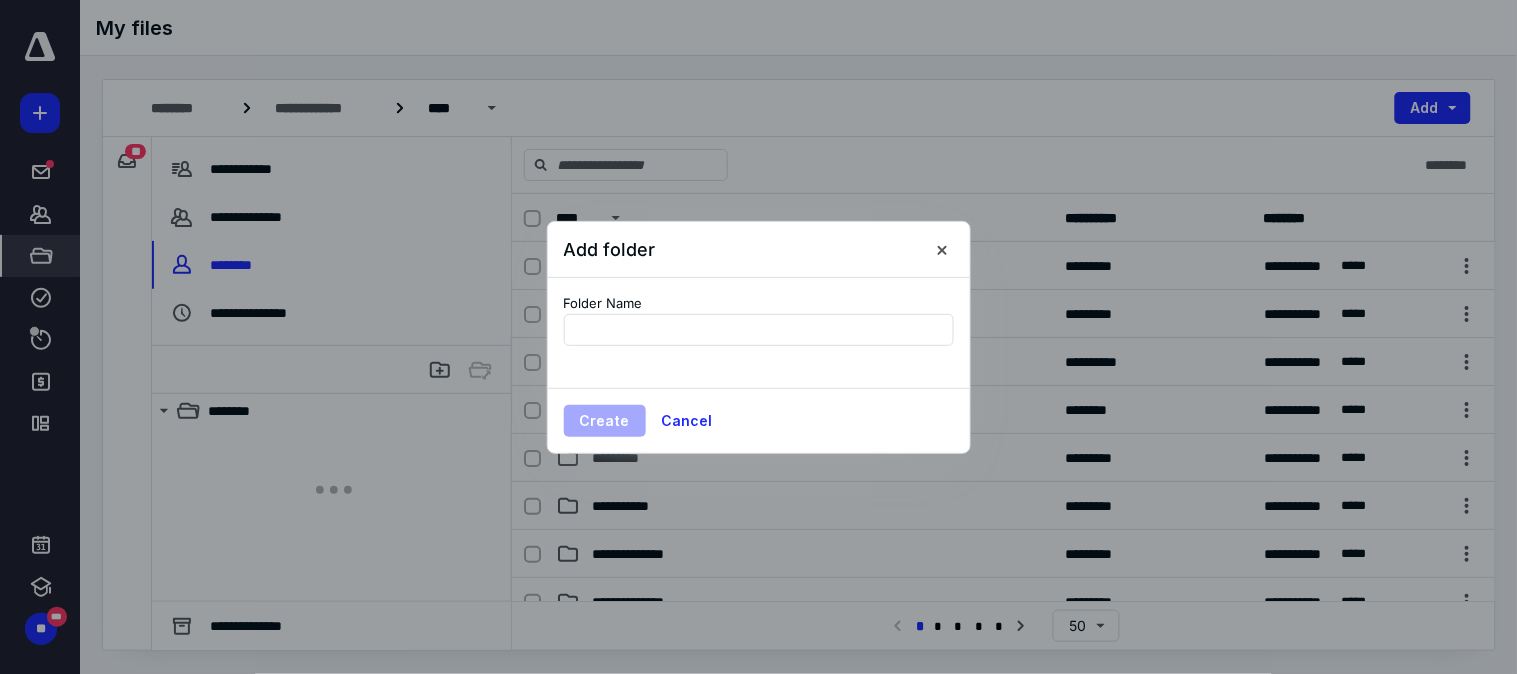 type on "**********" 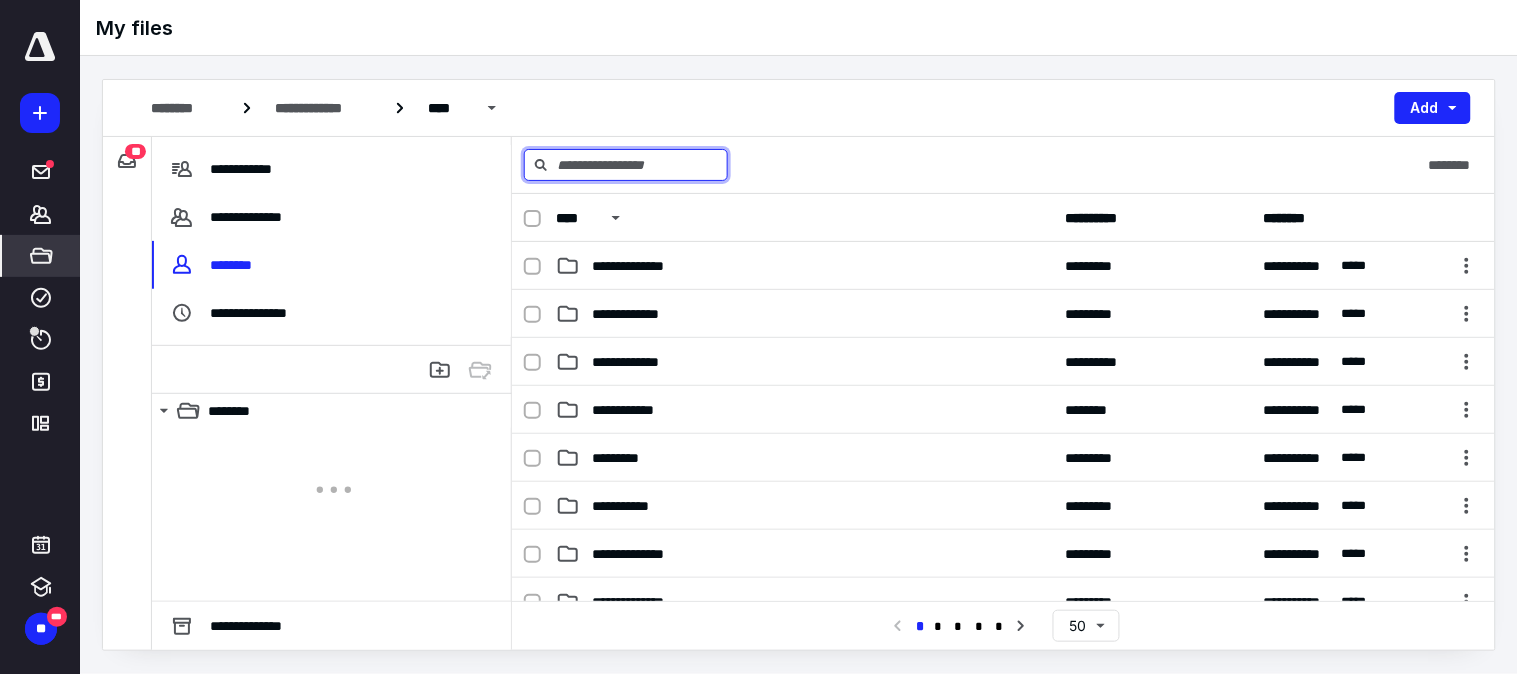 click at bounding box center [626, 165] 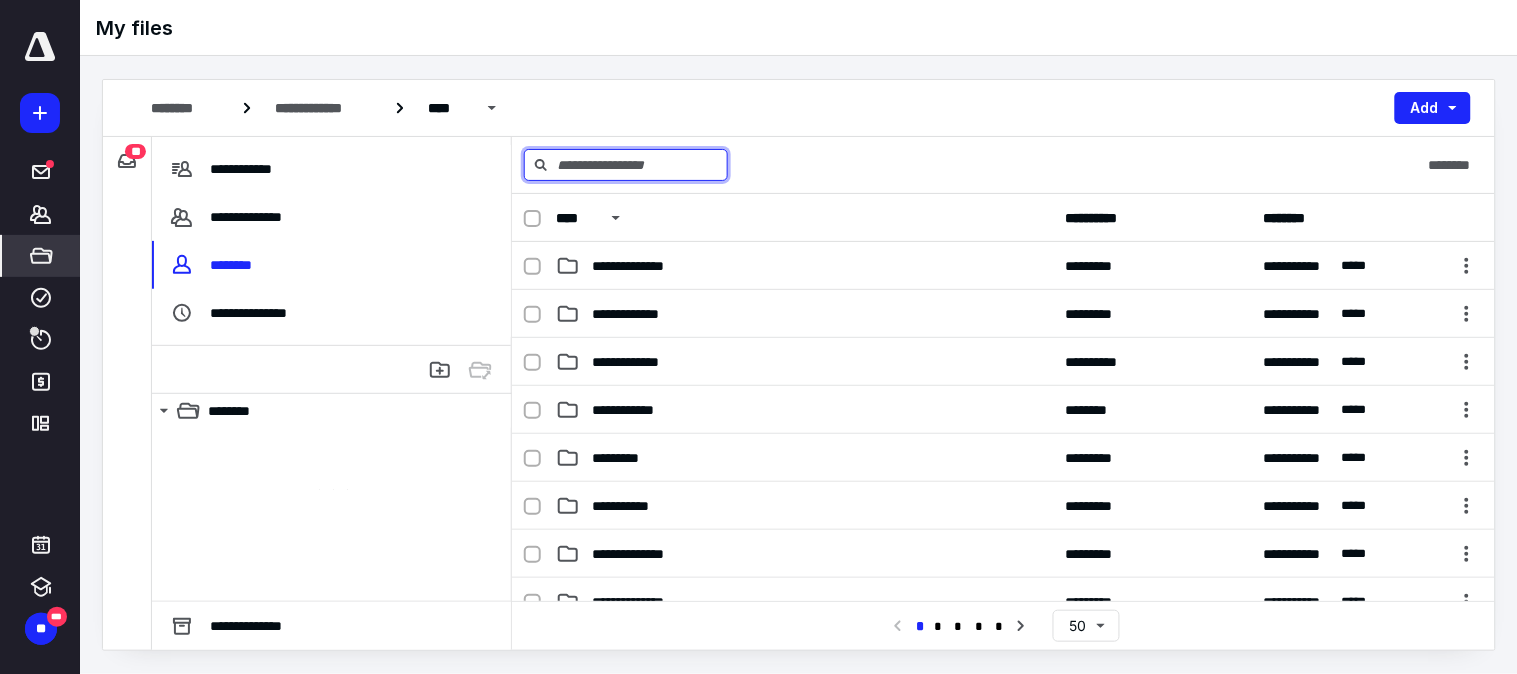 paste on "**********" 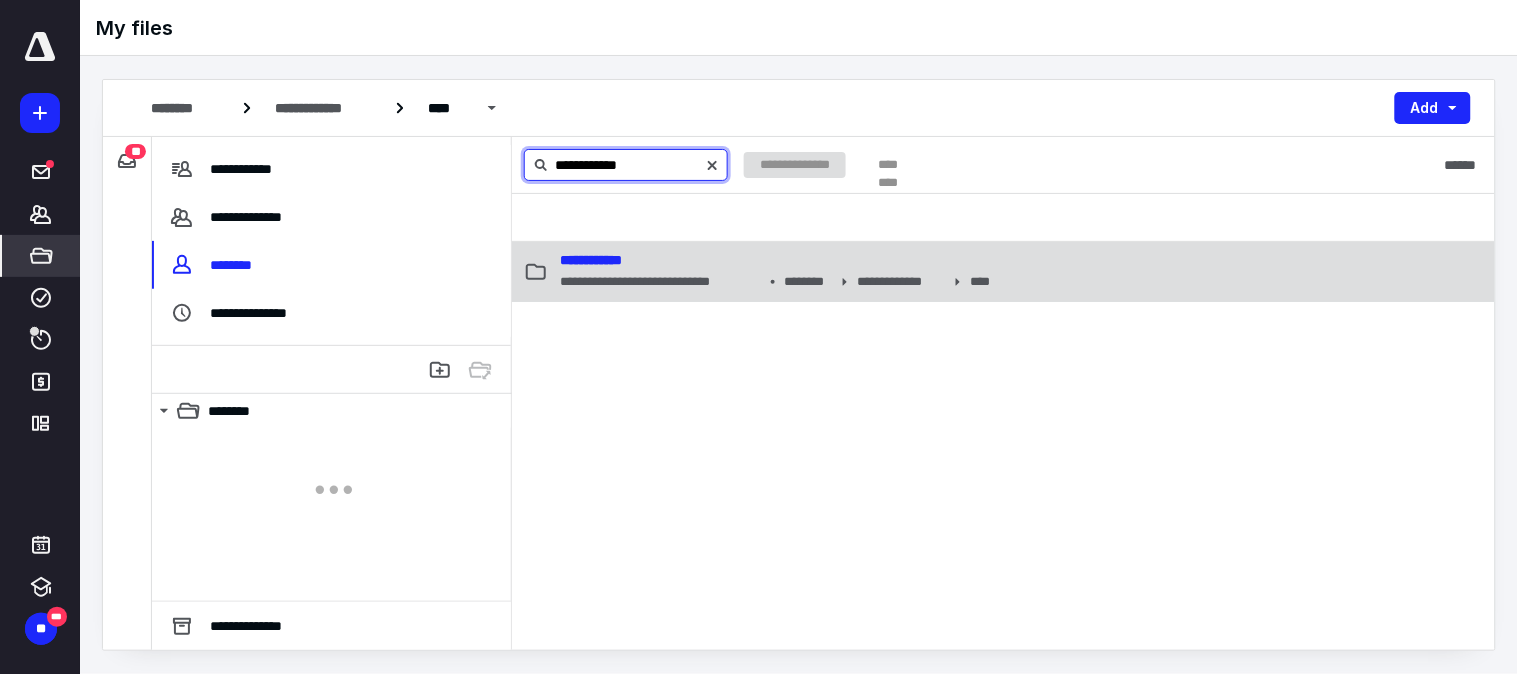 type on "**********" 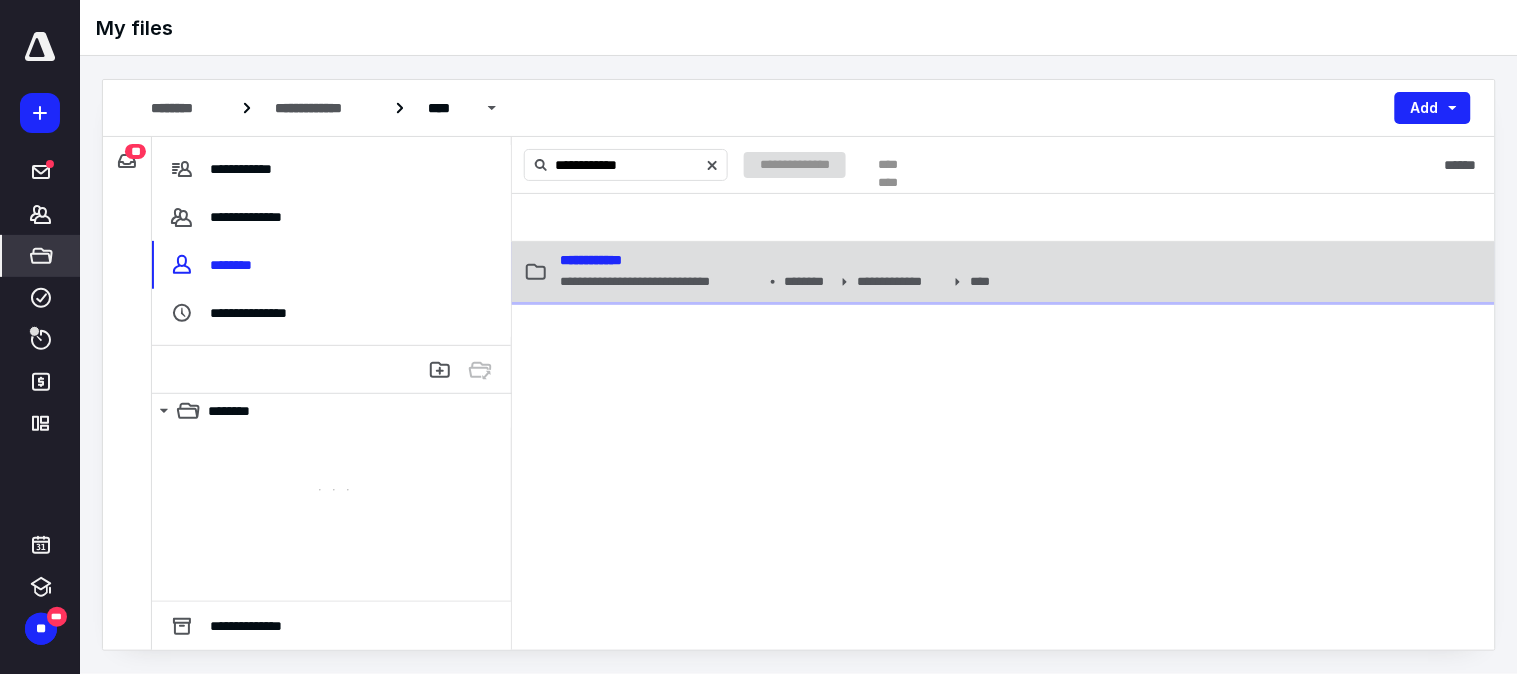 click on "**********" at bounding box center (591, 260) 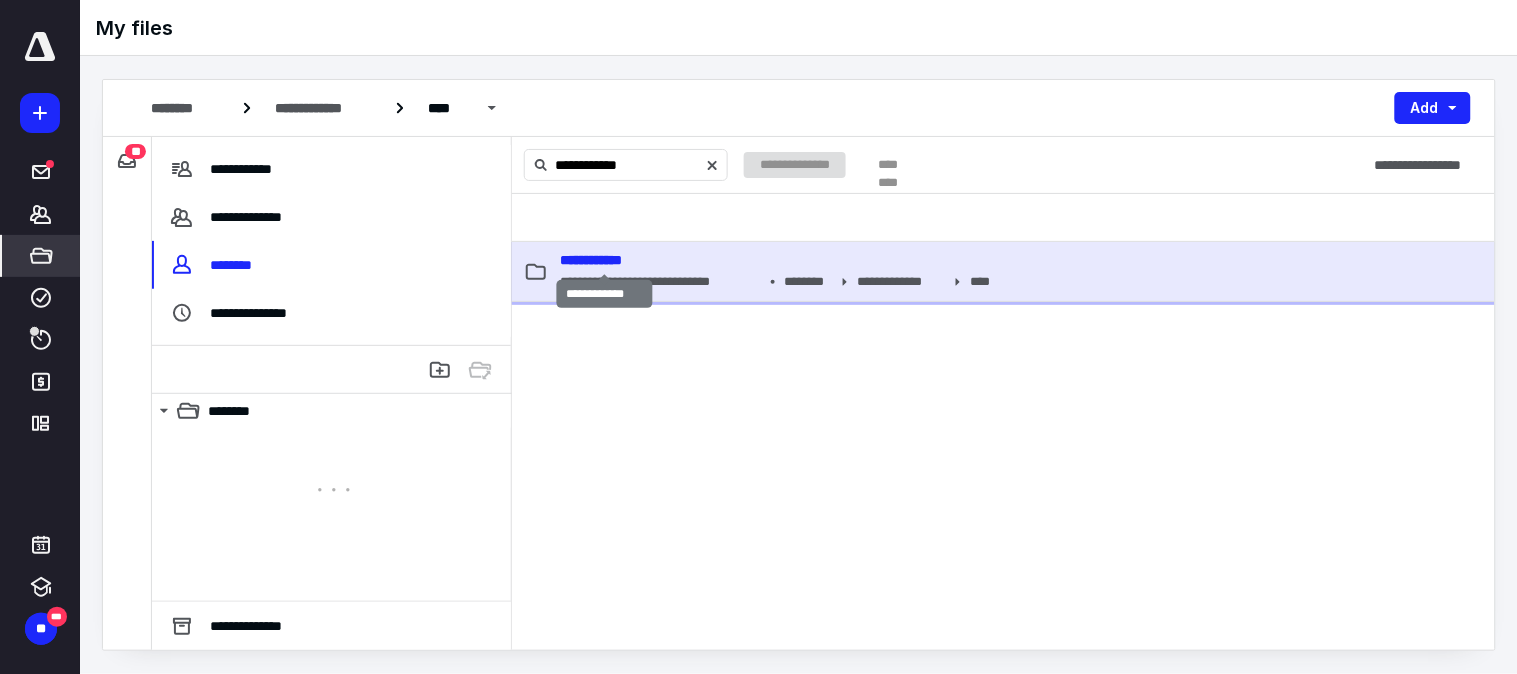 click on "**********" at bounding box center (591, 260) 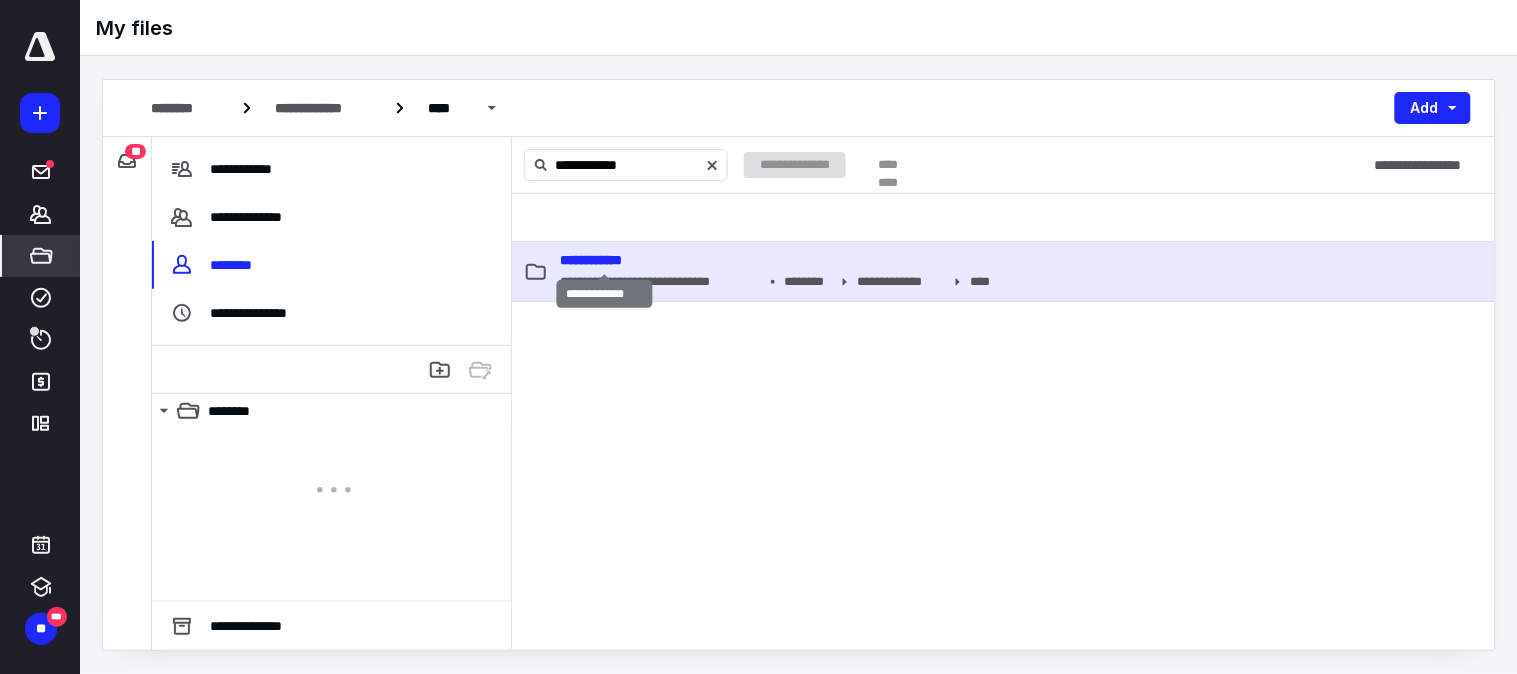 type 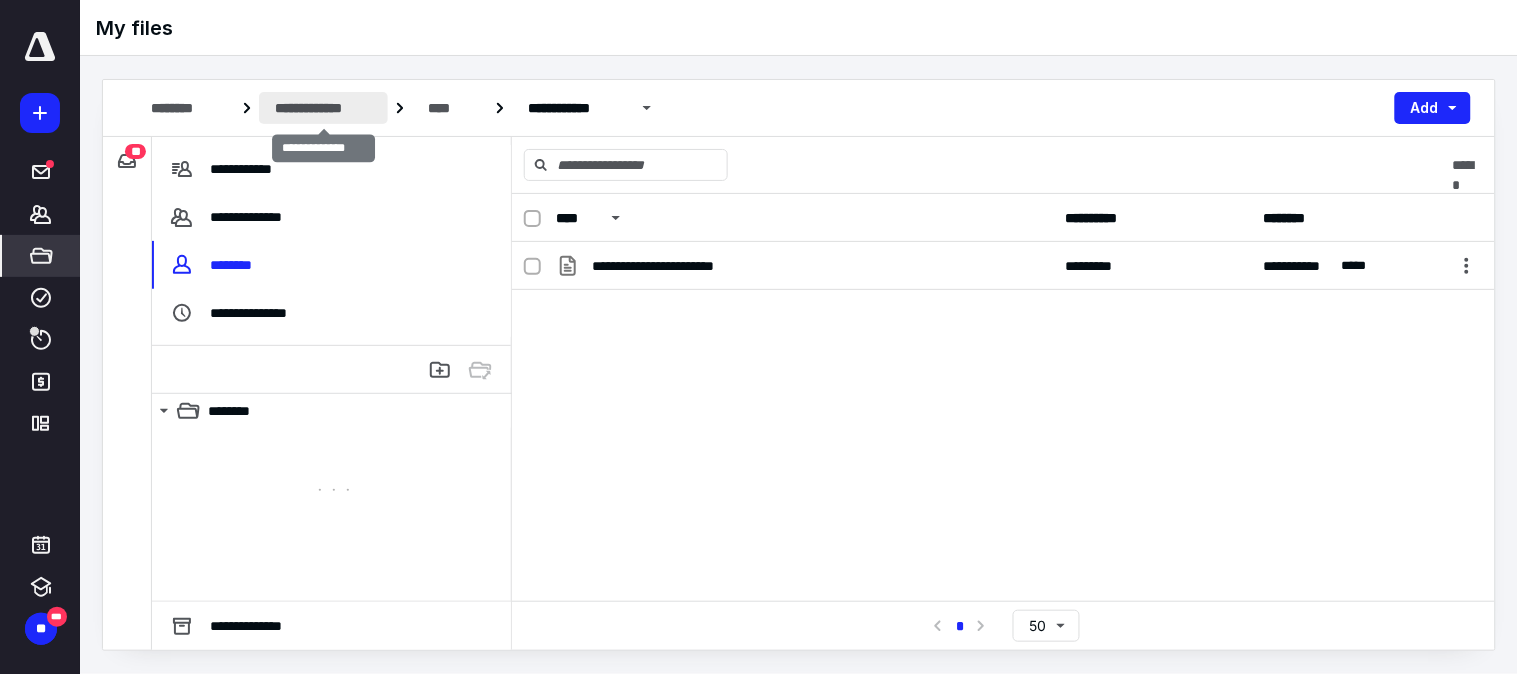 click on "**********" at bounding box center (323, 108) 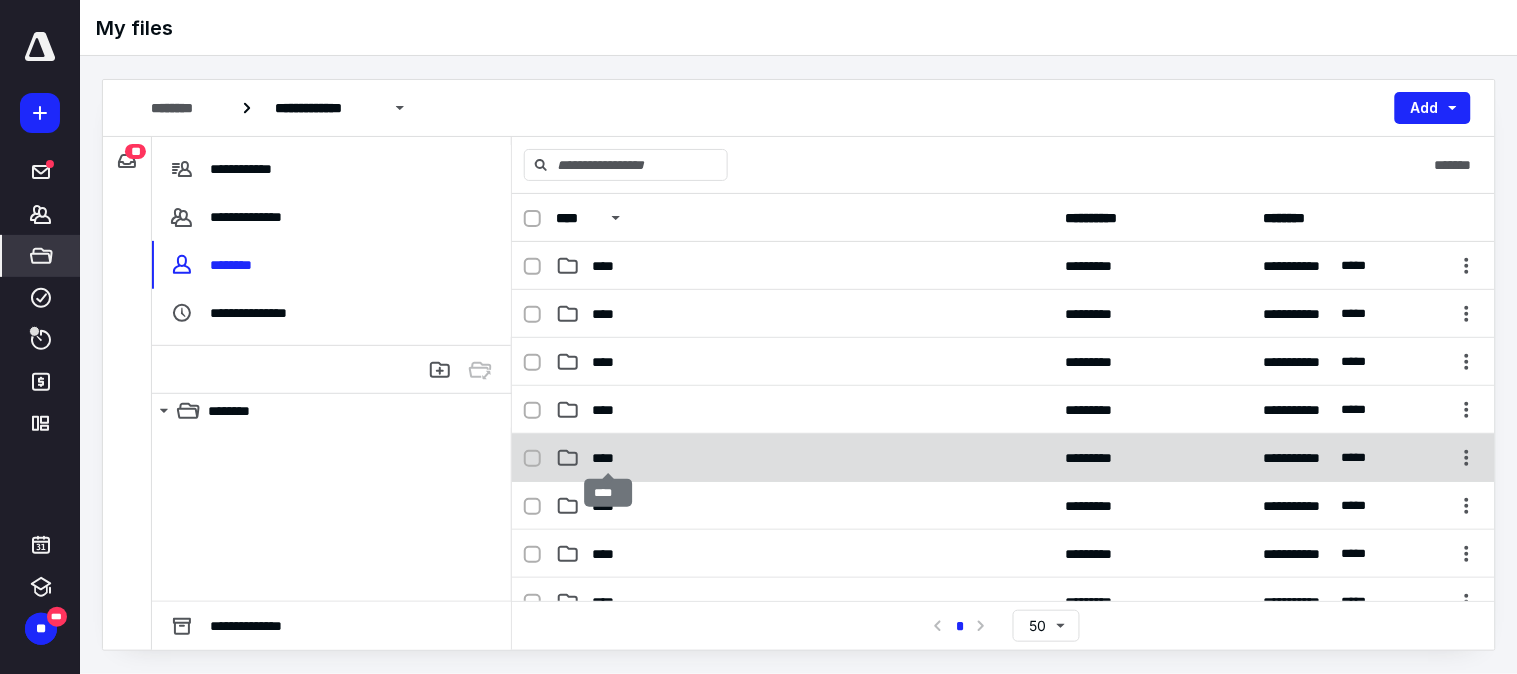click on "****" at bounding box center [608, 458] 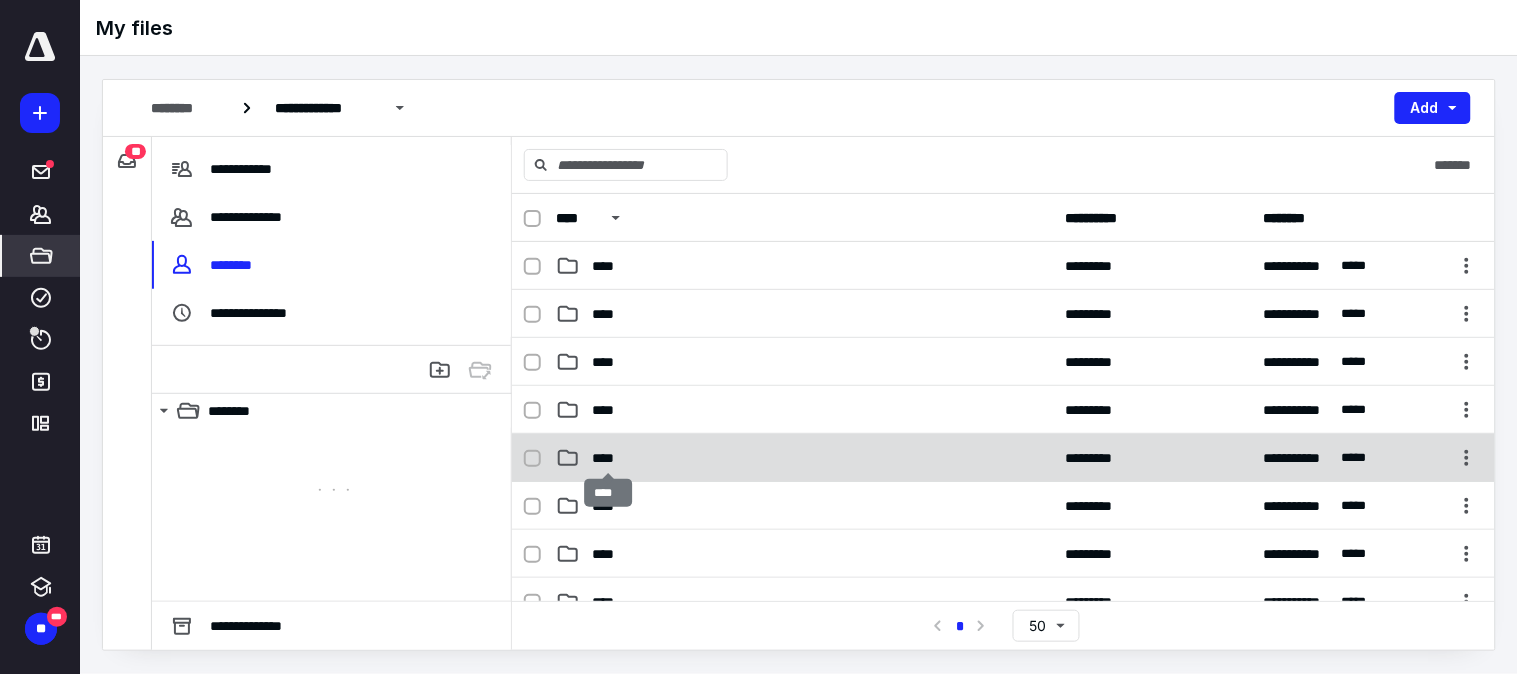 checkbox on "true" 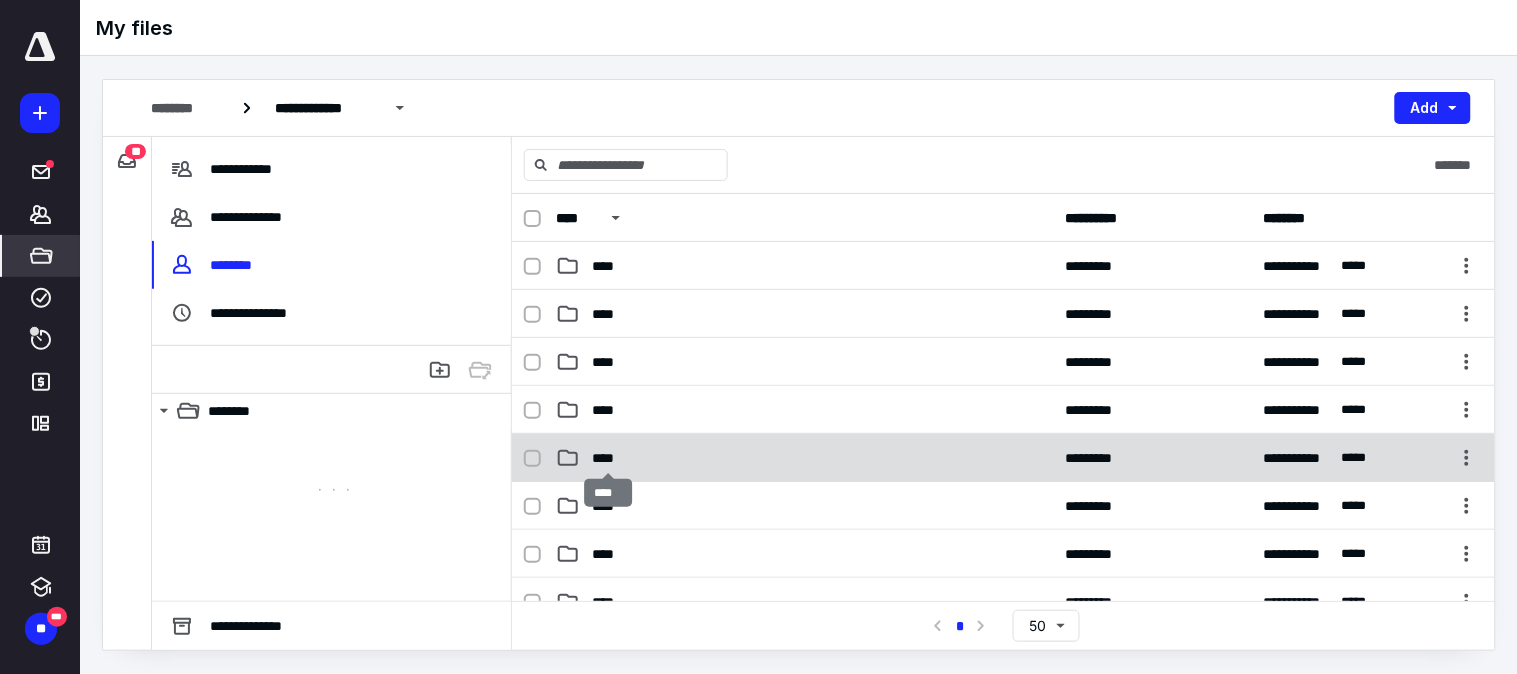 click on "****" at bounding box center (608, 458) 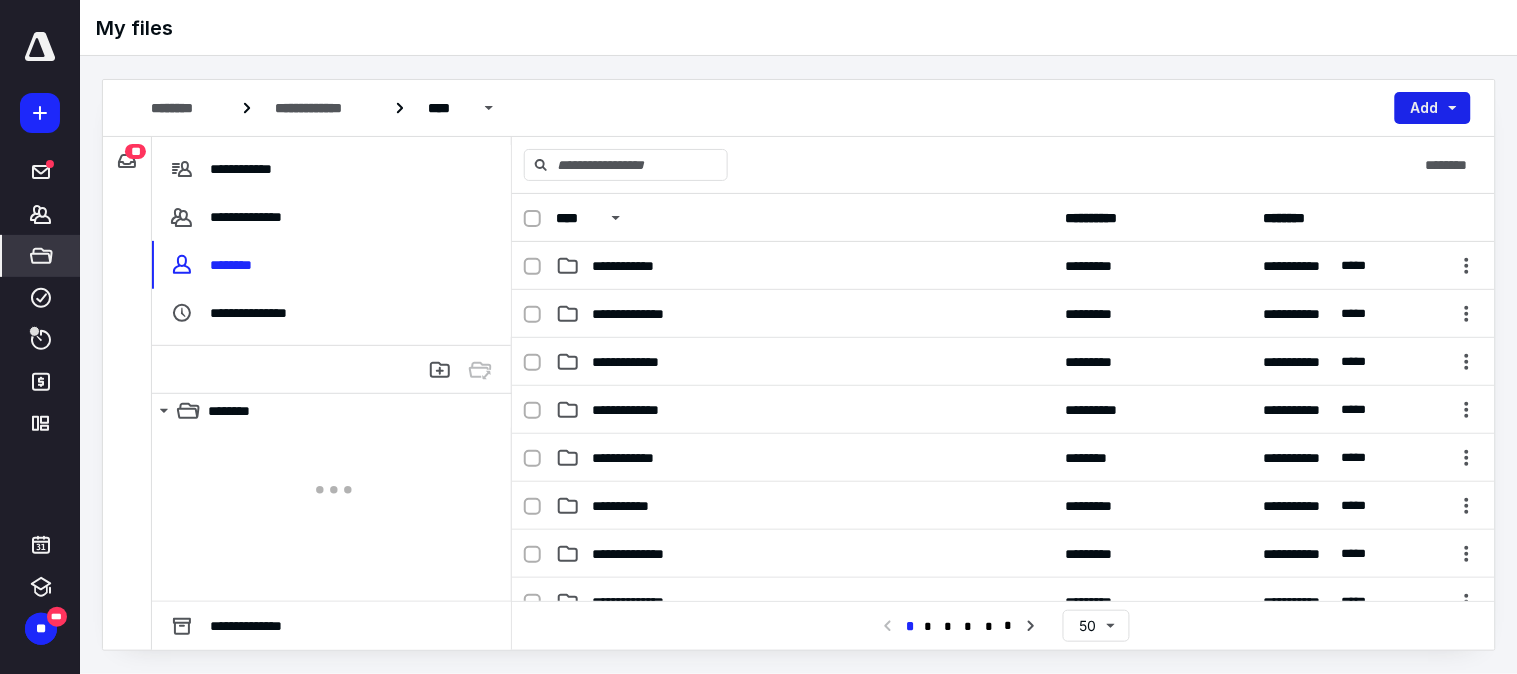 click on "Add" at bounding box center (1433, 108) 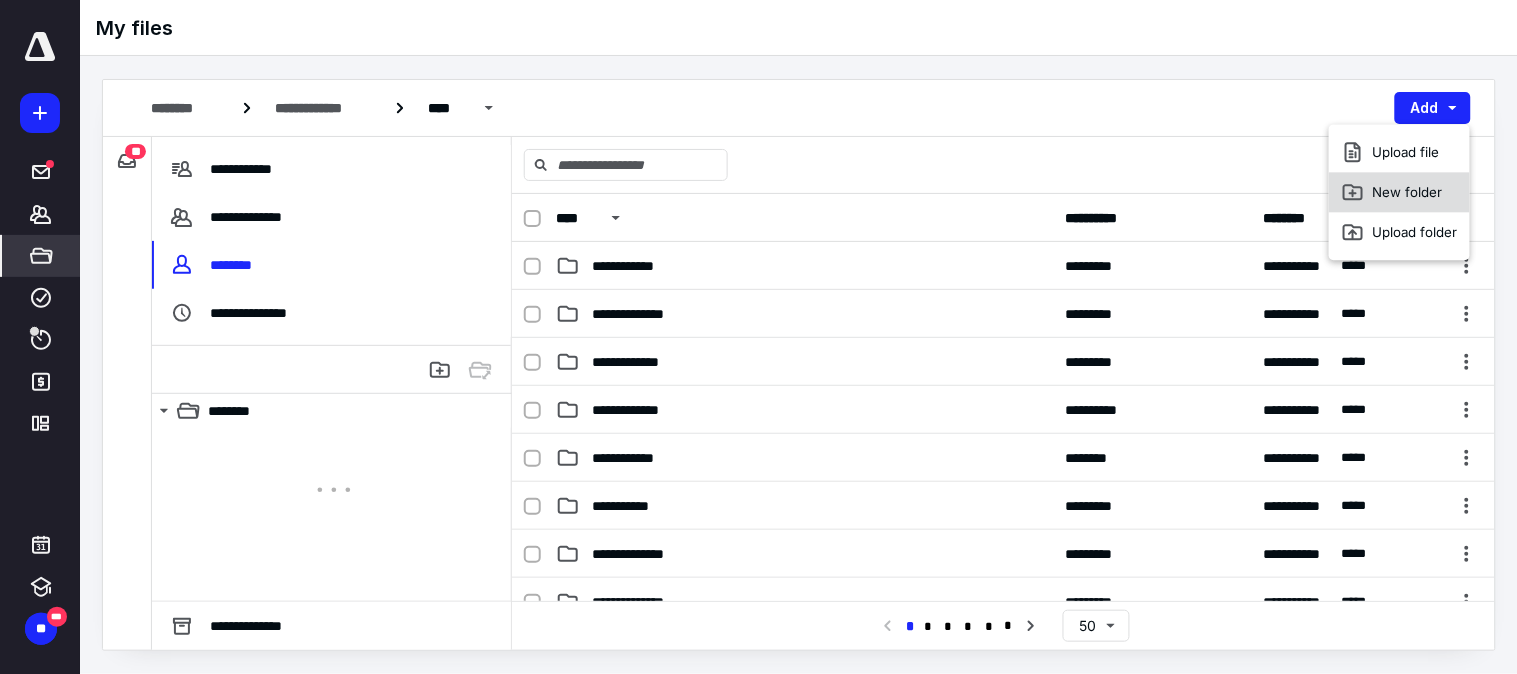 click on "New folder" at bounding box center (1399, 192) 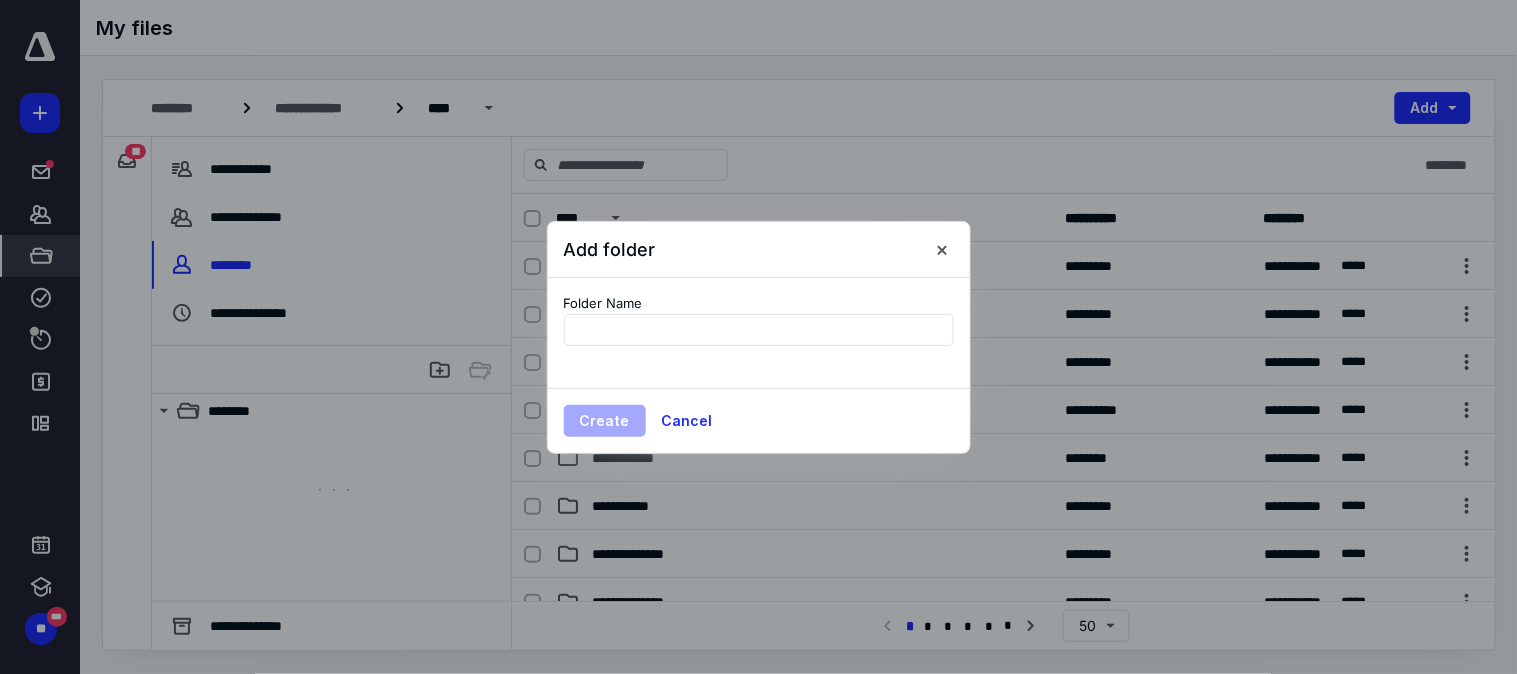 type on "**********" 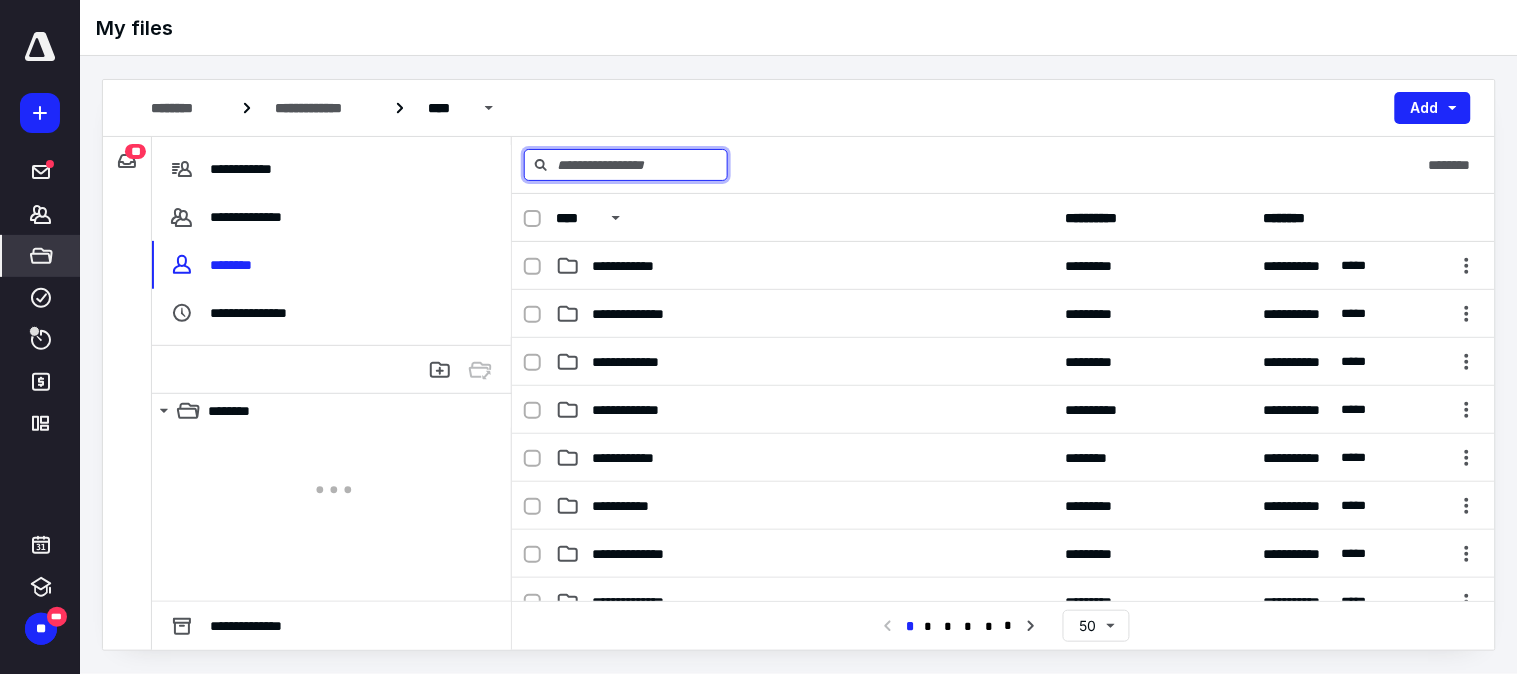 click at bounding box center (626, 165) 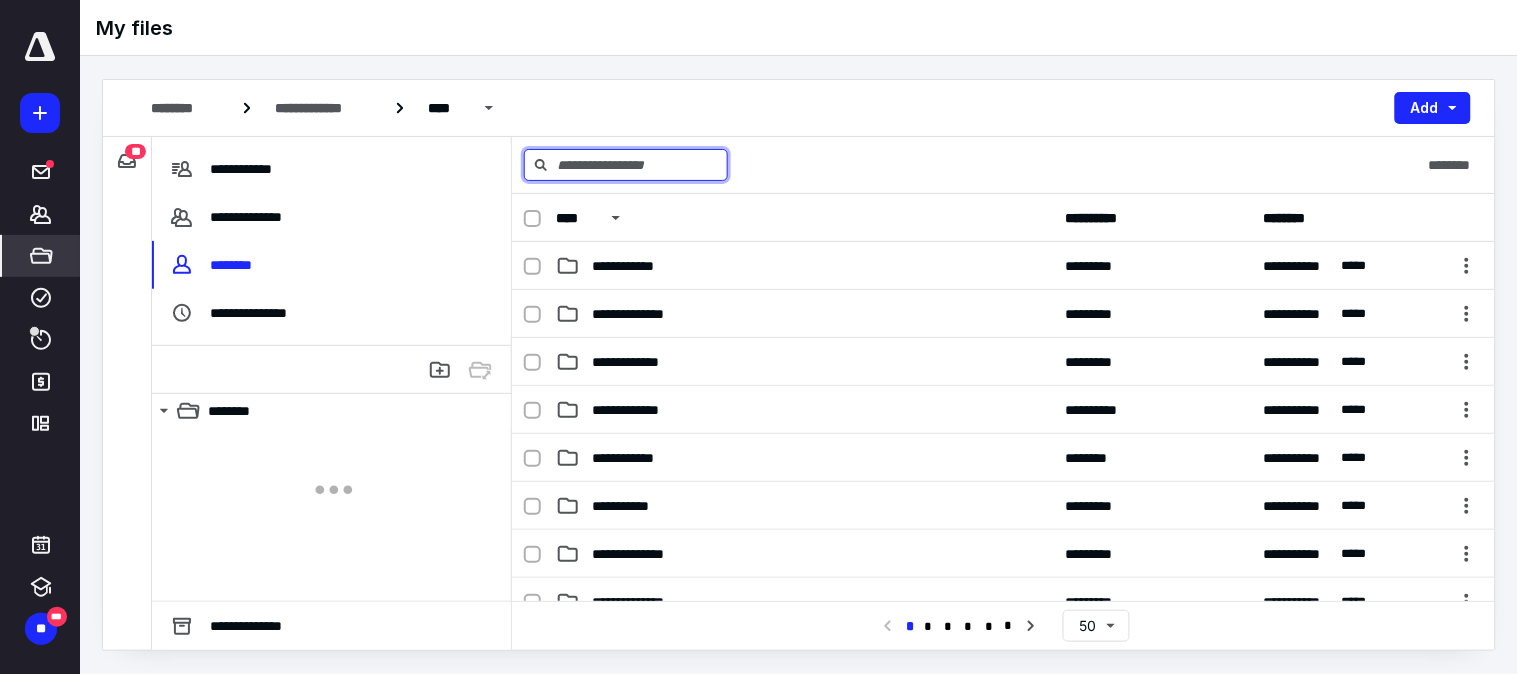 paste on "**********" 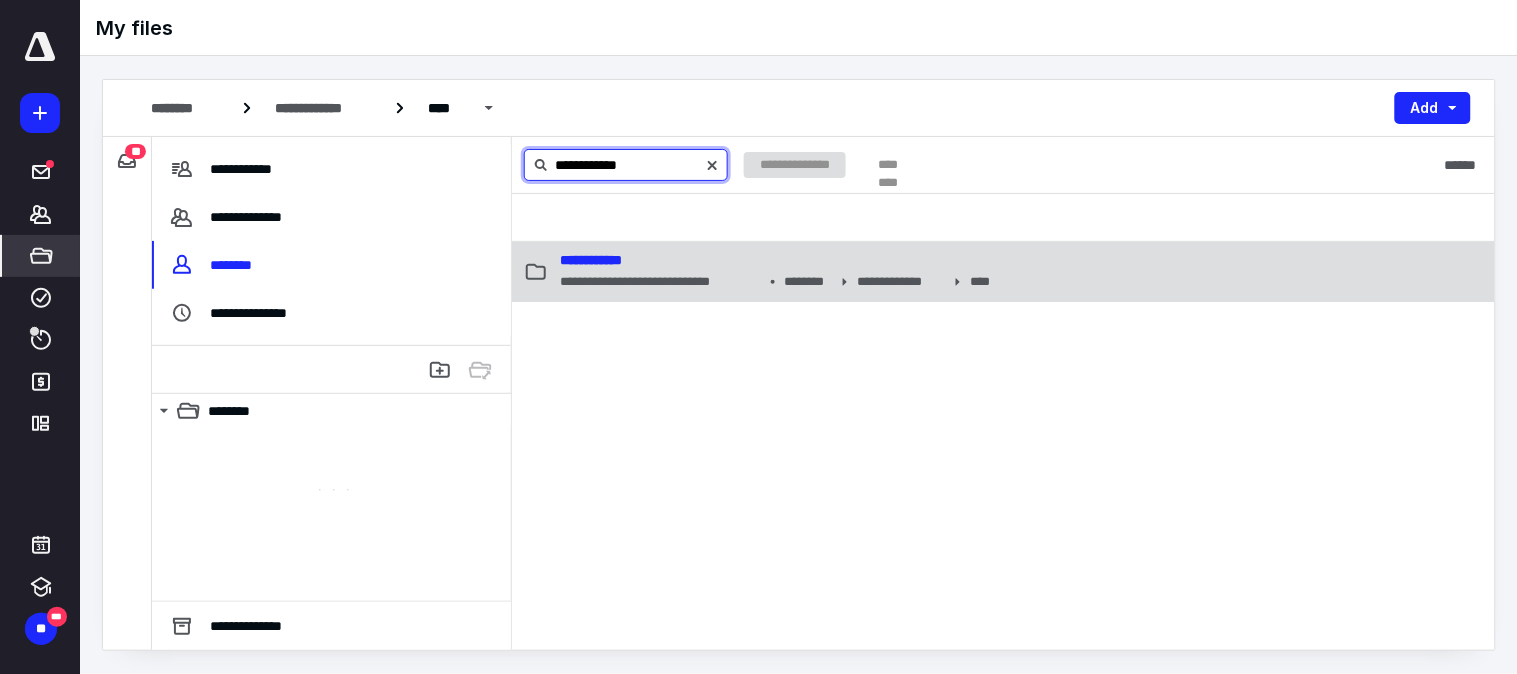 type on "**********" 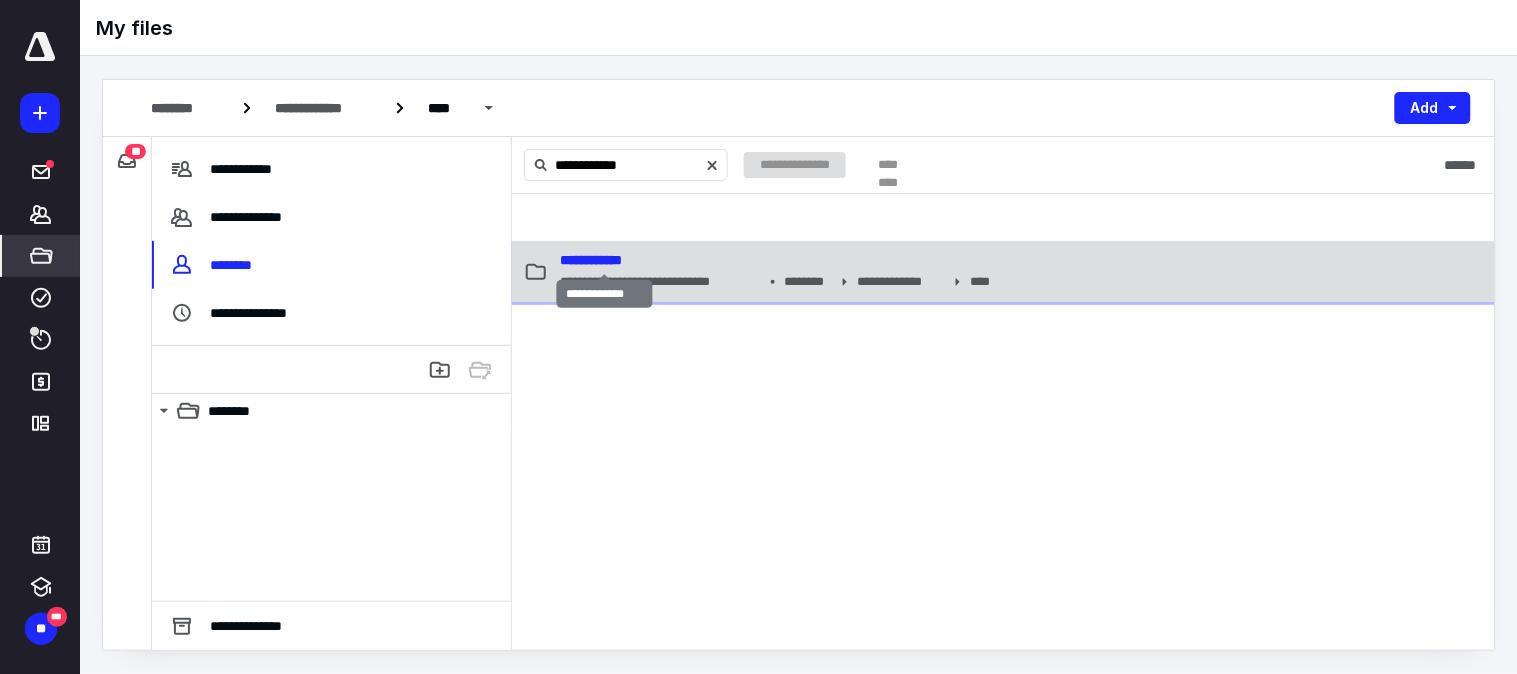 click on "**********" at bounding box center [591, 260] 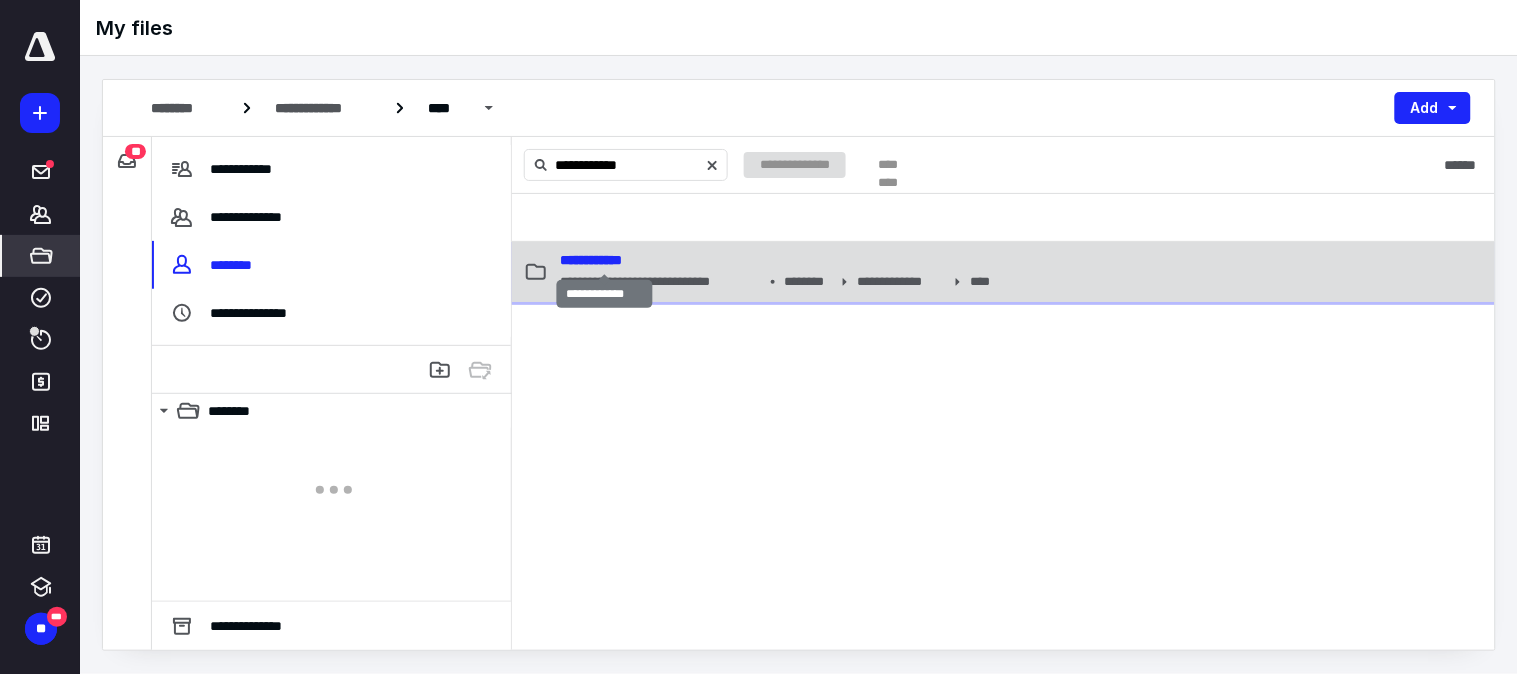 click on "**********" at bounding box center (591, 260) 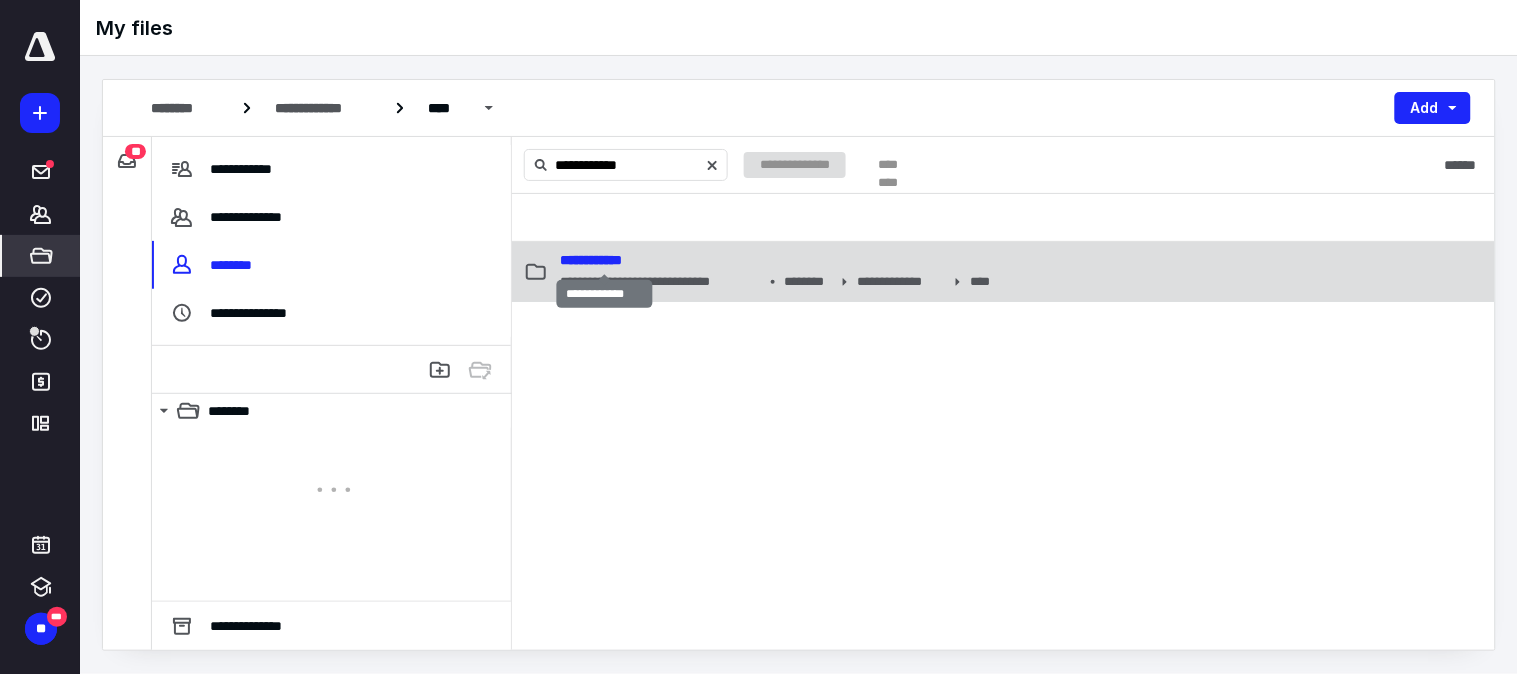 type 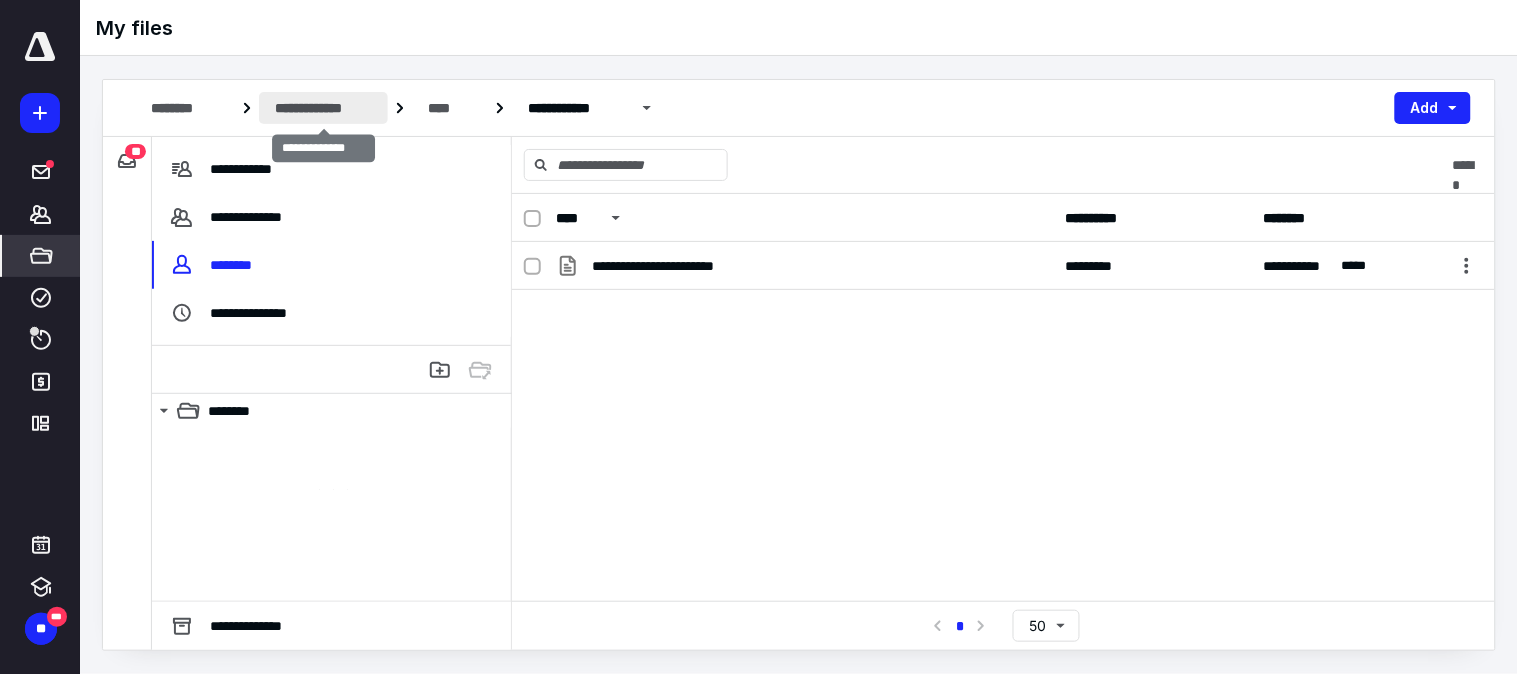 click on "**********" at bounding box center (323, 108) 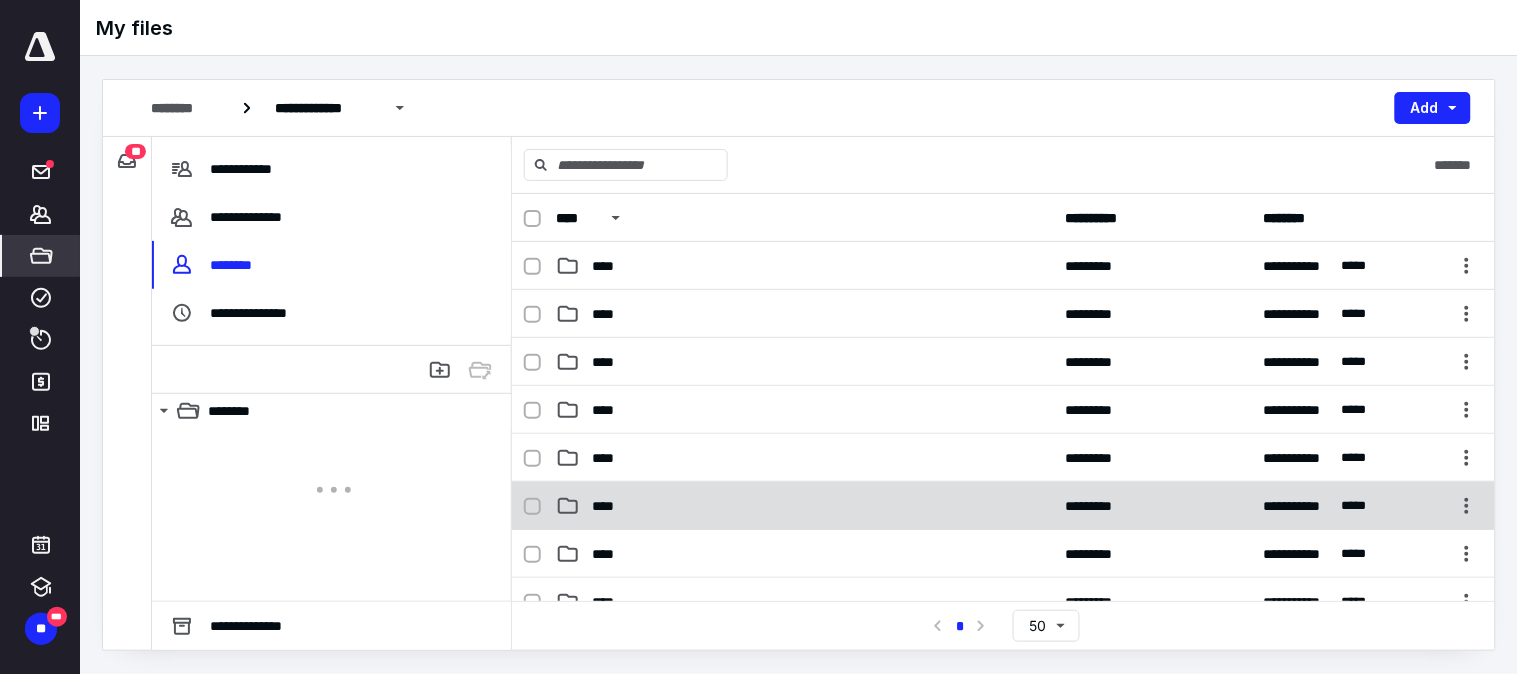 click on "****" at bounding box center (804, 506) 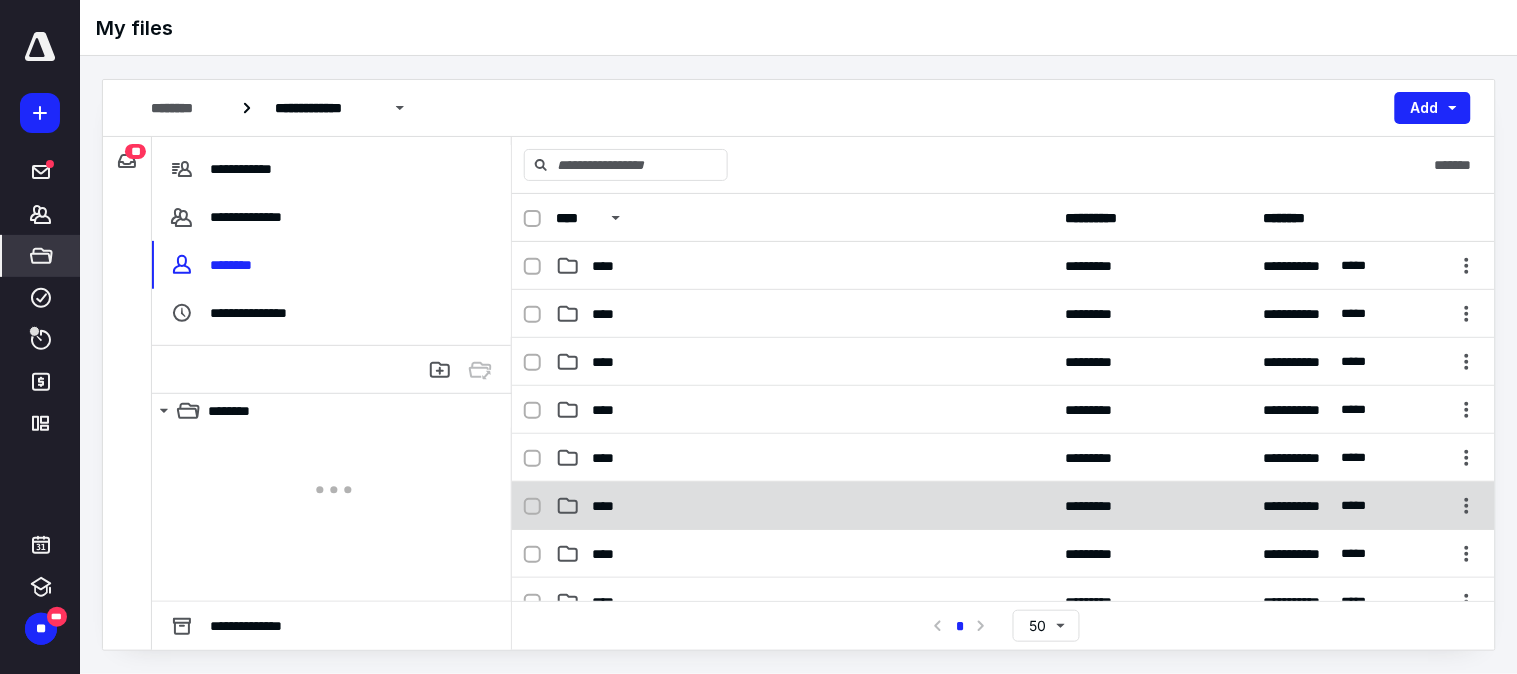 checkbox on "true" 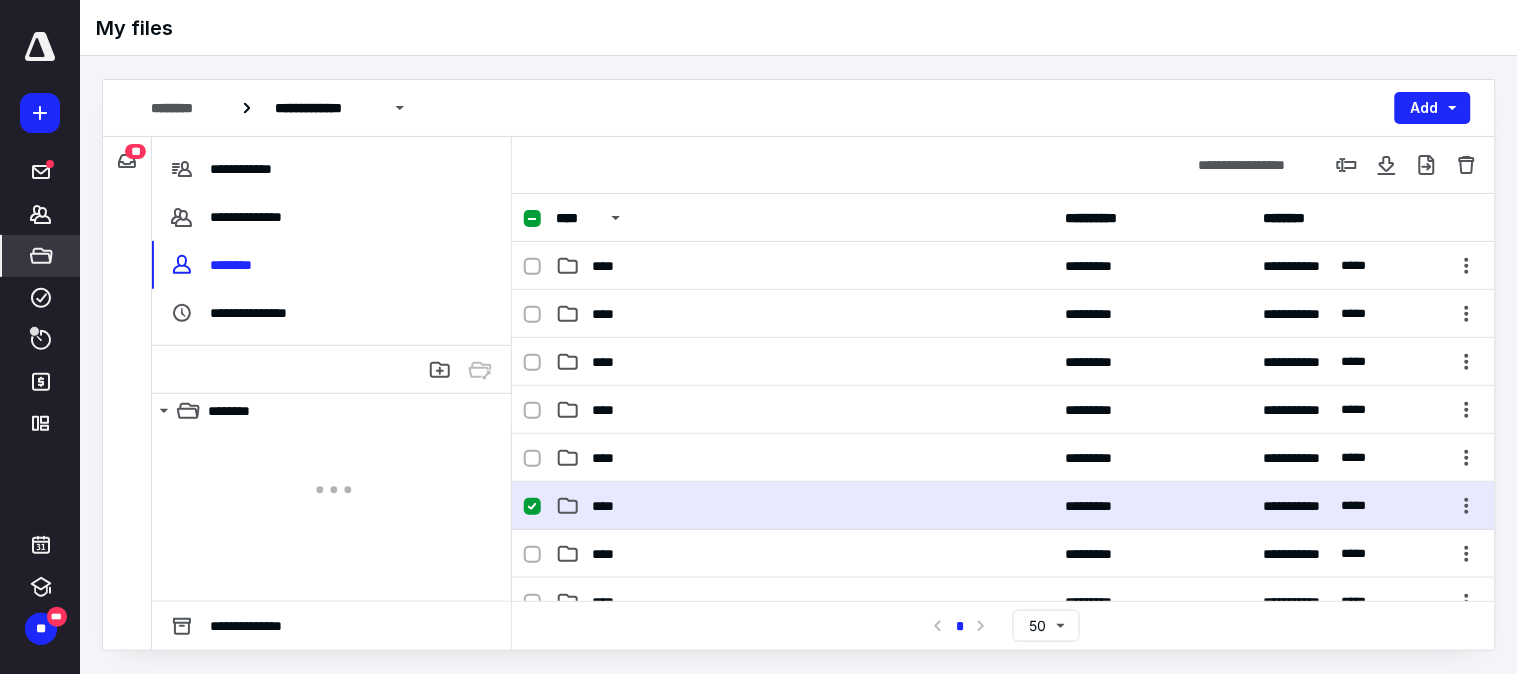 click on "****" at bounding box center [804, 506] 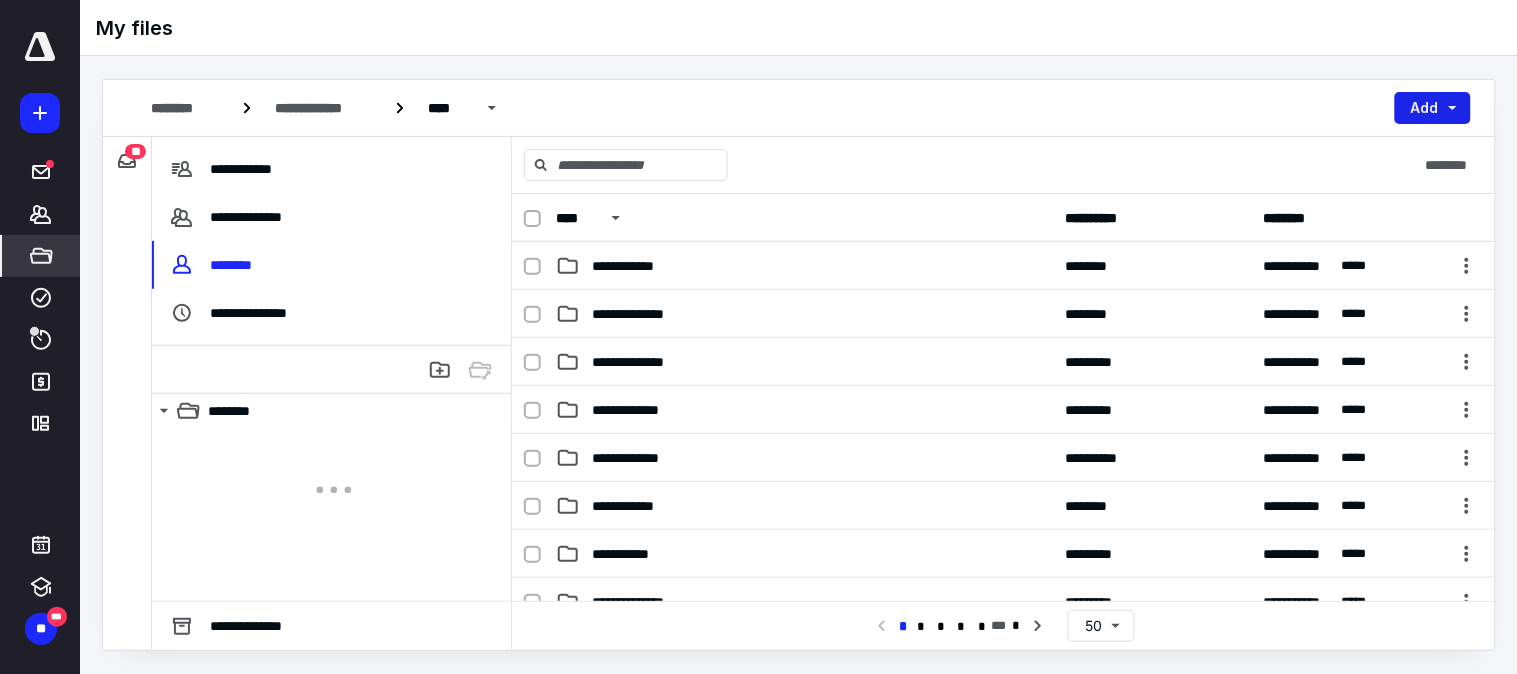 click on "Add" at bounding box center [1433, 108] 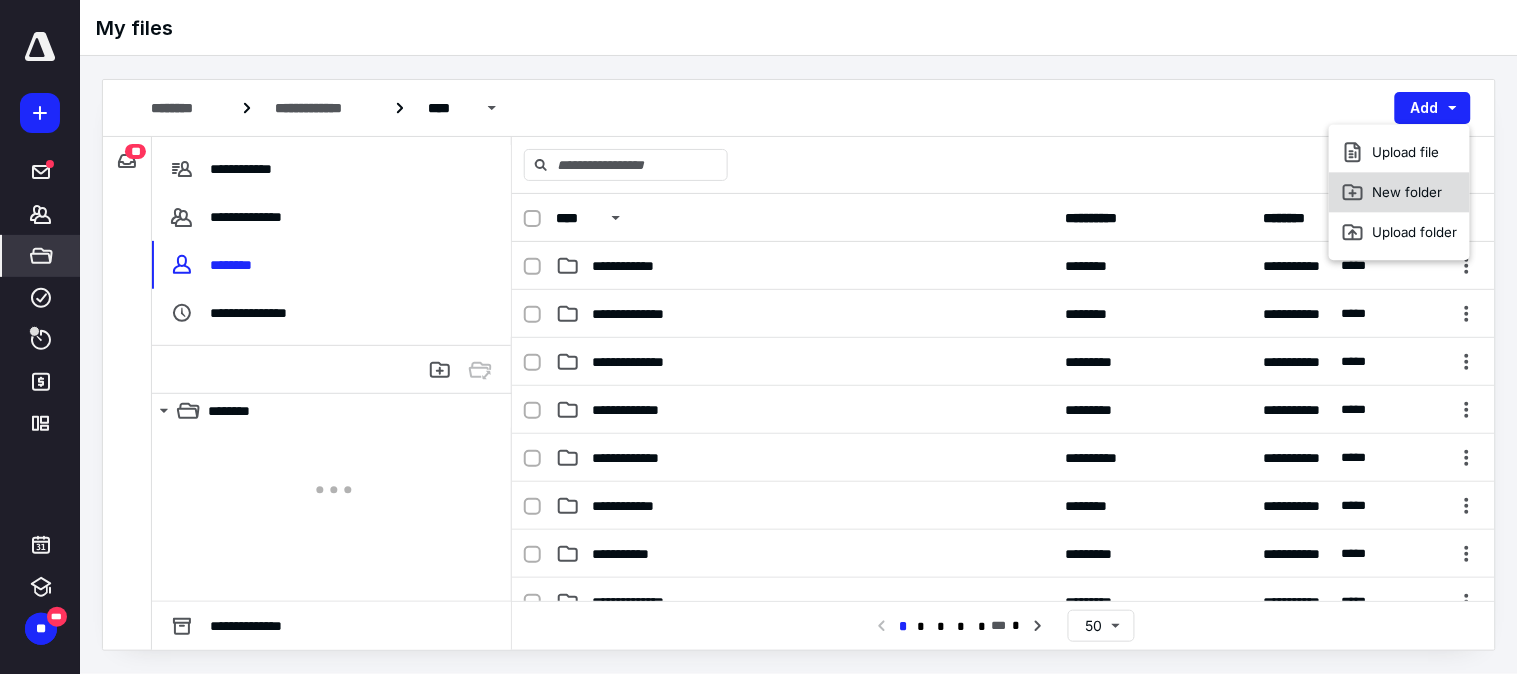 click on "New folder" at bounding box center (1399, 192) 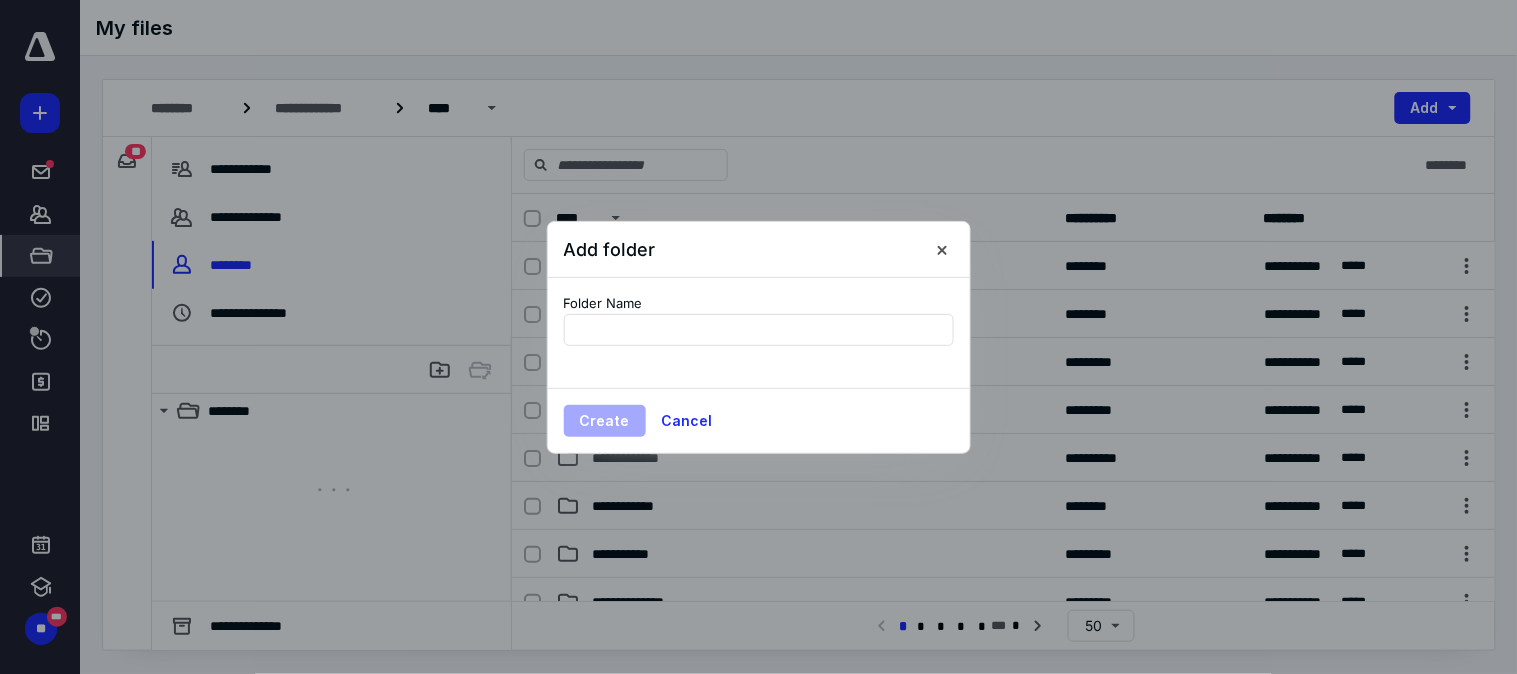 type on "**********" 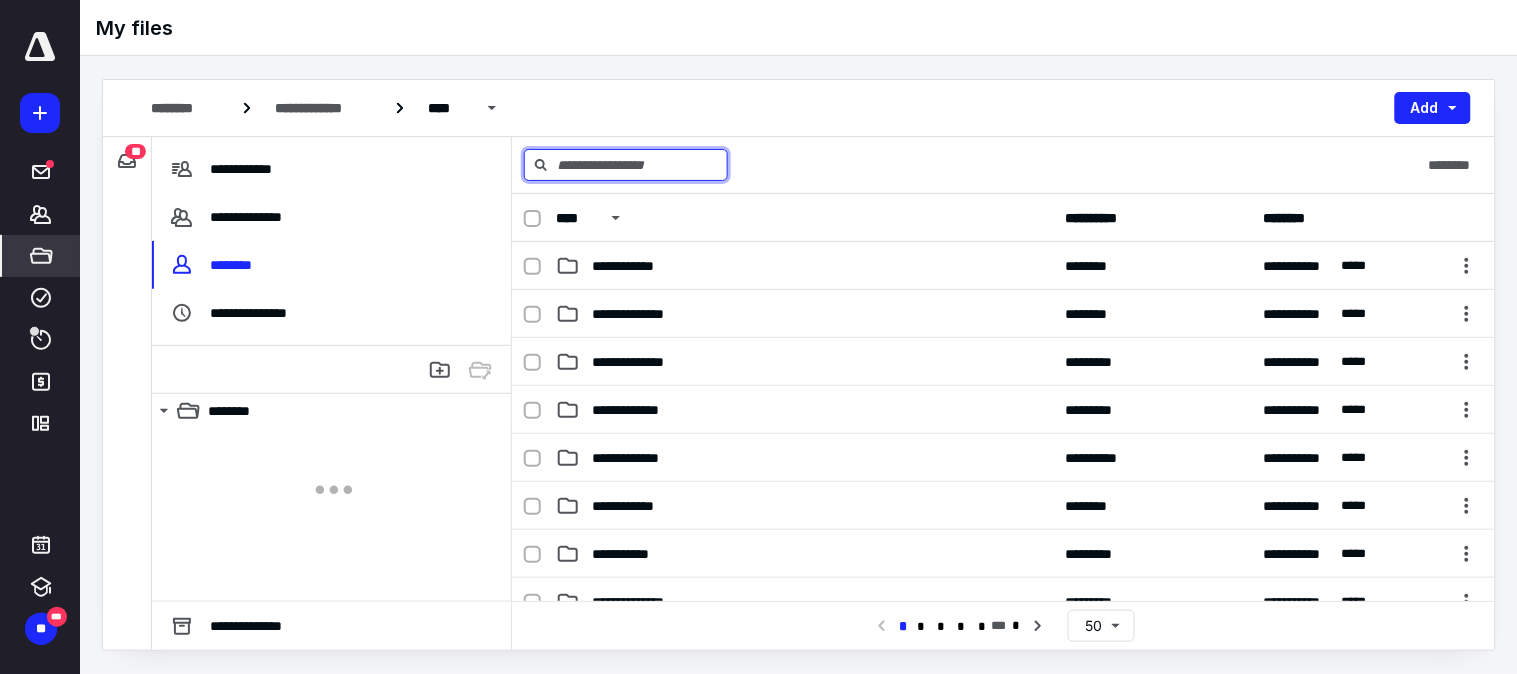 click at bounding box center (626, 165) 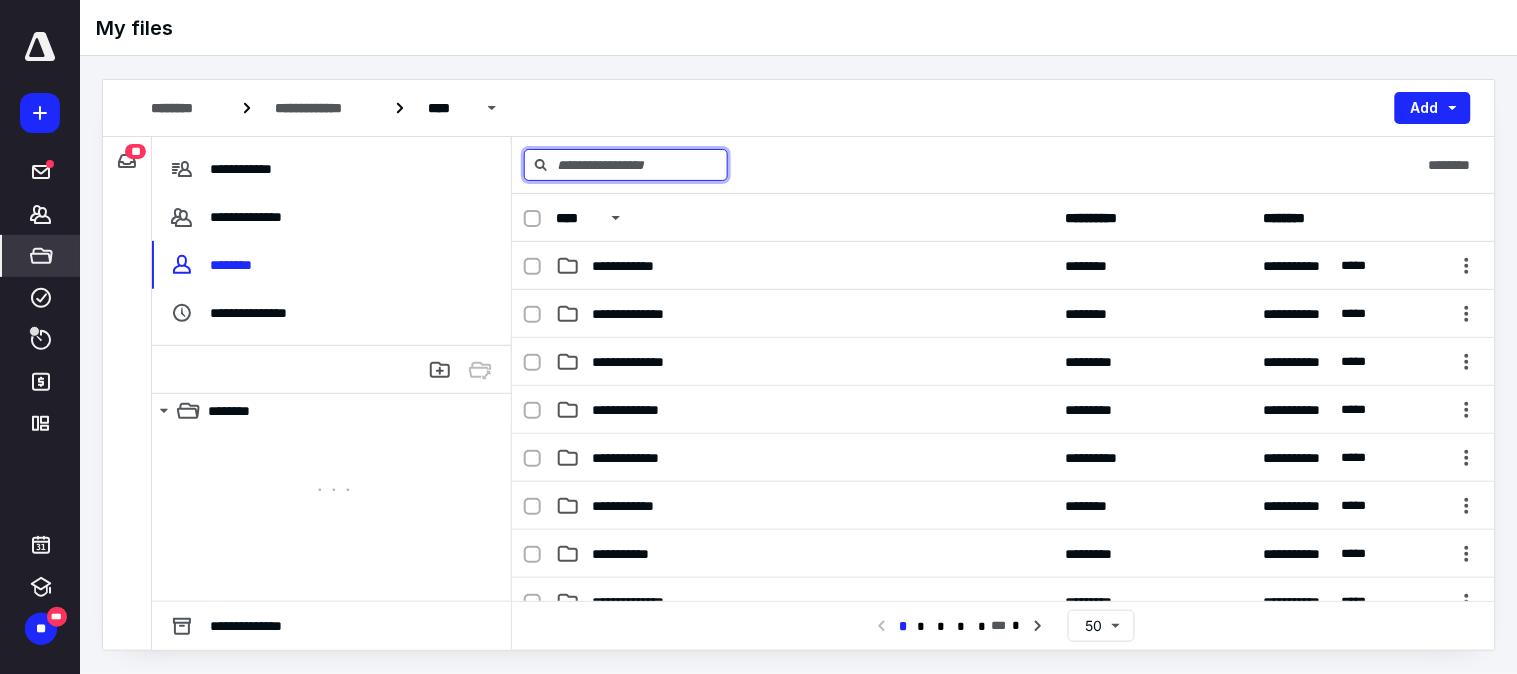 paste on "**********" 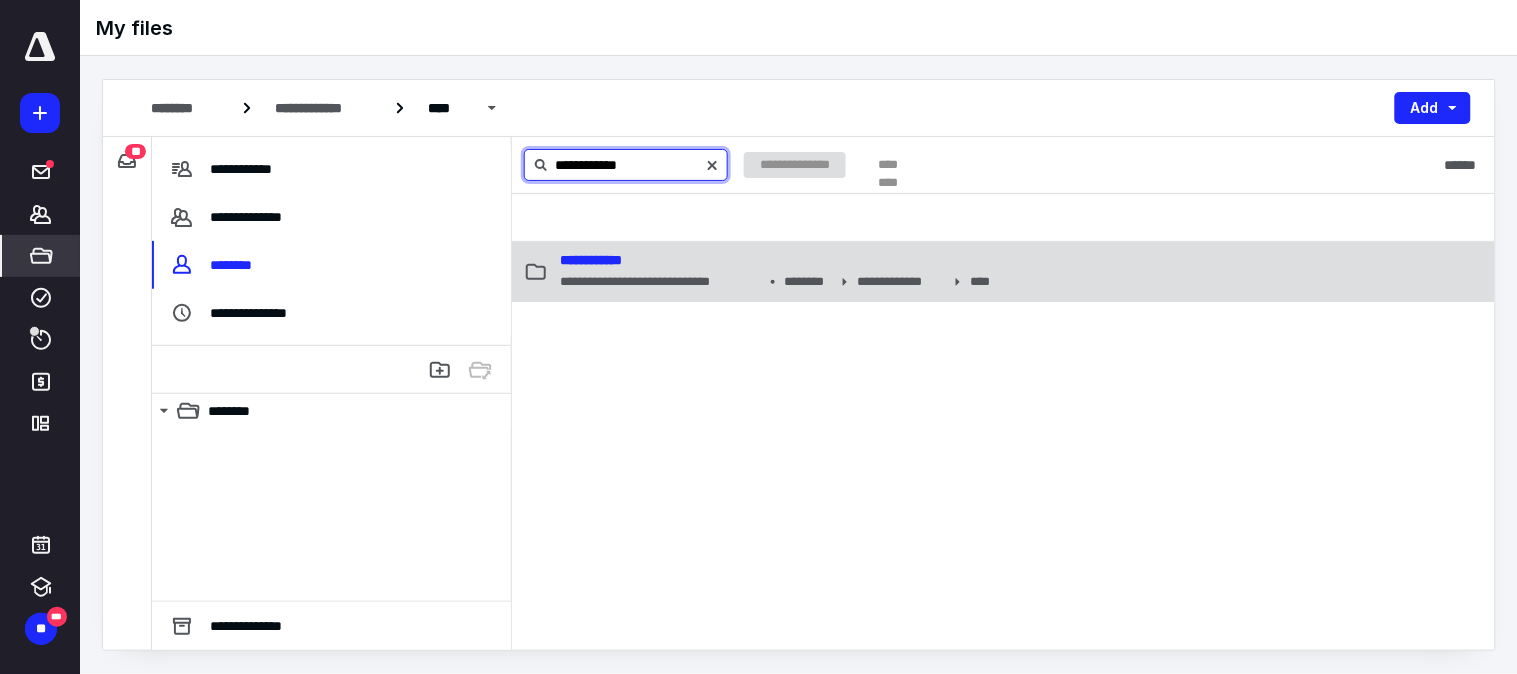 type on "**********" 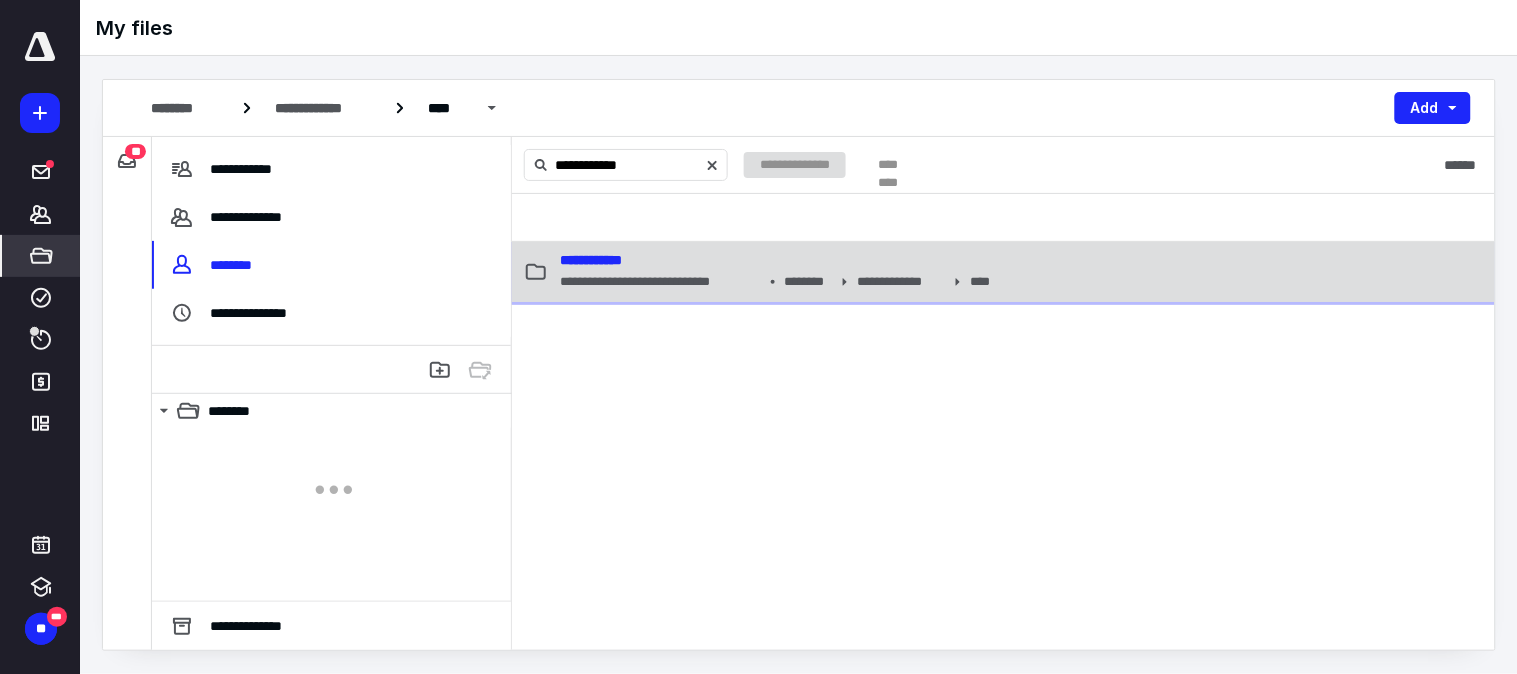 click on "**********" at bounding box center (591, 260) 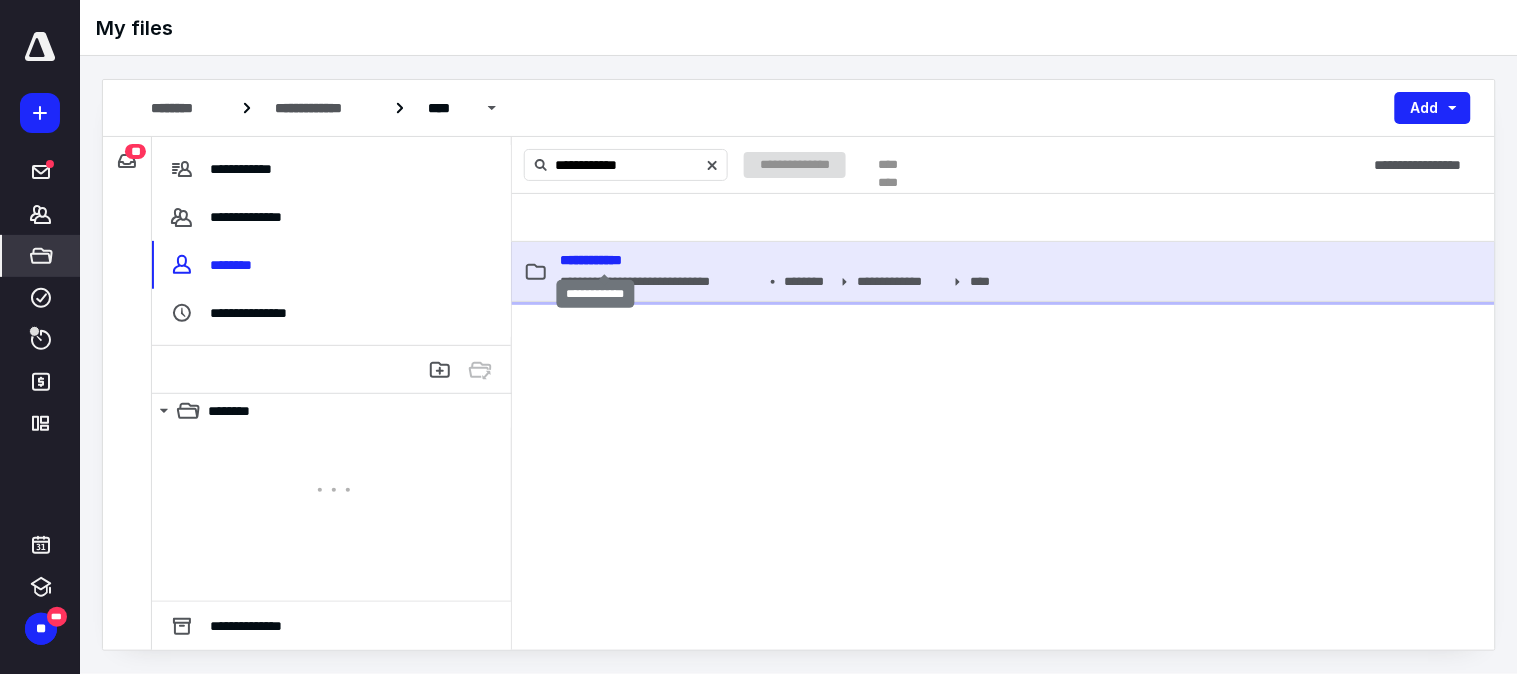 click on "**********" at bounding box center [591, 260] 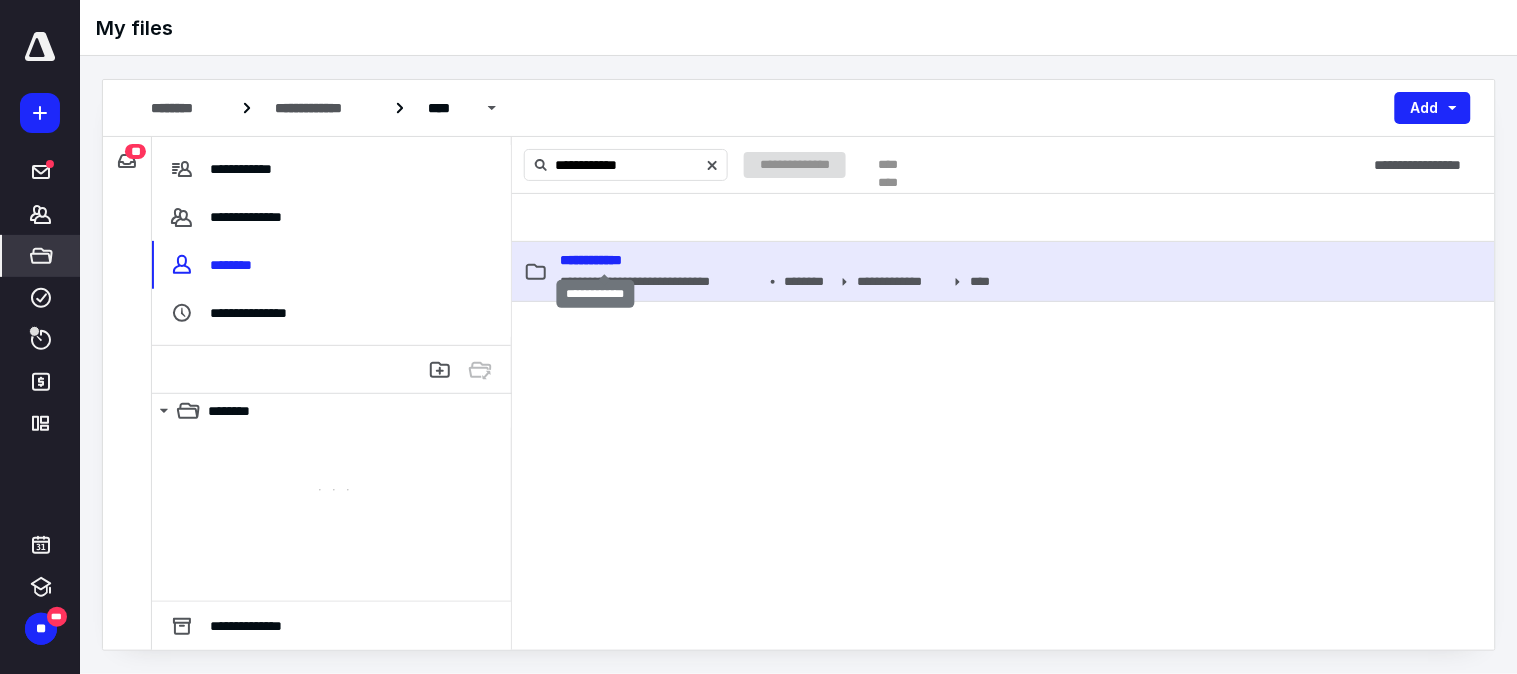 type 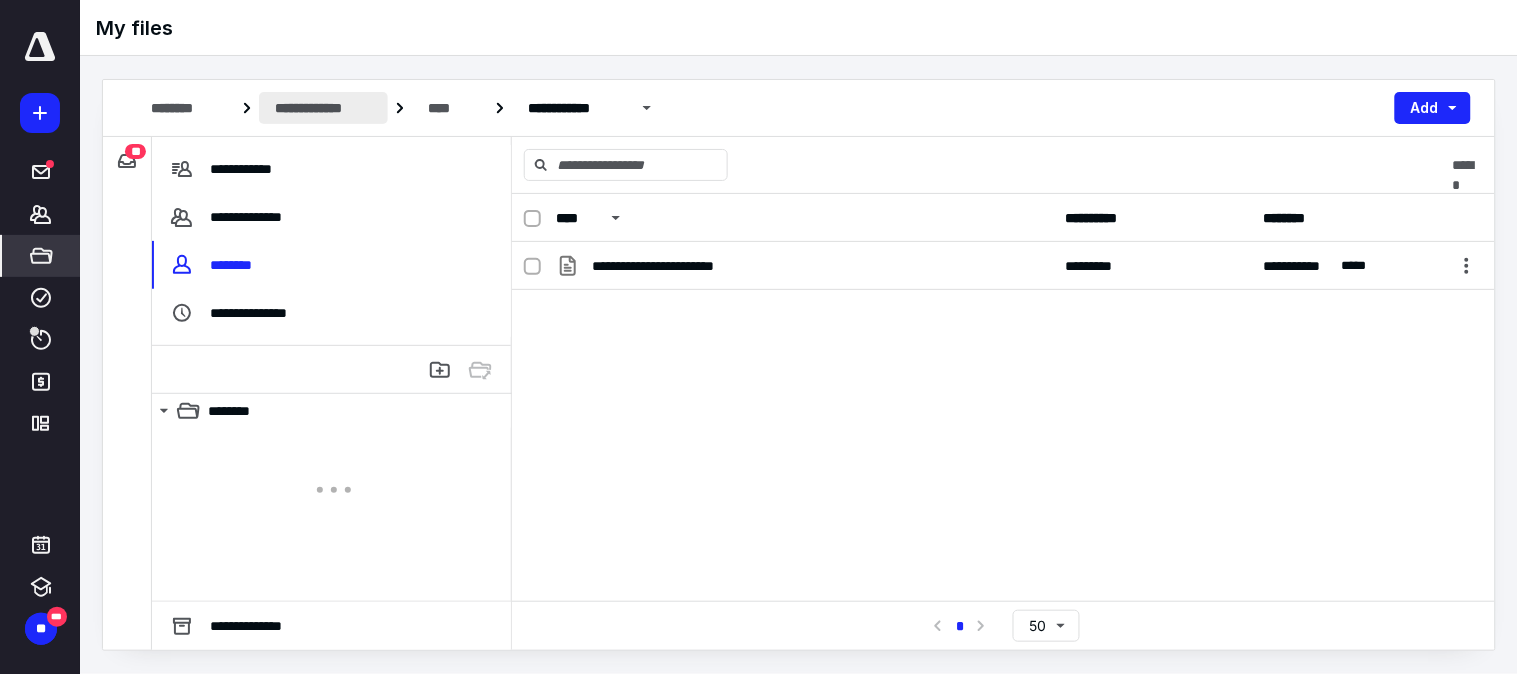 click on "**********" at bounding box center (323, 108) 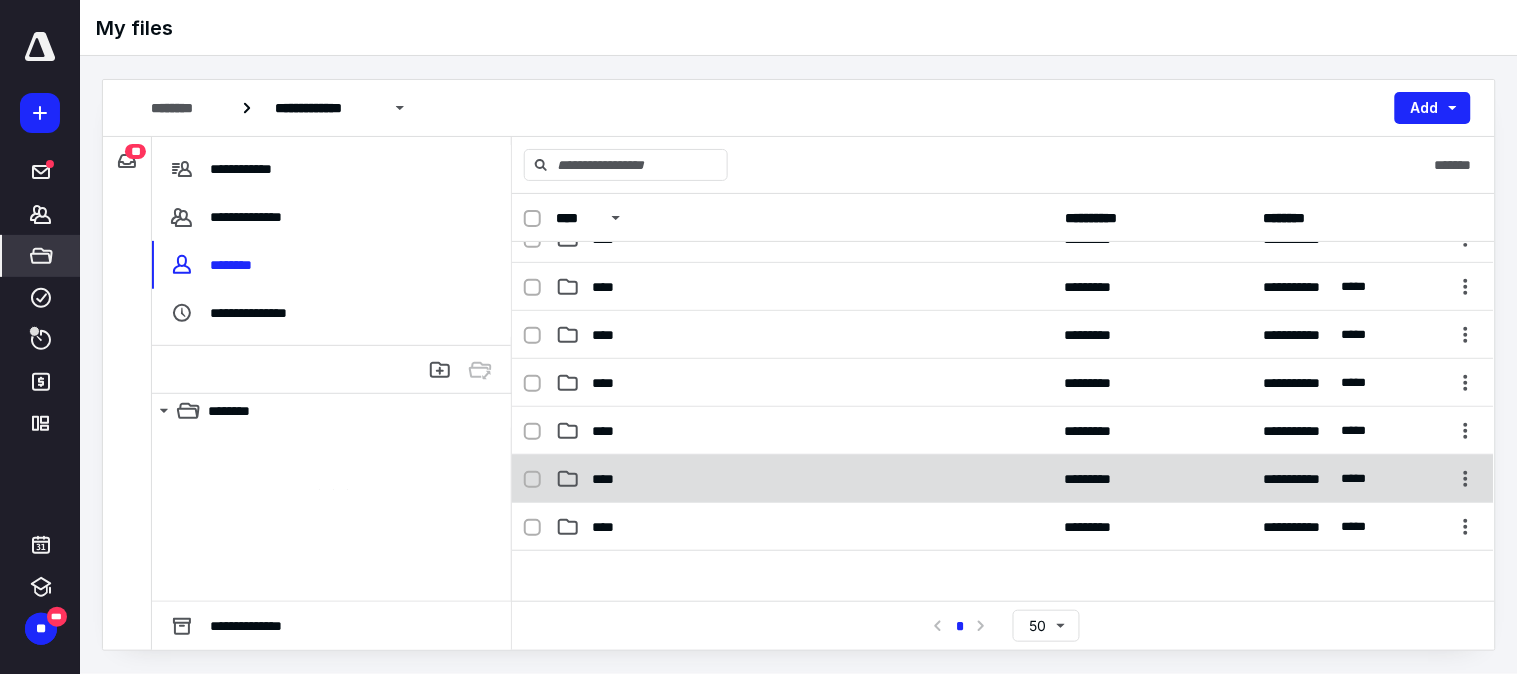 scroll, scrollTop: 111, scrollLeft: 0, axis: vertical 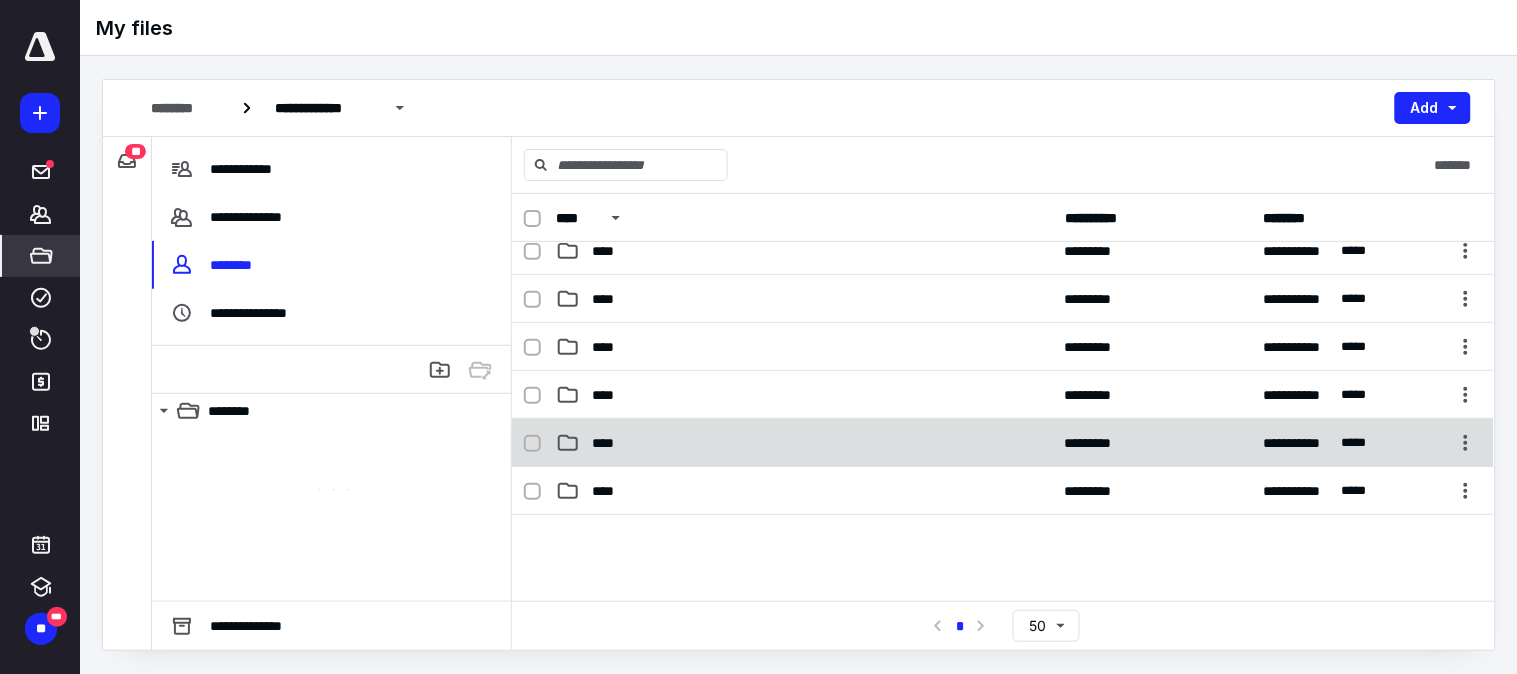 click on "****" at bounding box center (804, 443) 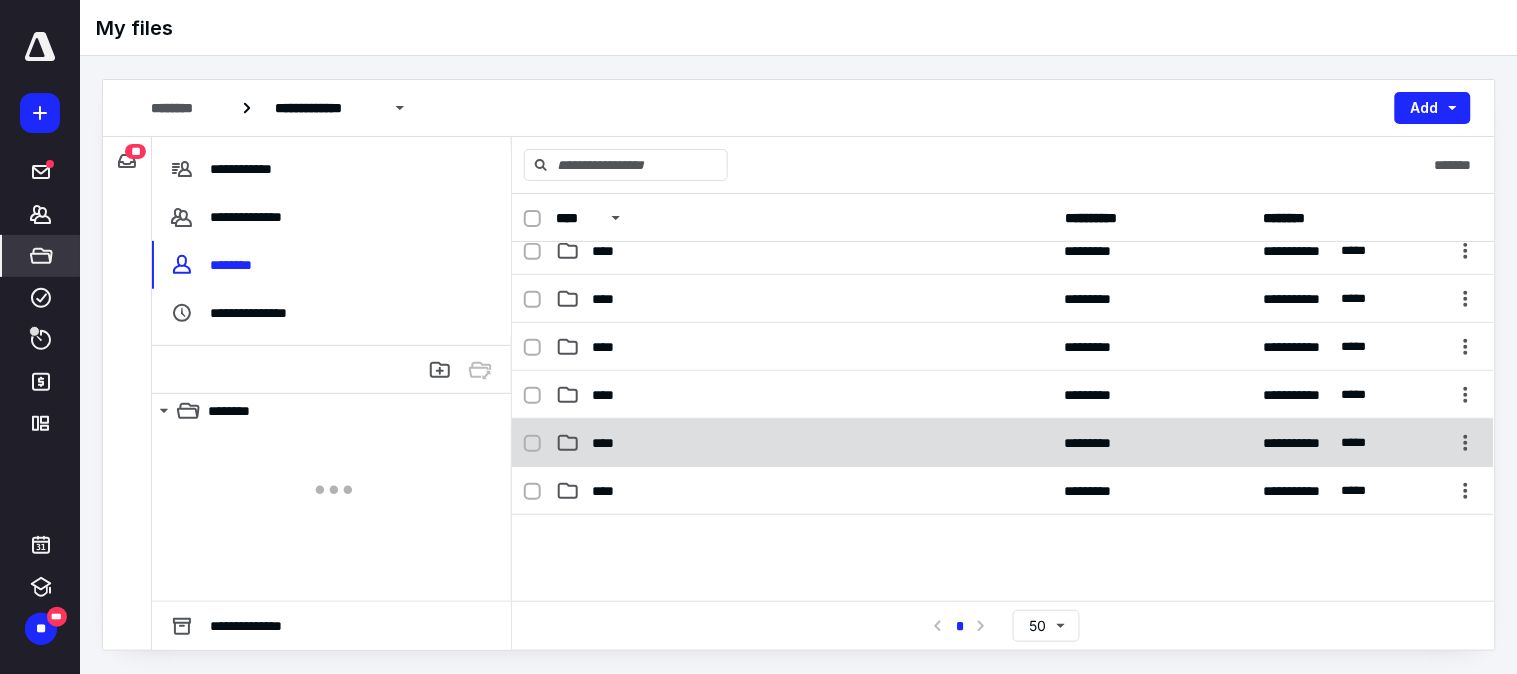 checkbox on "true" 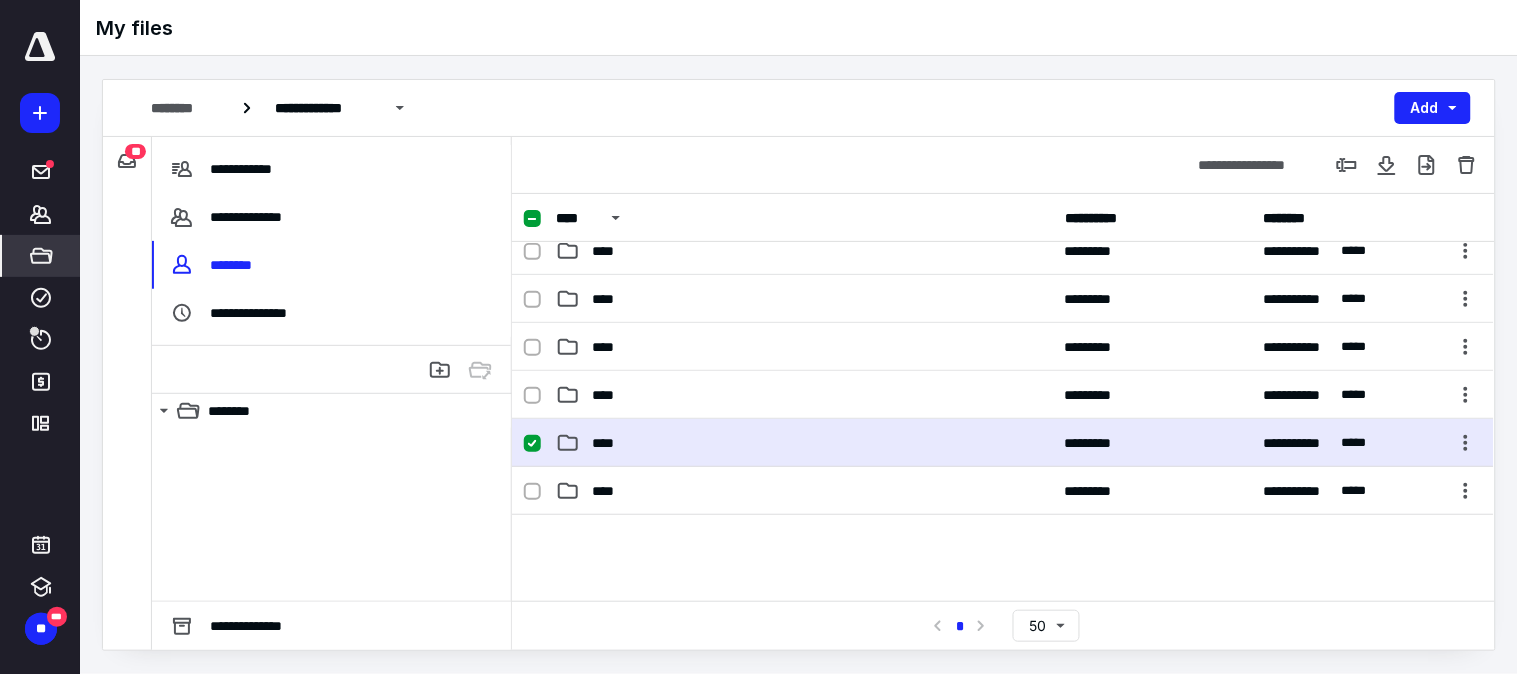 click on "****" at bounding box center [804, 443] 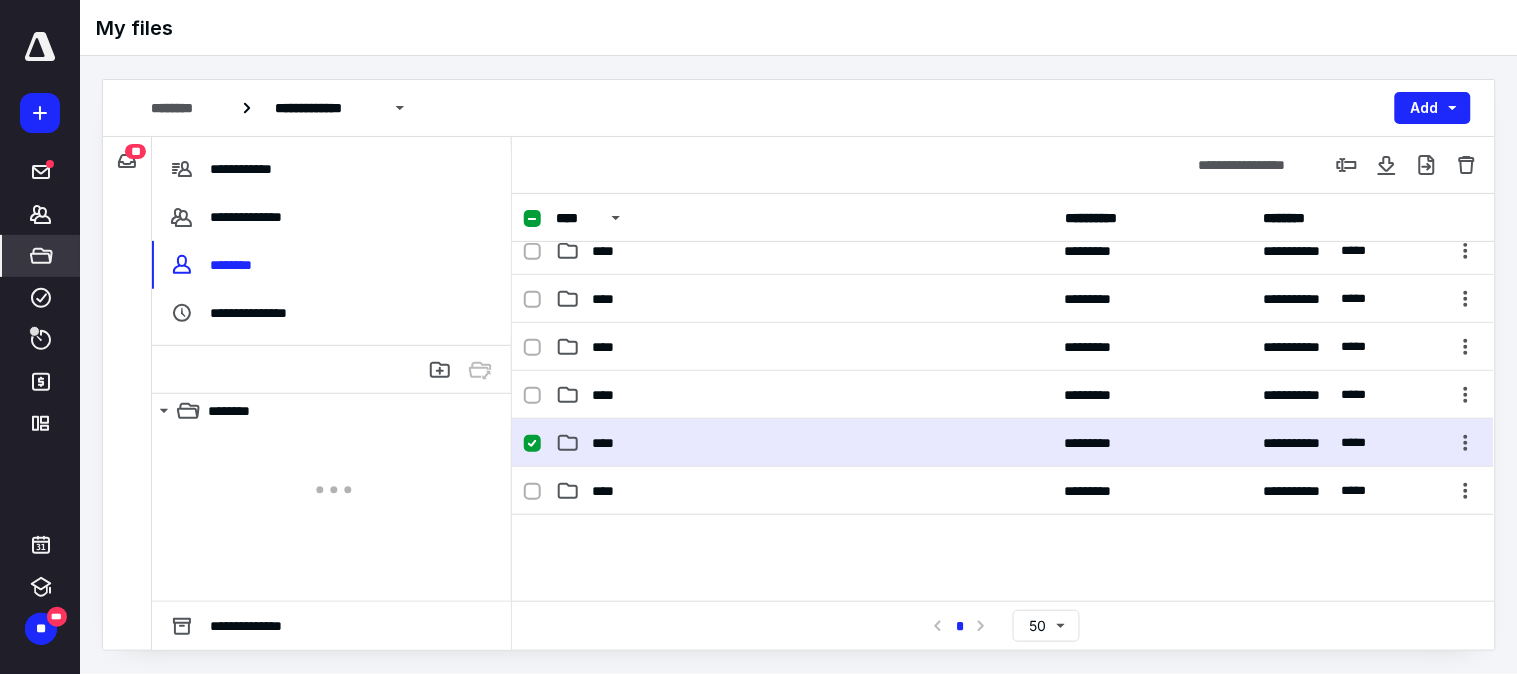 scroll, scrollTop: 0, scrollLeft: 0, axis: both 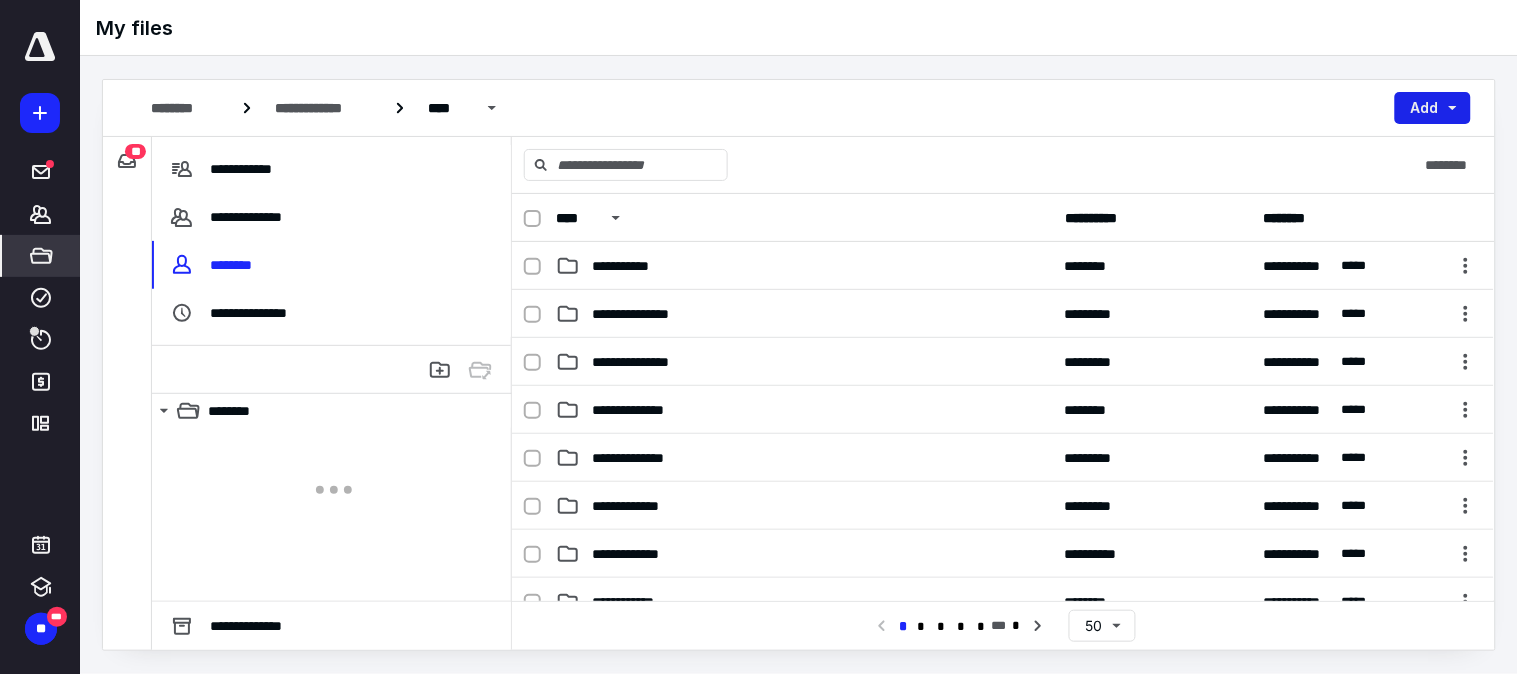 click on "Add" at bounding box center (1433, 108) 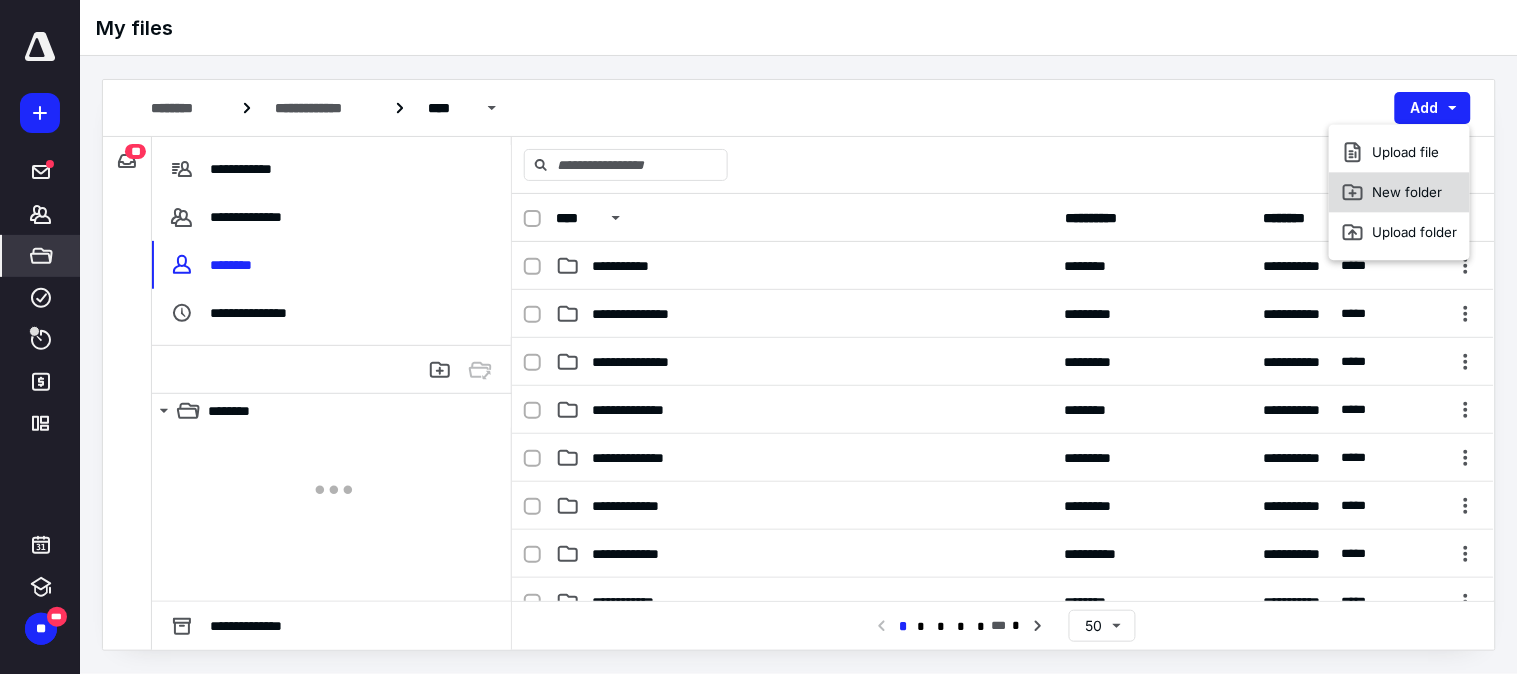 click on "New folder" at bounding box center (1399, 192) 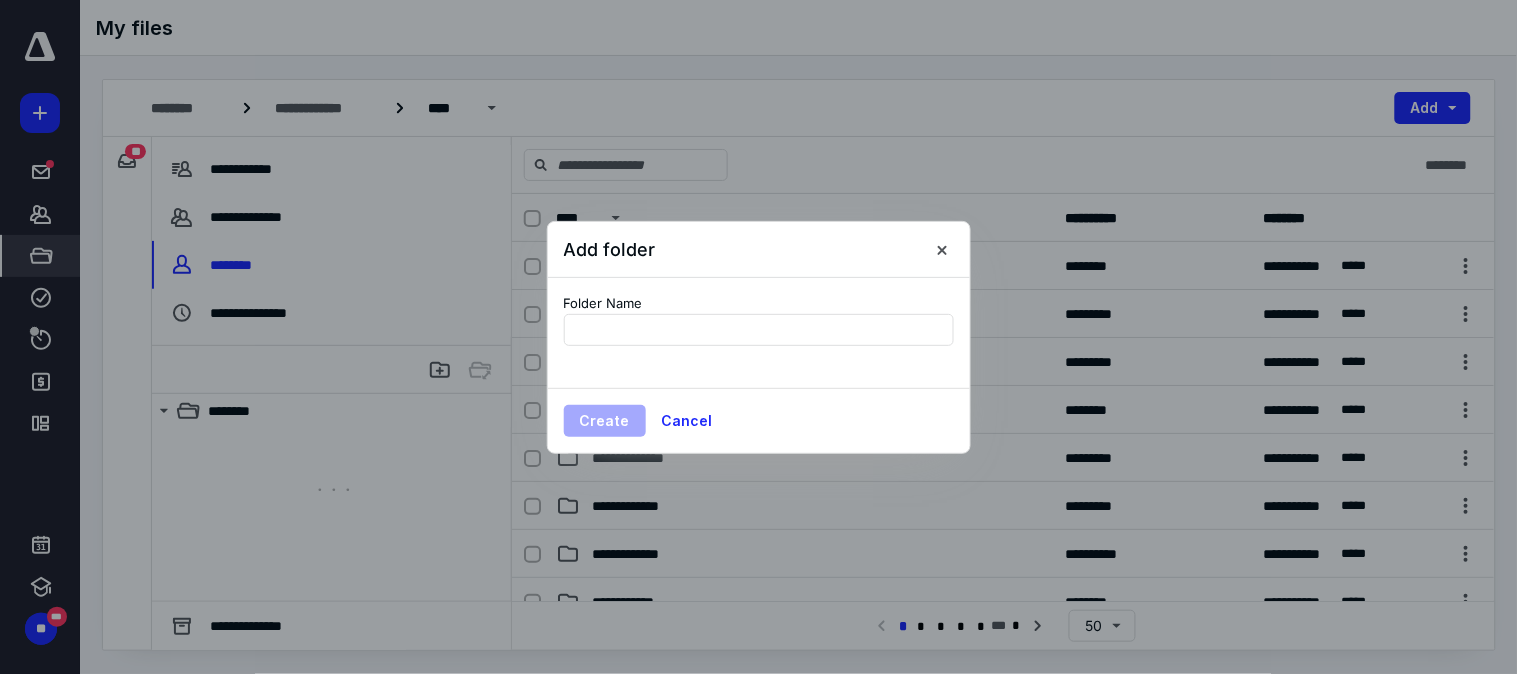 type on "**********" 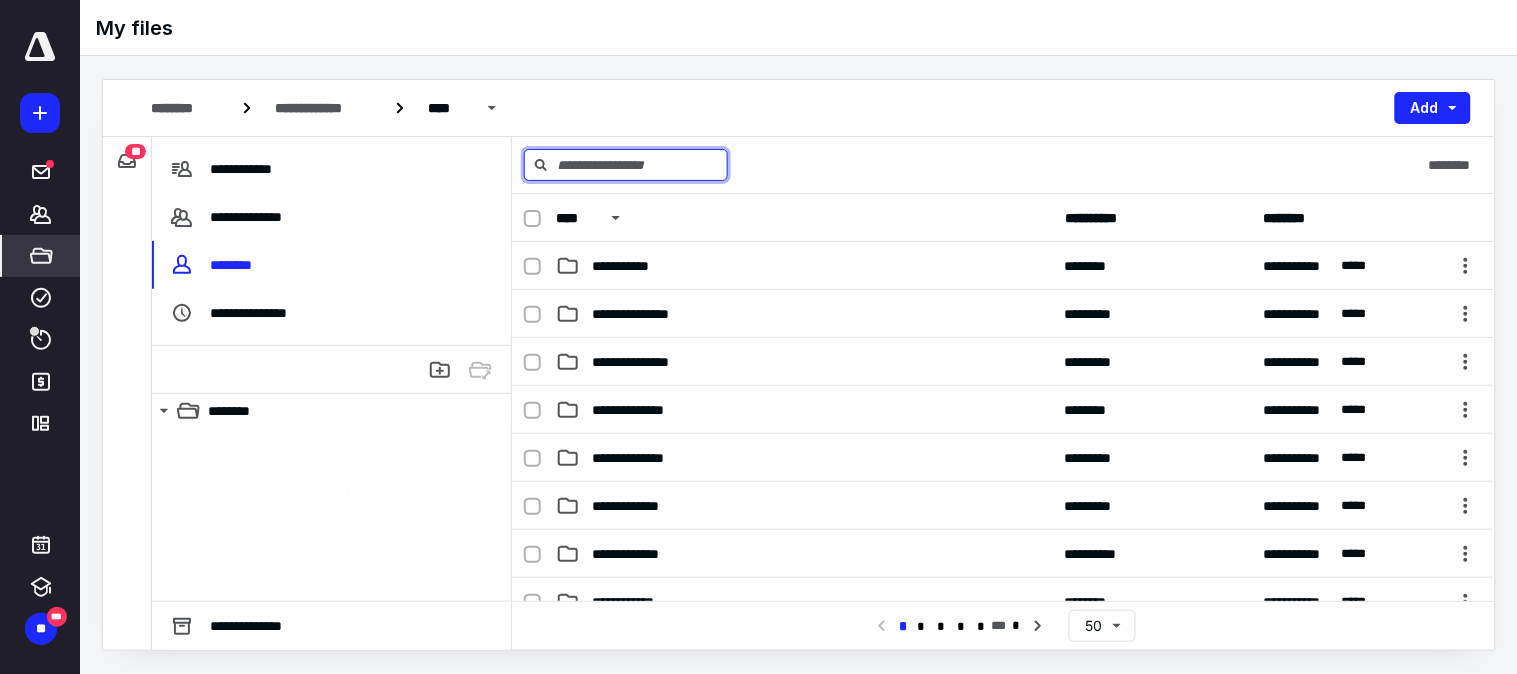 click at bounding box center (626, 165) 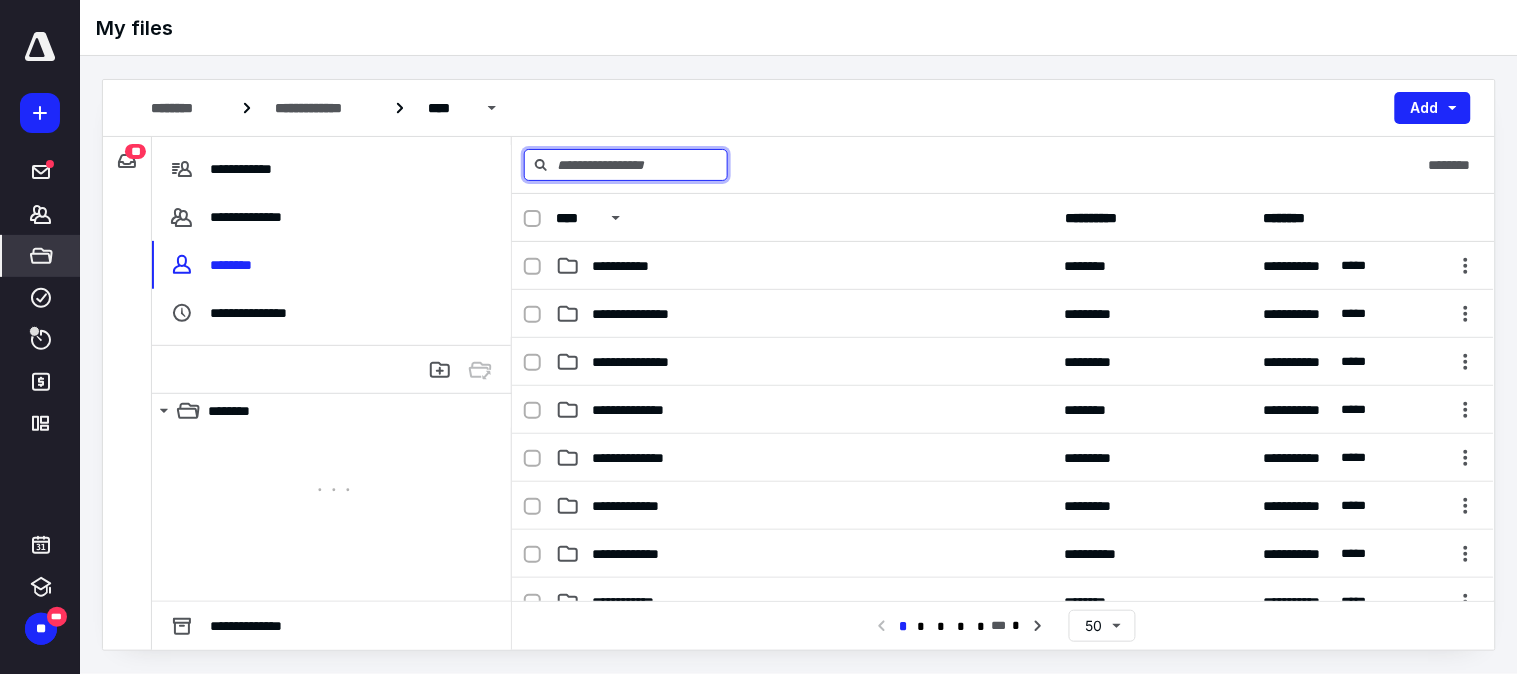 paste on "**********" 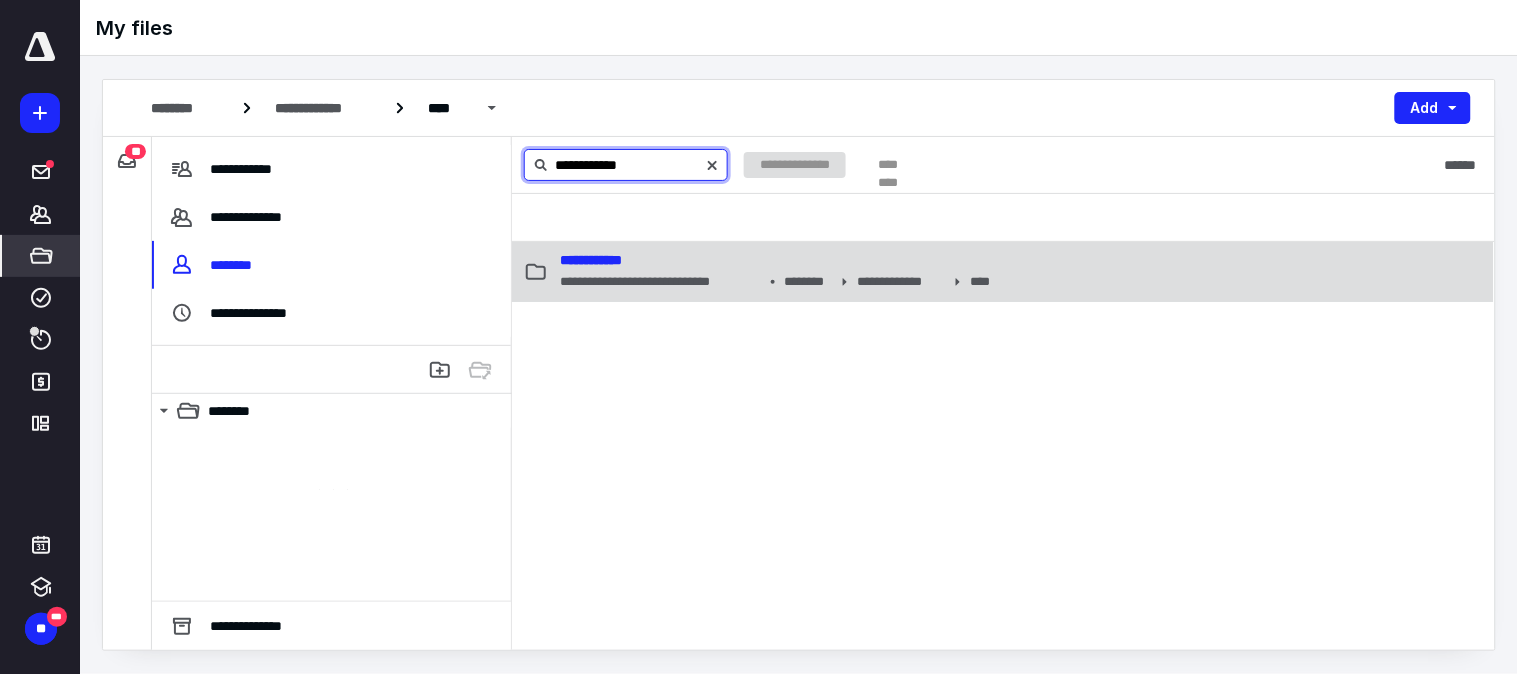 type on "**********" 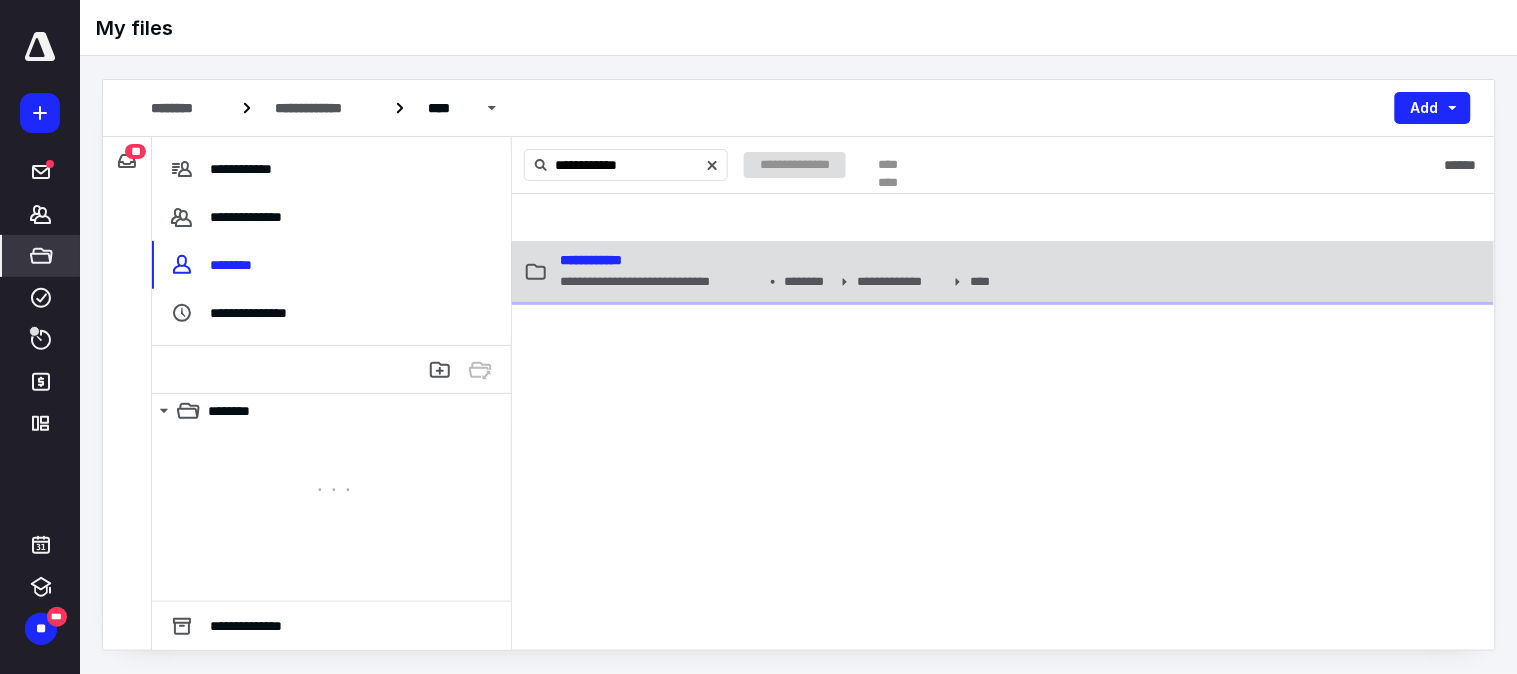 click on "**********" at bounding box center [591, 260] 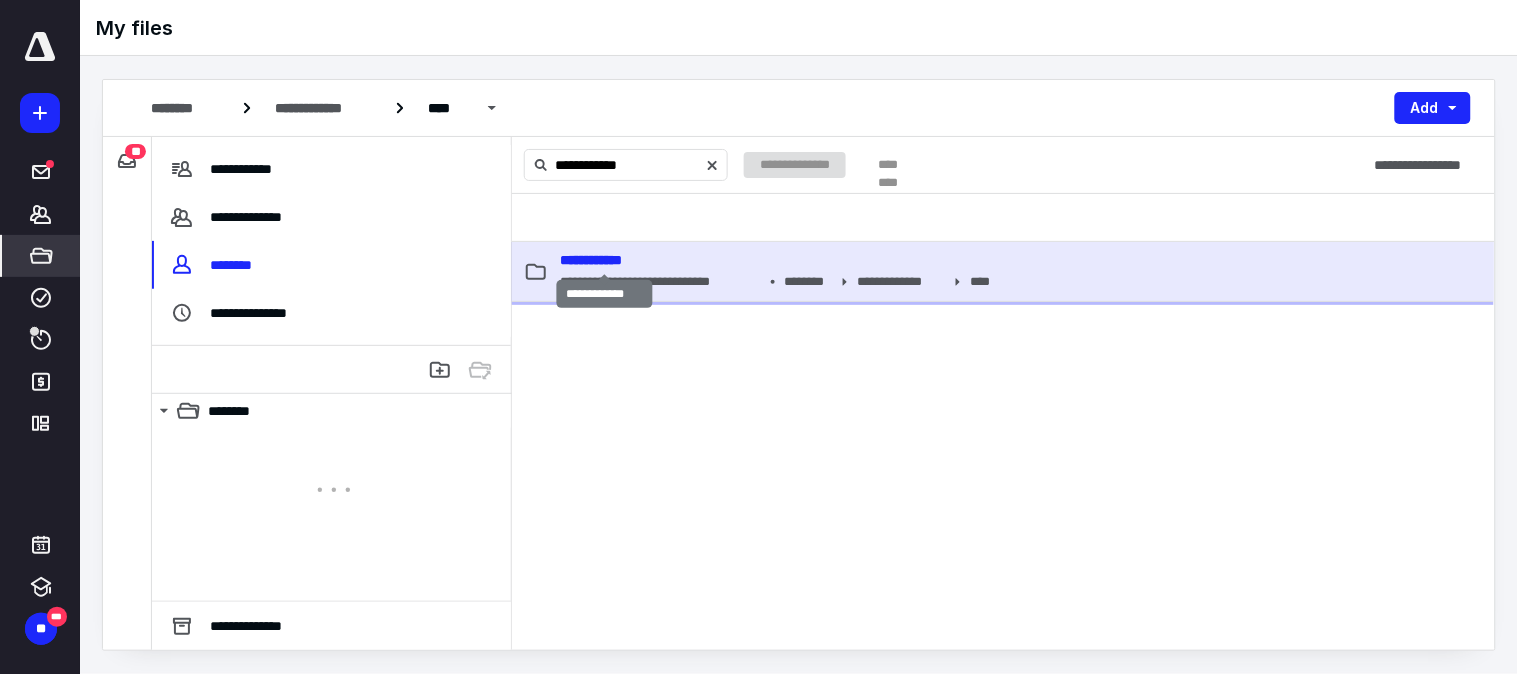 click on "**********" at bounding box center [591, 260] 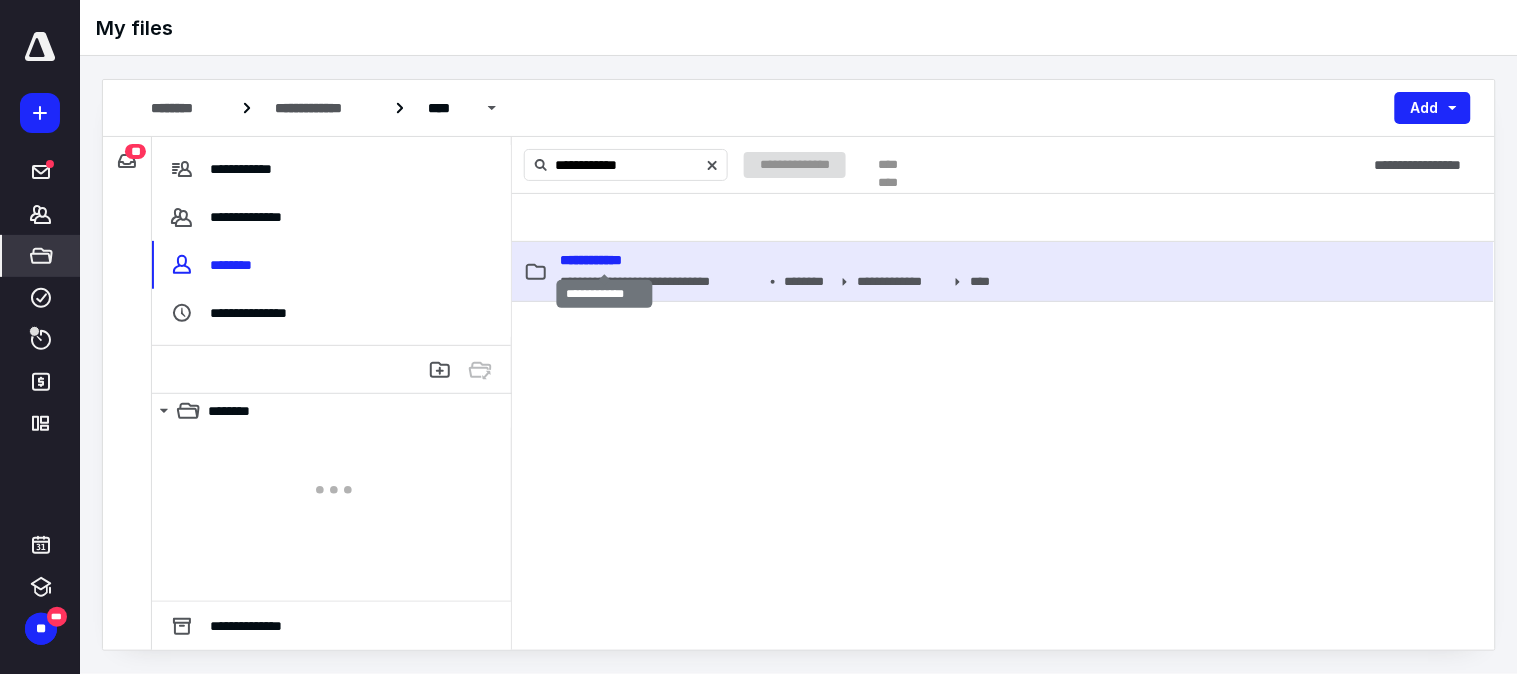 type 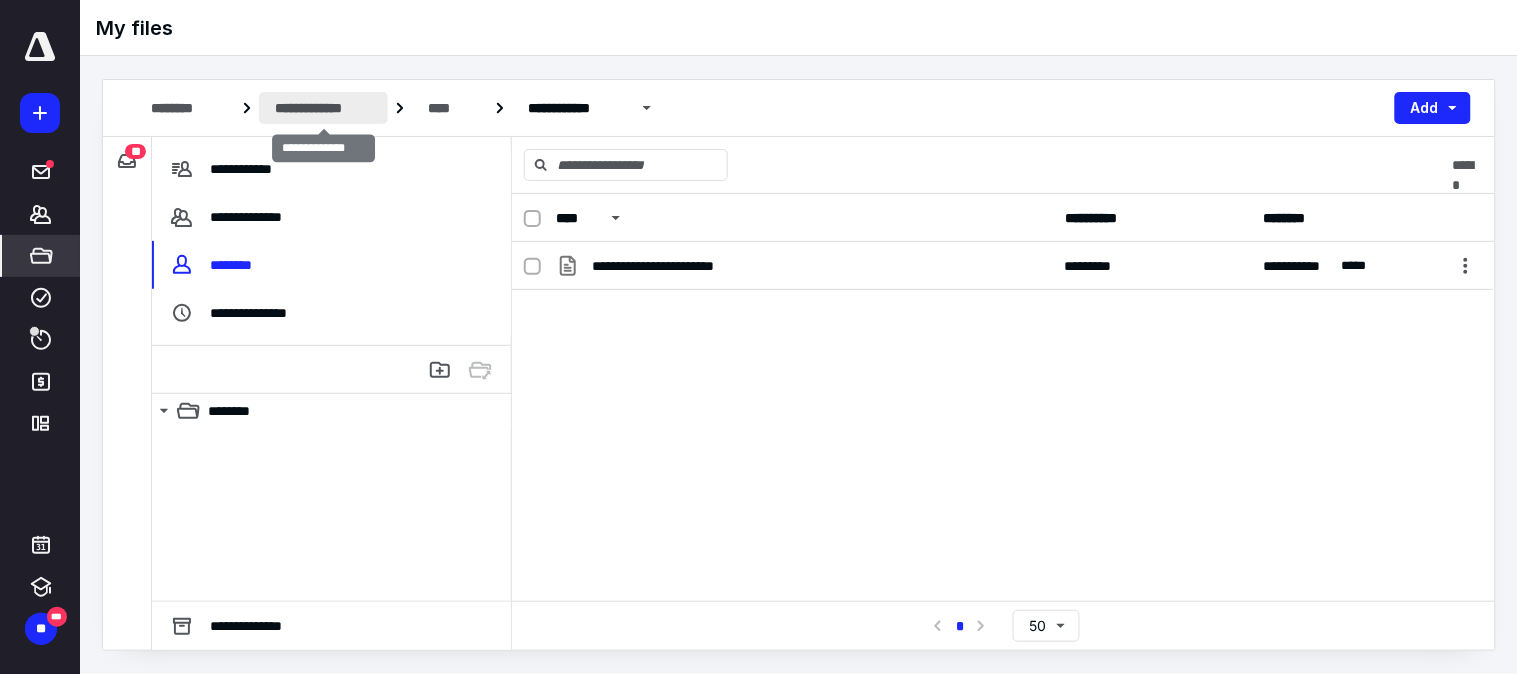 click on "**********" at bounding box center (323, 108) 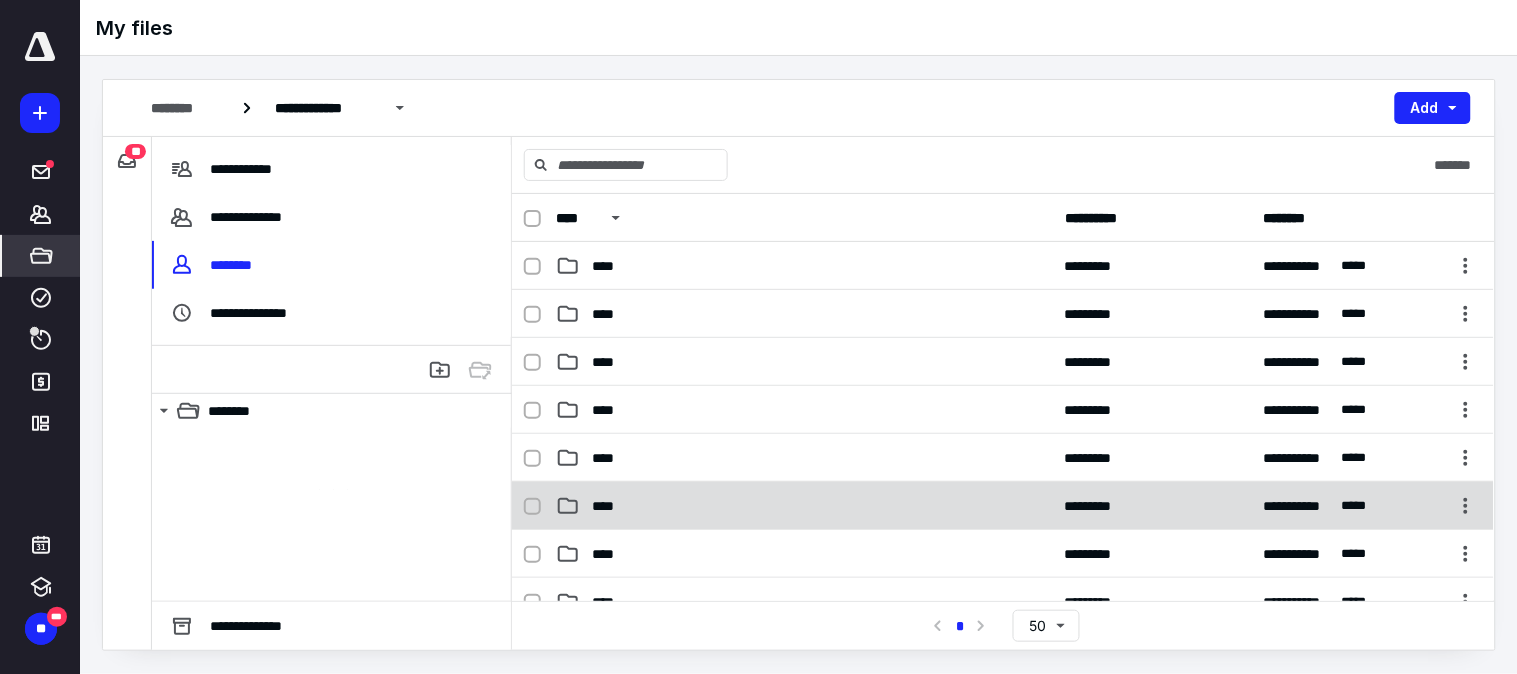 scroll, scrollTop: 111, scrollLeft: 0, axis: vertical 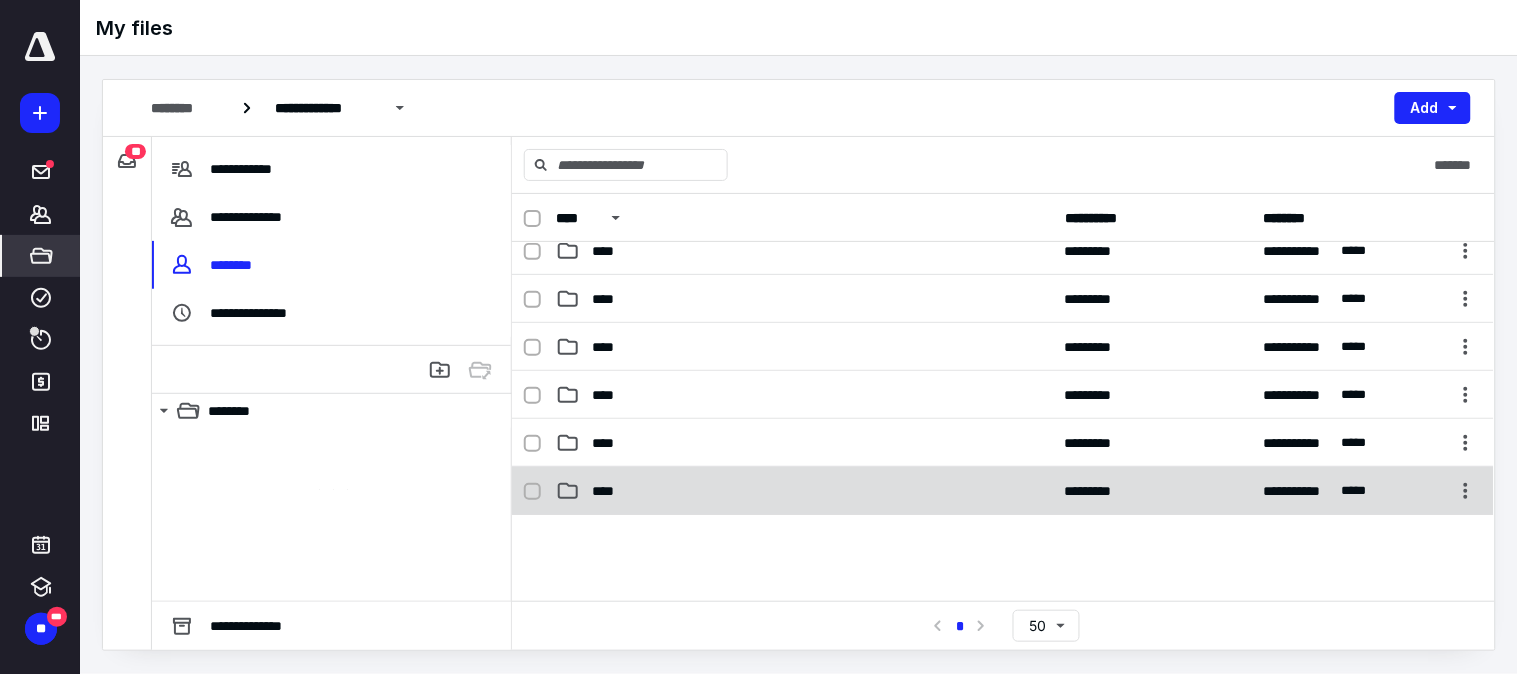 click on "****" at bounding box center (804, 491) 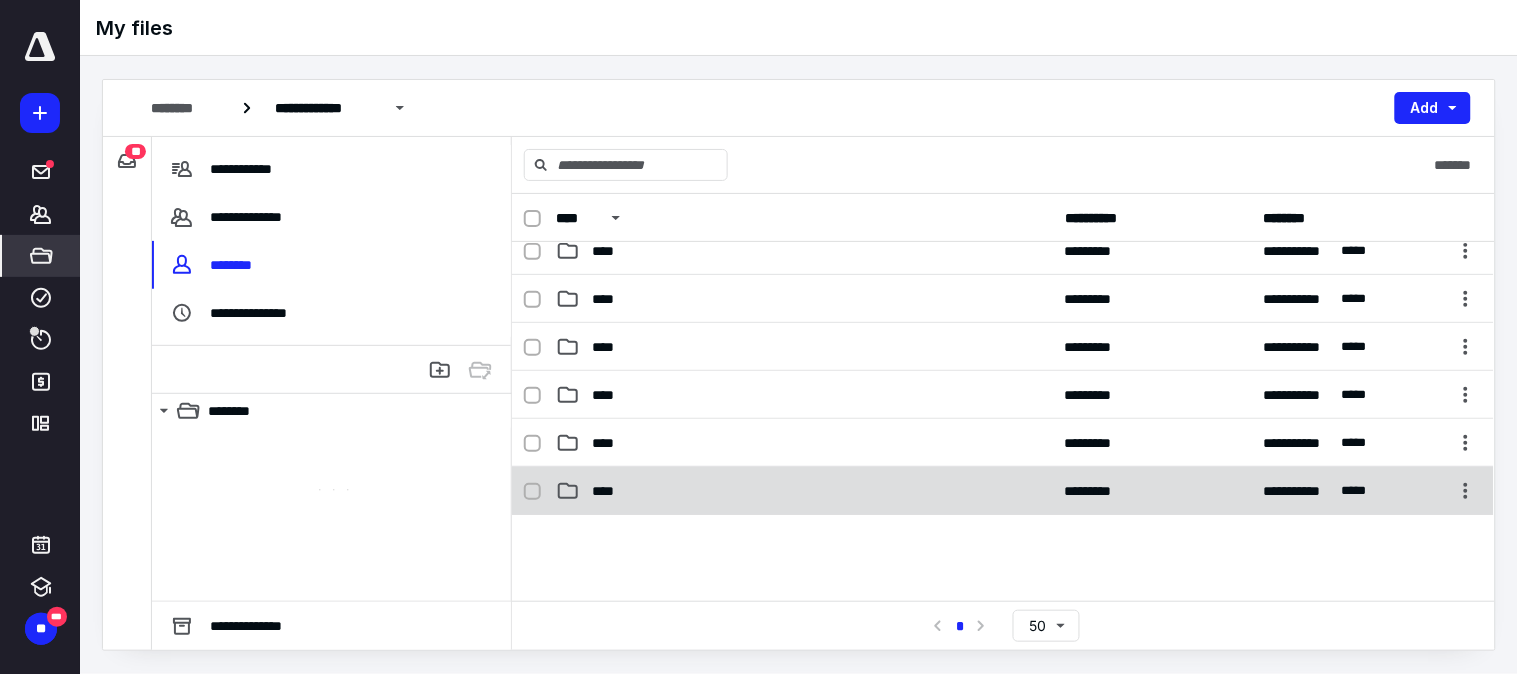 checkbox on "true" 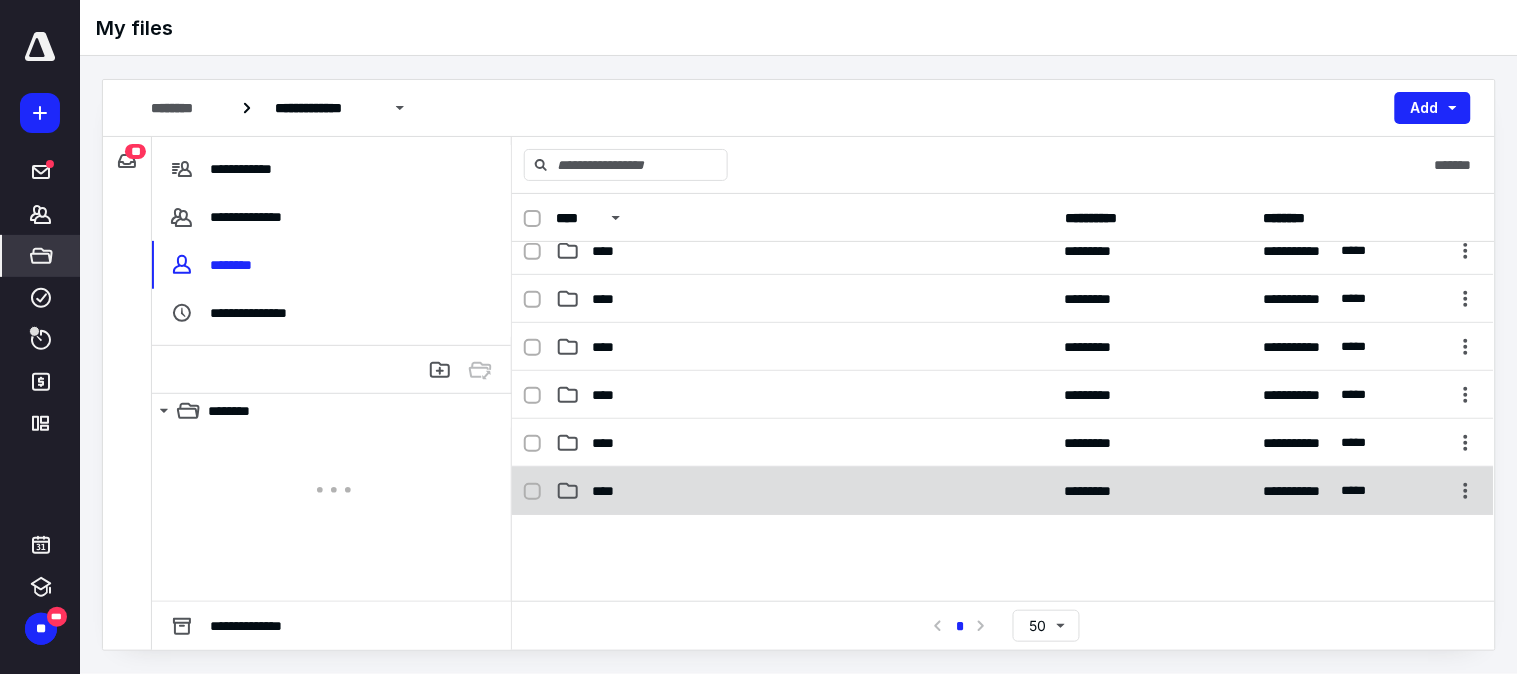 click on "****" at bounding box center (804, 491) 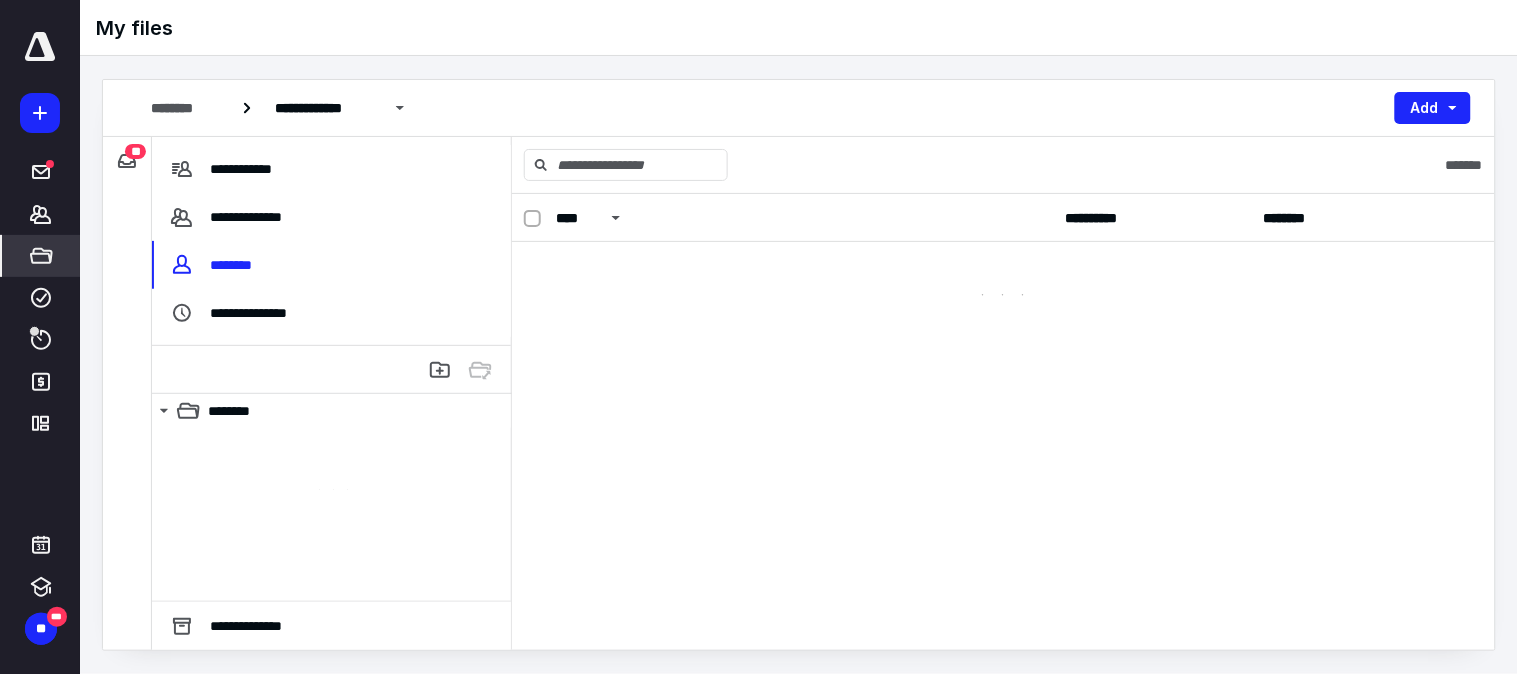 scroll, scrollTop: 0, scrollLeft: 0, axis: both 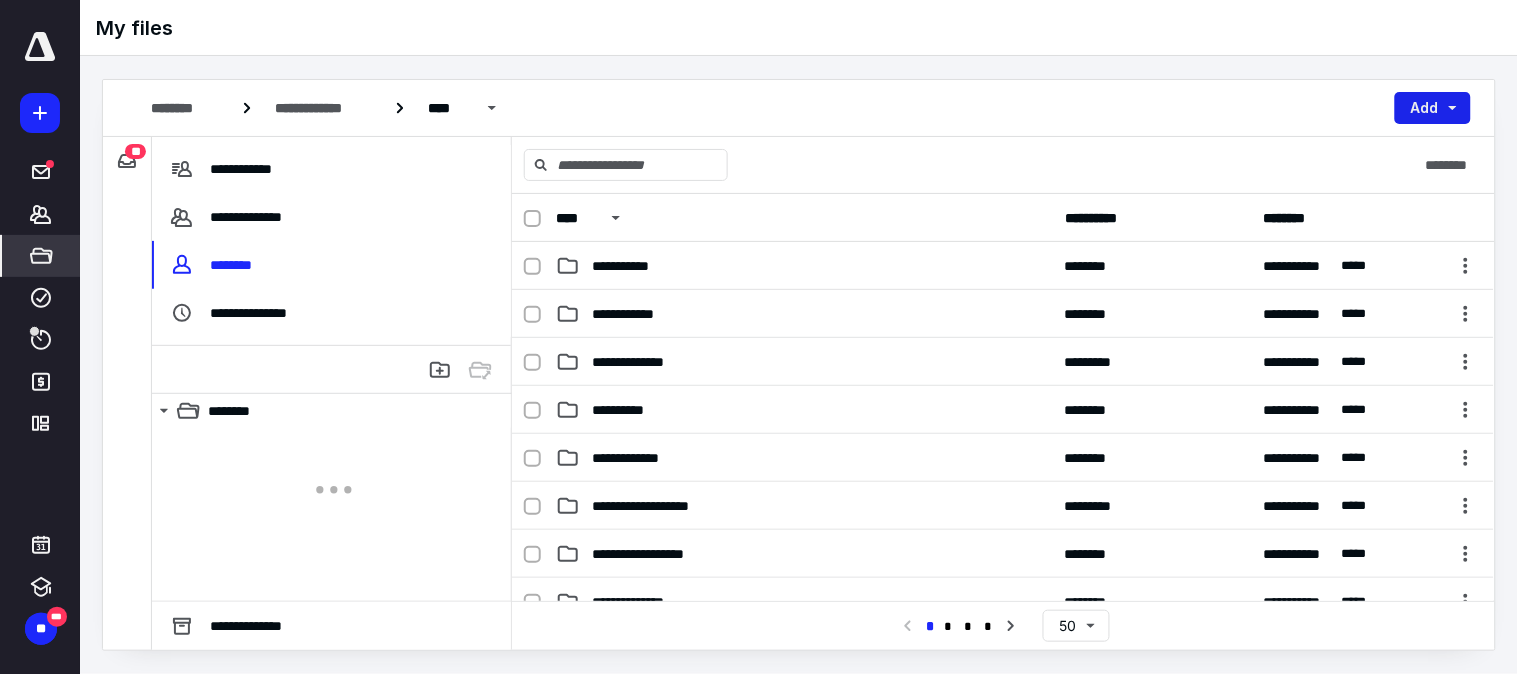 click on "Add" at bounding box center [1433, 108] 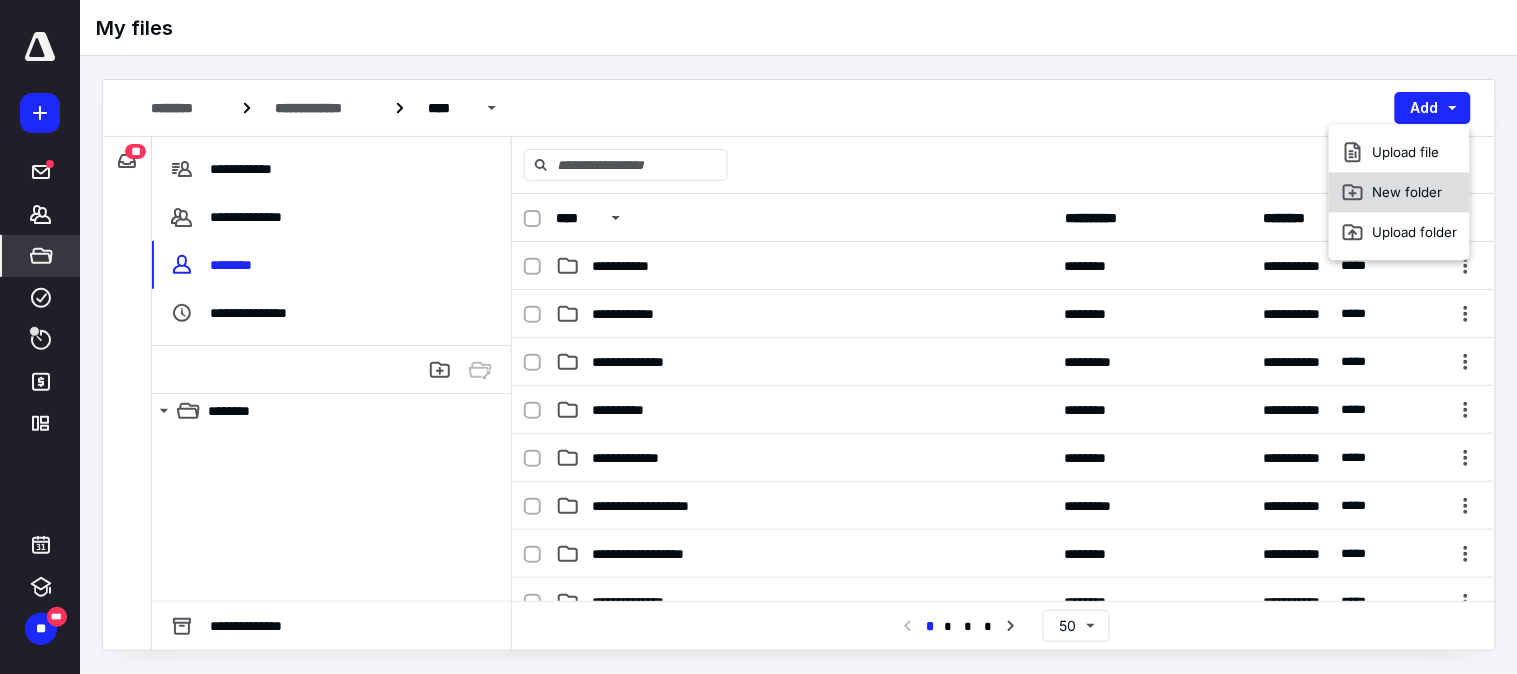click on "New folder" at bounding box center (1399, 192) 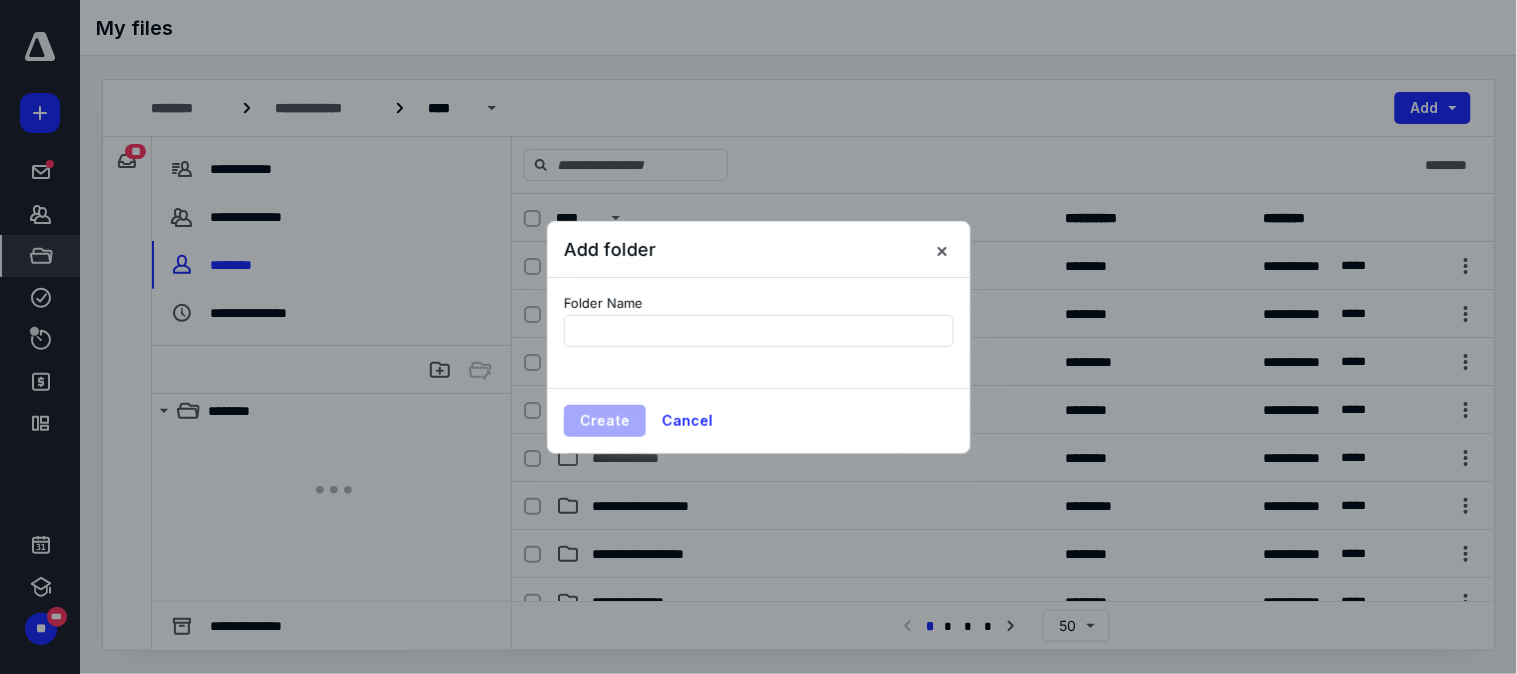 type on "**********" 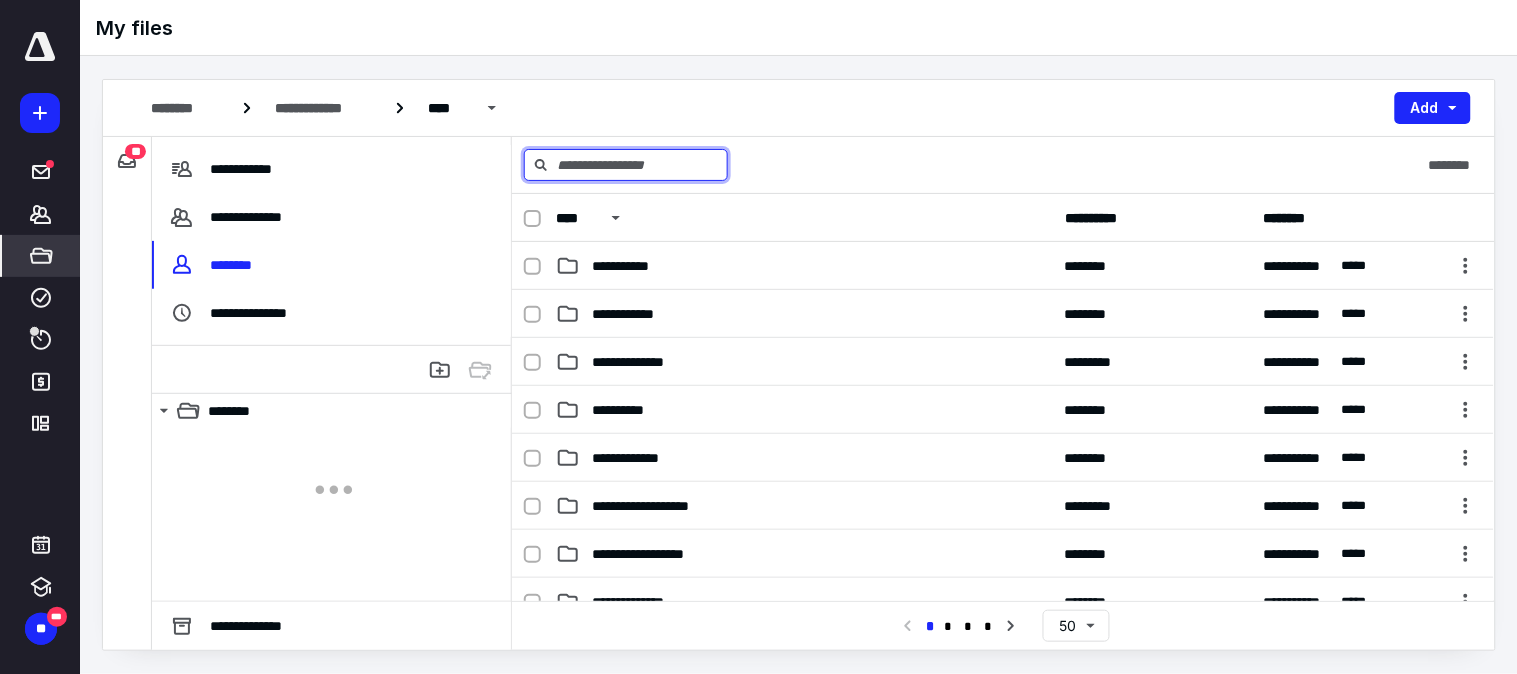 click at bounding box center (626, 165) 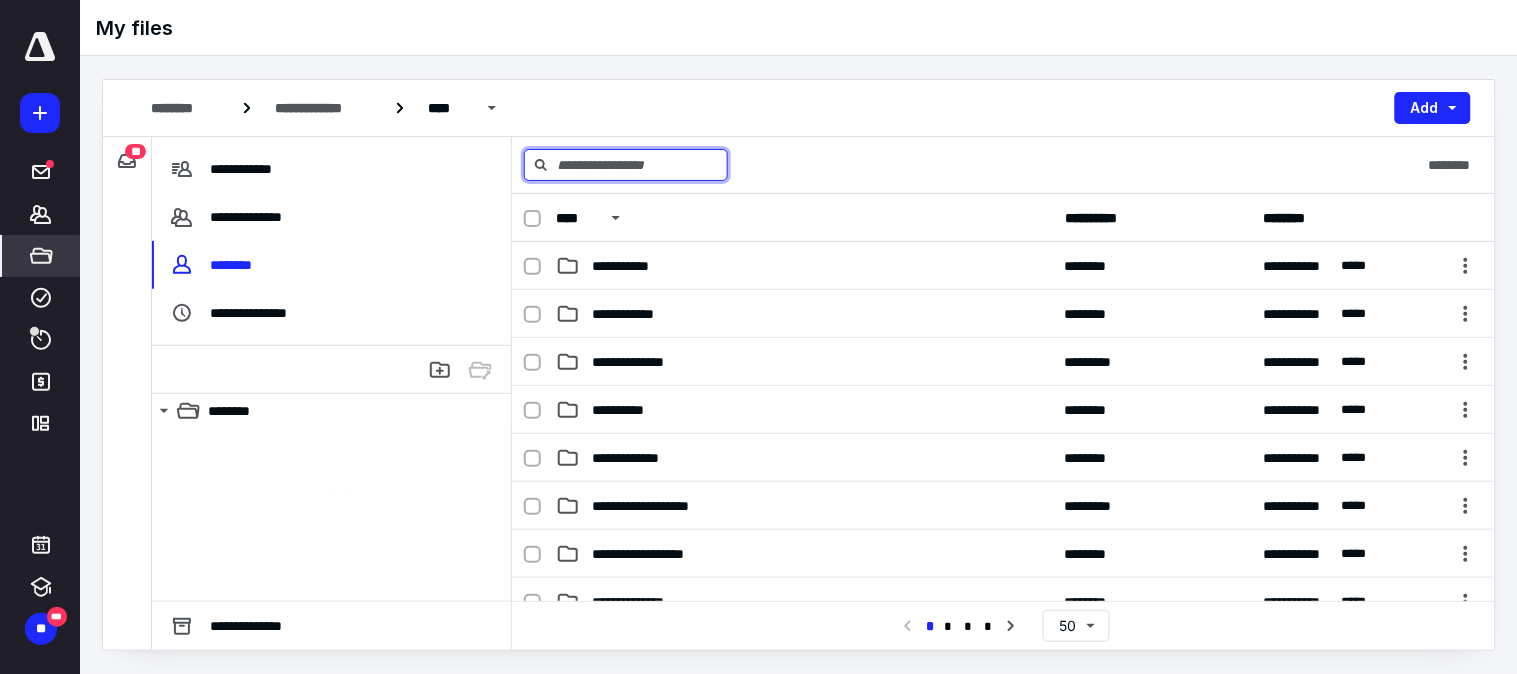 paste on "**********" 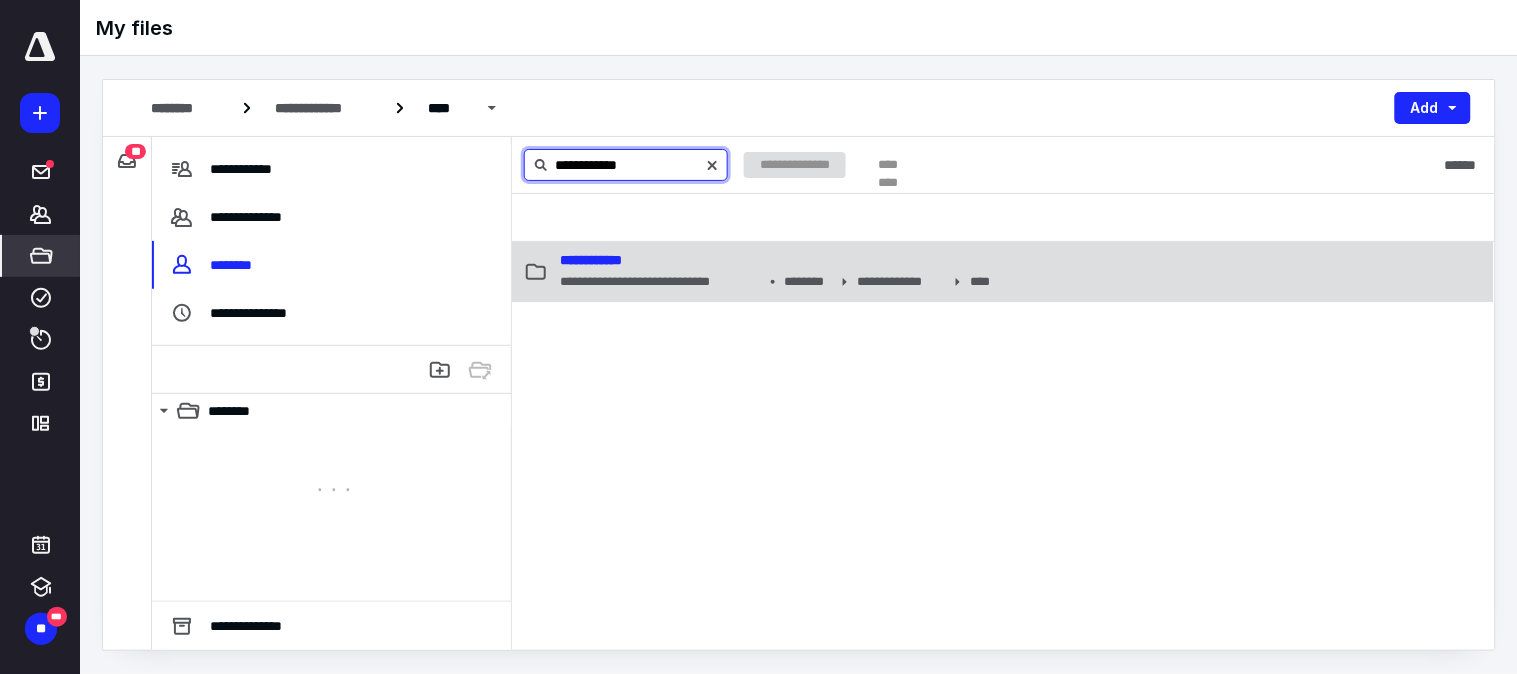 type on "**********" 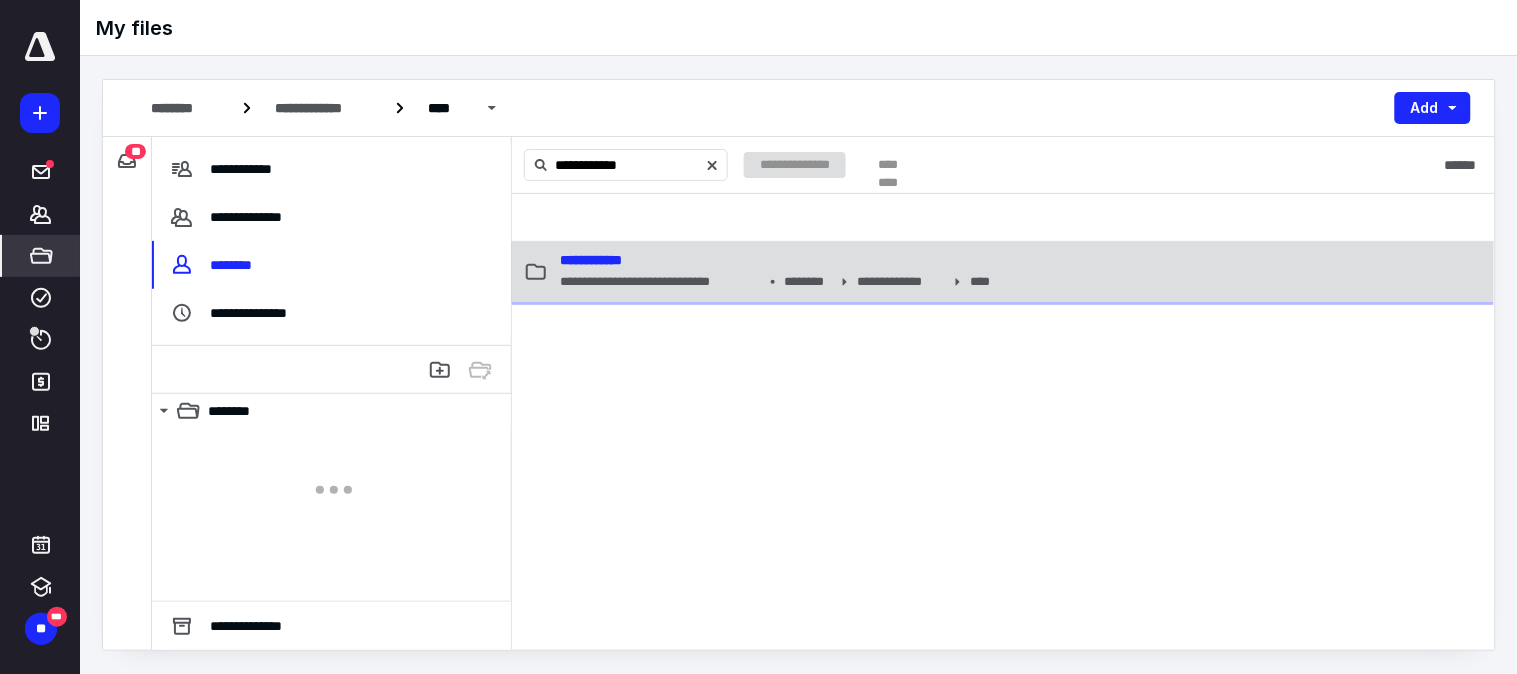 click on "**********" at bounding box center (591, 260) 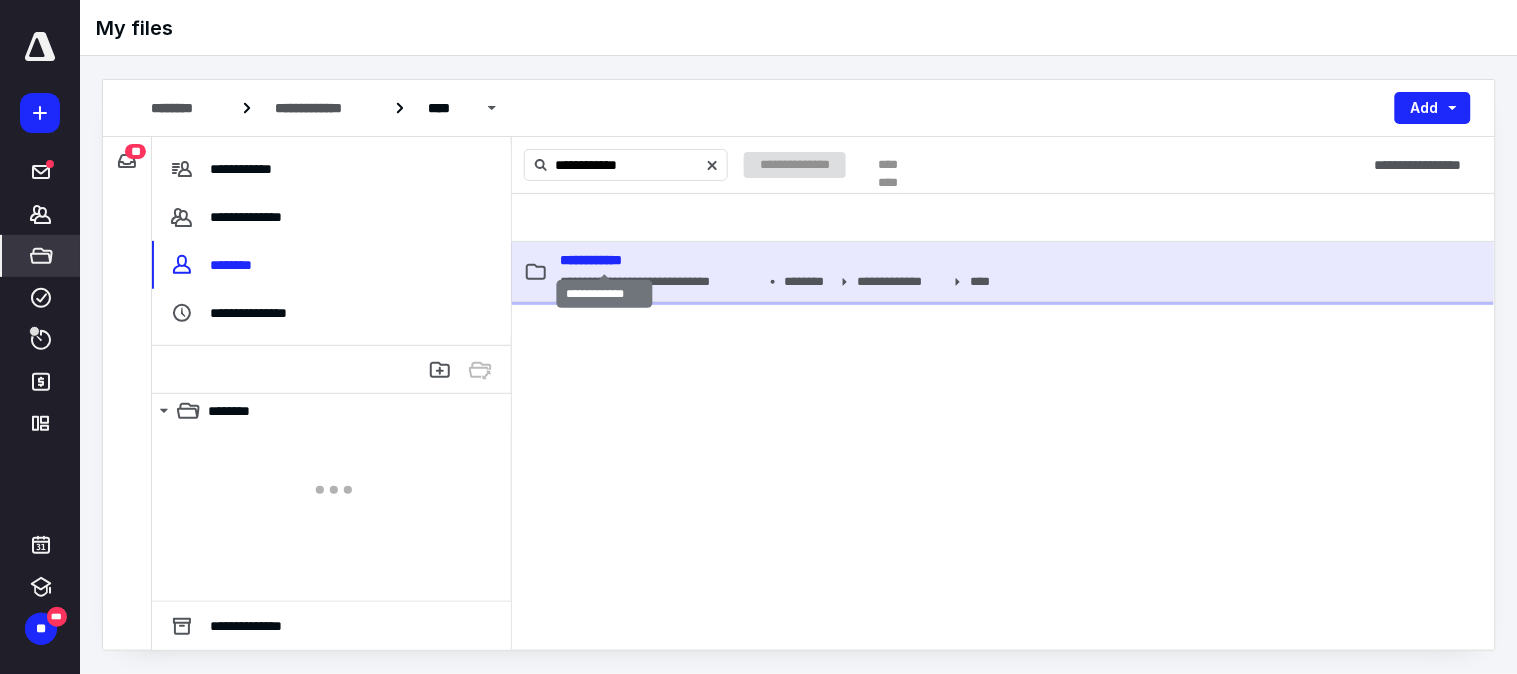 click on "**********" at bounding box center [591, 260] 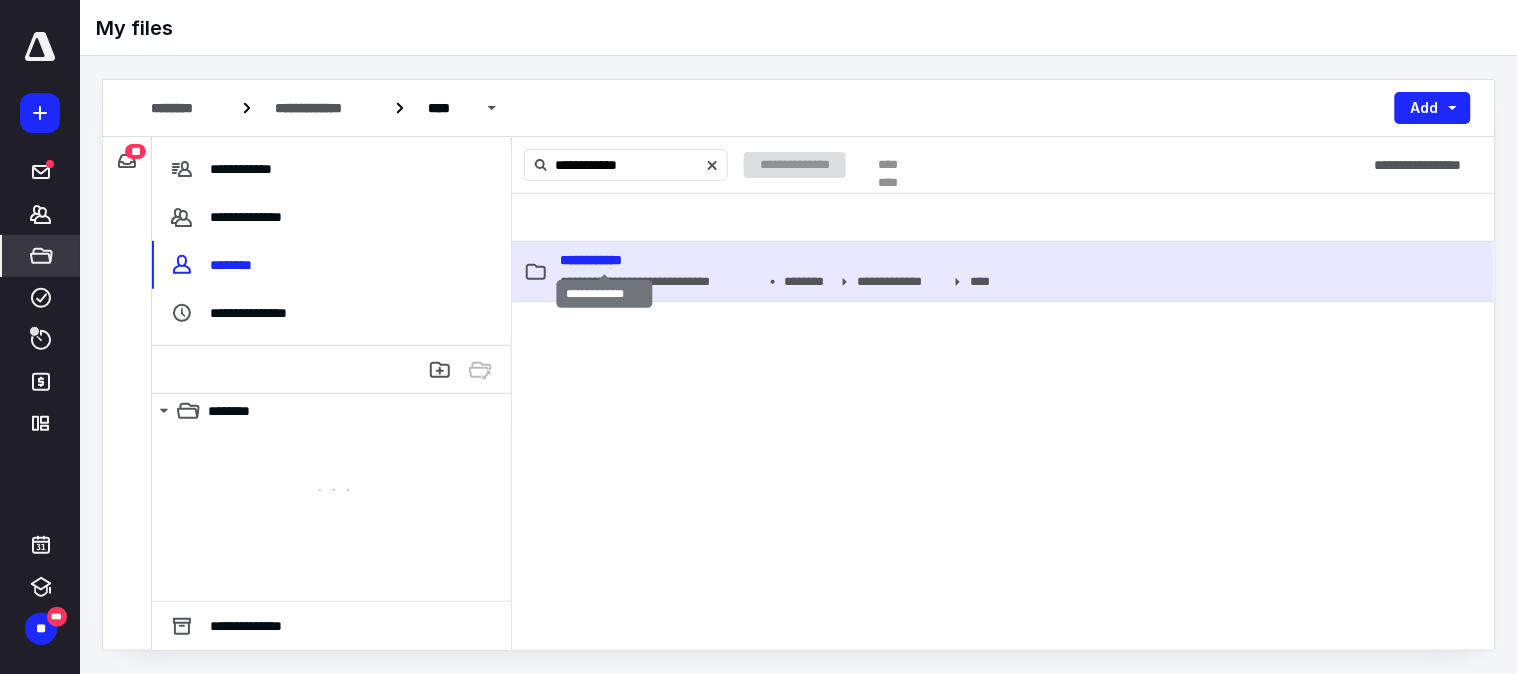 type 